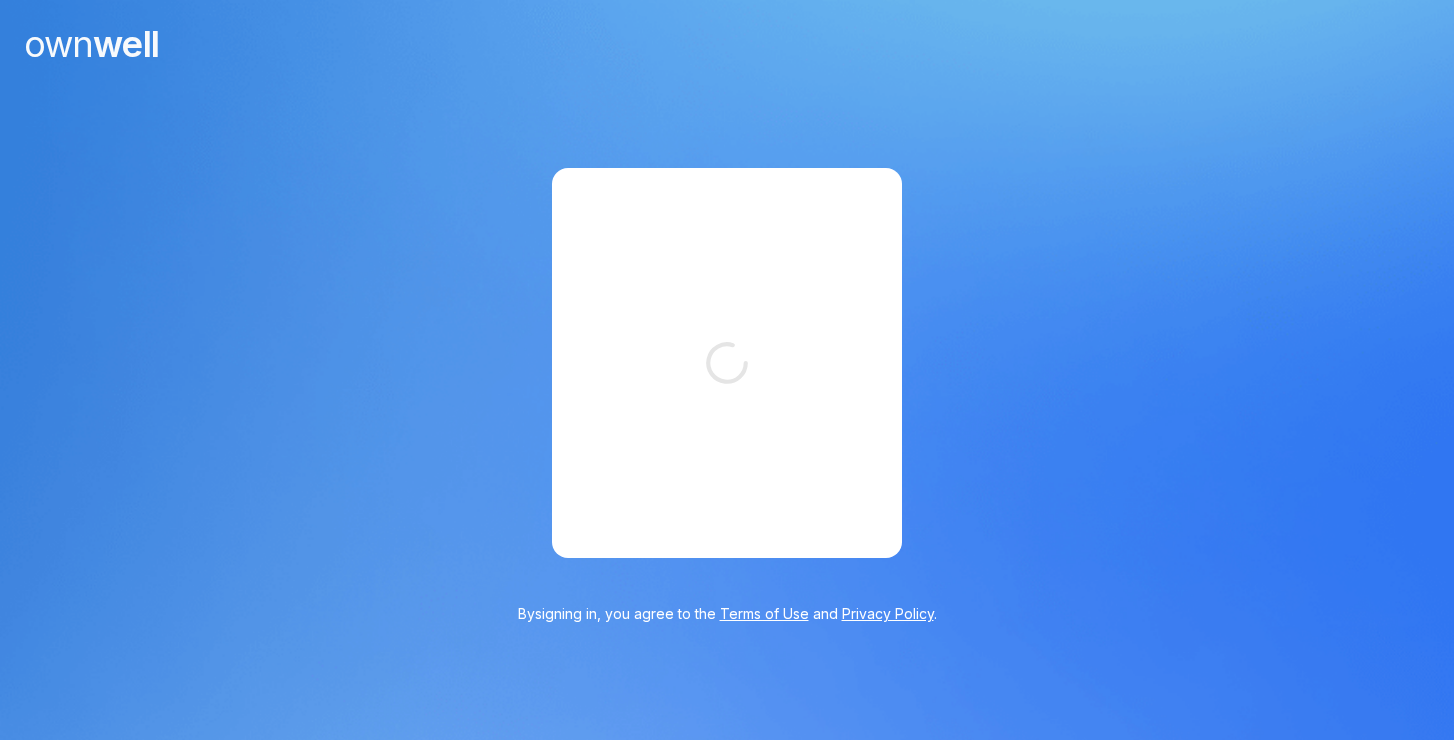 scroll, scrollTop: 0, scrollLeft: 0, axis: both 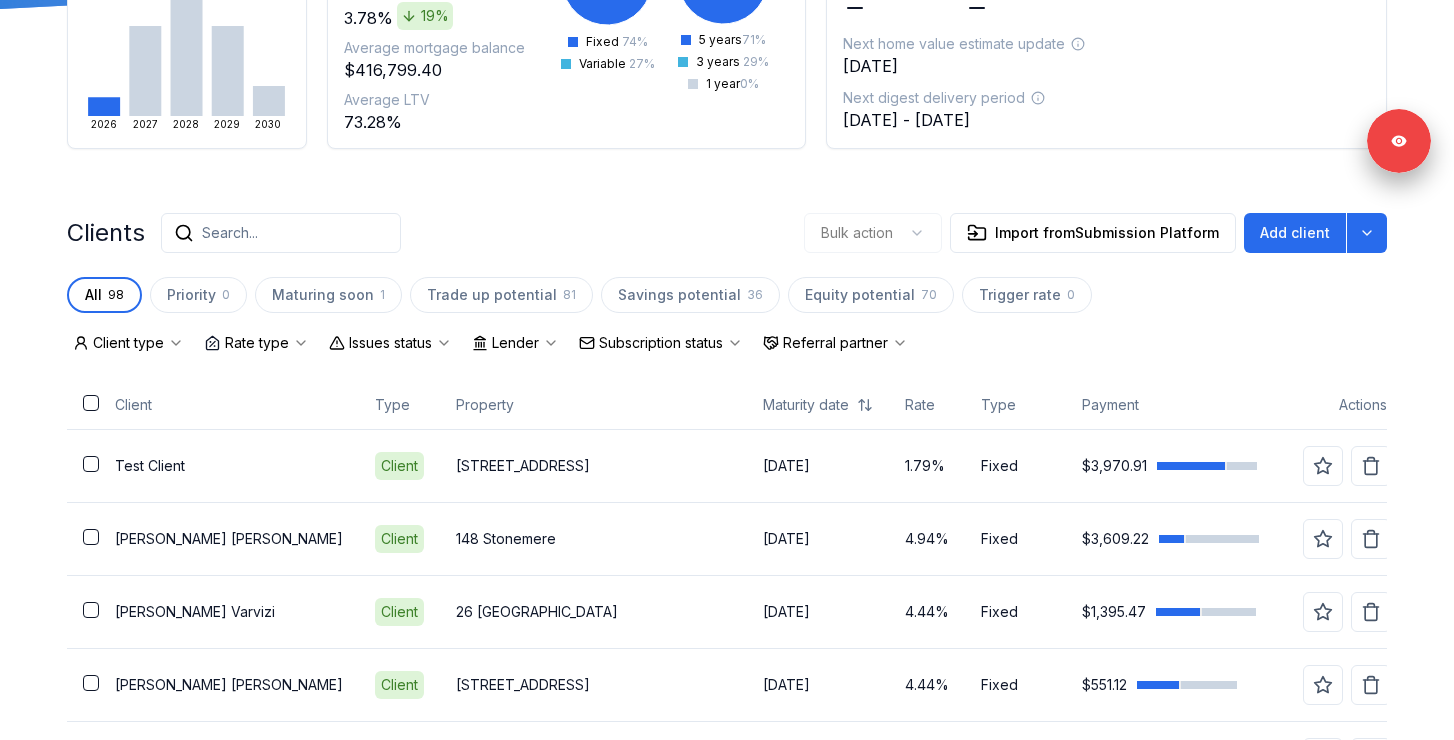 click on "Search..." at bounding box center [281, 233] 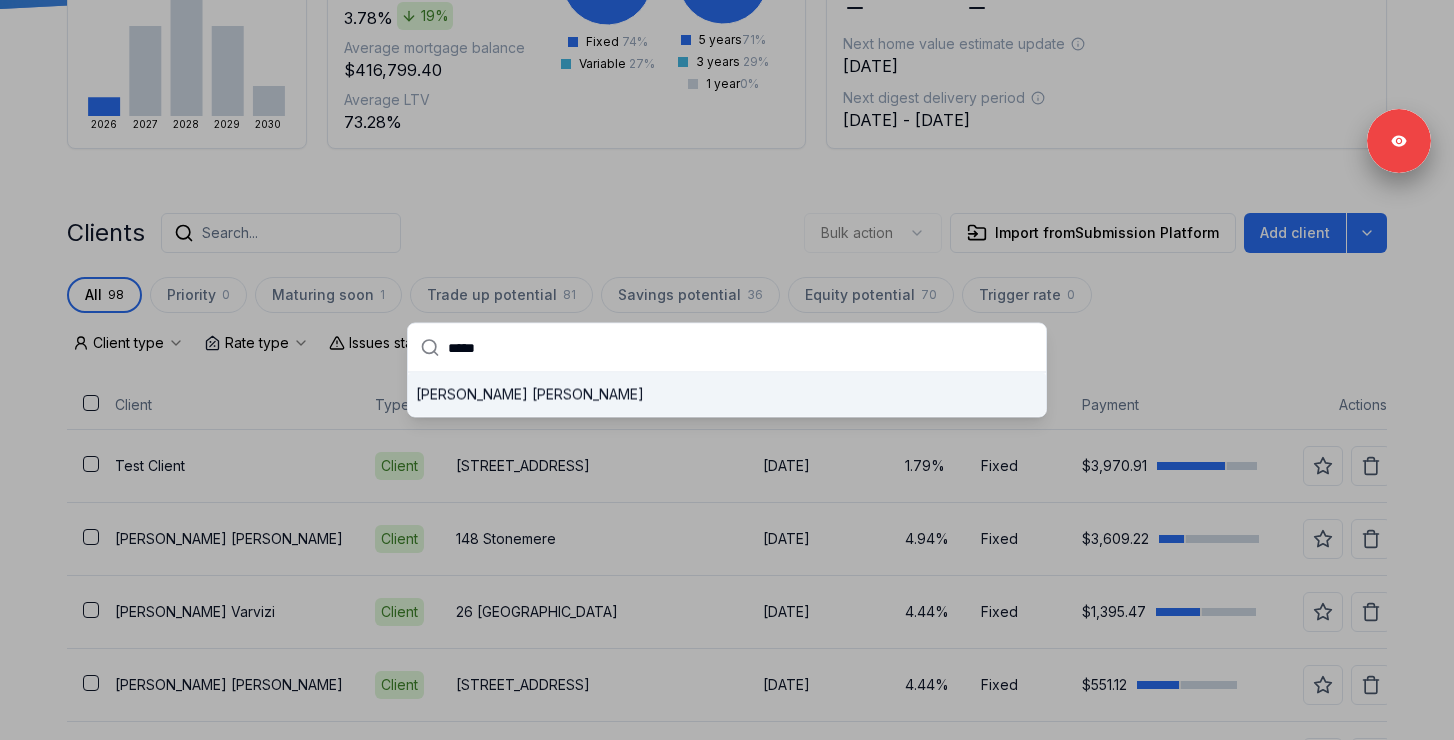 type on "*****" 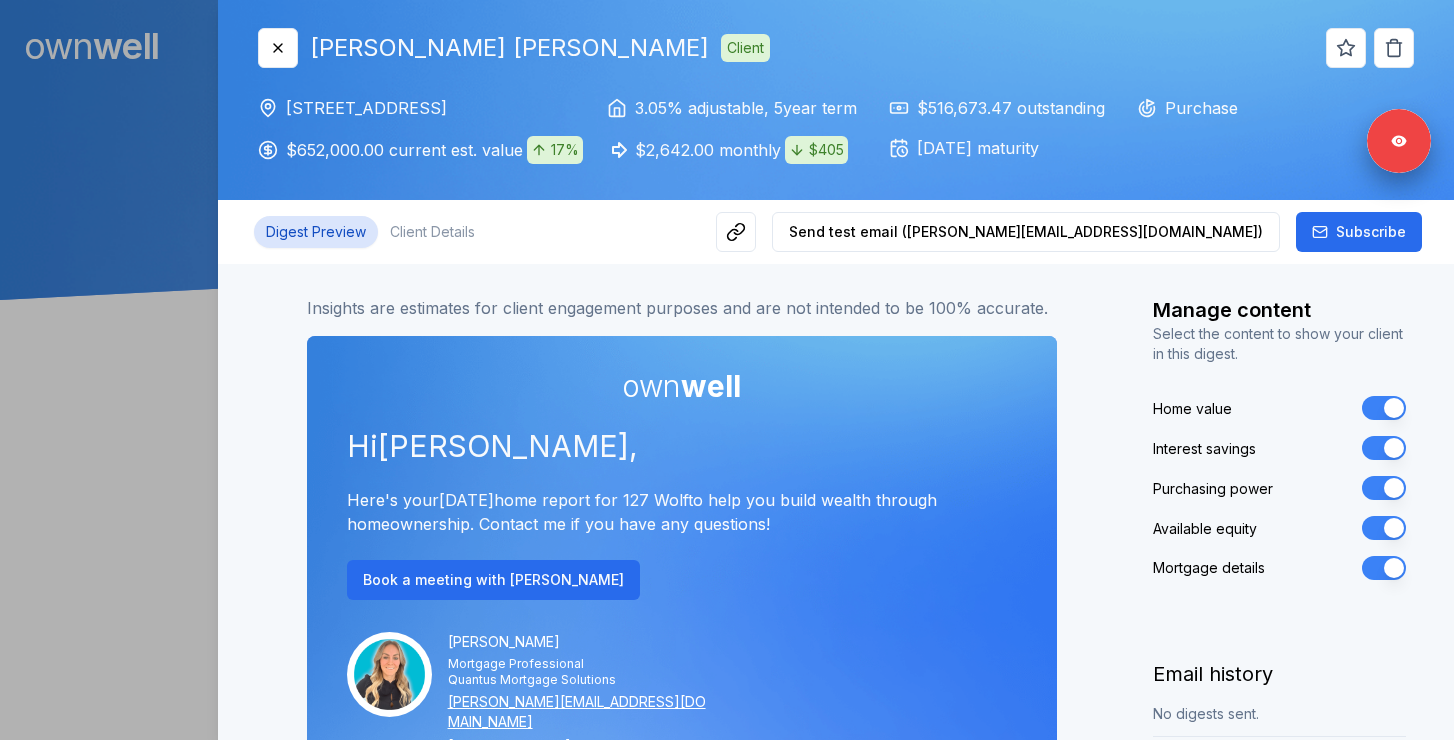 scroll, scrollTop: 0, scrollLeft: 0, axis: both 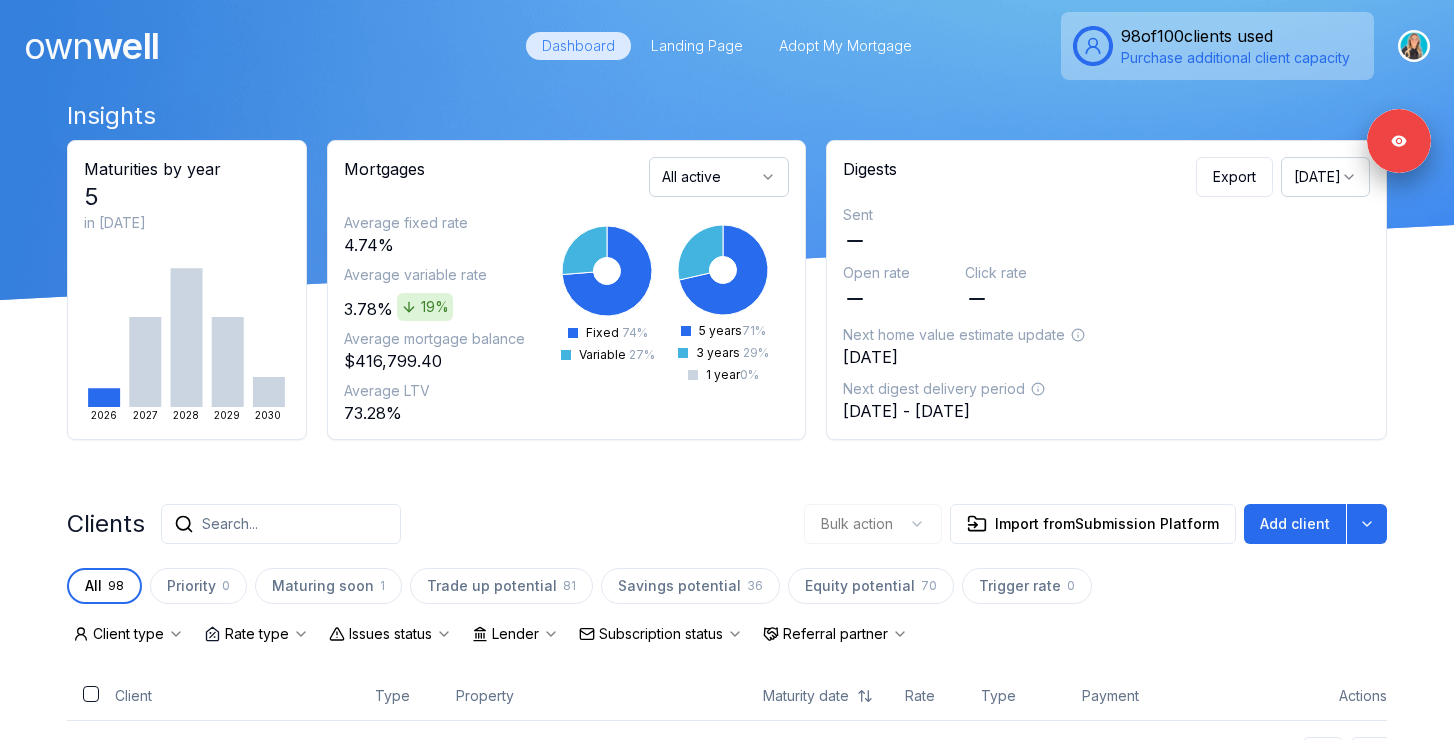 click on "Search..." at bounding box center [281, 524] 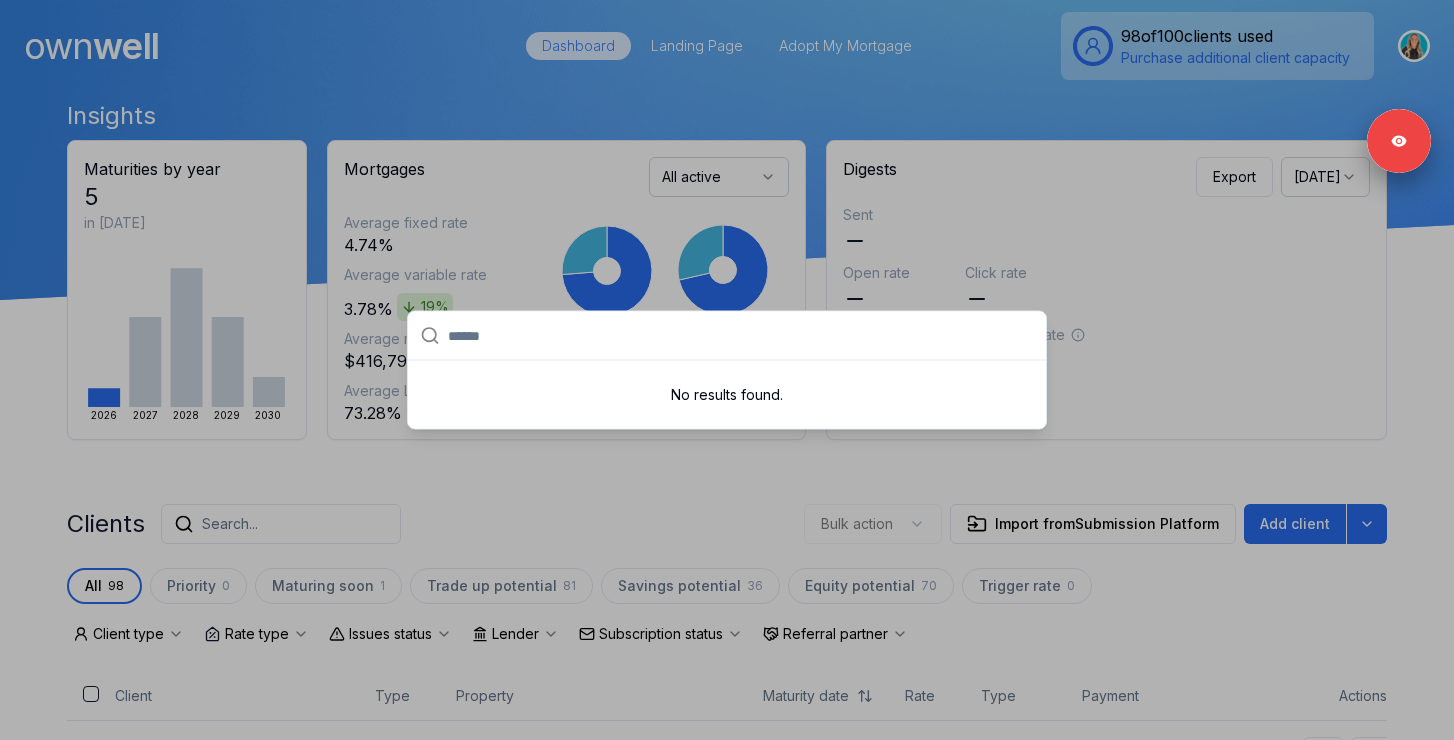 type on "*******" 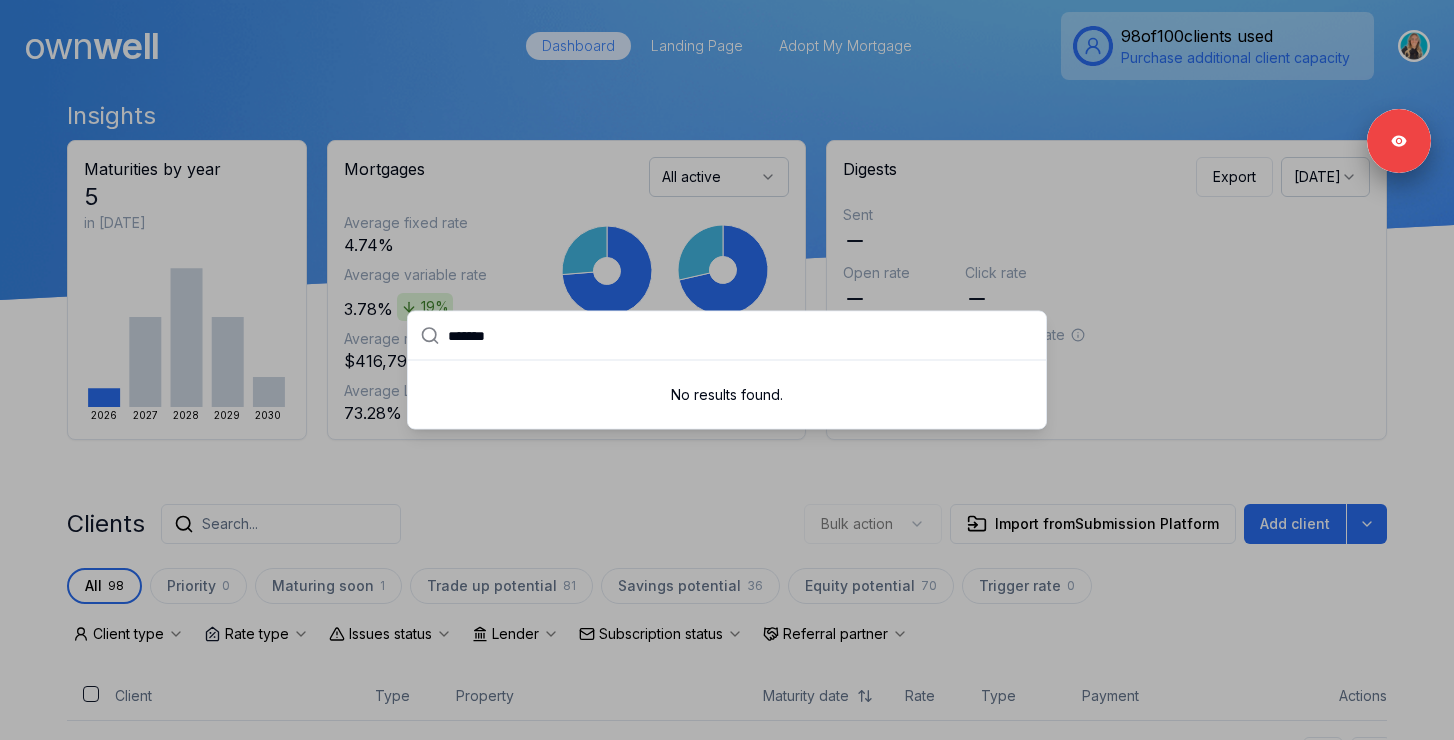 drag, startPoint x: 606, startPoint y: 341, endPoint x: 392, endPoint y: 332, distance: 214.18916 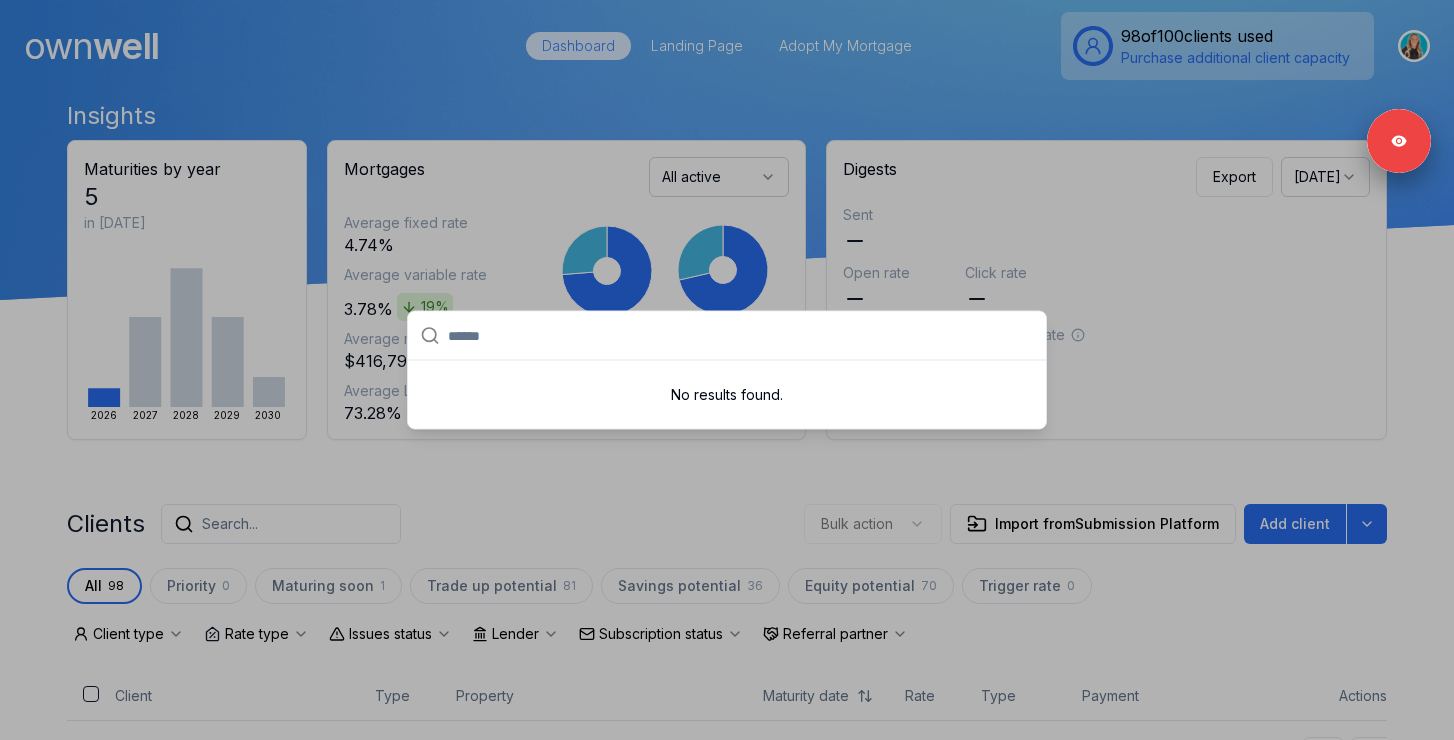 paste on "******" 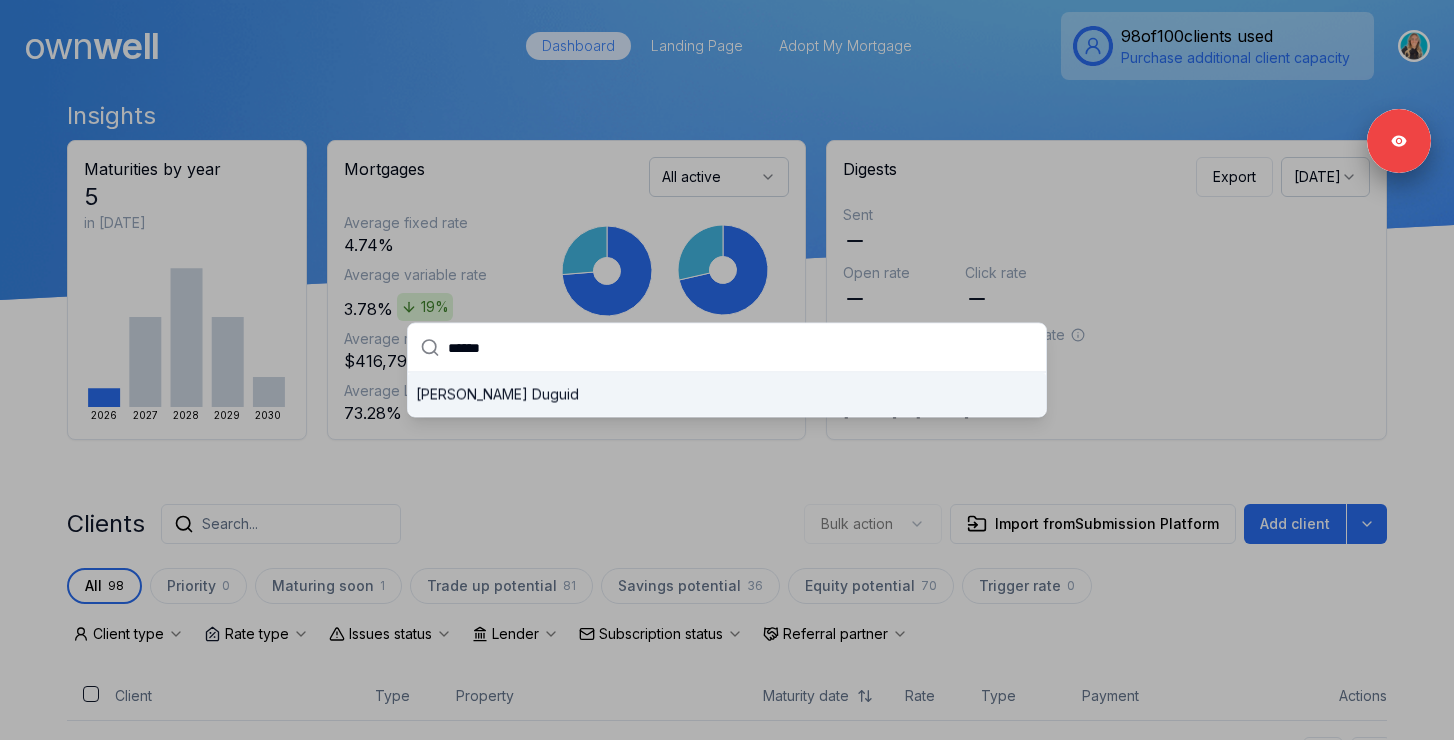 type on "******" 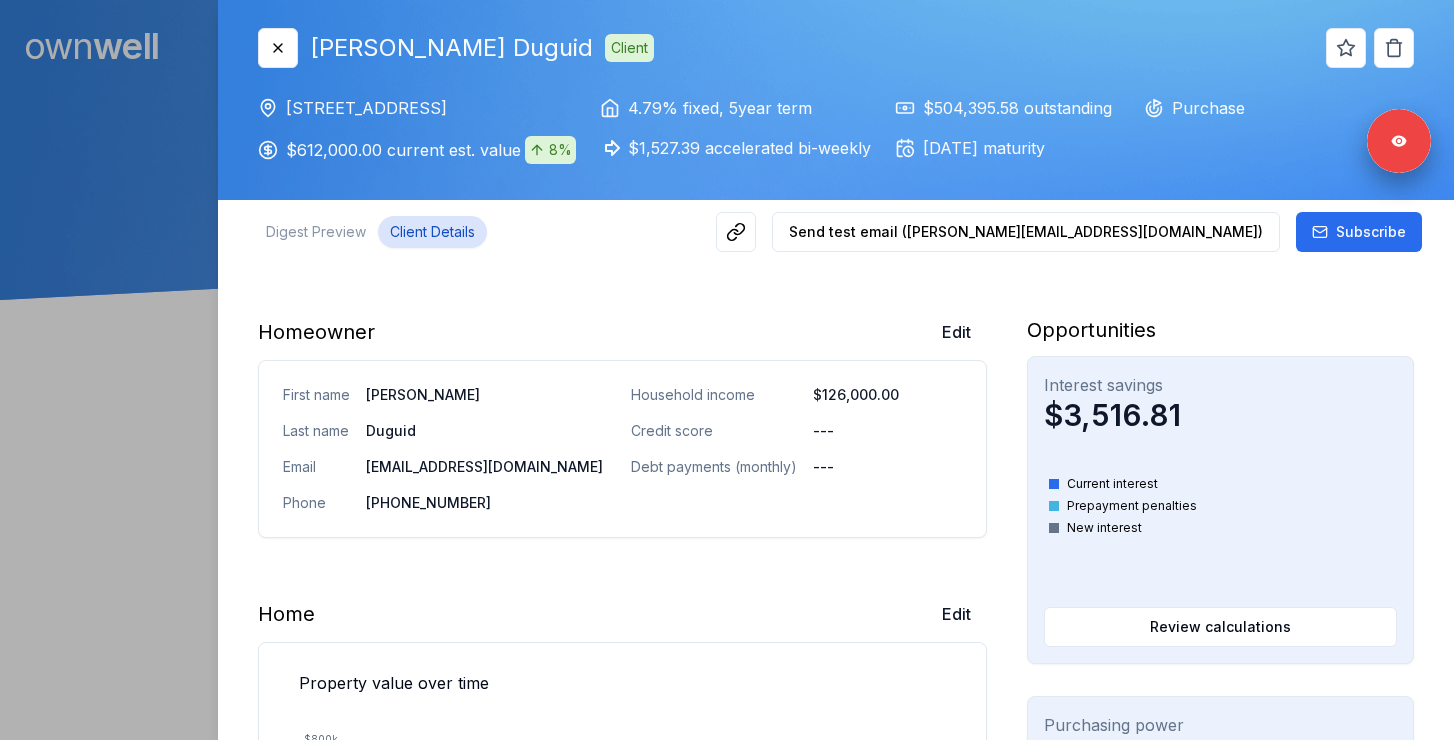 click on "Client Details" at bounding box center (432, 232) 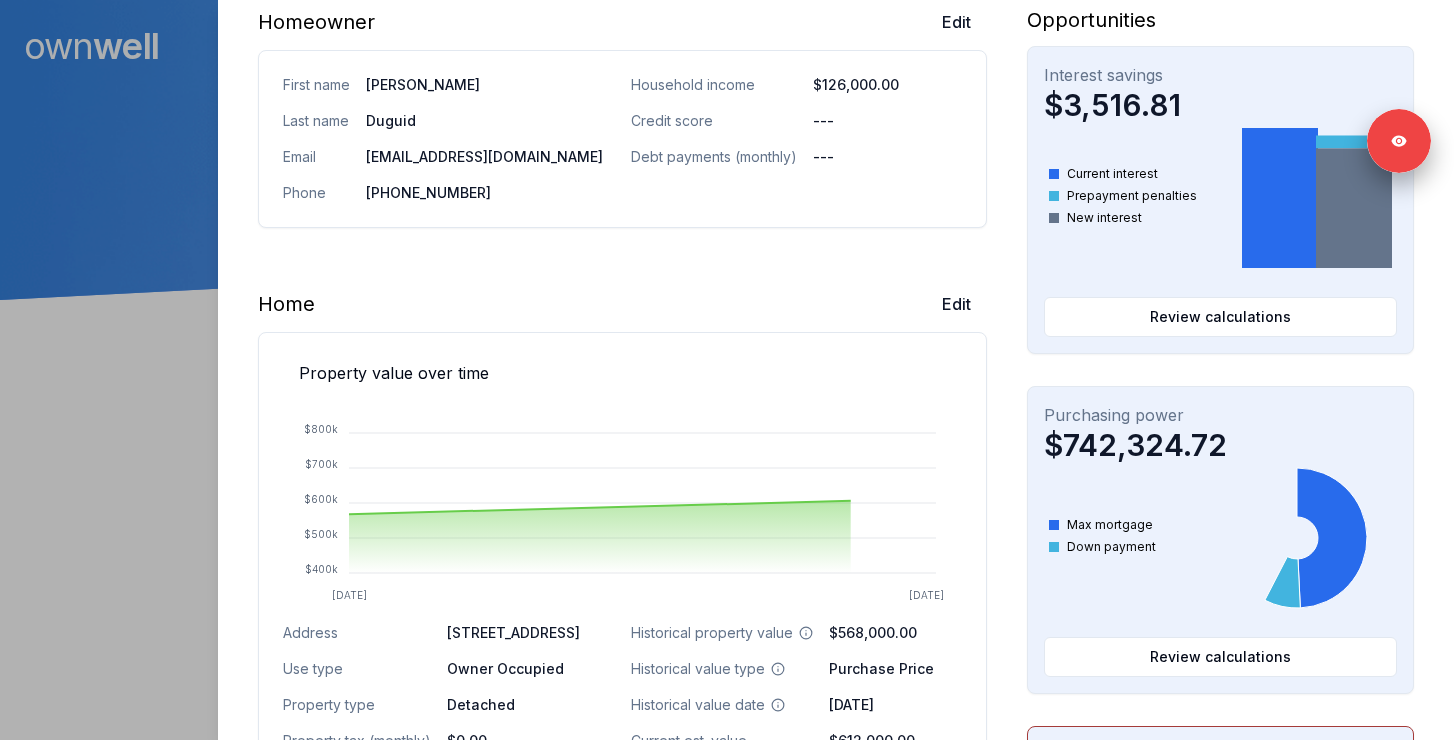 scroll, scrollTop: 389, scrollLeft: 0, axis: vertical 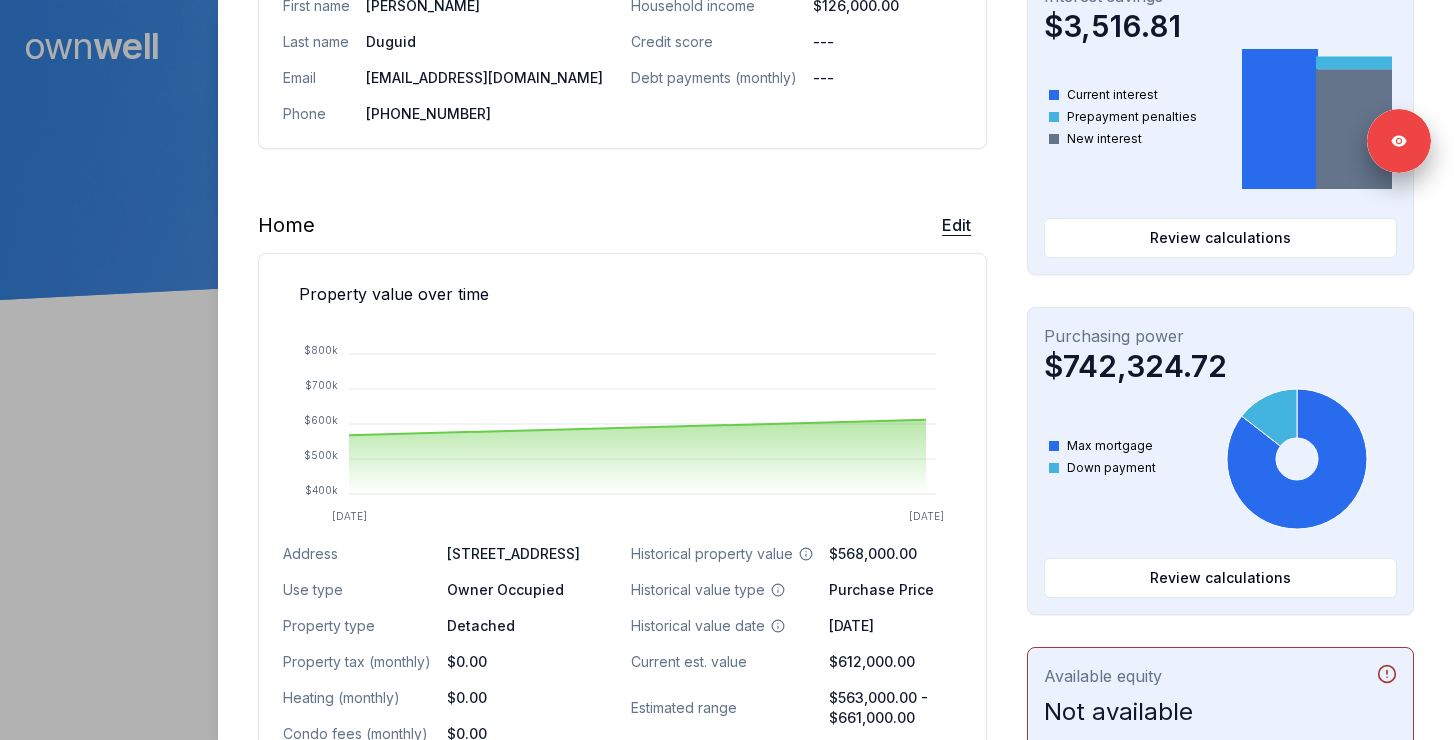 click on "Edit" at bounding box center [956, 225] 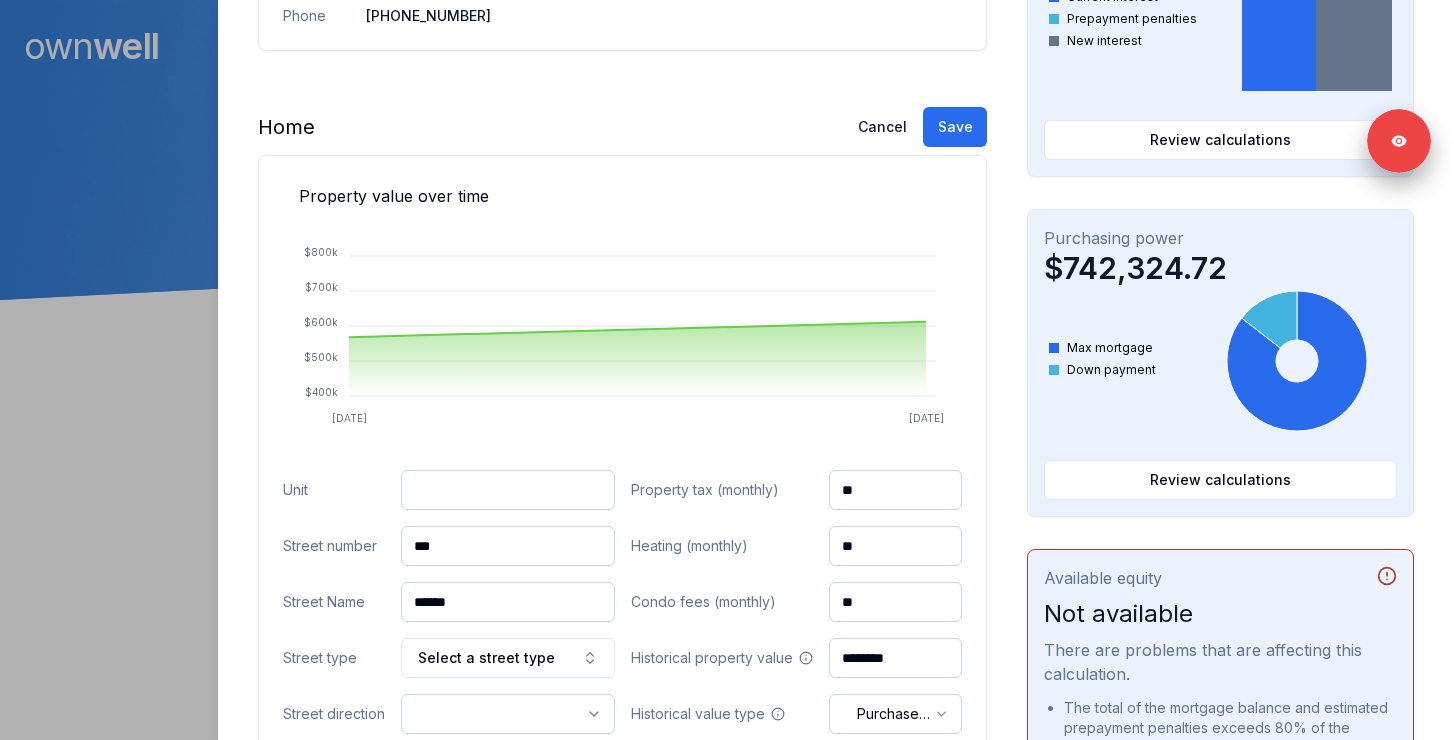 scroll, scrollTop: 628, scrollLeft: 0, axis: vertical 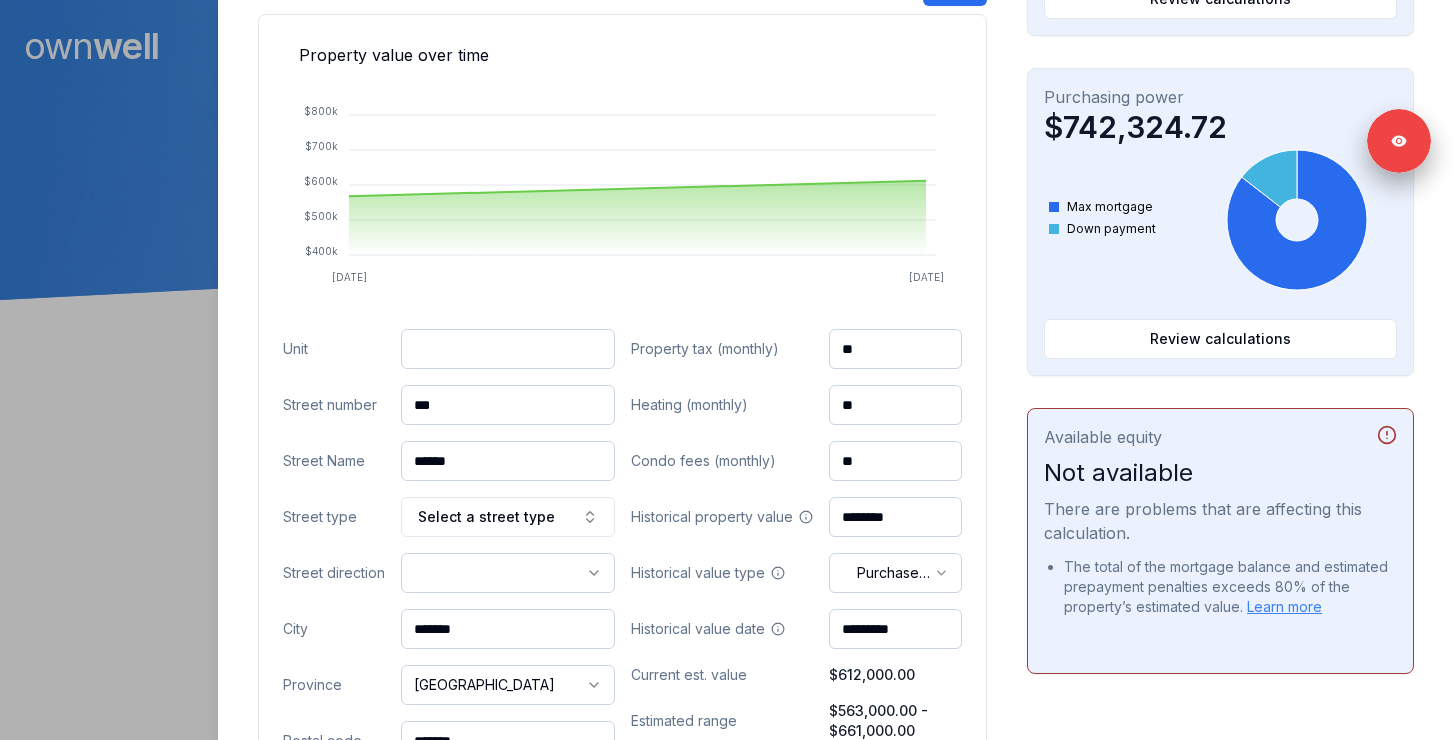 drag, startPoint x: 487, startPoint y: 411, endPoint x: 408, endPoint y: 410, distance: 79.00633 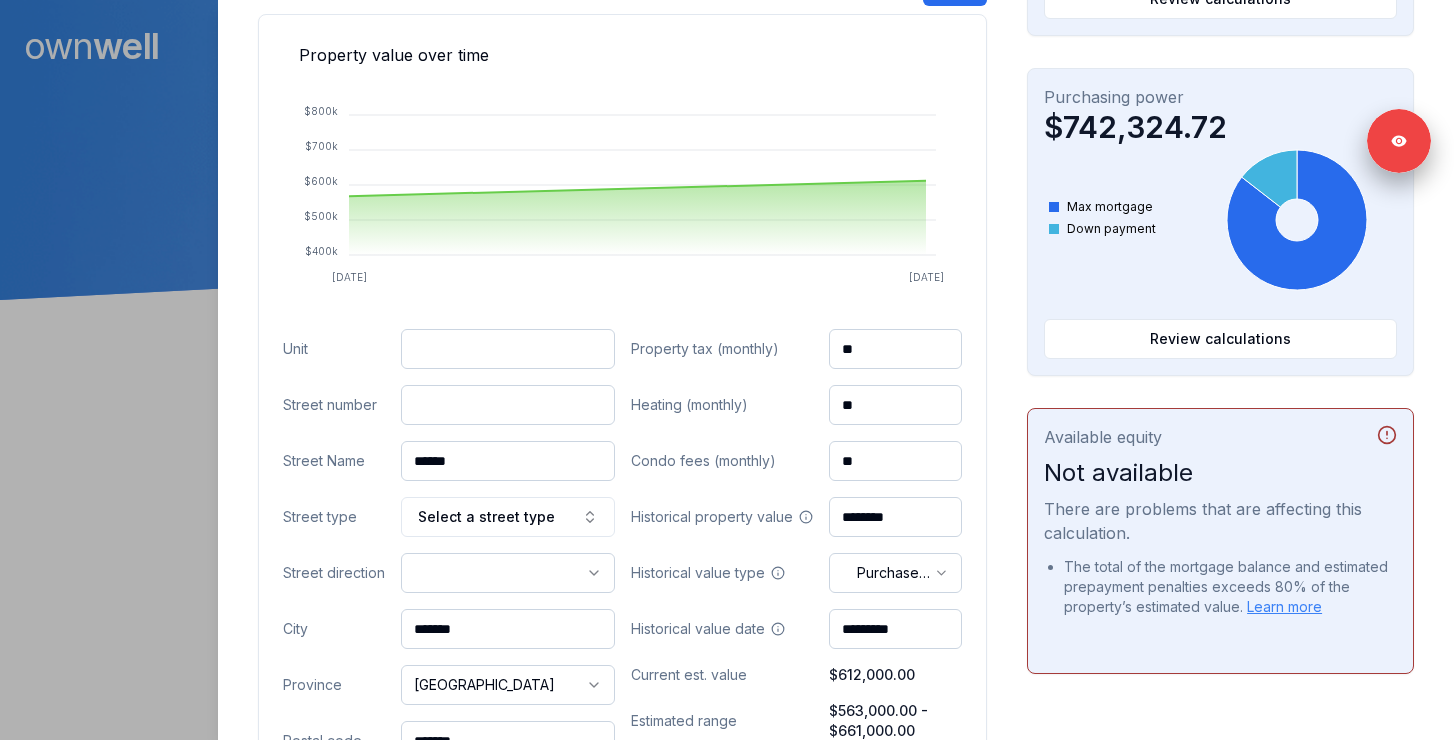 paste on "**" 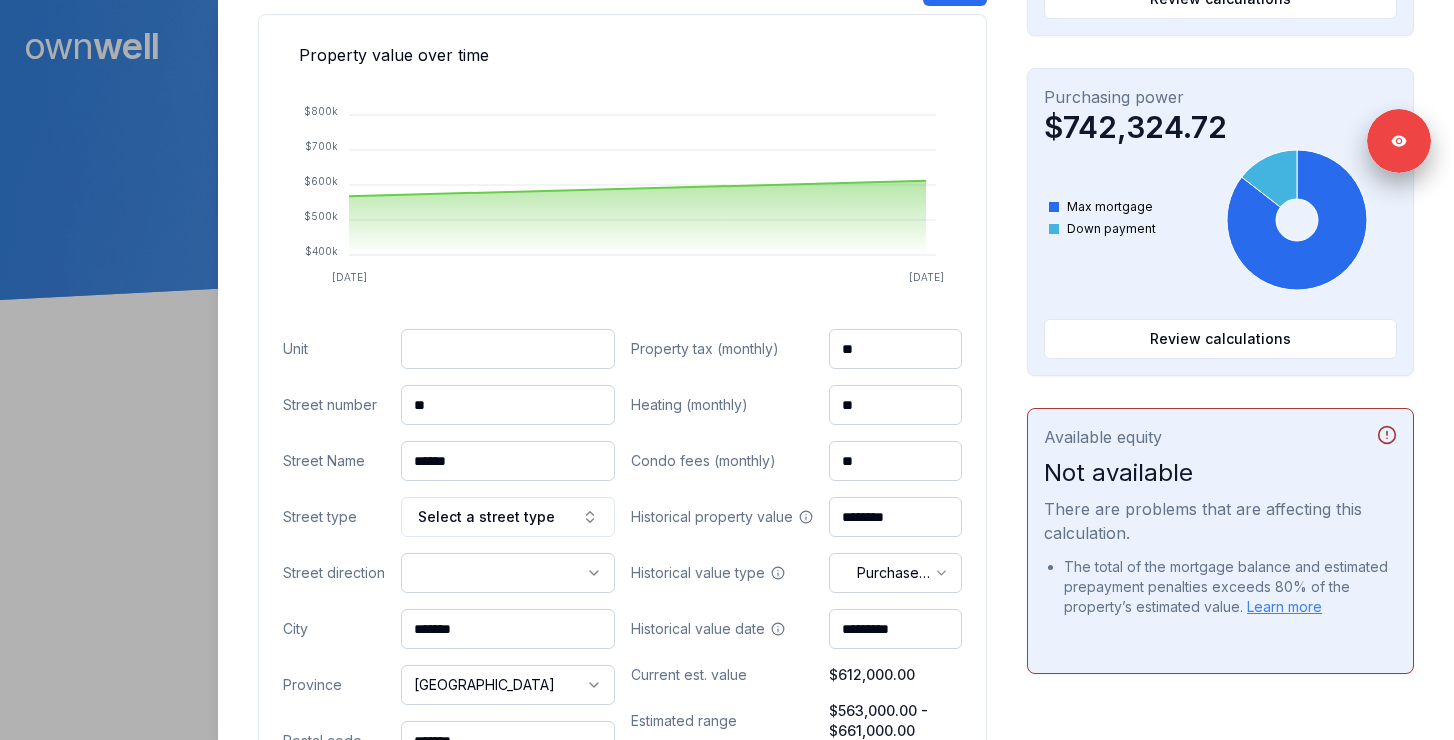 type on "**" 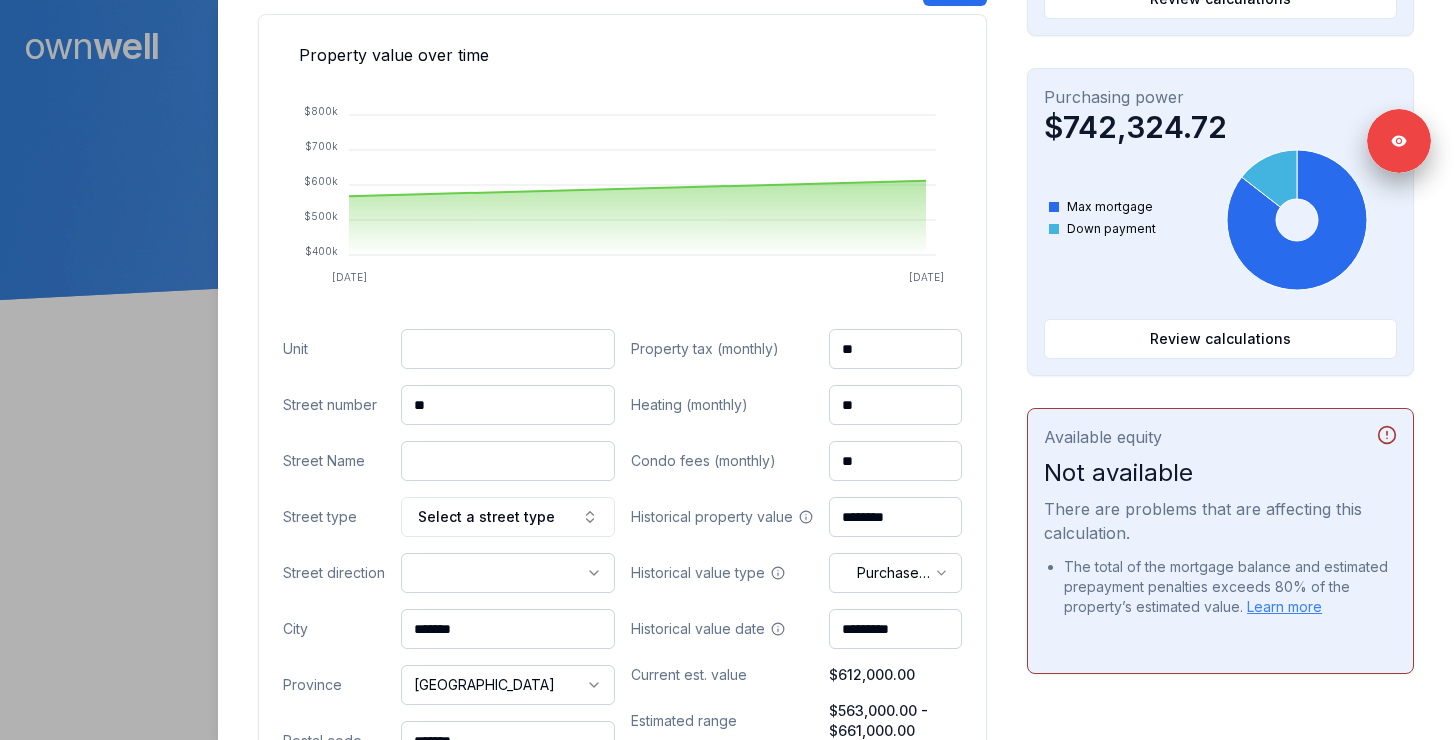 paste on "*********" 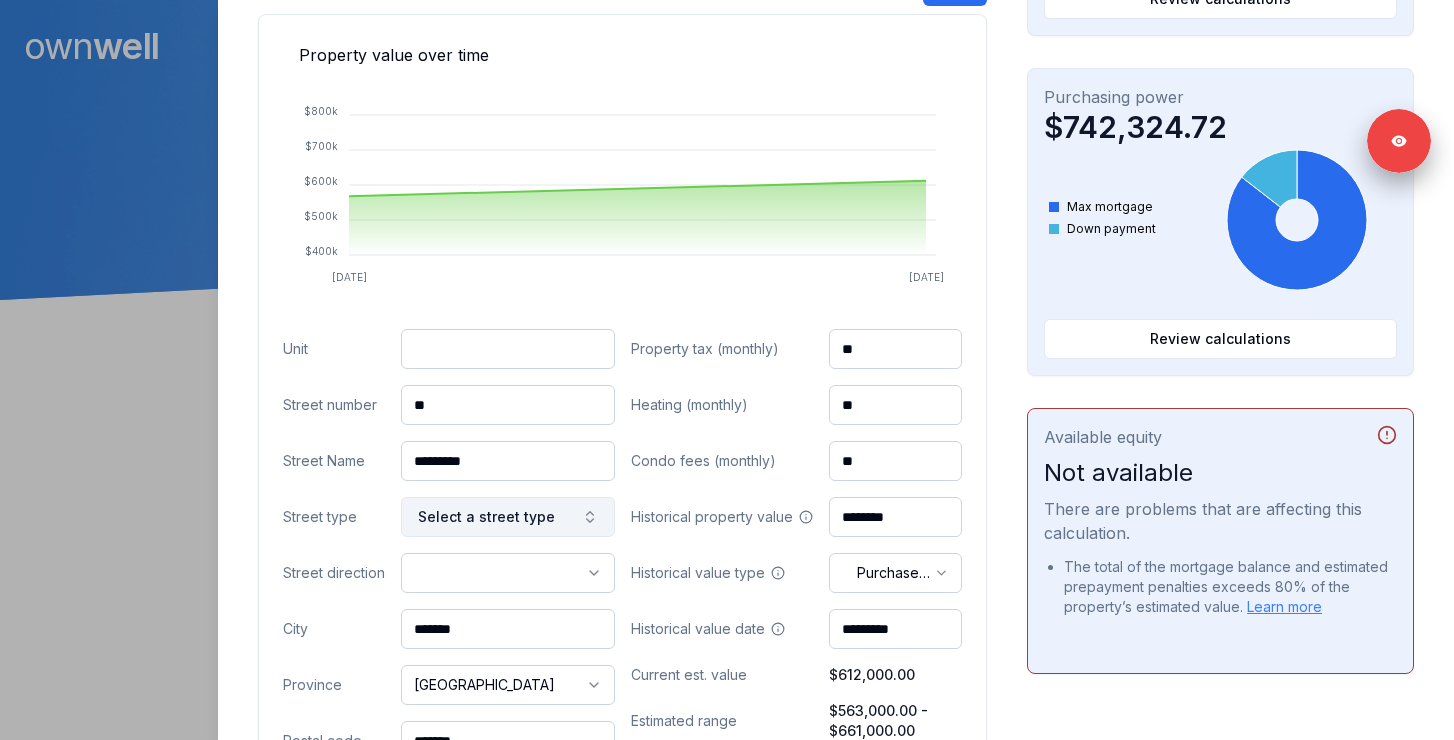type on "*********" 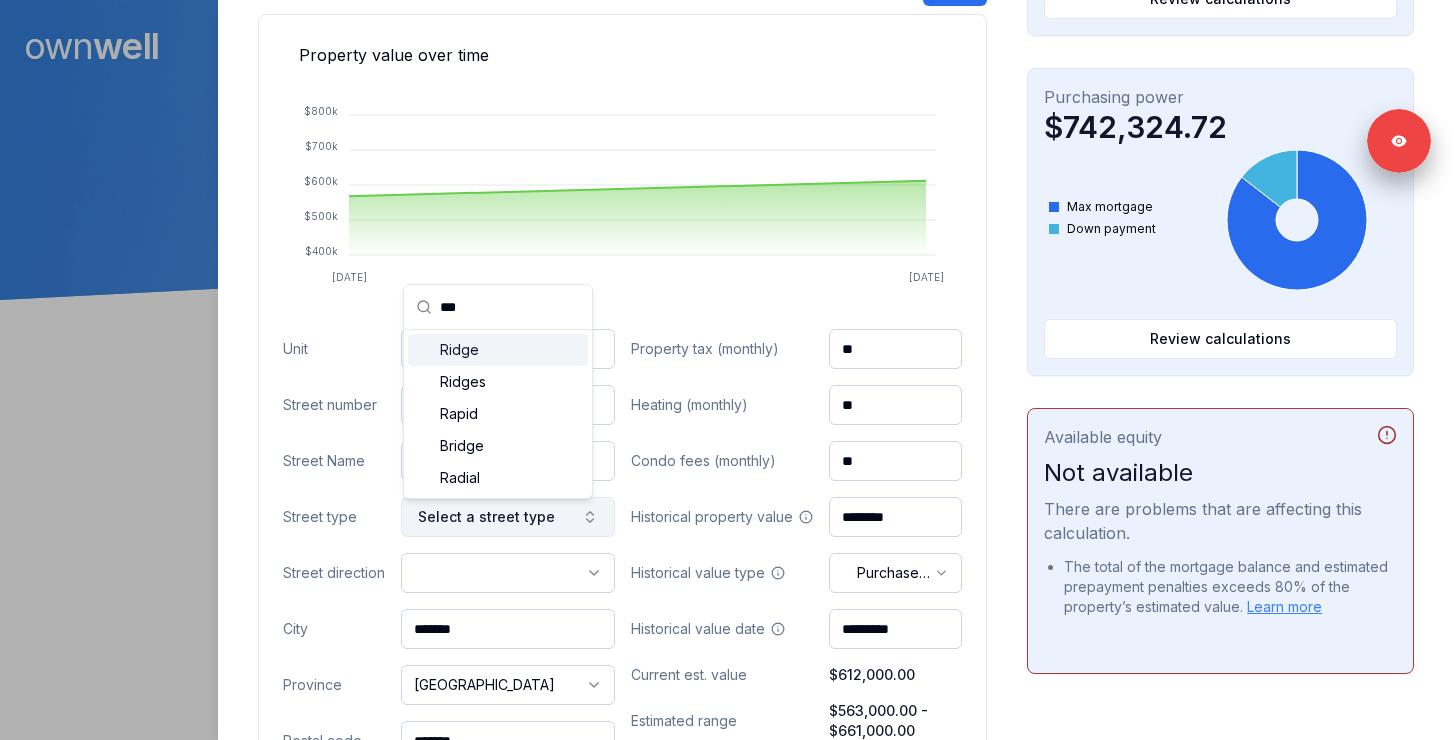 scroll, scrollTop: 0, scrollLeft: 0, axis: both 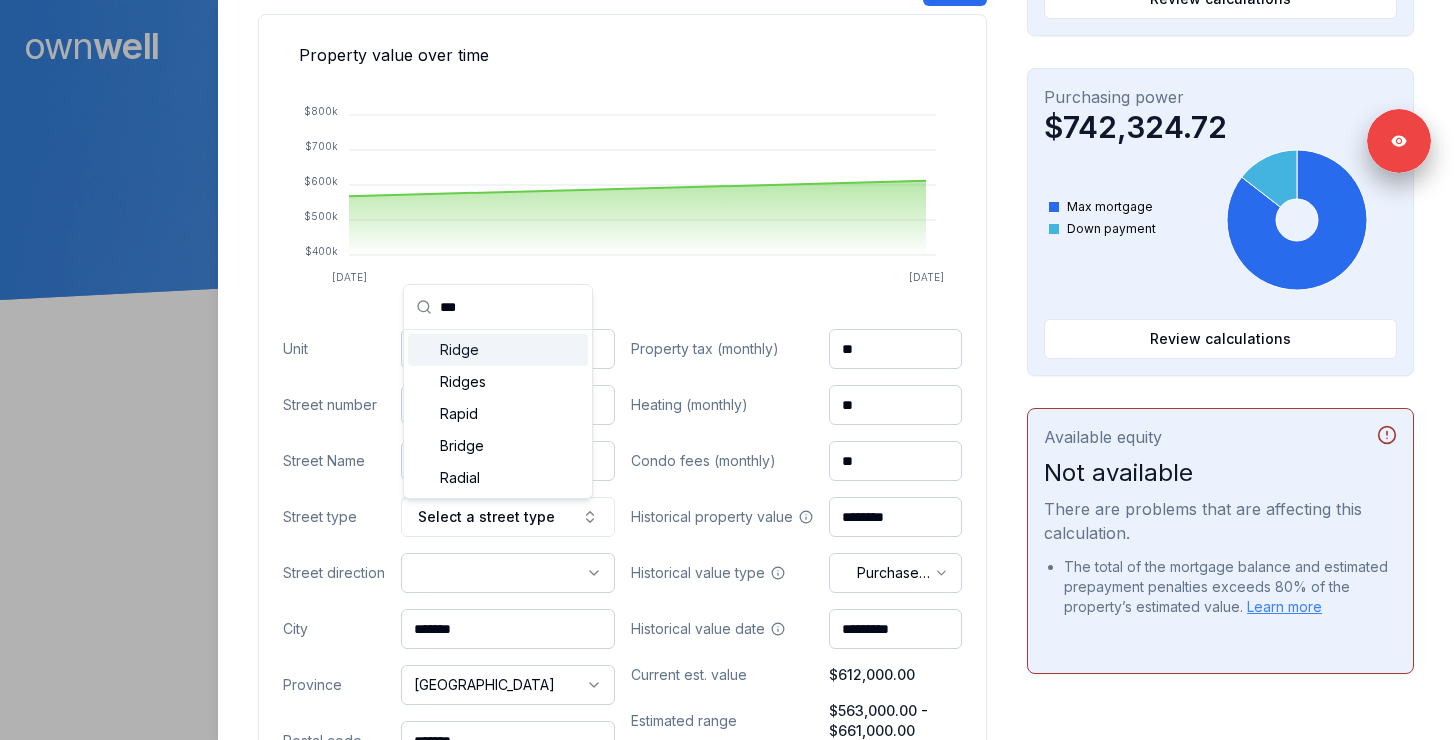 type on "***" 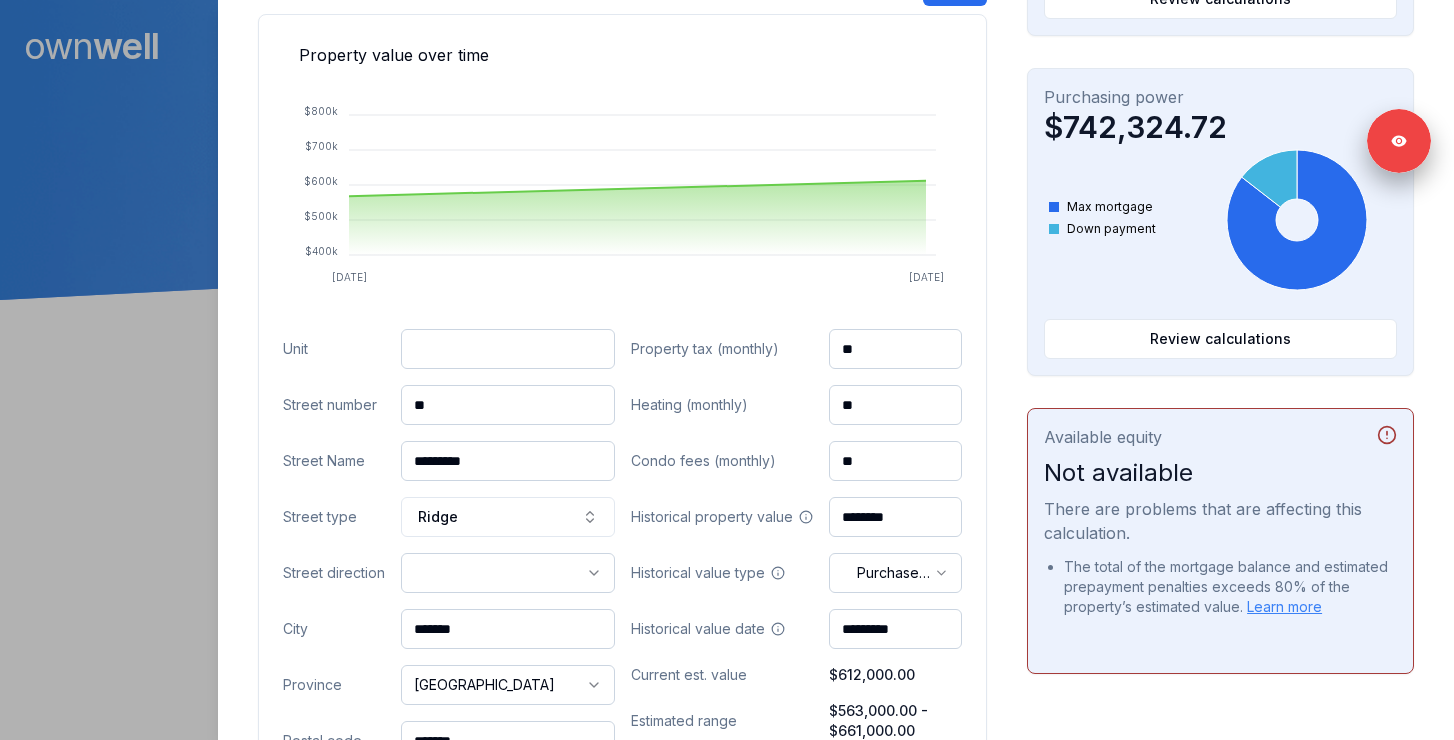 click on "*******" at bounding box center (508, 629) 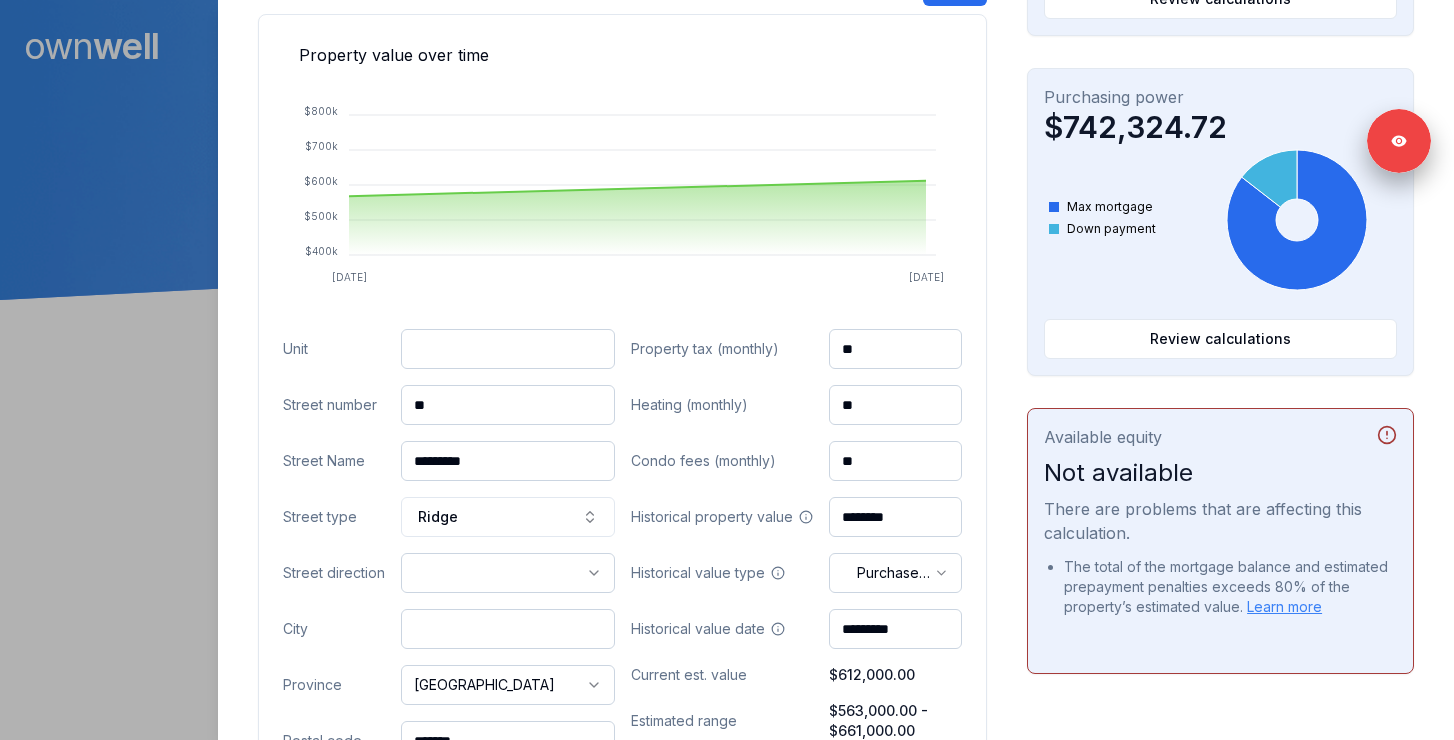 paste on "*******" 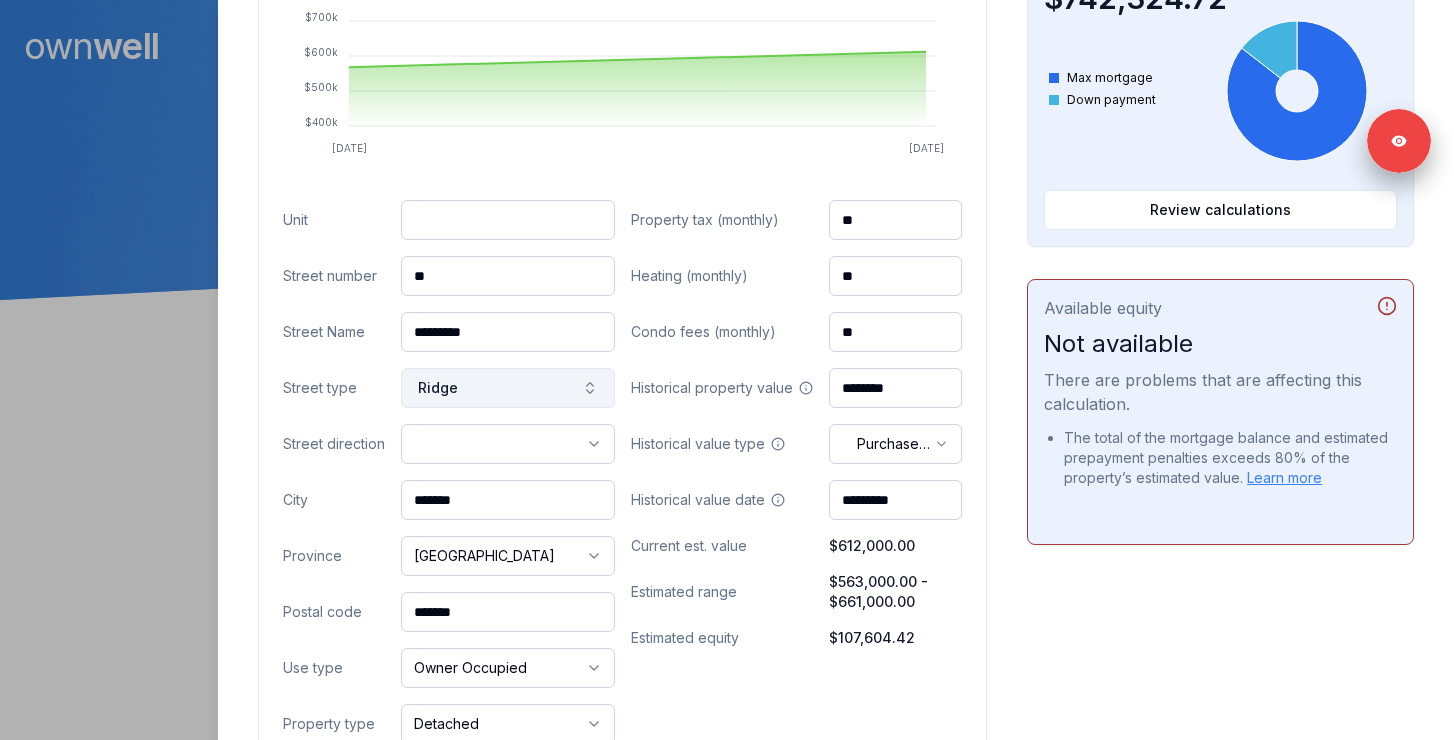 scroll, scrollTop: 766, scrollLeft: 0, axis: vertical 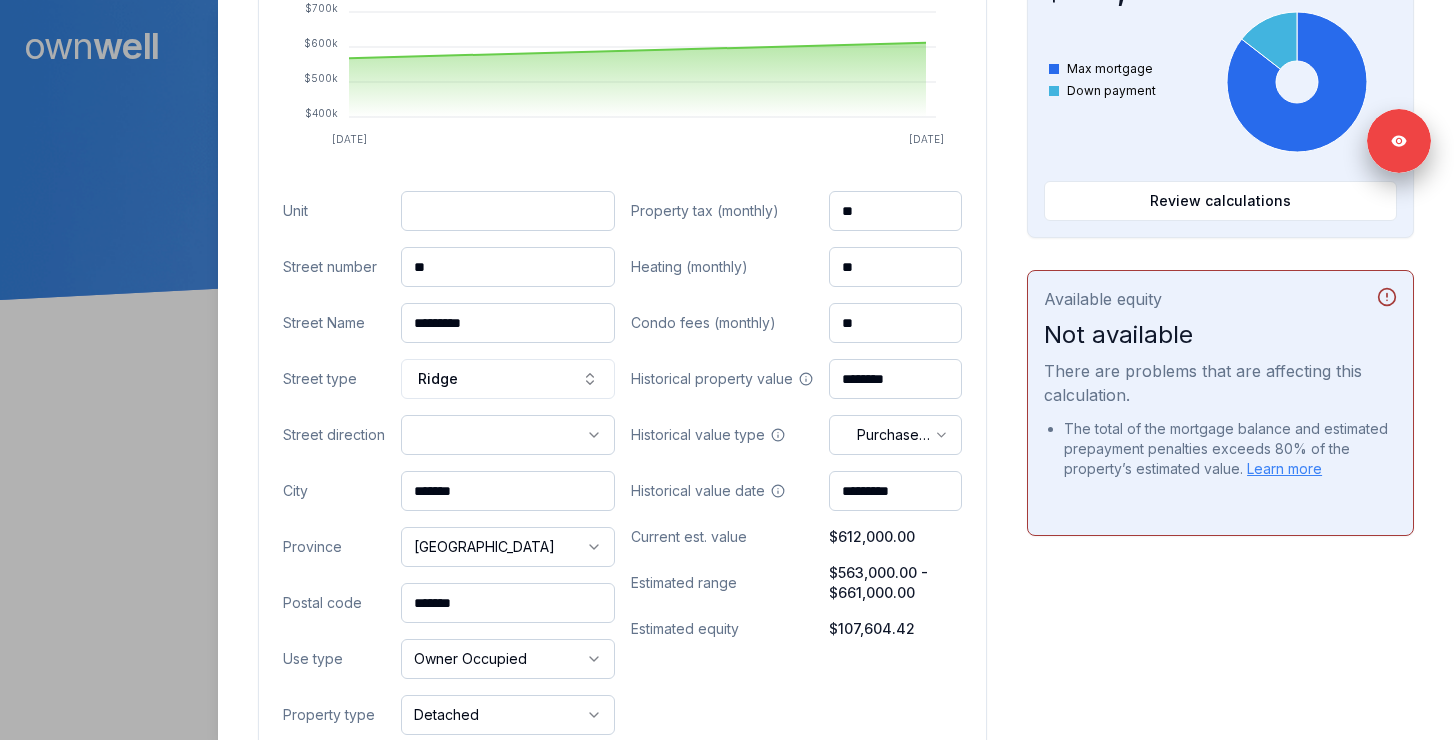 type on "*******" 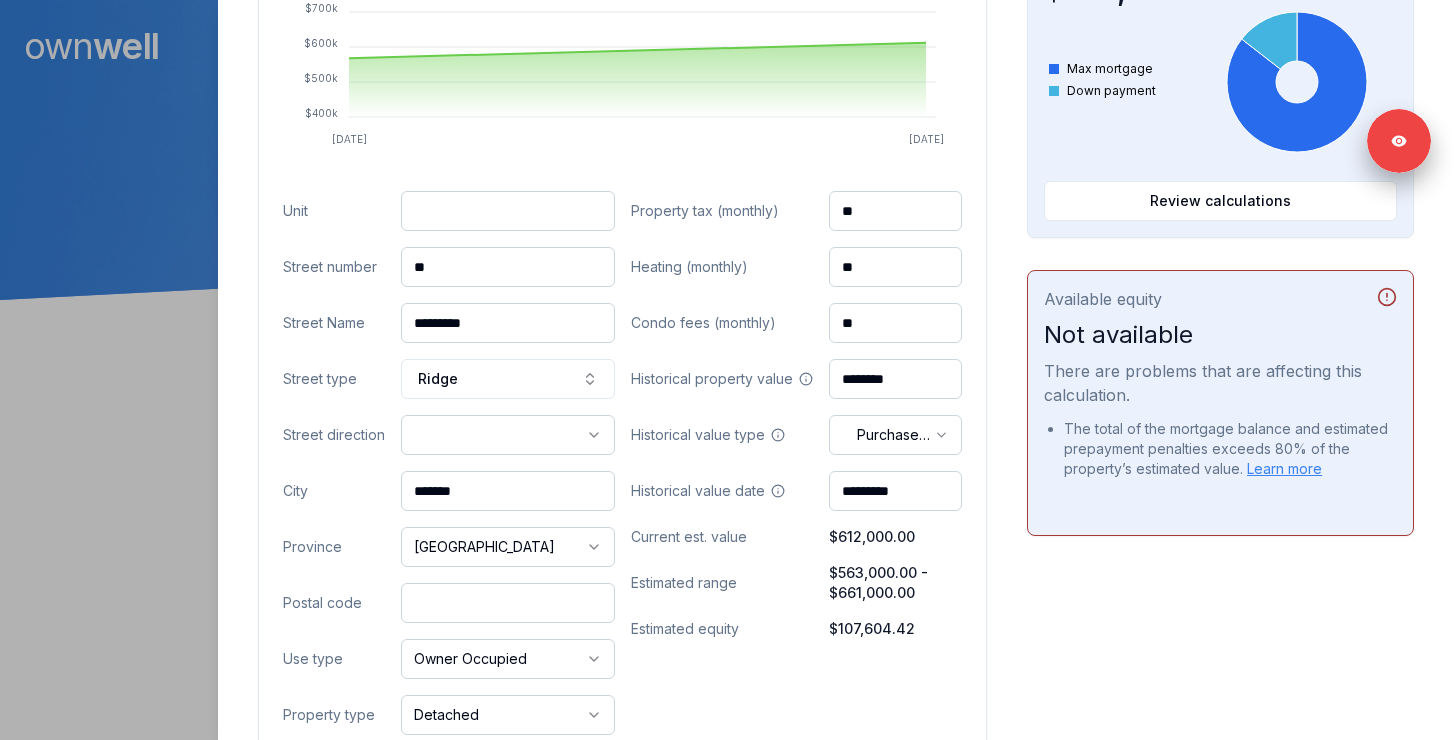 paste on "*******" 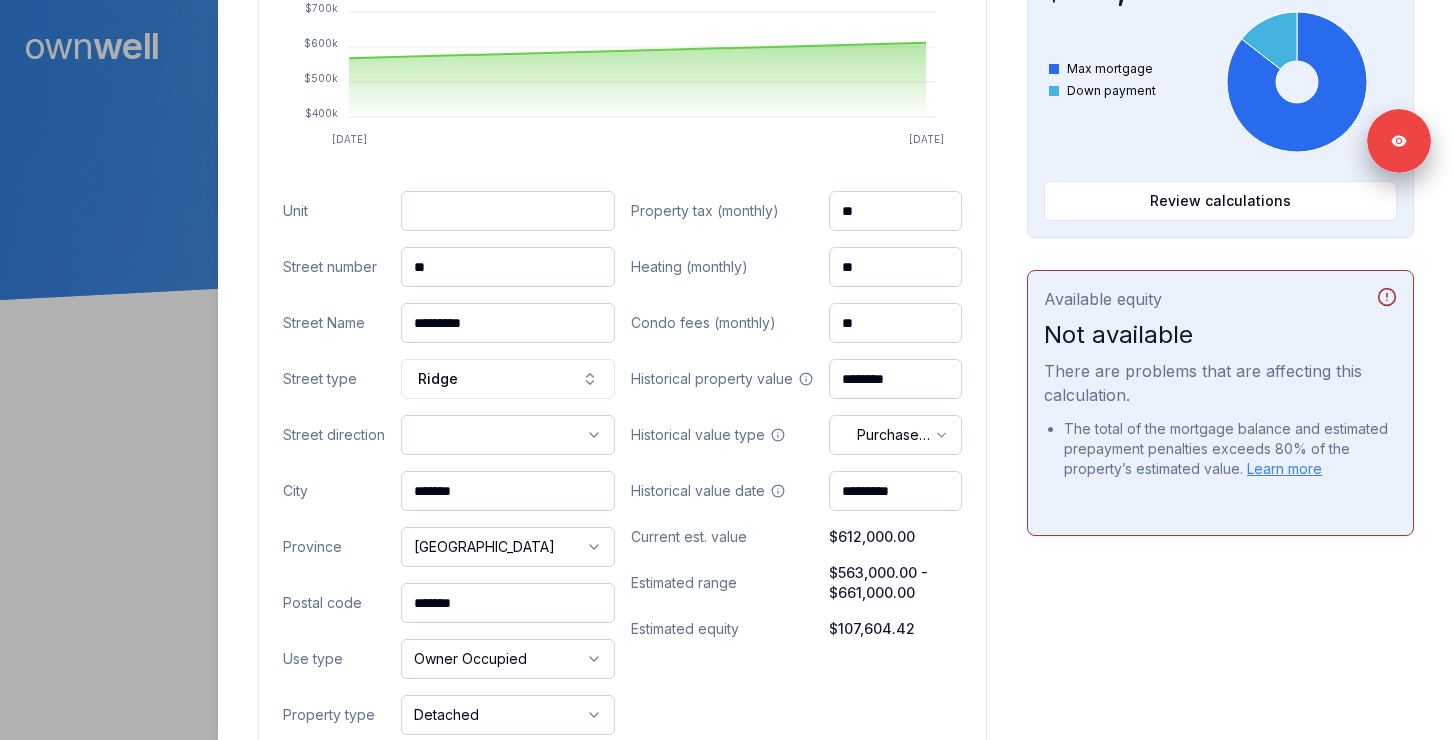 type on "*******" 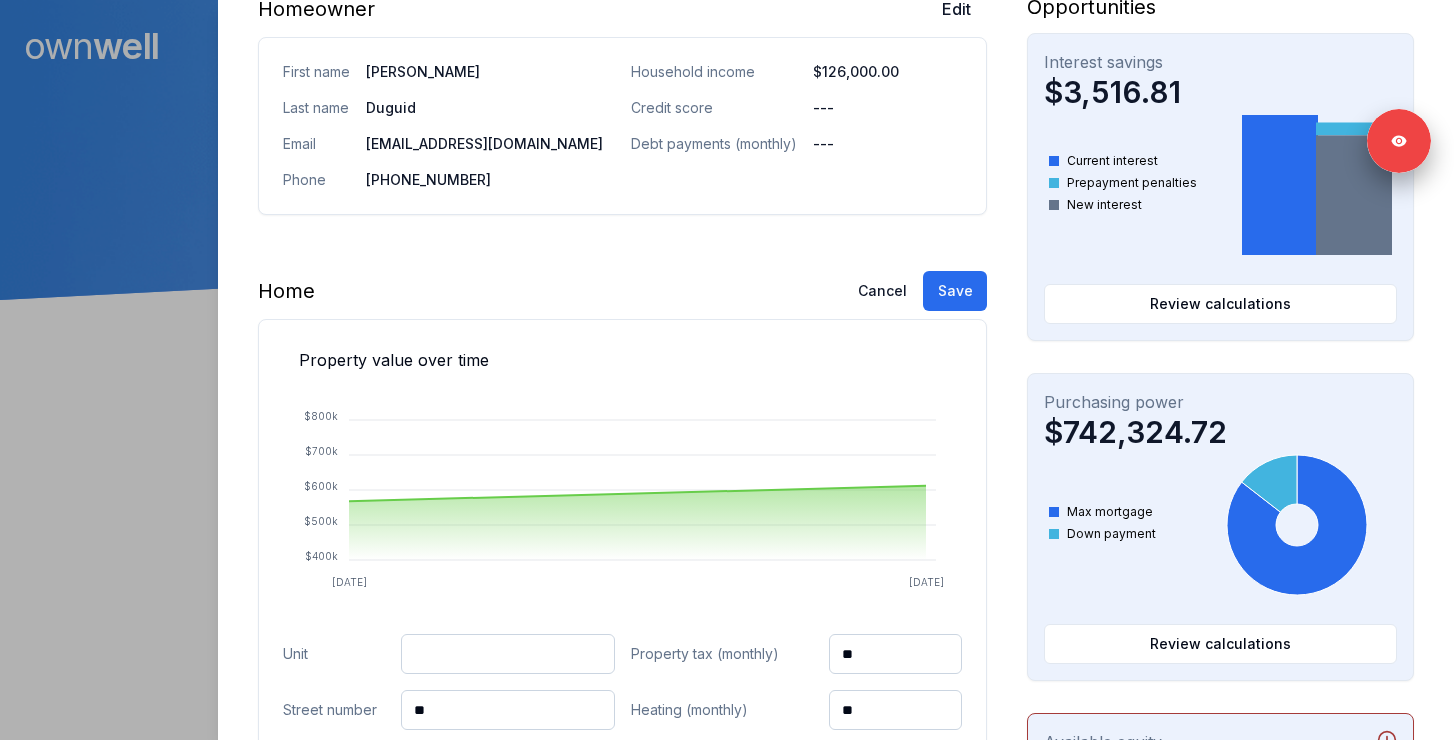 scroll, scrollTop: 0, scrollLeft: 0, axis: both 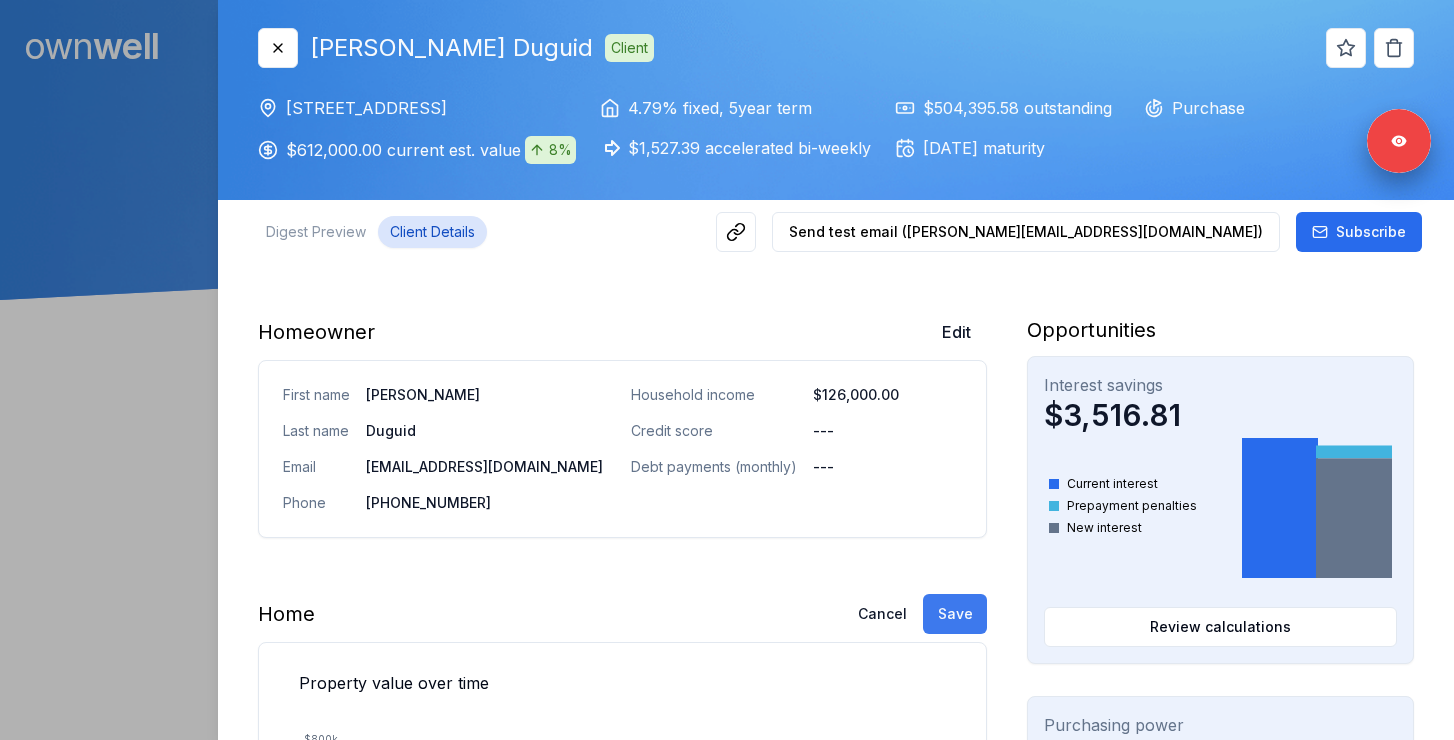 click on "Save" at bounding box center (955, 614) 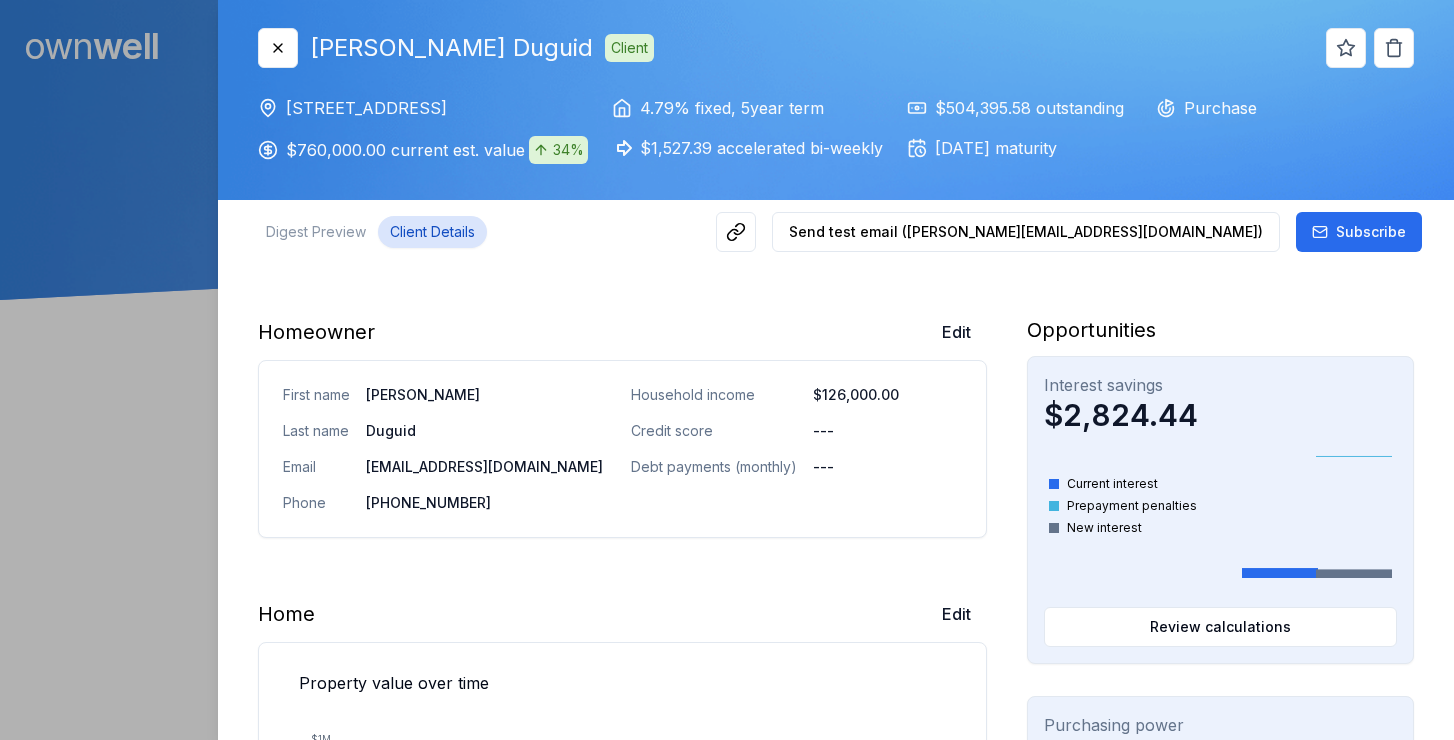 scroll, scrollTop: 0, scrollLeft: 0, axis: both 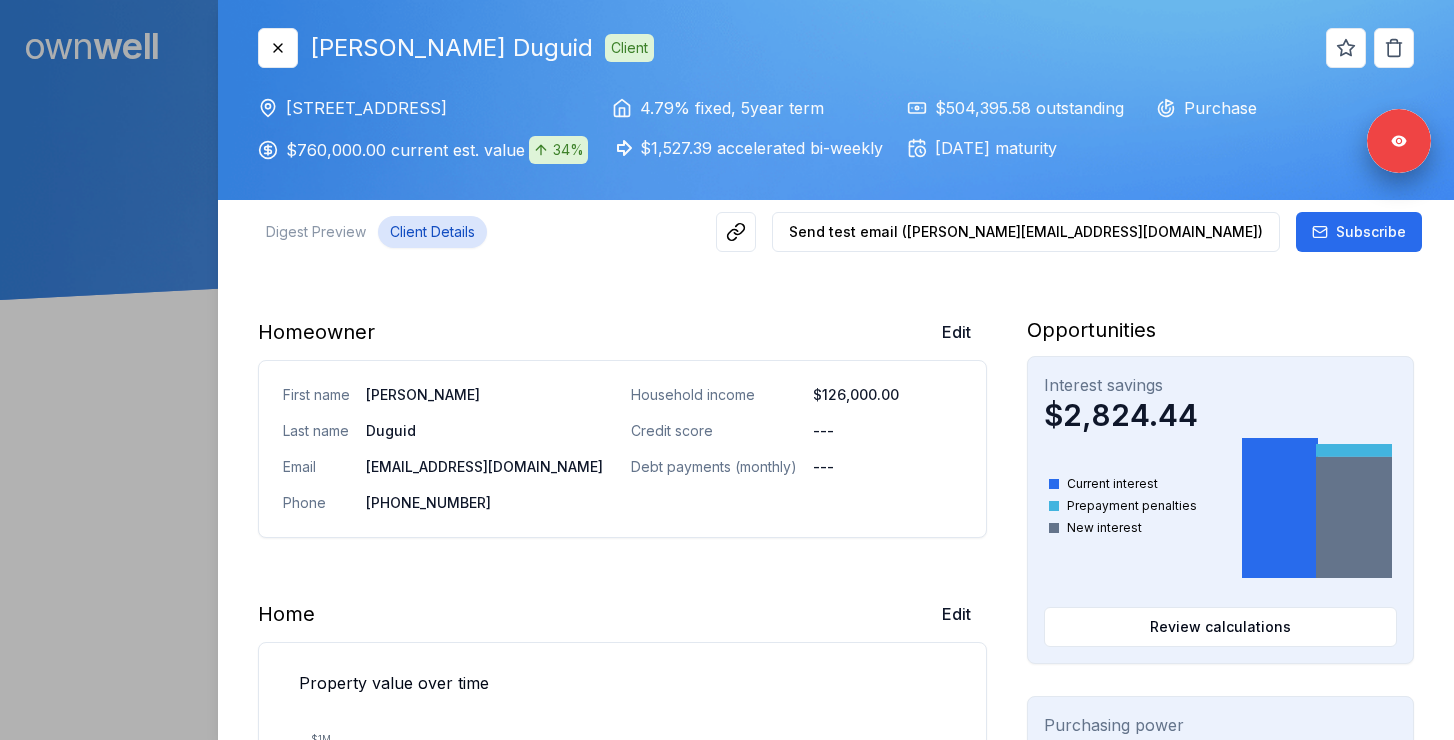 click at bounding box center (727, 370) 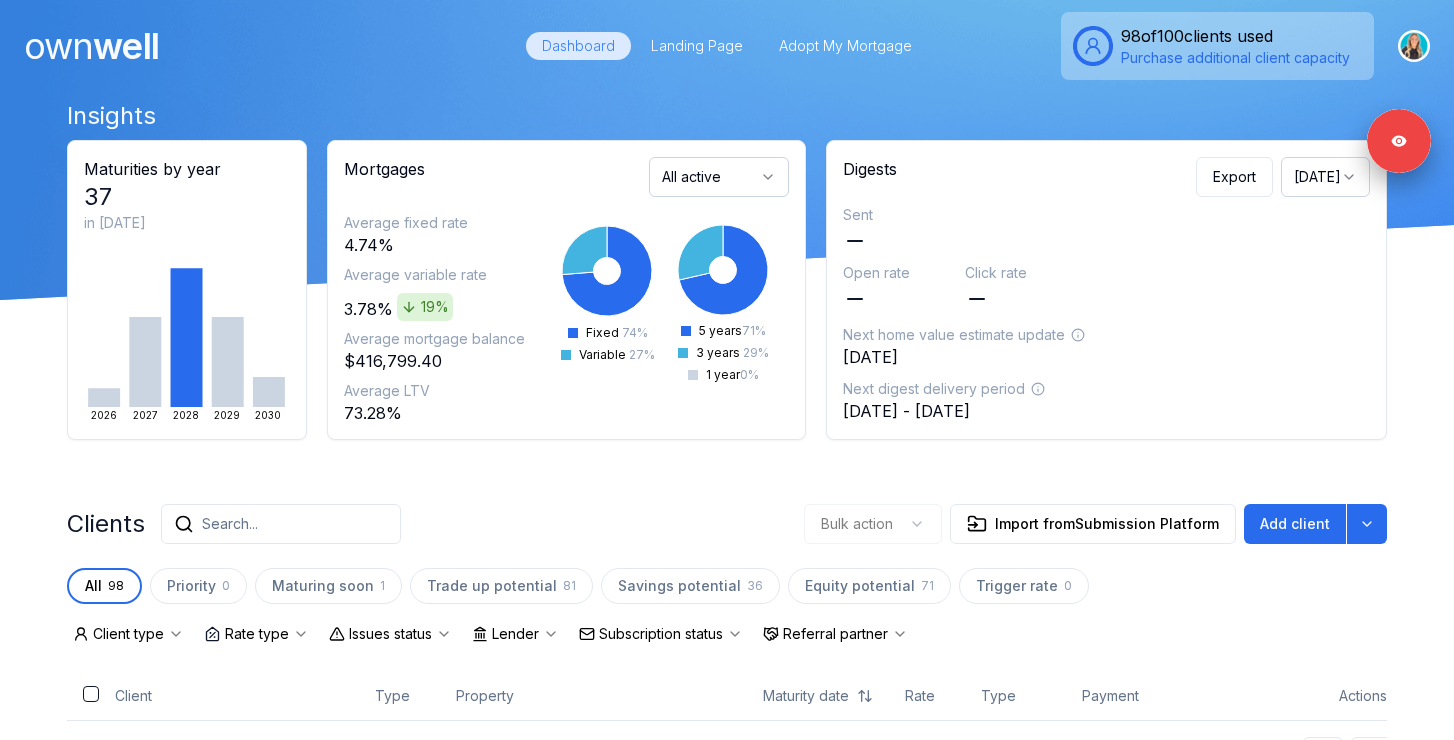click on "Search..." at bounding box center (281, 524) 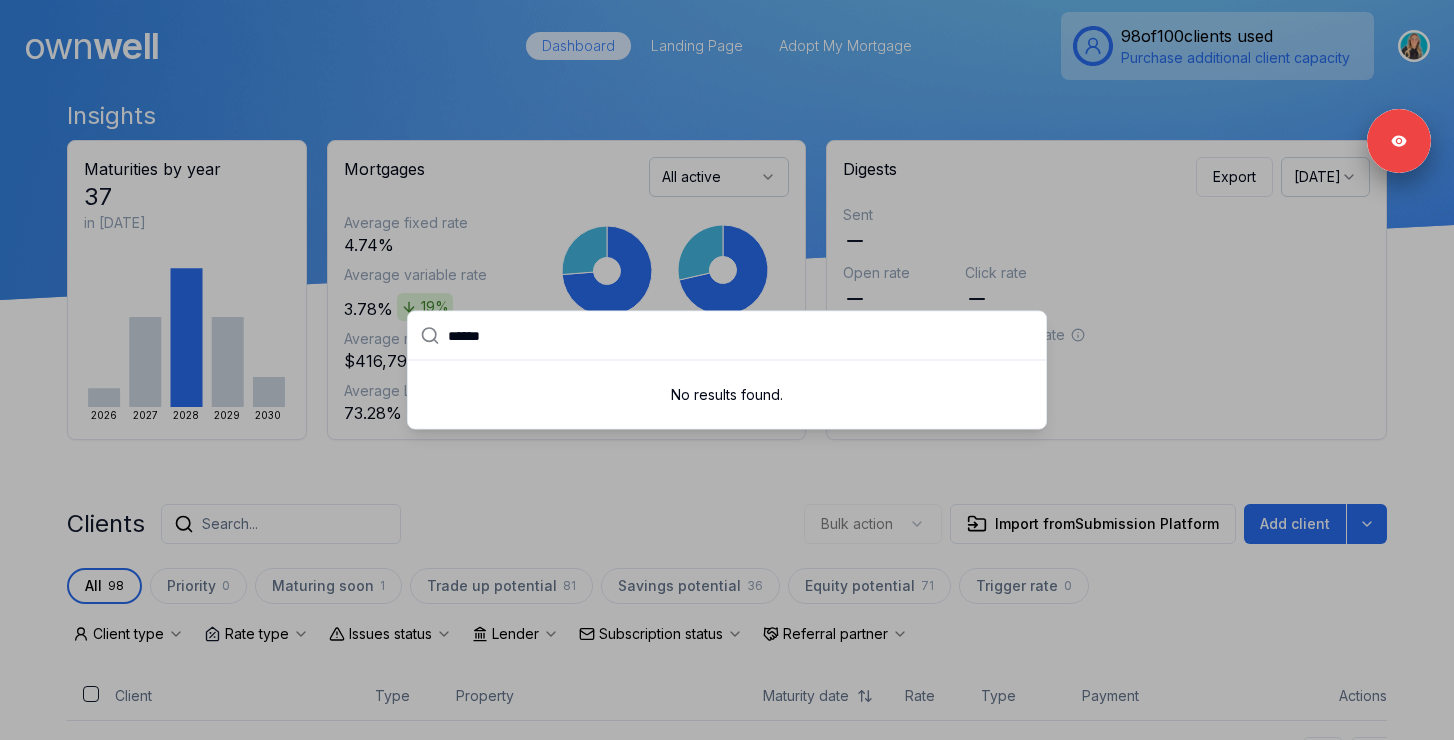 type on "******" 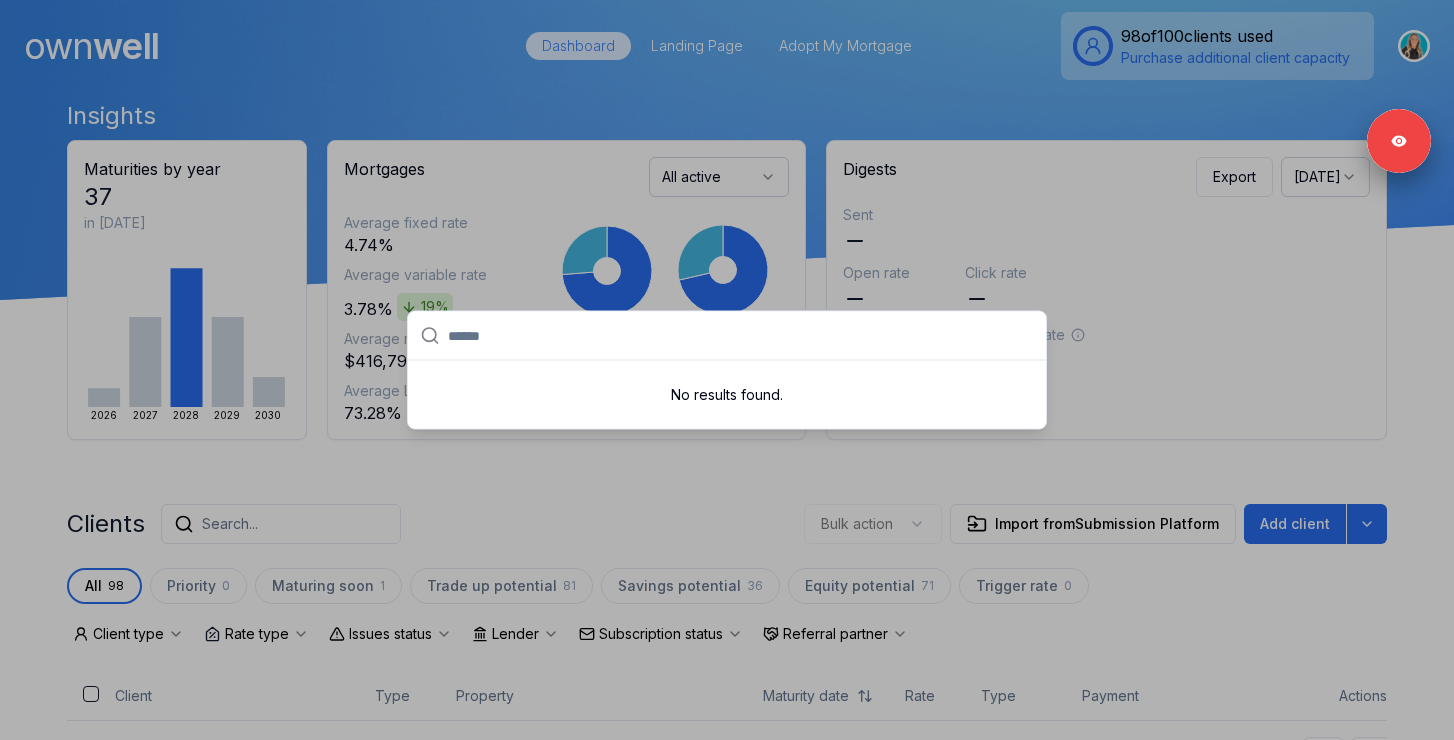 paste on "******" 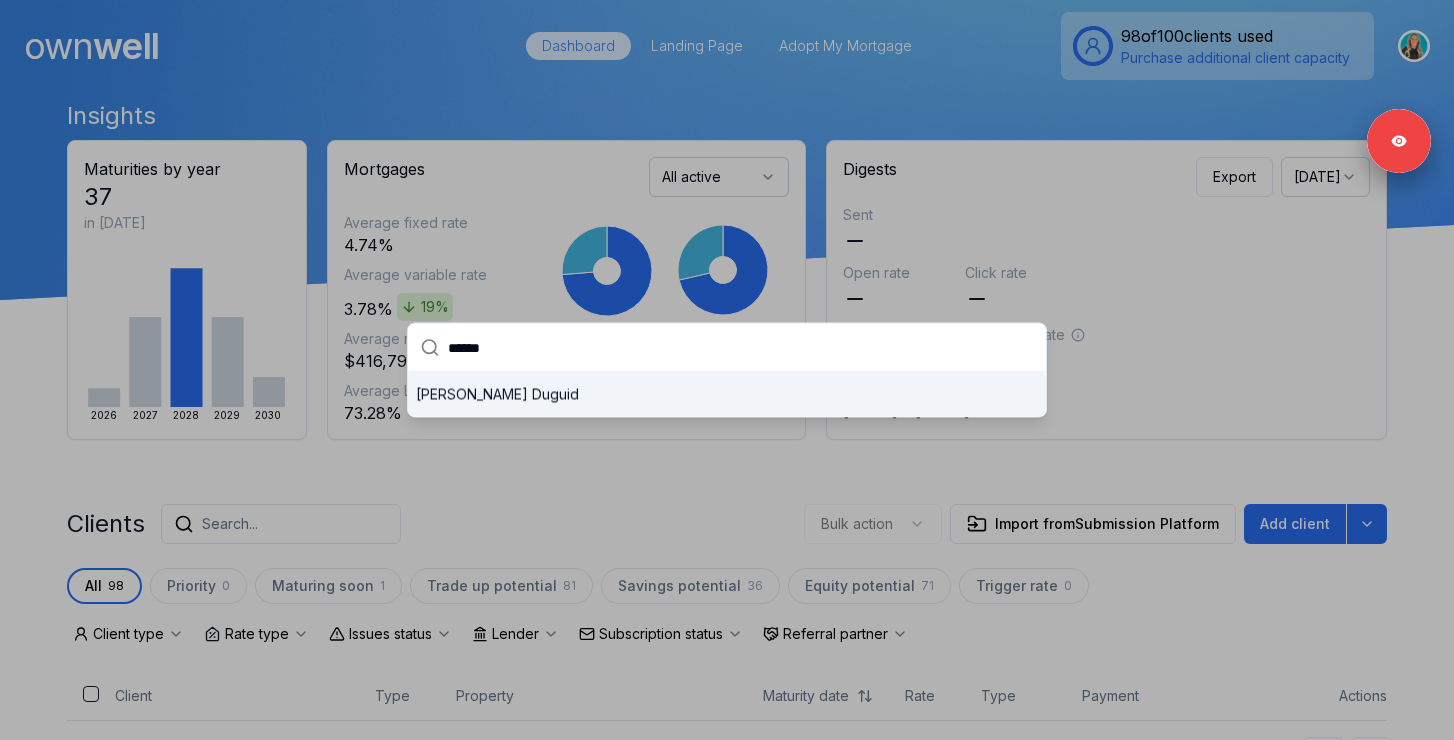 type on "******" 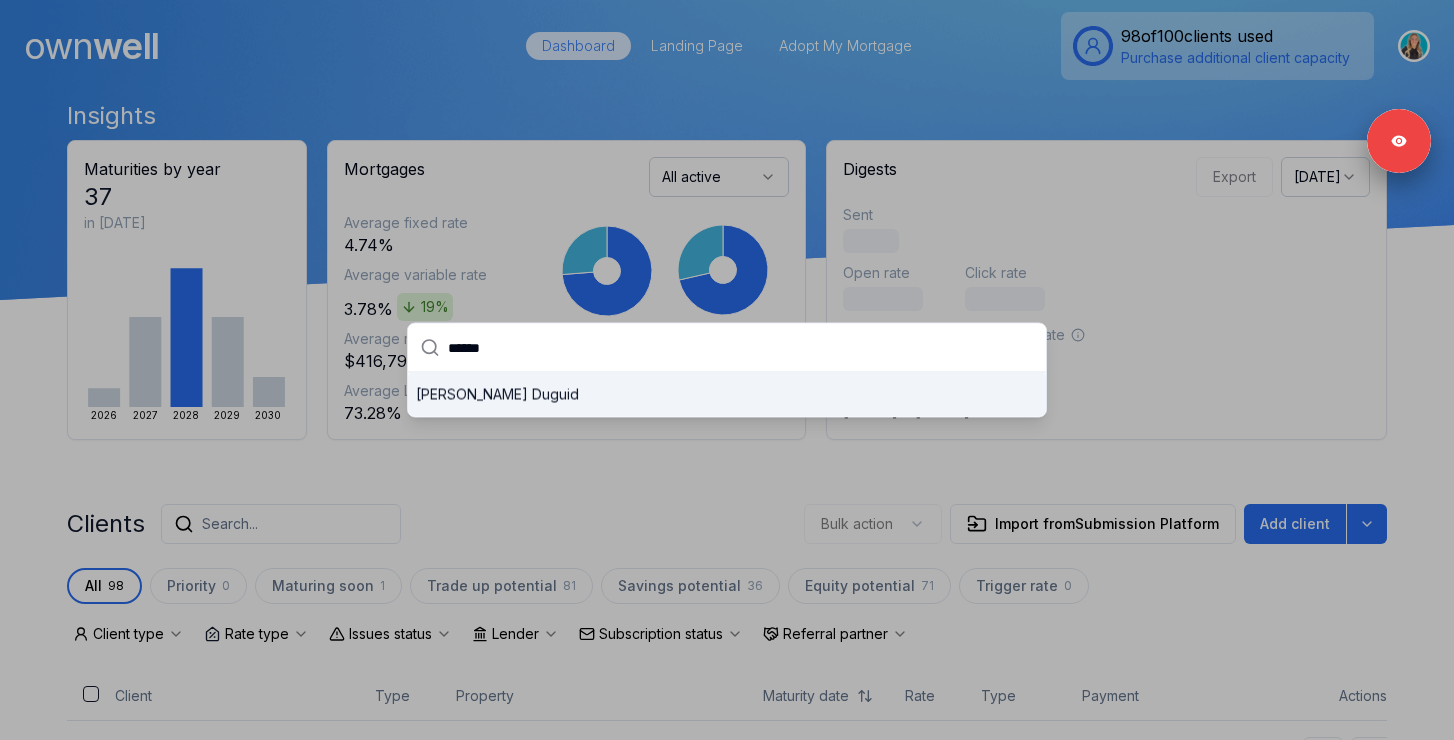 drag, startPoint x: 552, startPoint y: 354, endPoint x: 419, endPoint y: 345, distance: 133.30417 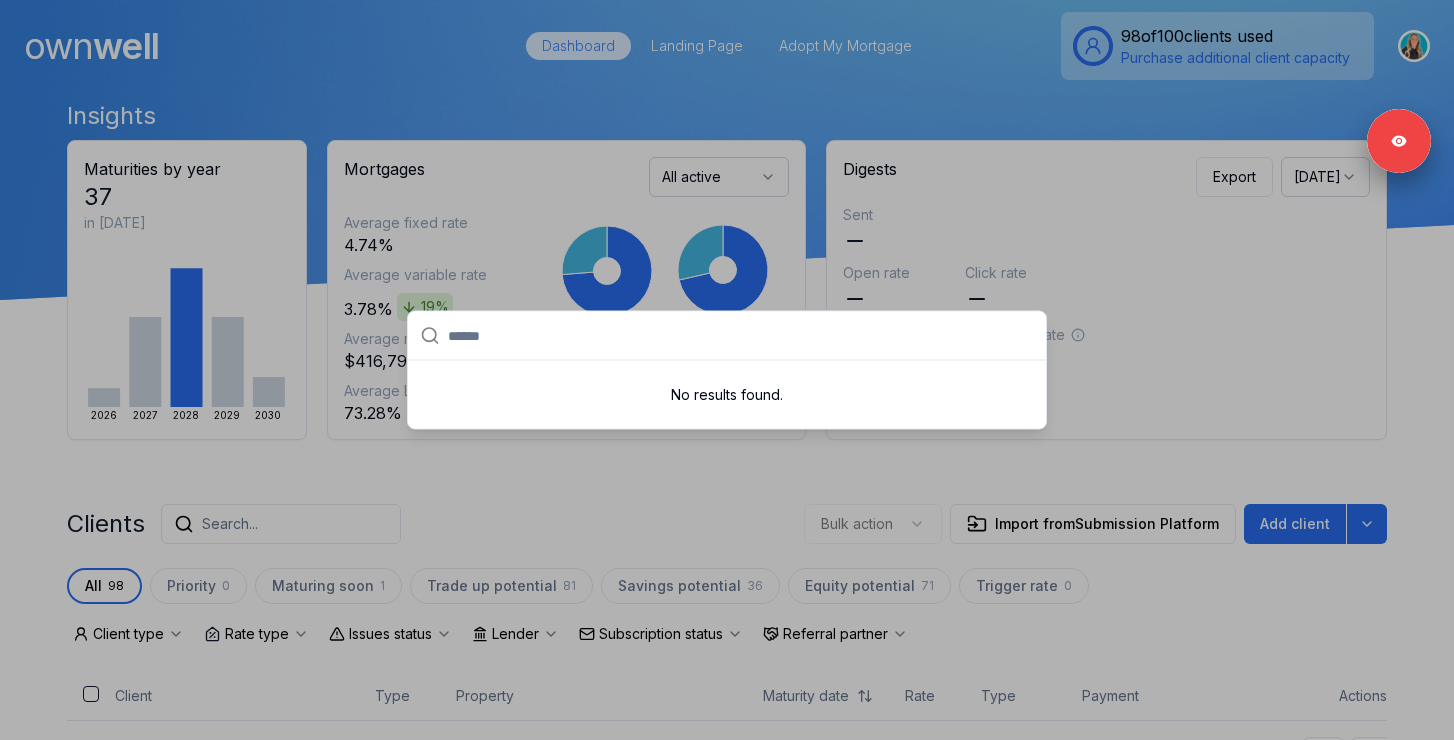 paste on "******" 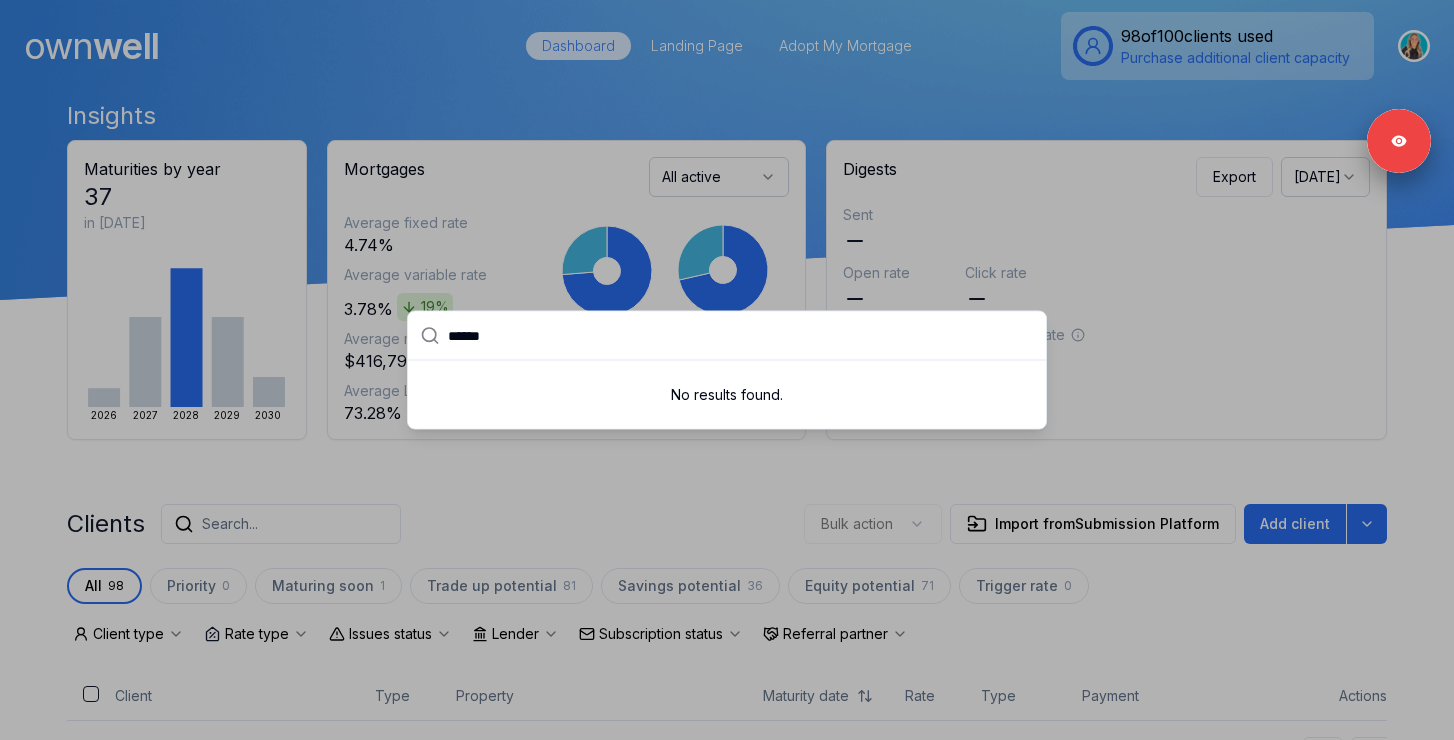 type on "******" 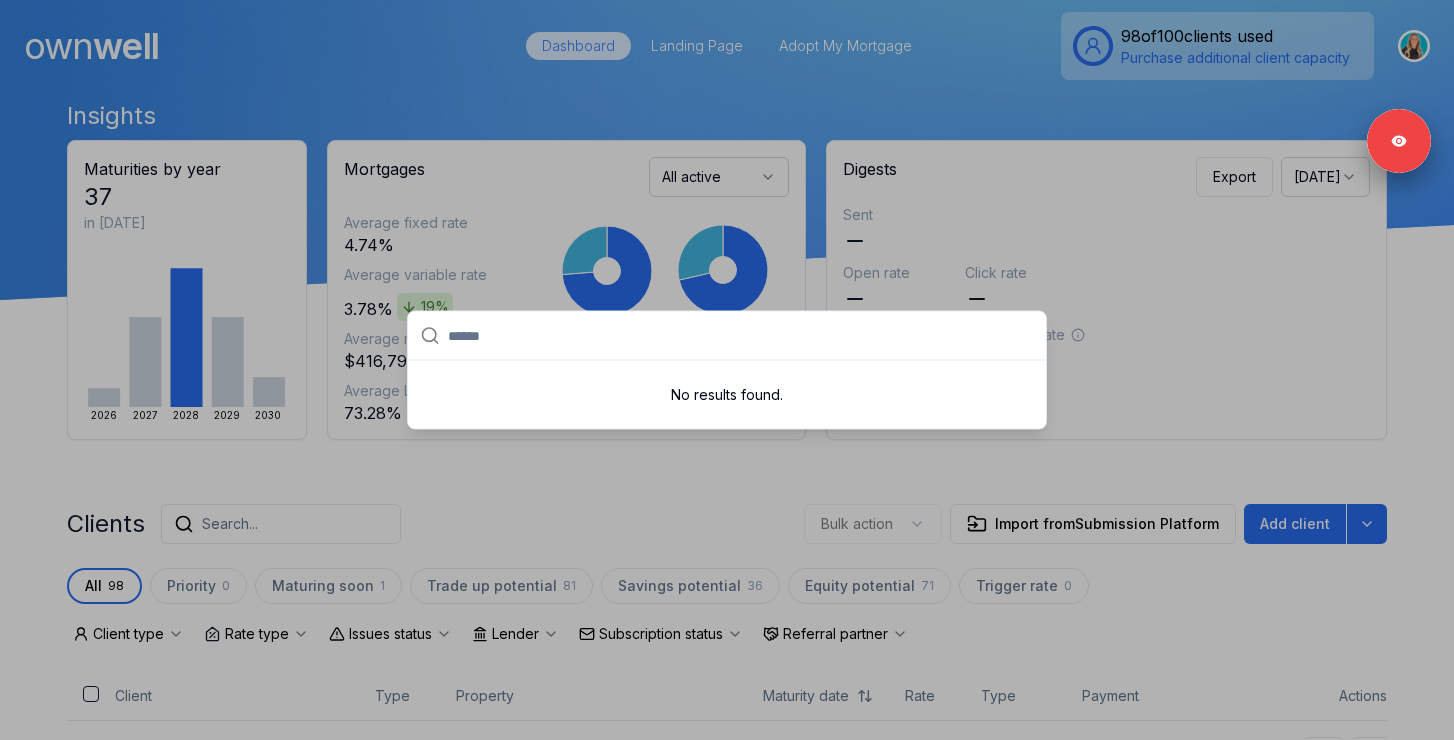 paste on "*******" 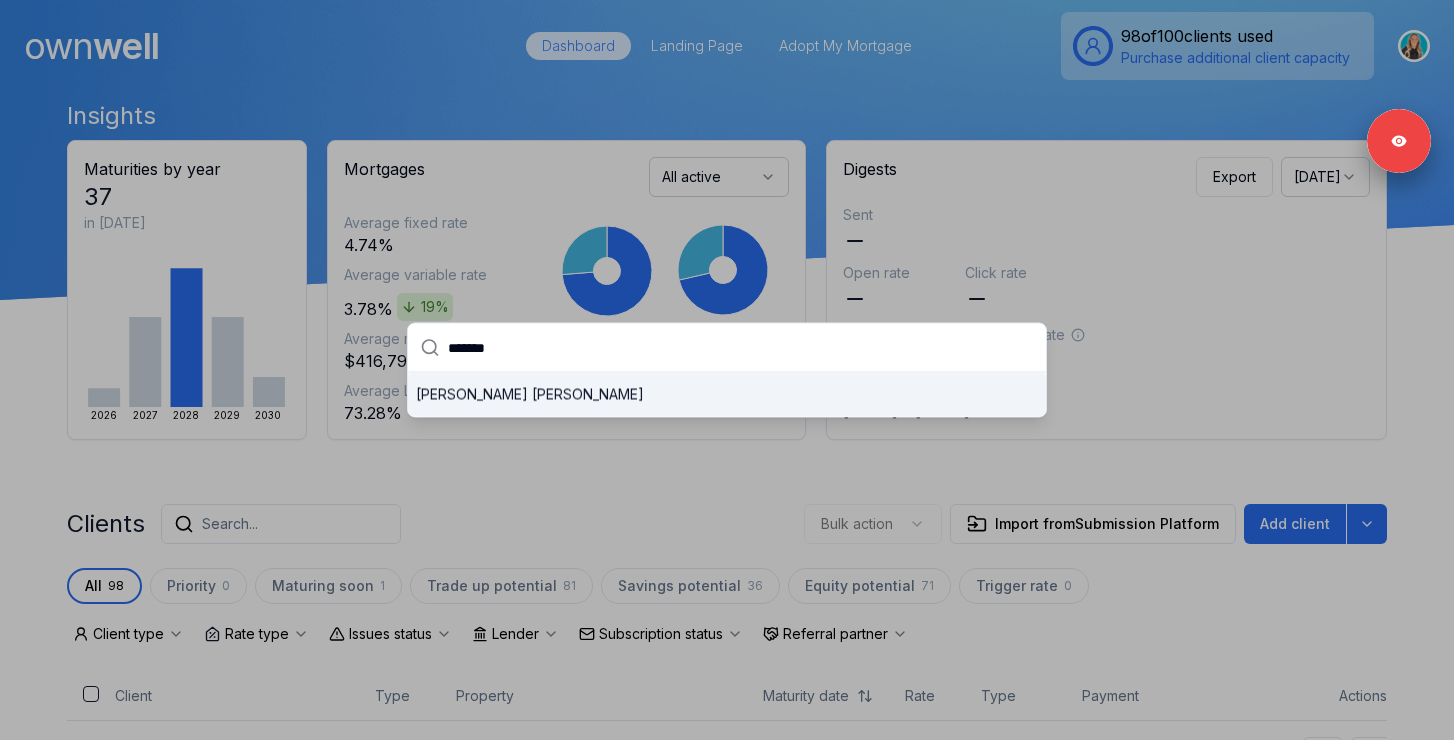 type on "*******" 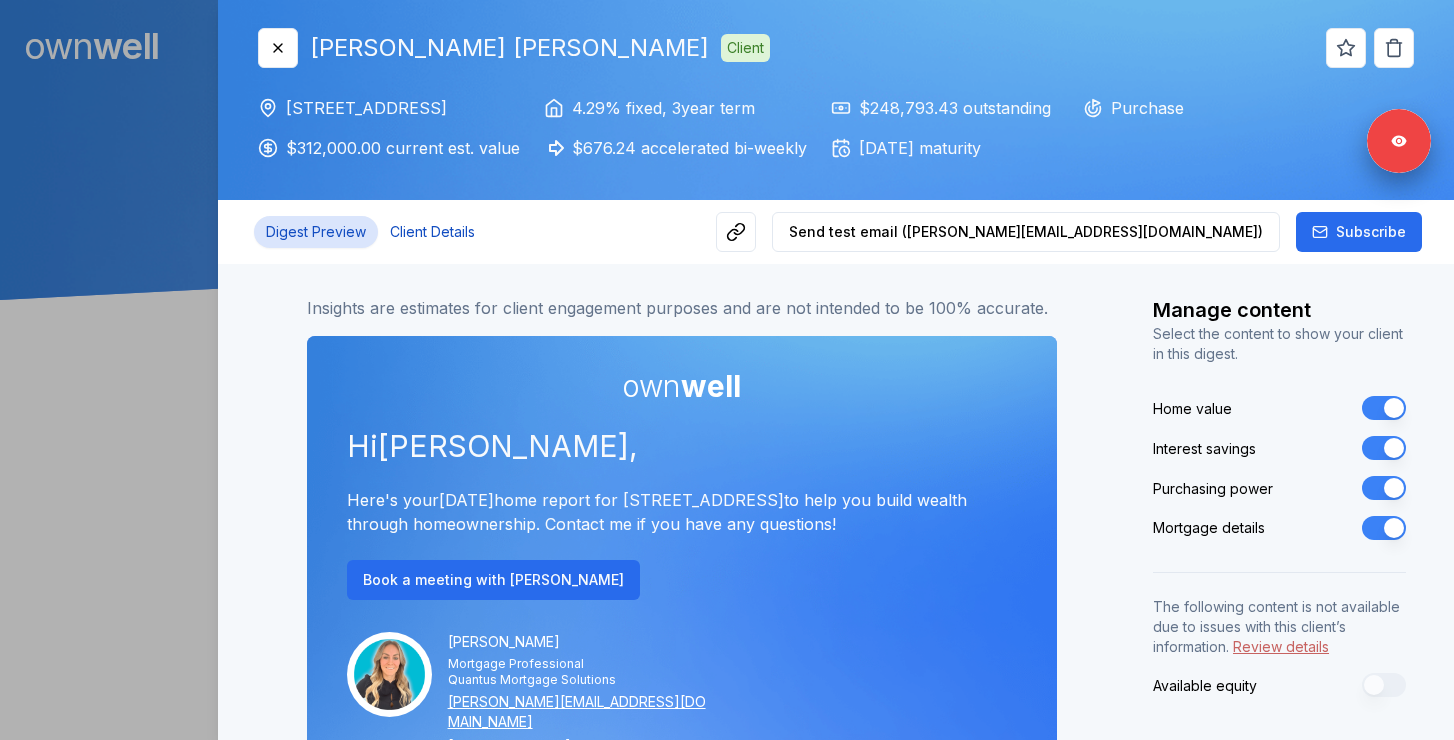 click on "Client Details" at bounding box center (432, 232) 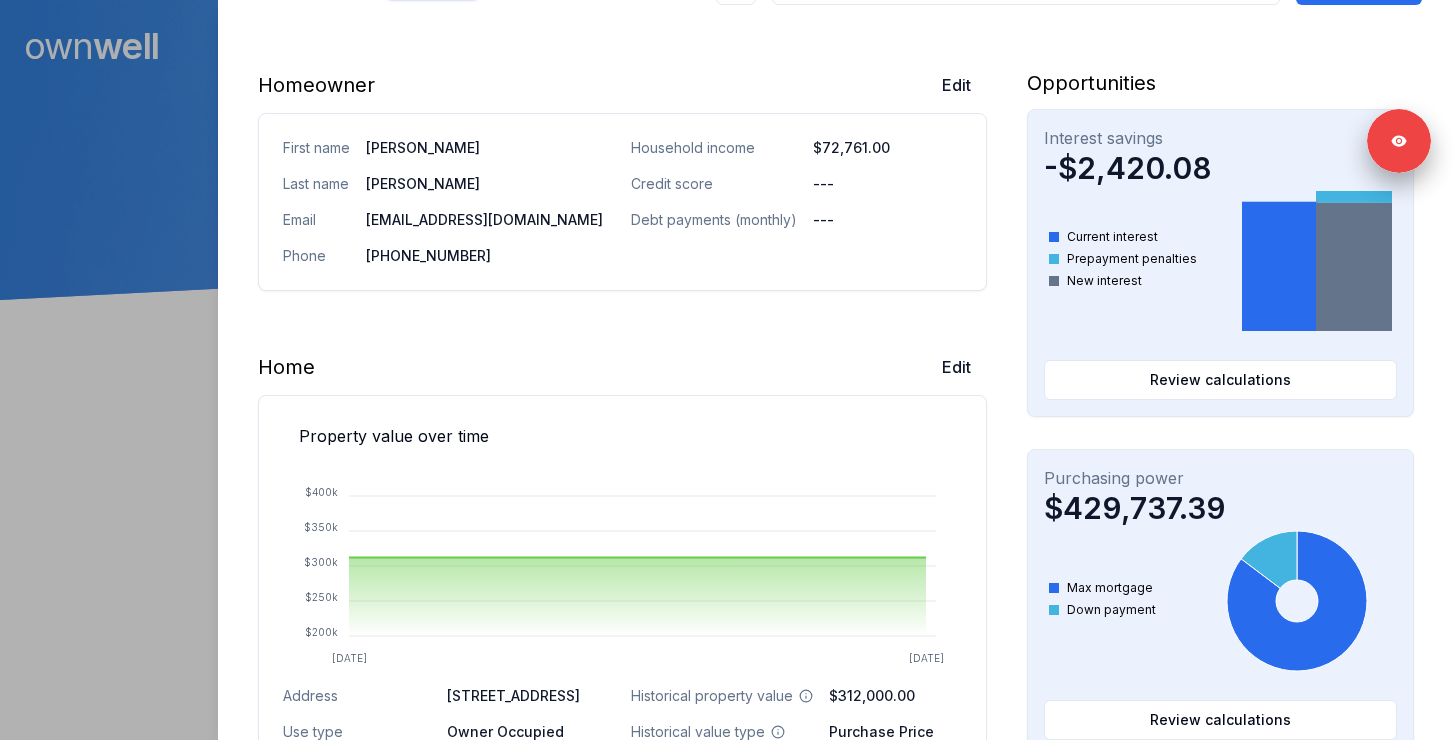 scroll, scrollTop: 273, scrollLeft: 0, axis: vertical 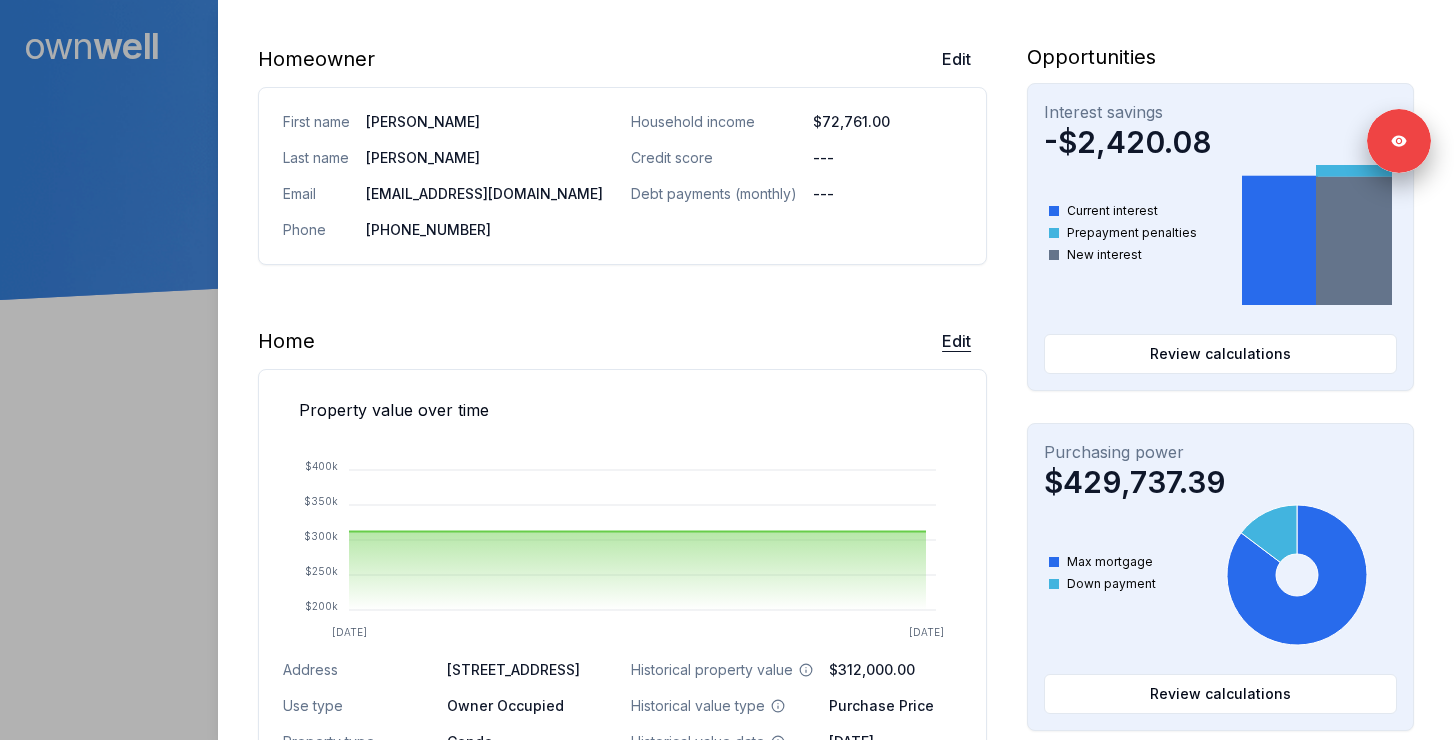 click on "Edit" at bounding box center [956, 341] 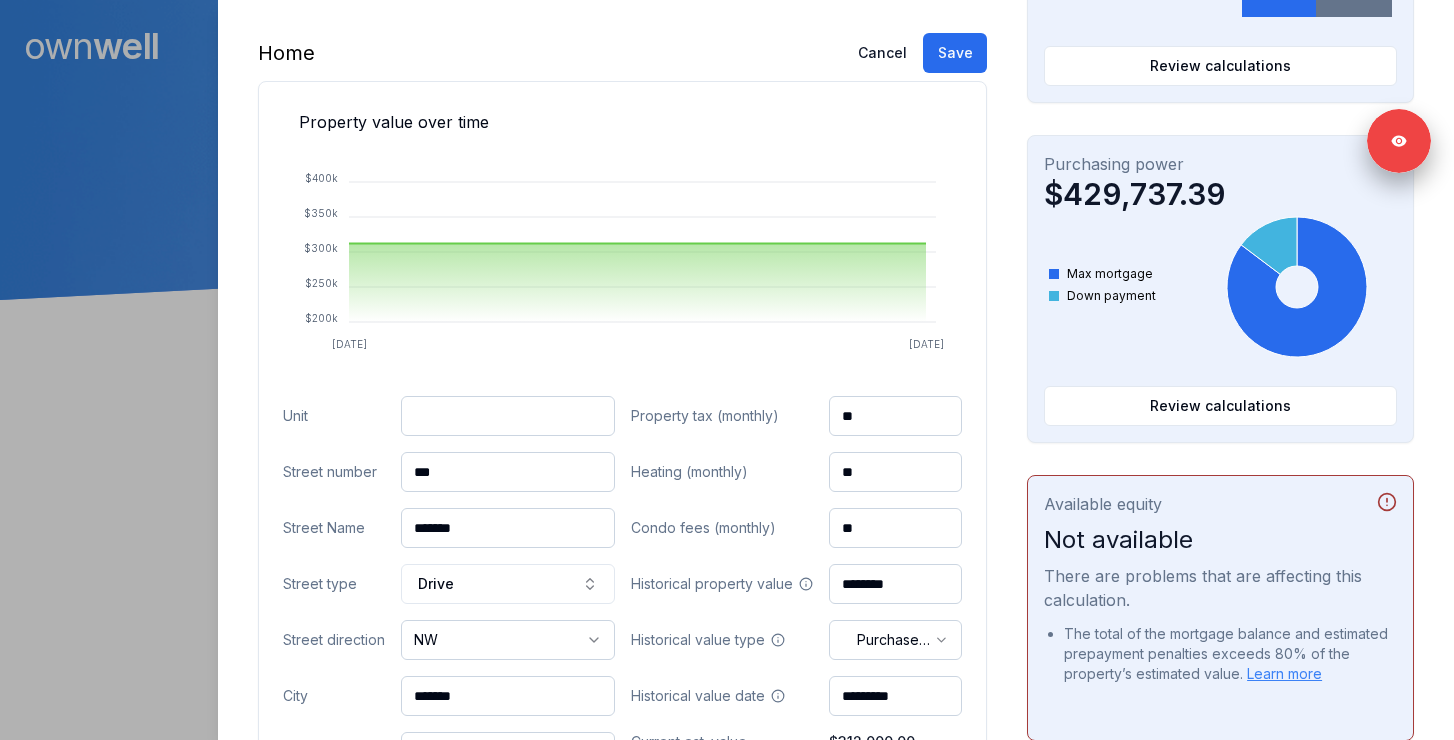 scroll, scrollTop: 639, scrollLeft: 0, axis: vertical 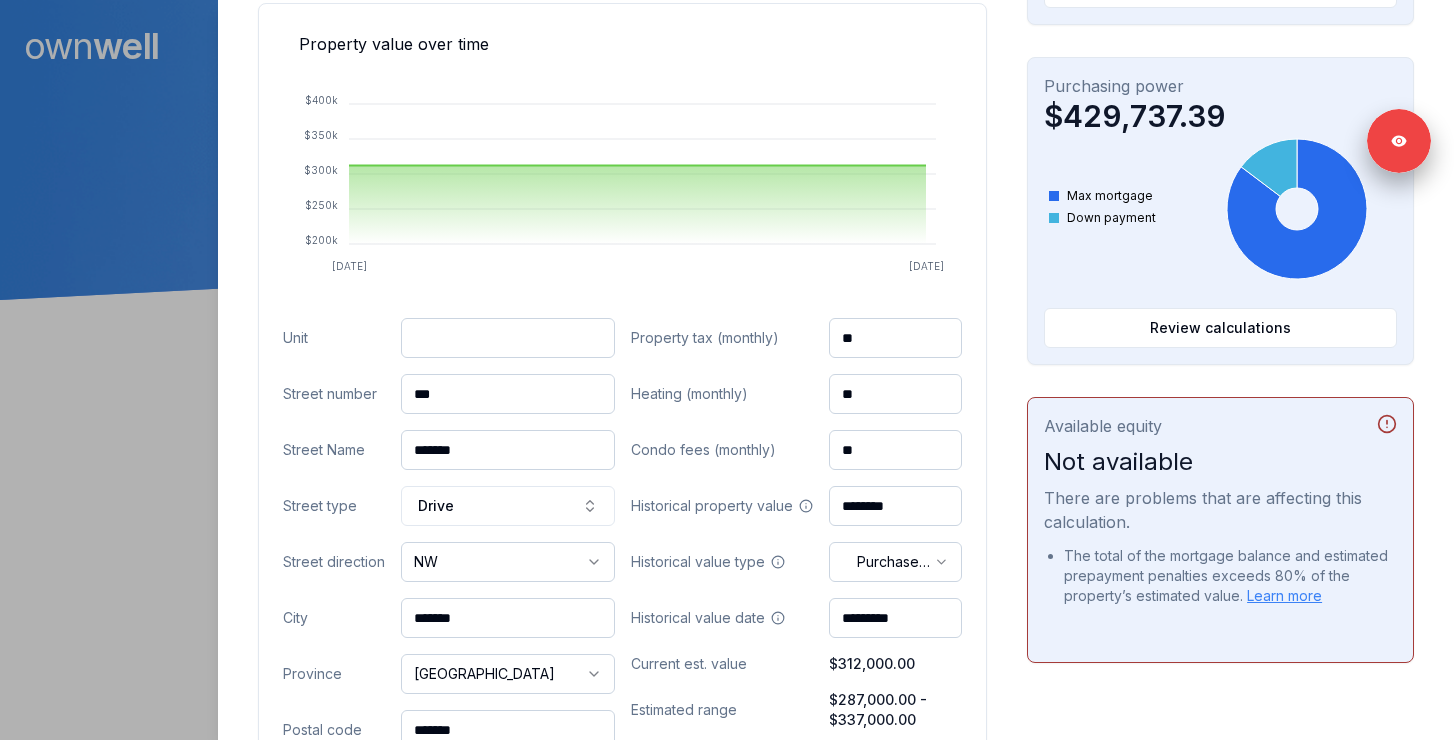 click at bounding box center [508, 338] 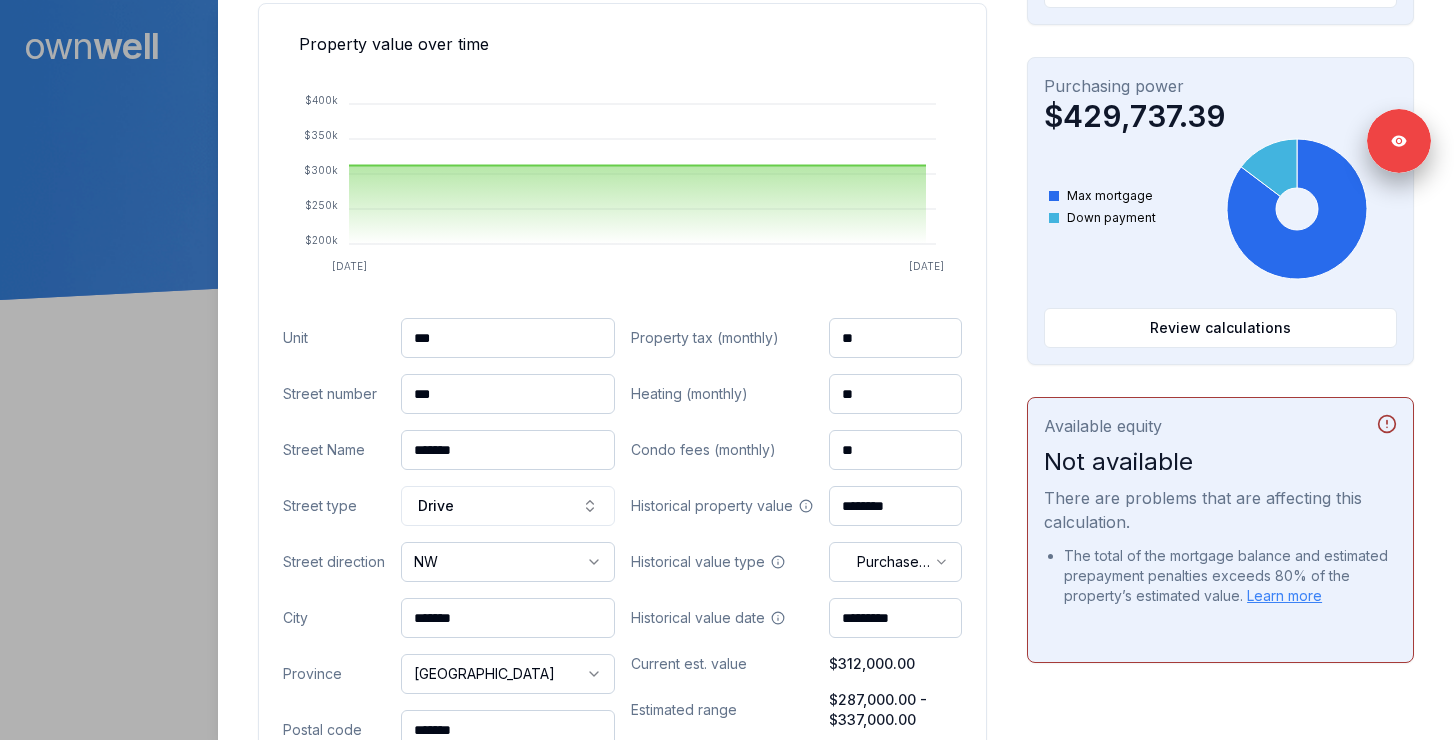 type on "***" 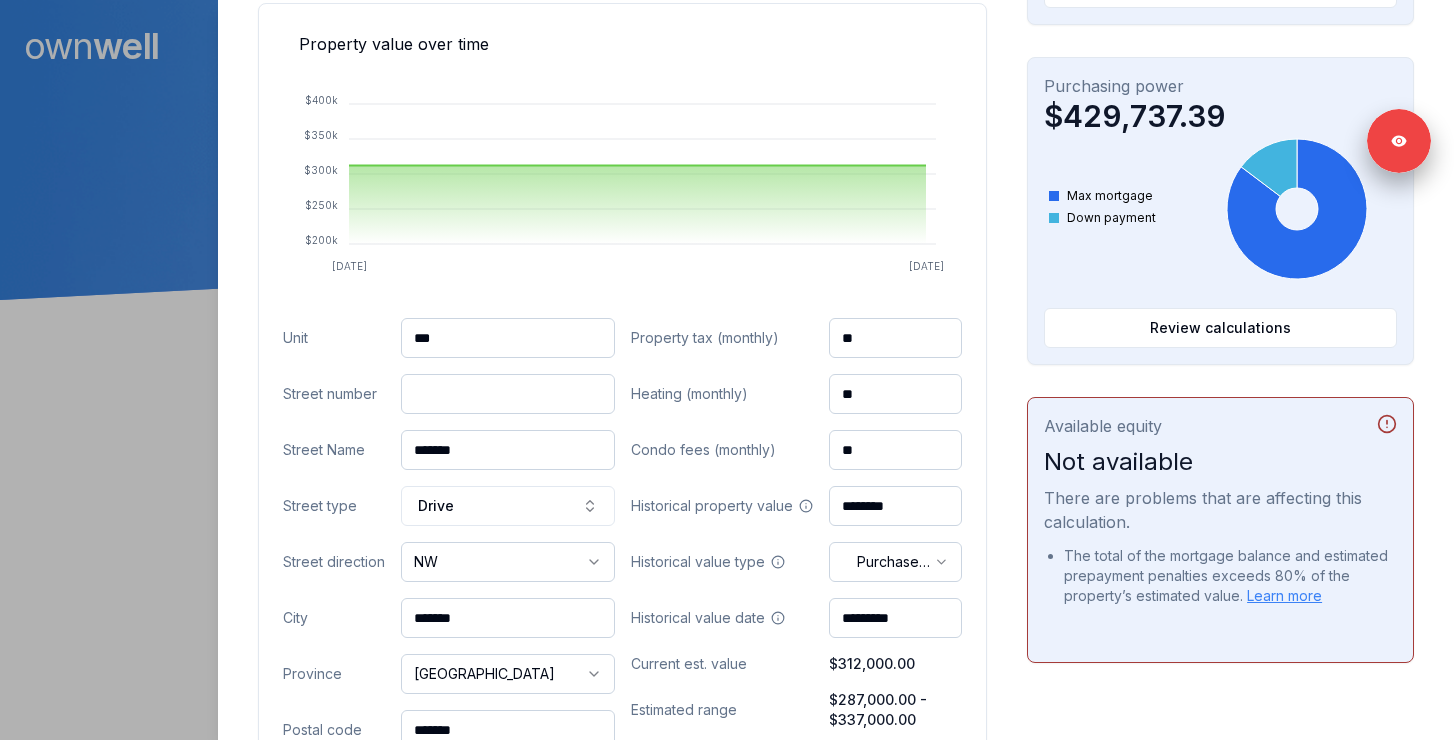 paste on "**" 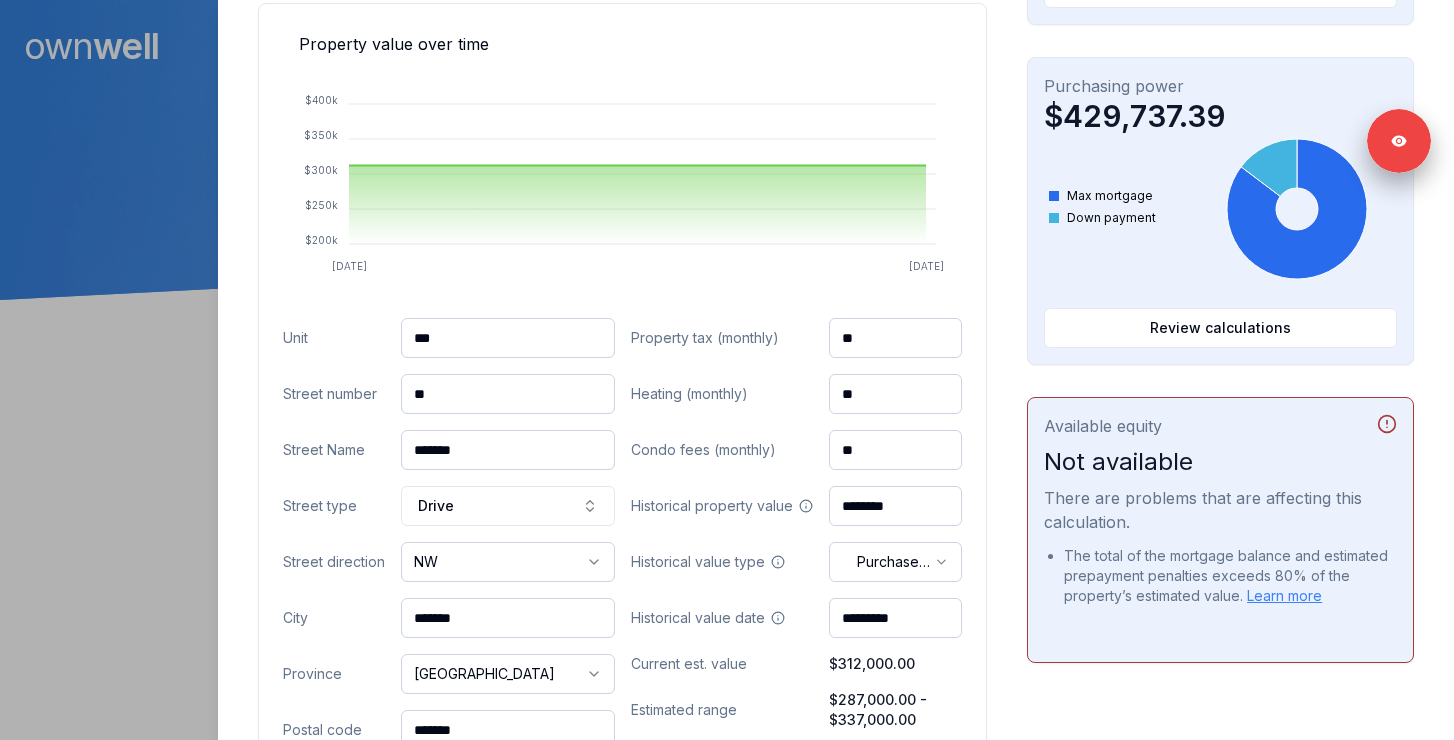 type on "**" 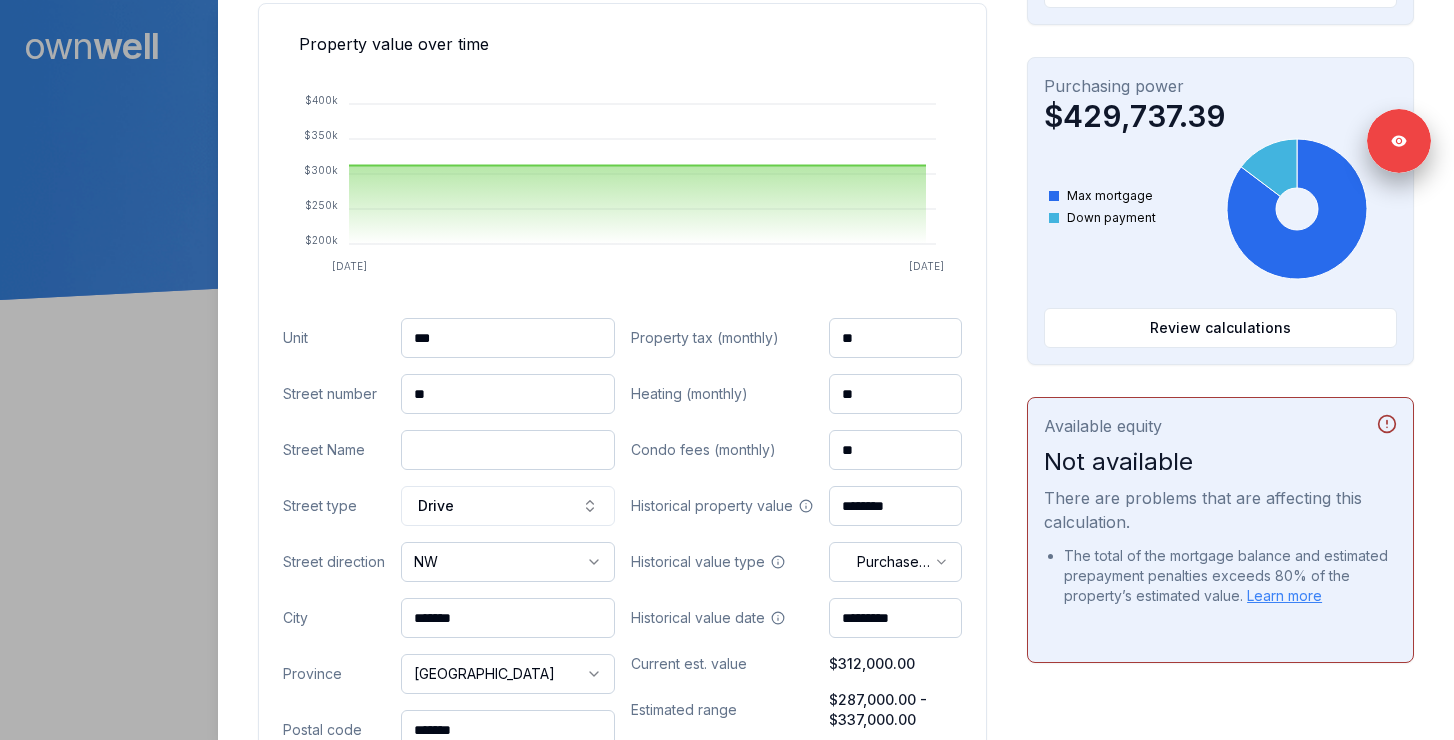paste on "**********" 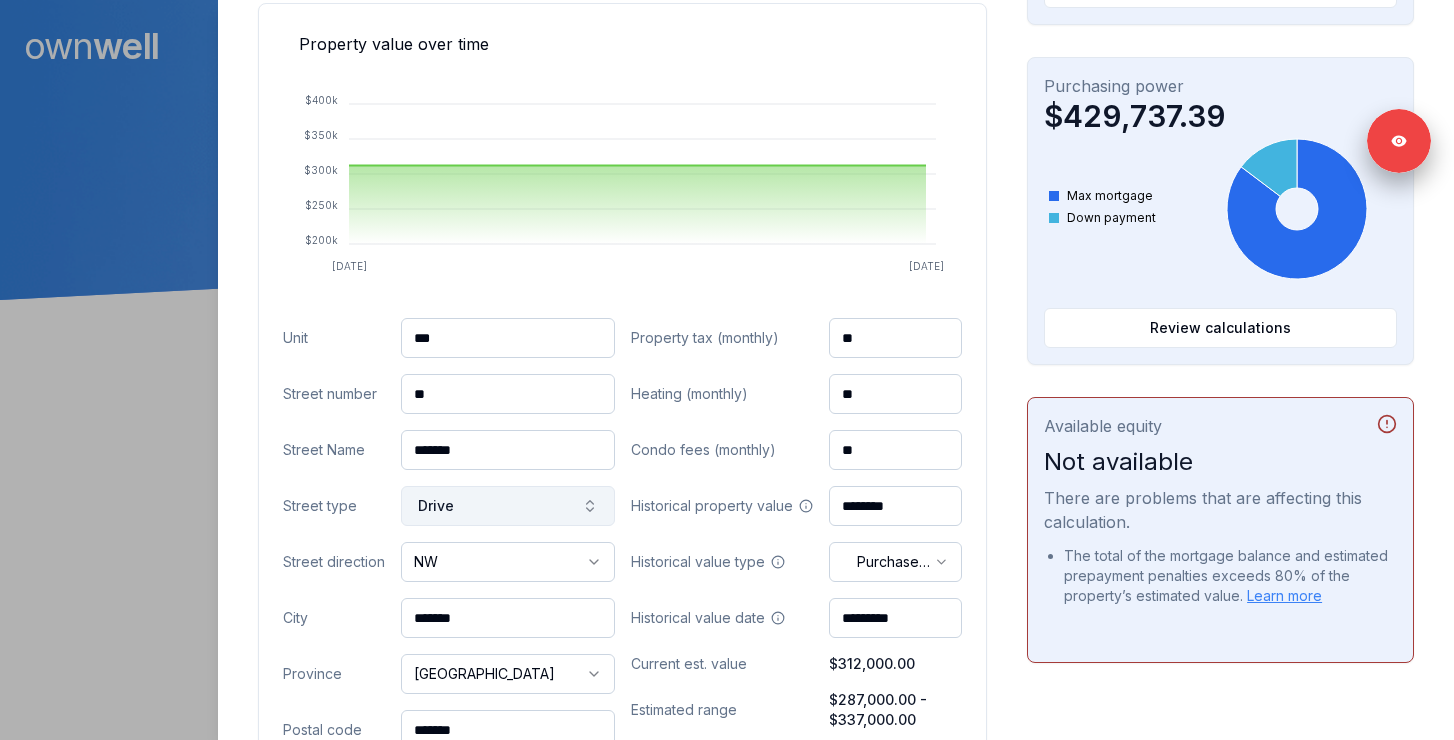 type on "*******" 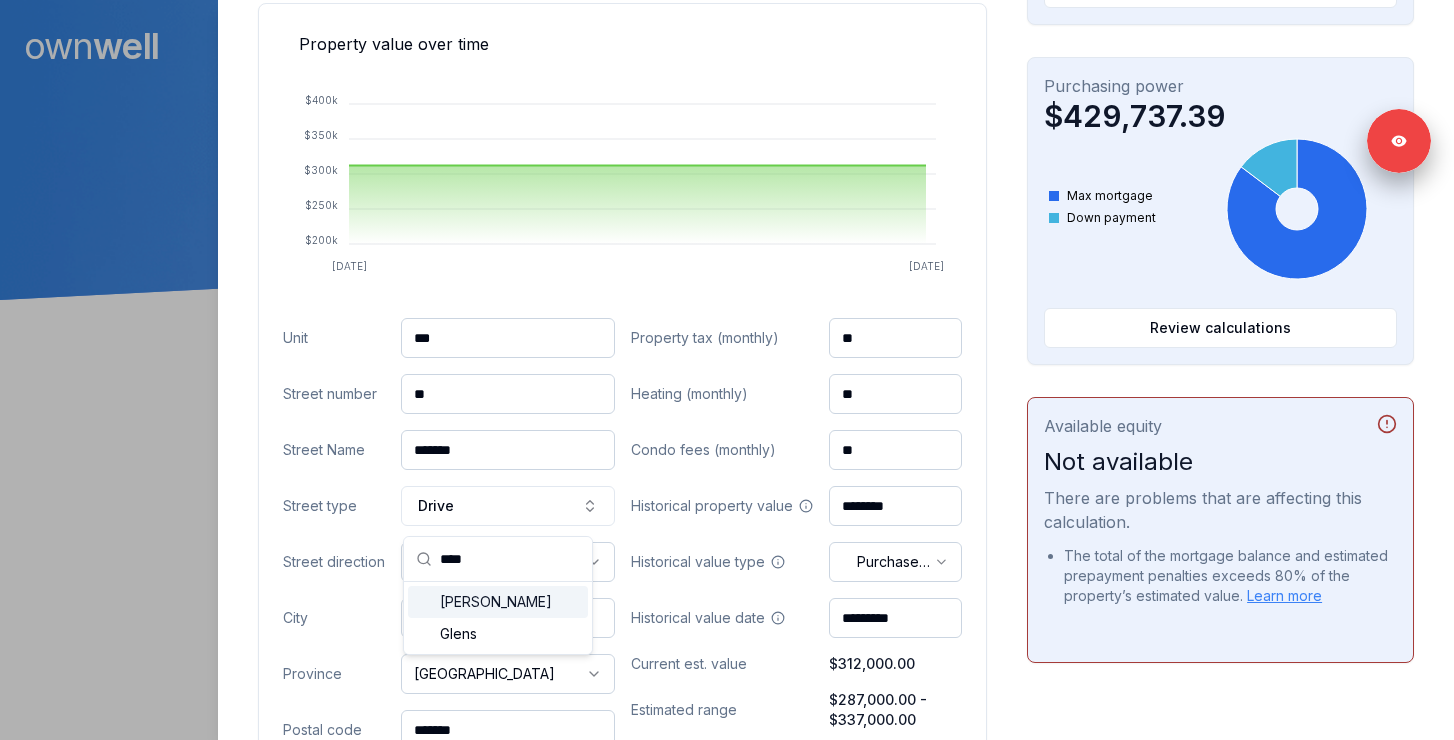 type on "****" 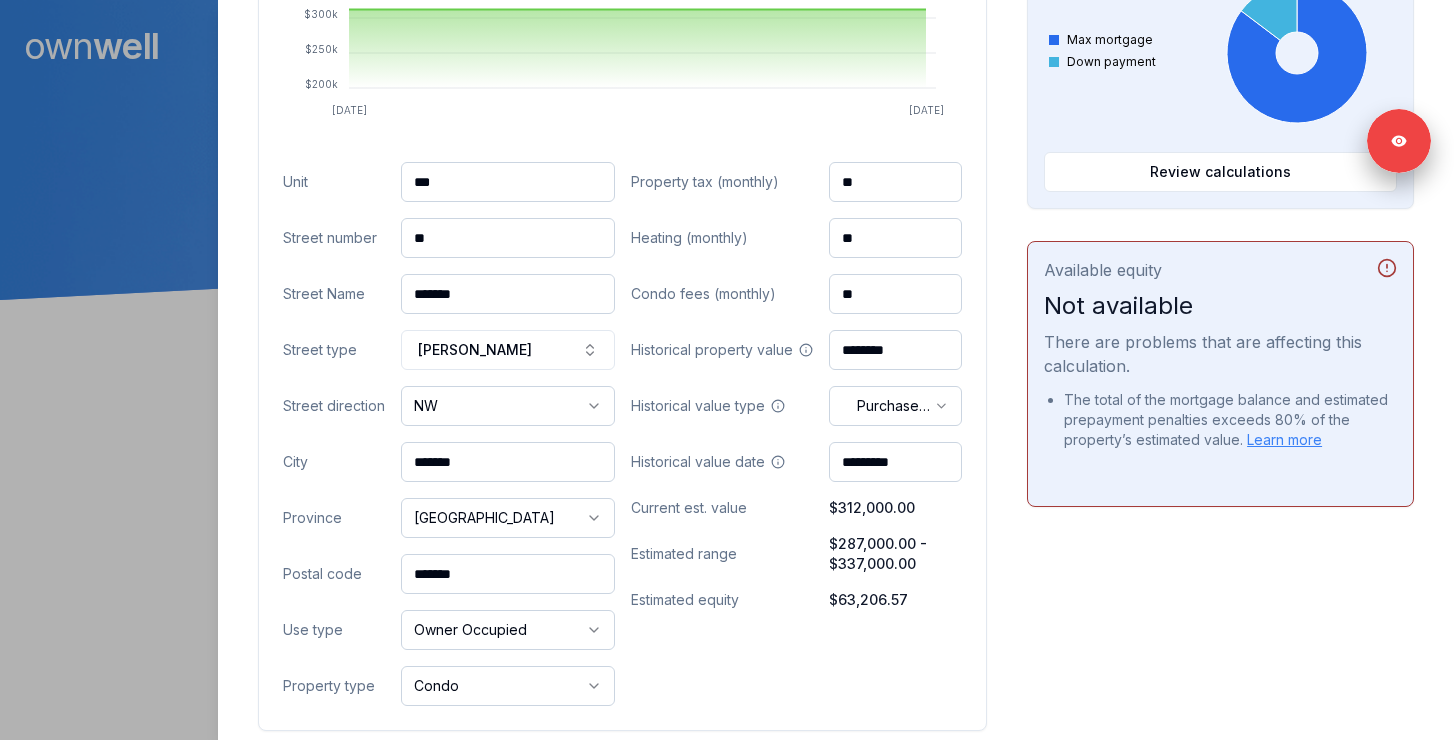 scroll, scrollTop: 794, scrollLeft: 0, axis: vertical 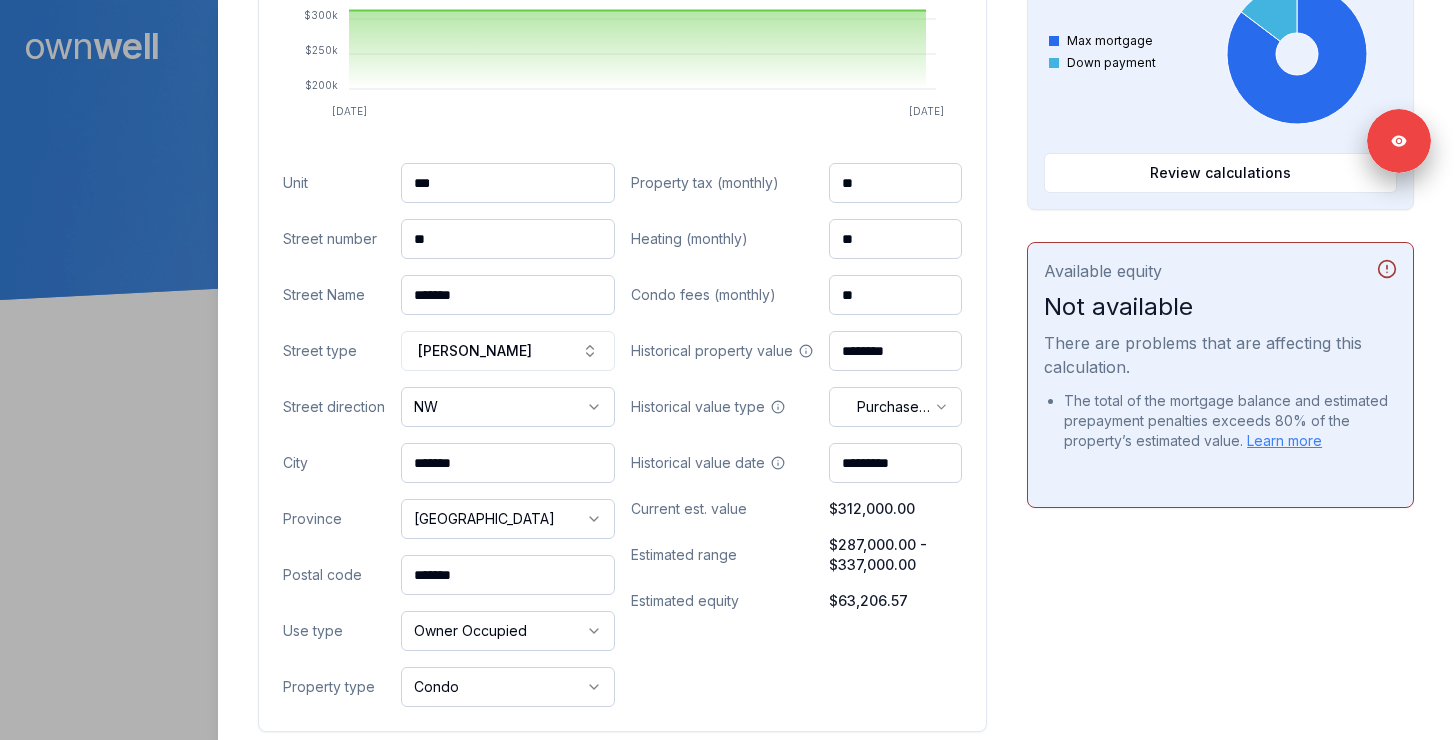 drag, startPoint x: 493, startPoint y: 574, endPoint x: 360, endPoint y: 573, distance: 133.00375 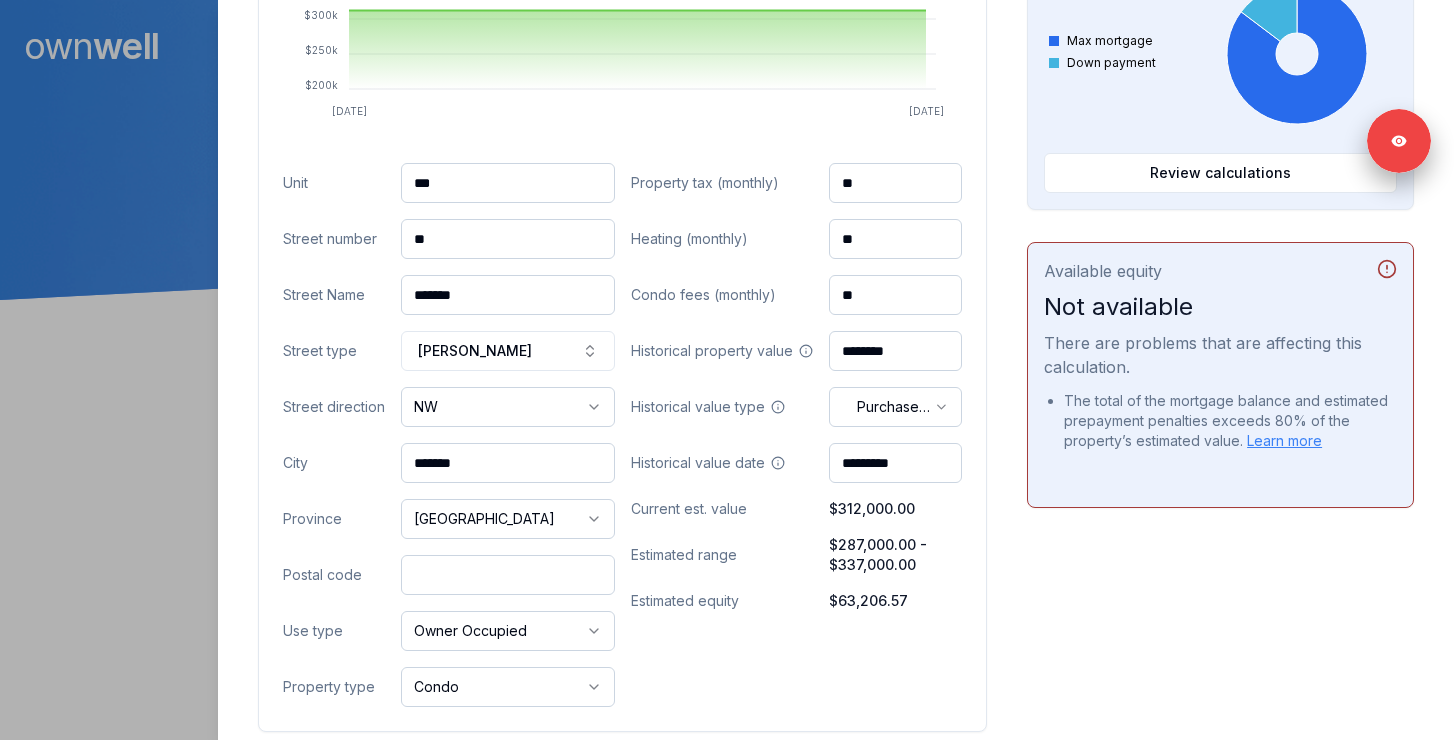 paste on "*******" 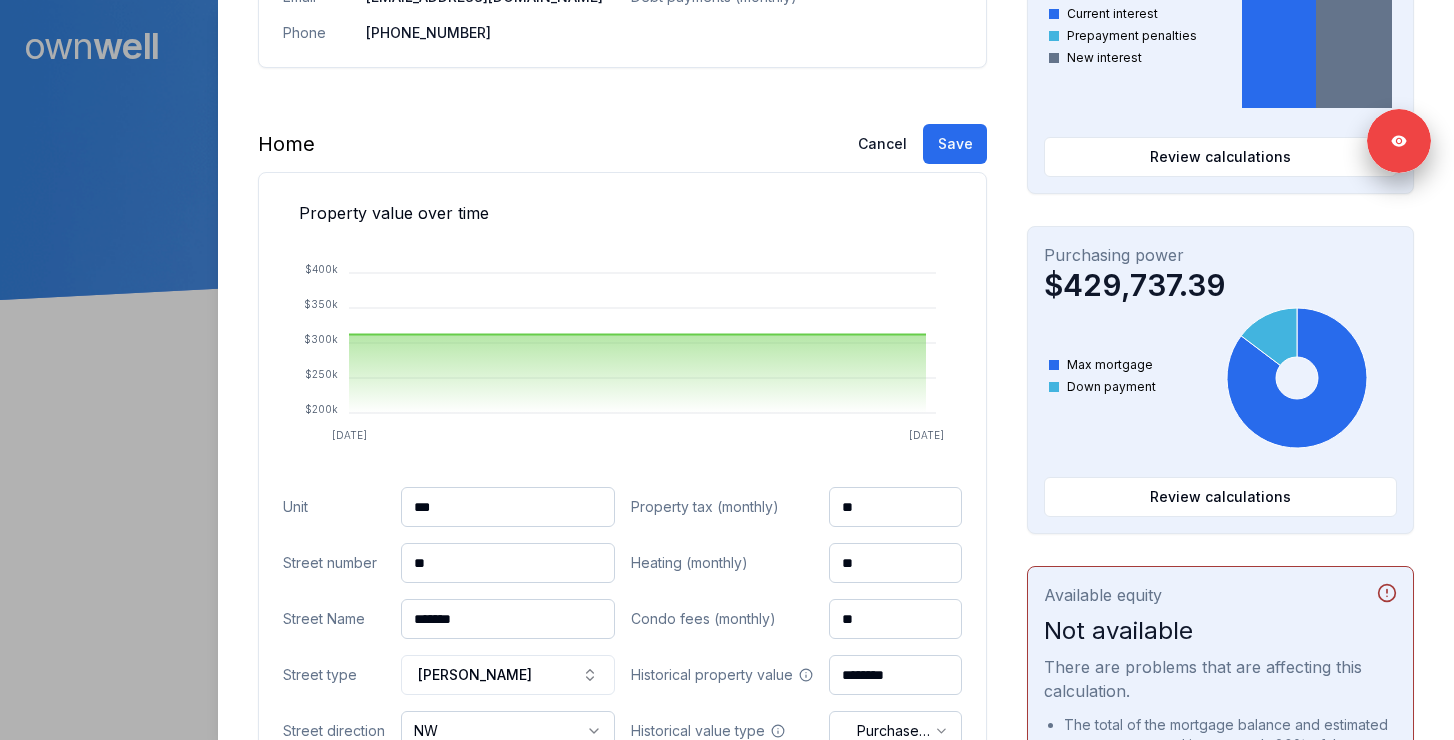 scroll, scrollTop: 440, scrollLeft: 0, axis: vertical 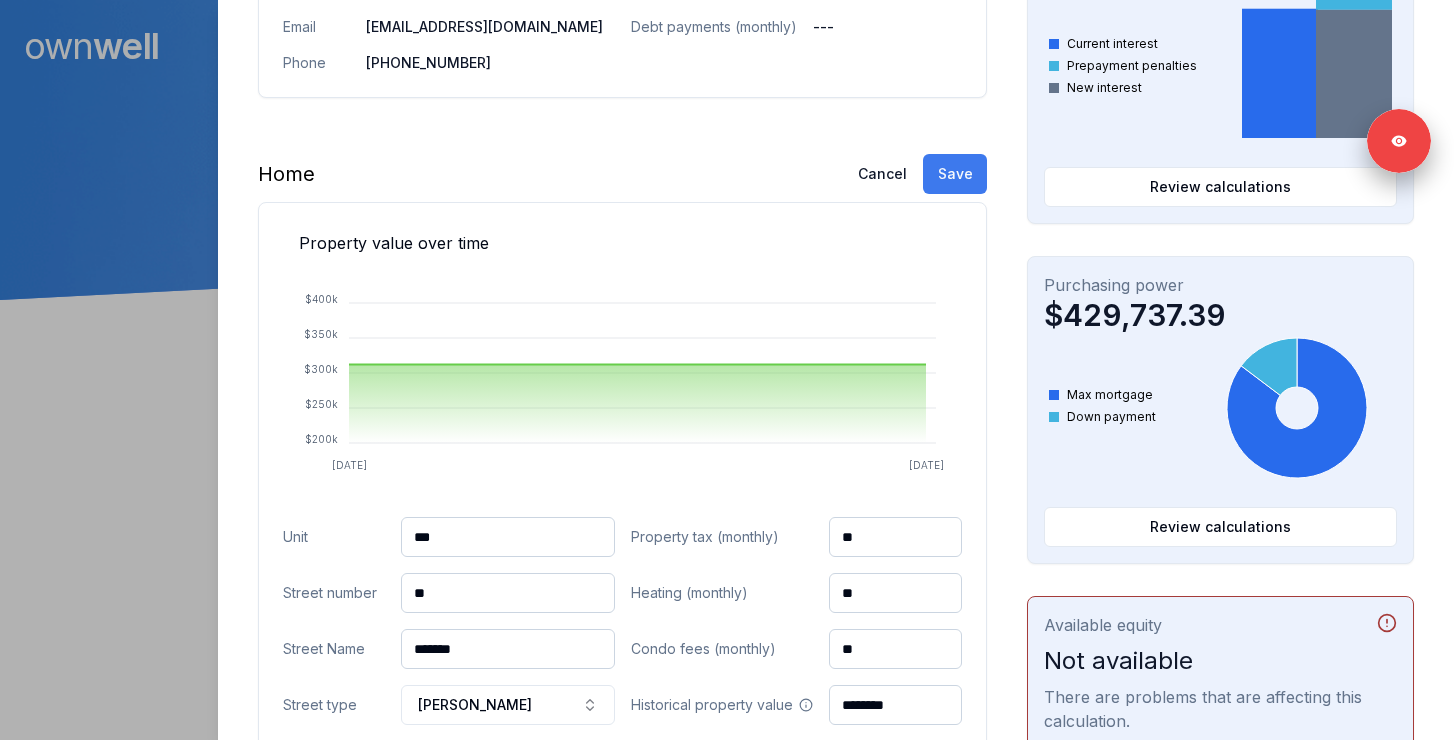 type on "*******" 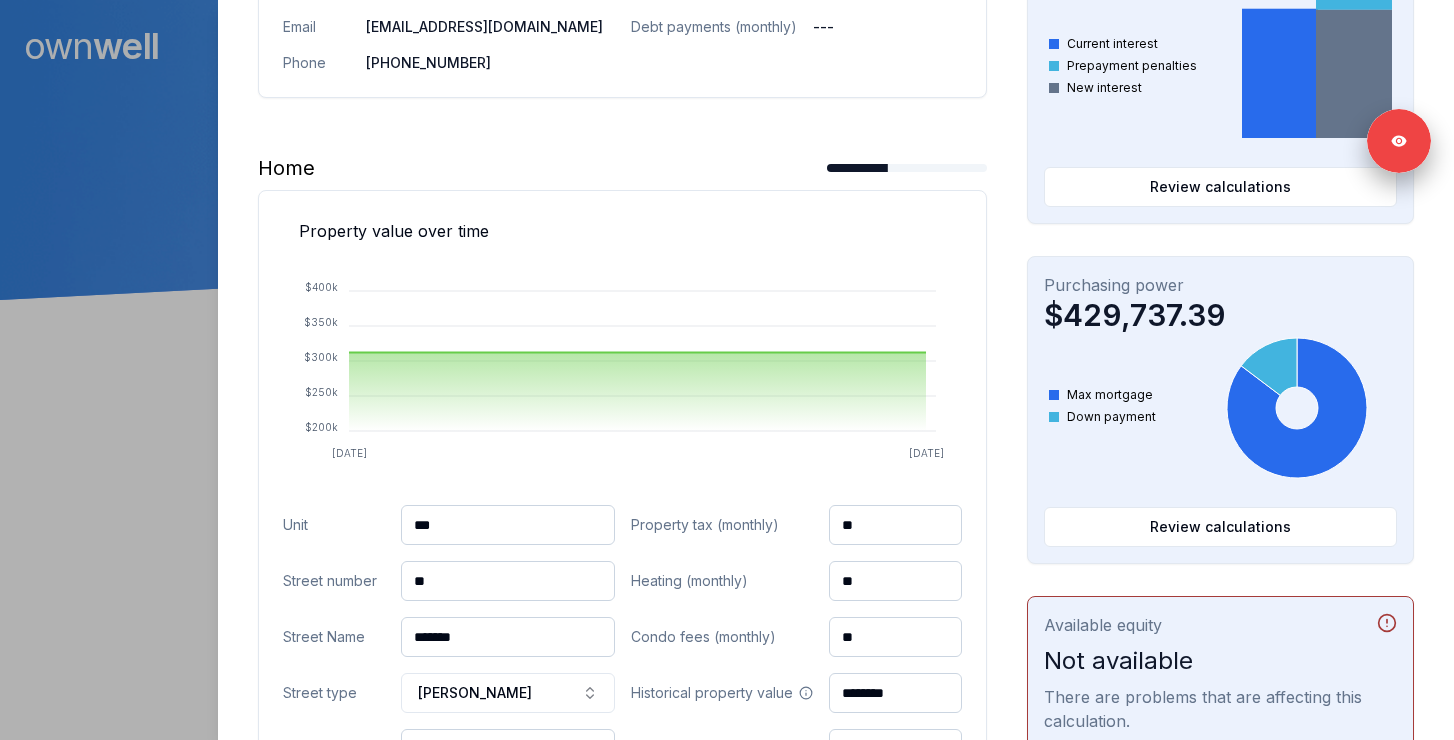 scroll, scrollTop: 0, scrollLeft: 0, axis: both 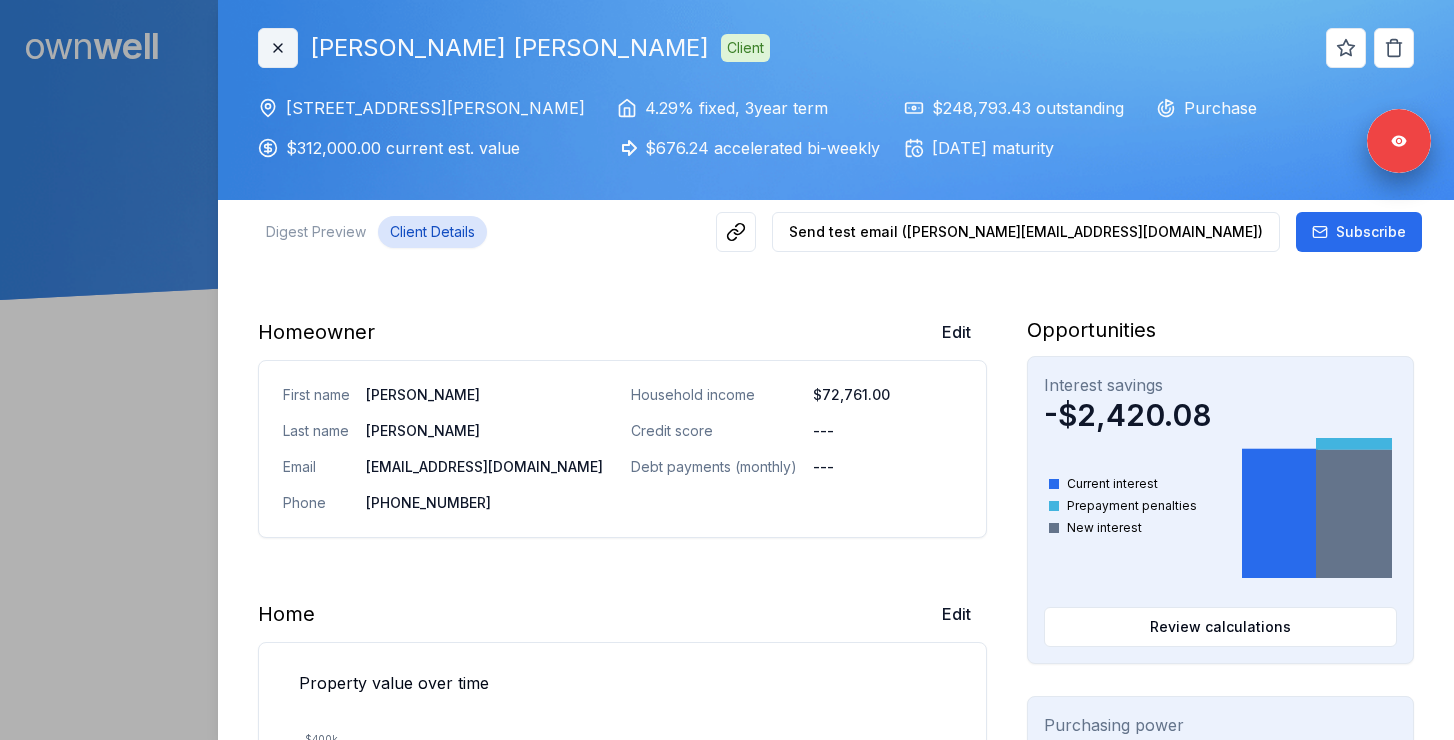 click on "Close" at bounding box center [278, 48] 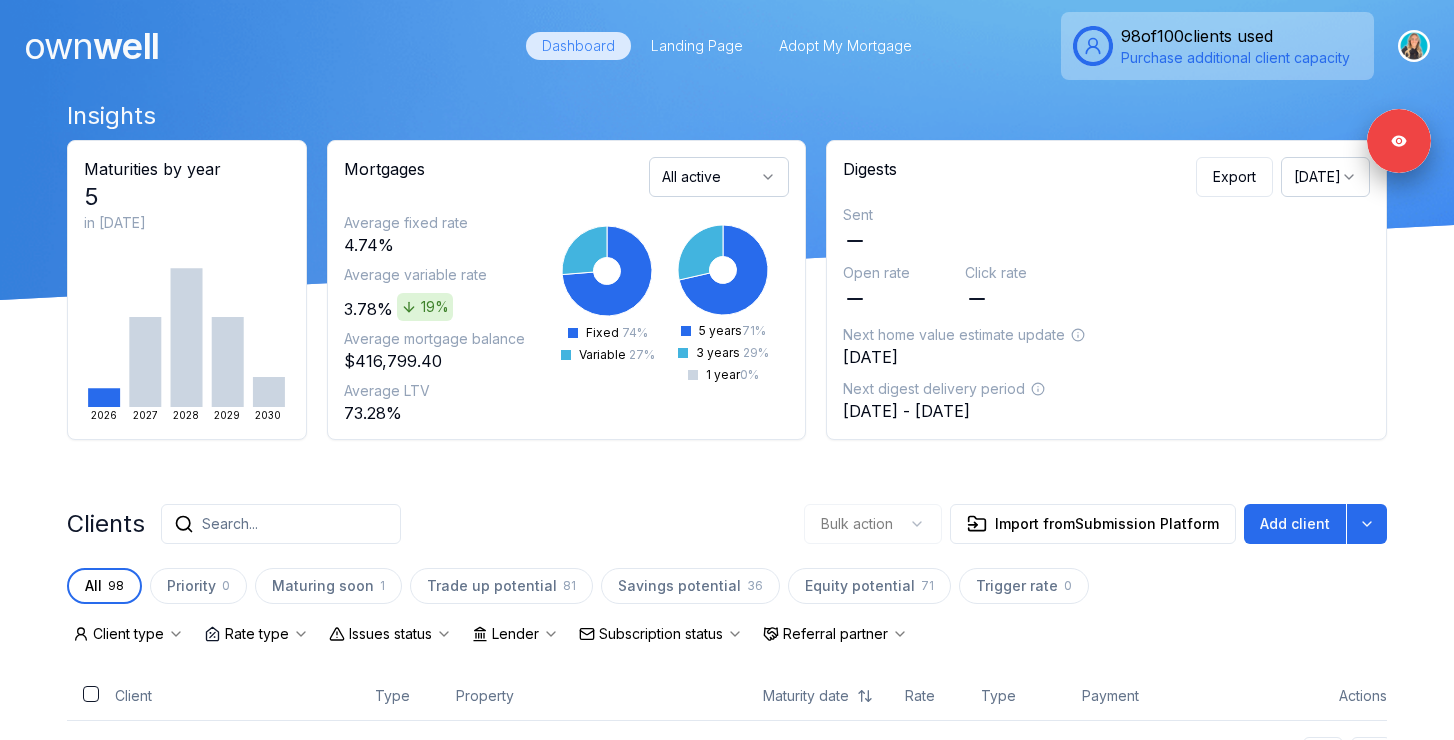 click on "Search..." at bounding box center (281, 524) 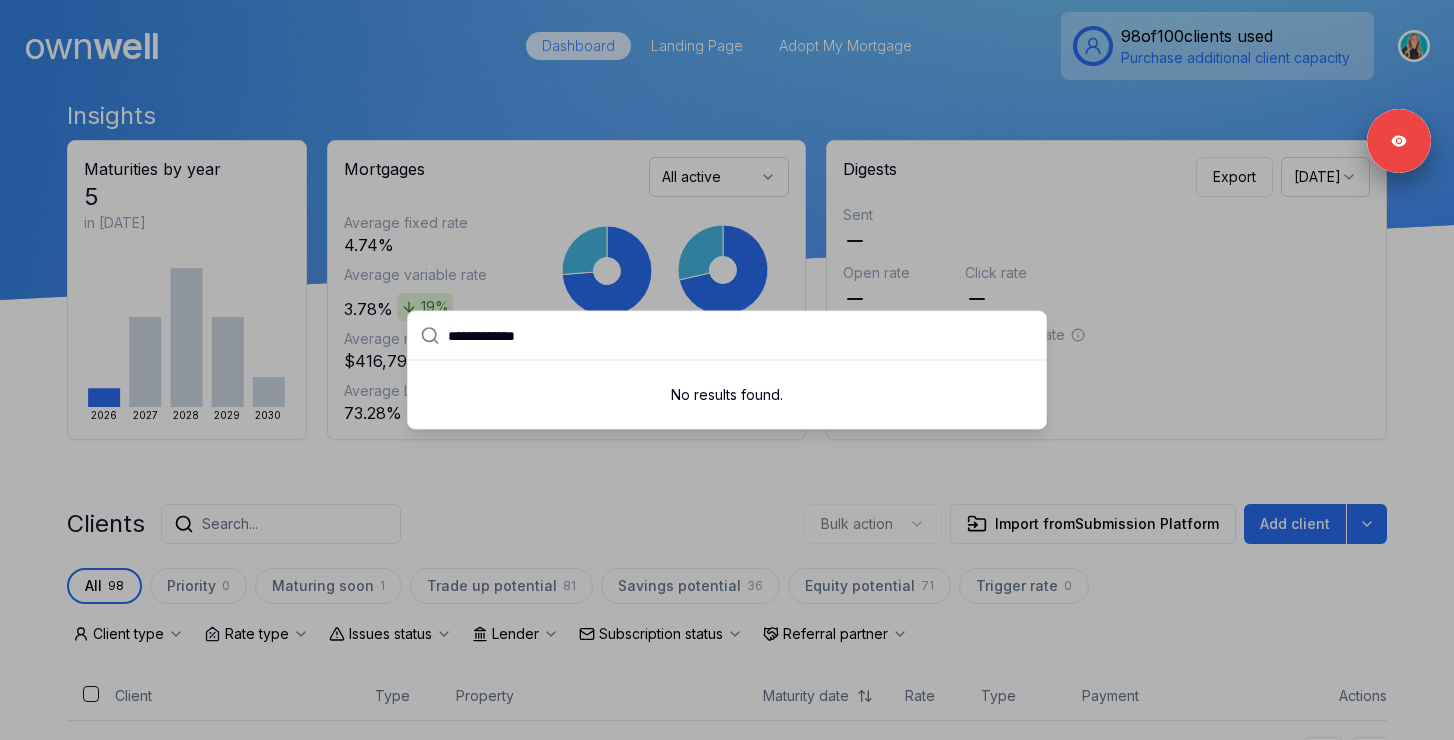 type on "**********" 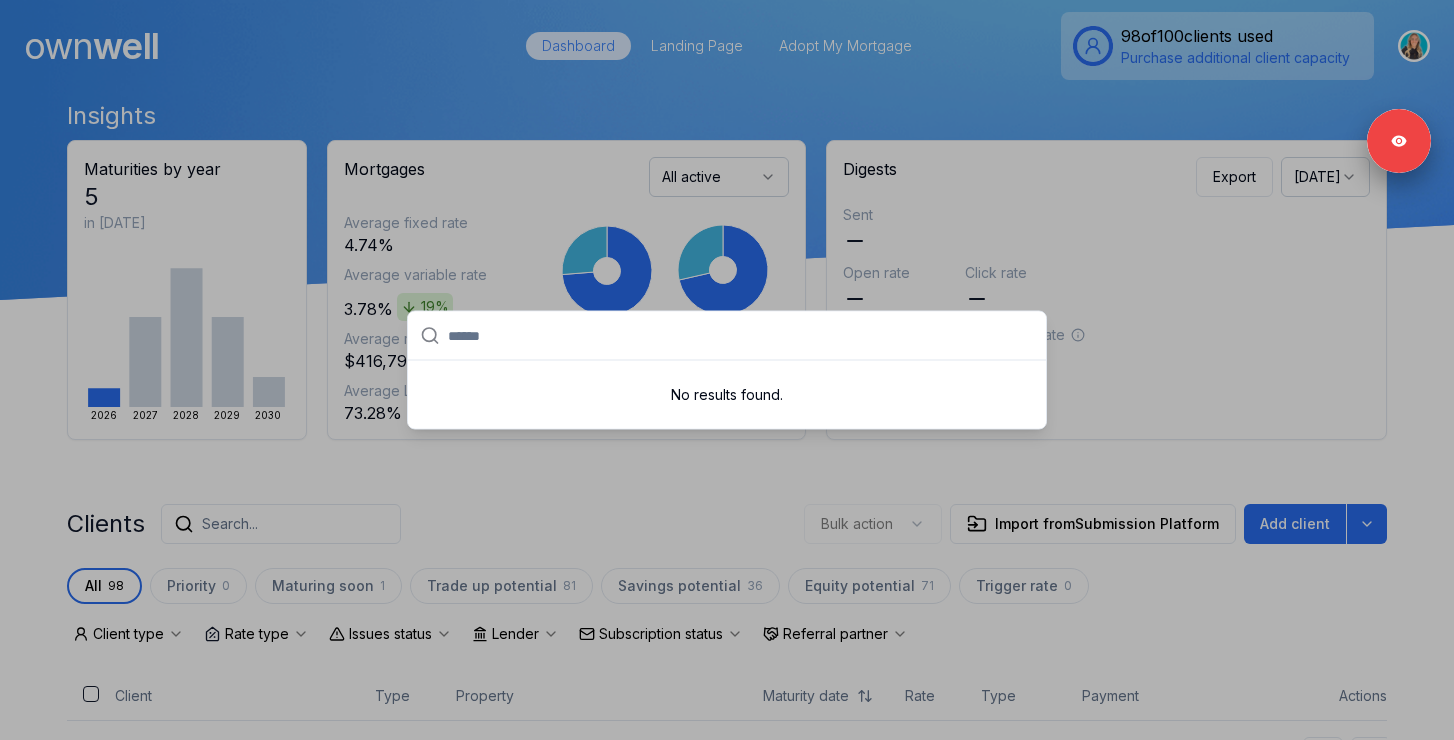 paste on "****" 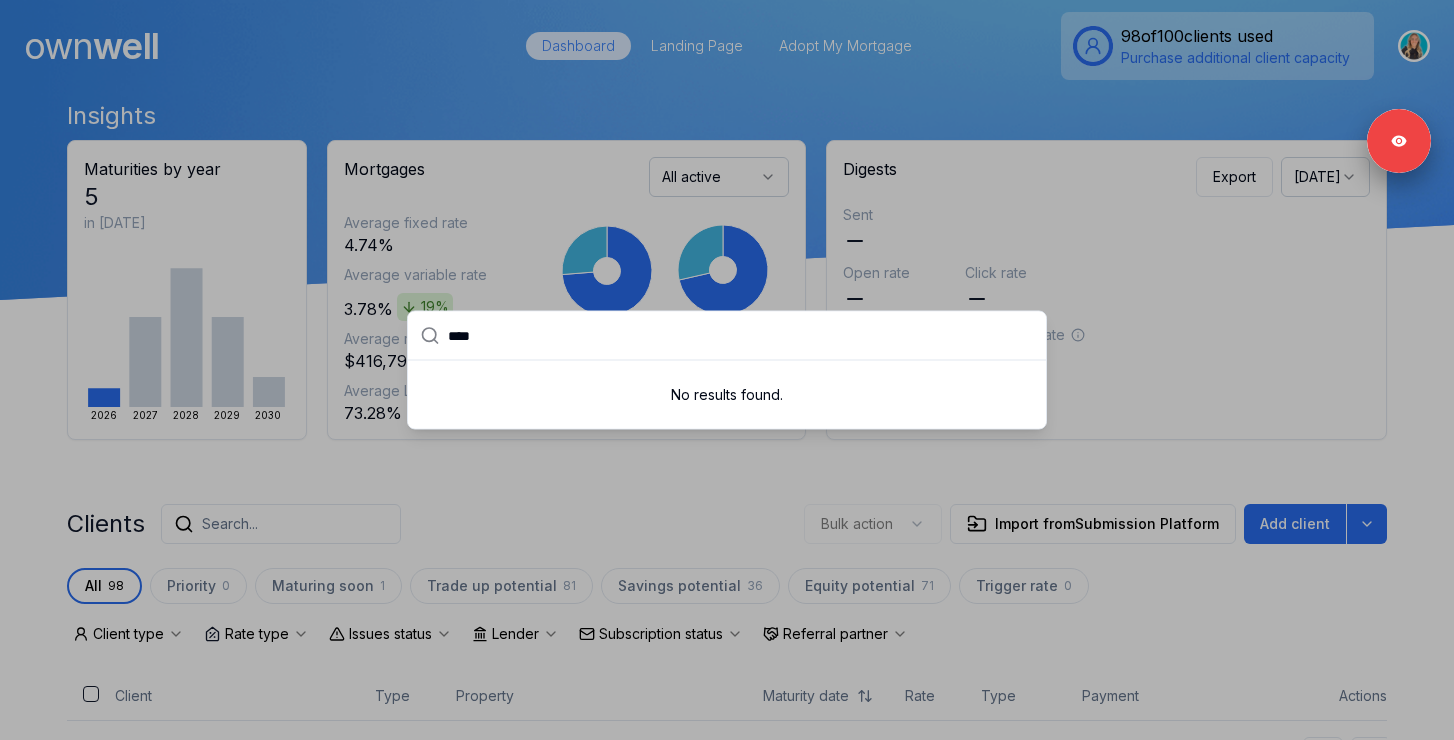 type on "****" 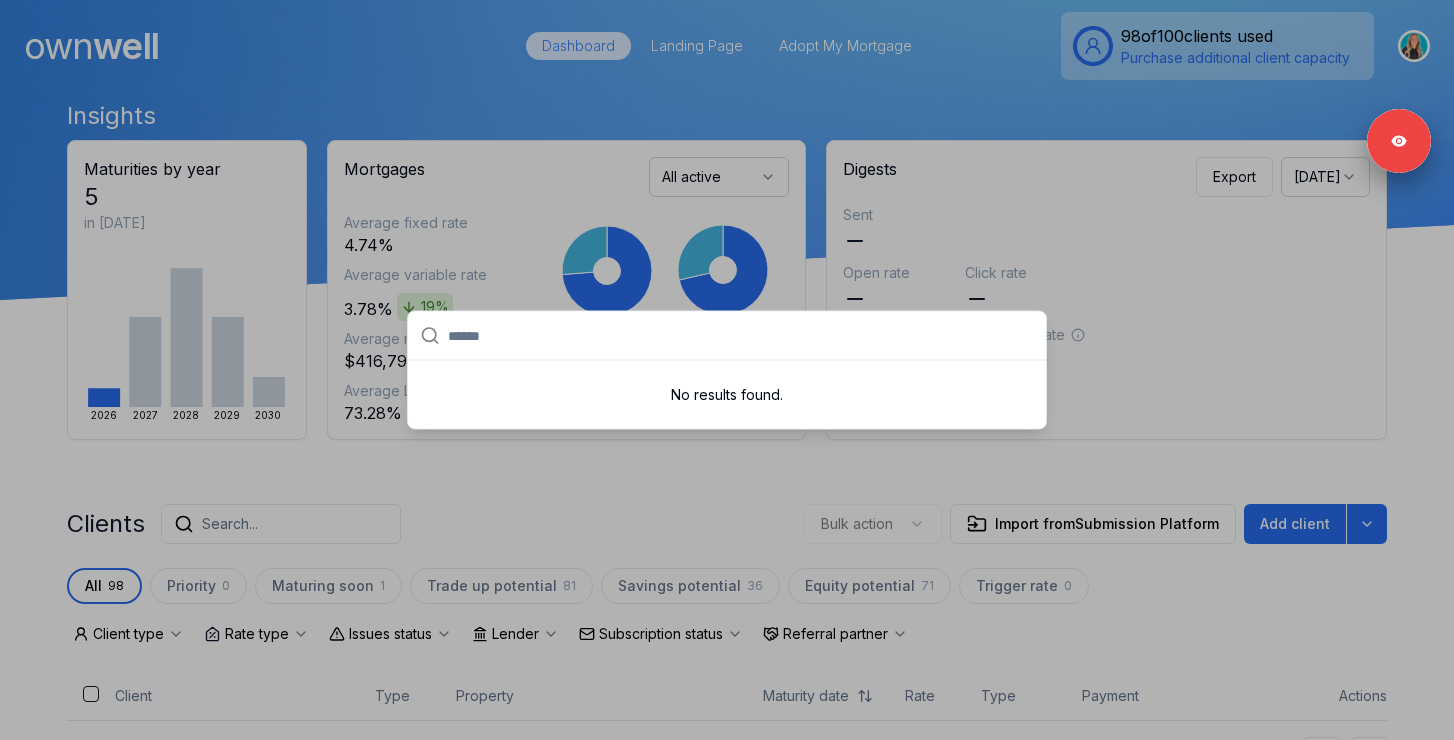 paste on "********" 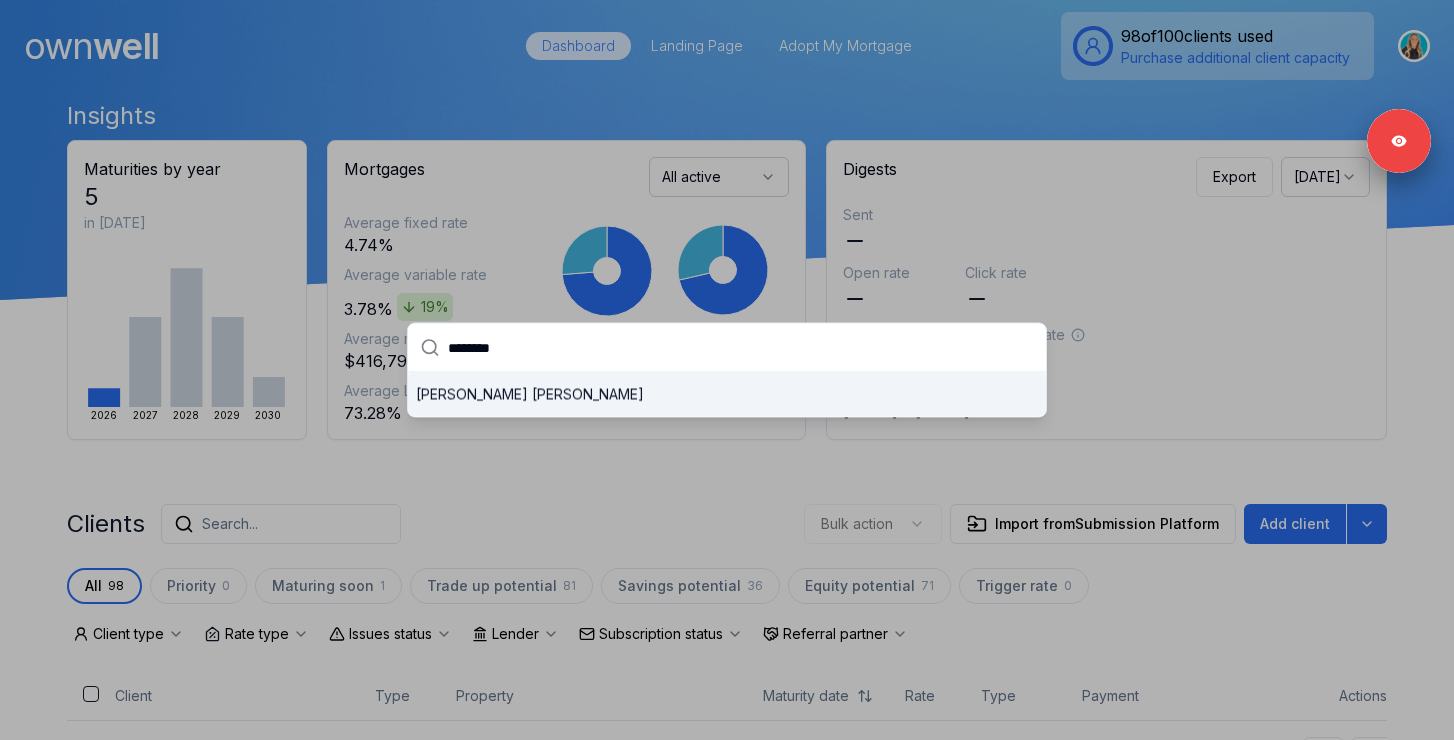 click on "Nicolas    Espinosa" at bounding box center (727, 395) 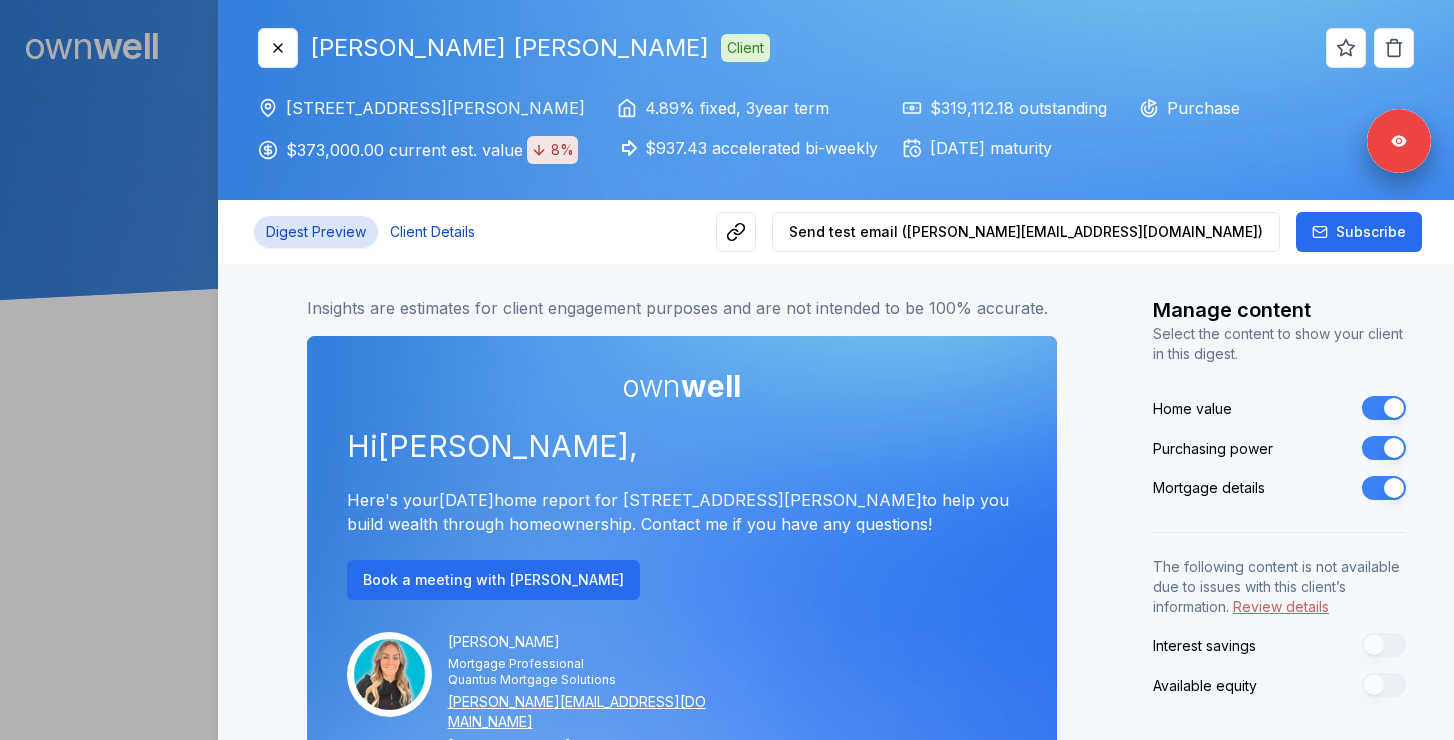 click on "Client Details" at bounding box center (432, 232) 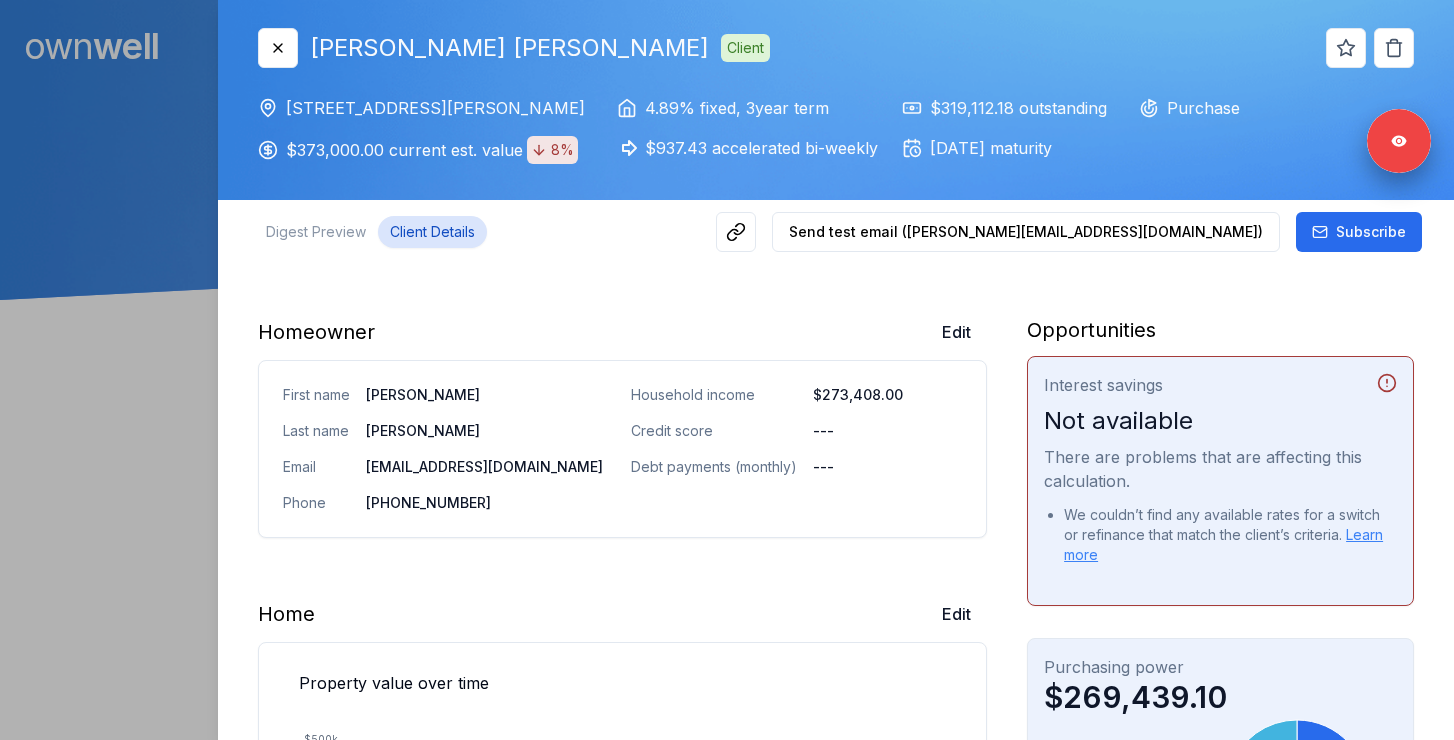 scroll, scrollTop: 497, scrollLeft: 0, axis: vertical 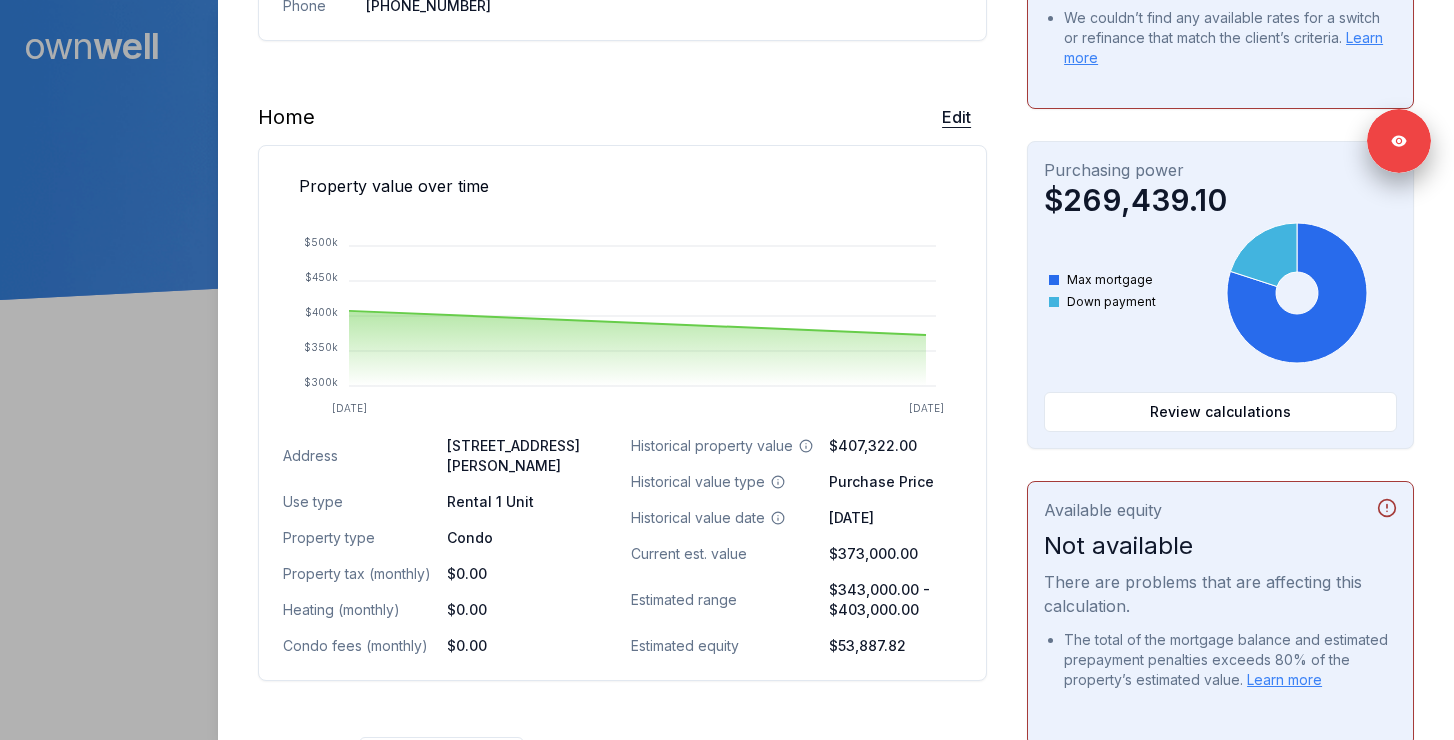 click on "Edit" at bounding box center [956, 117] 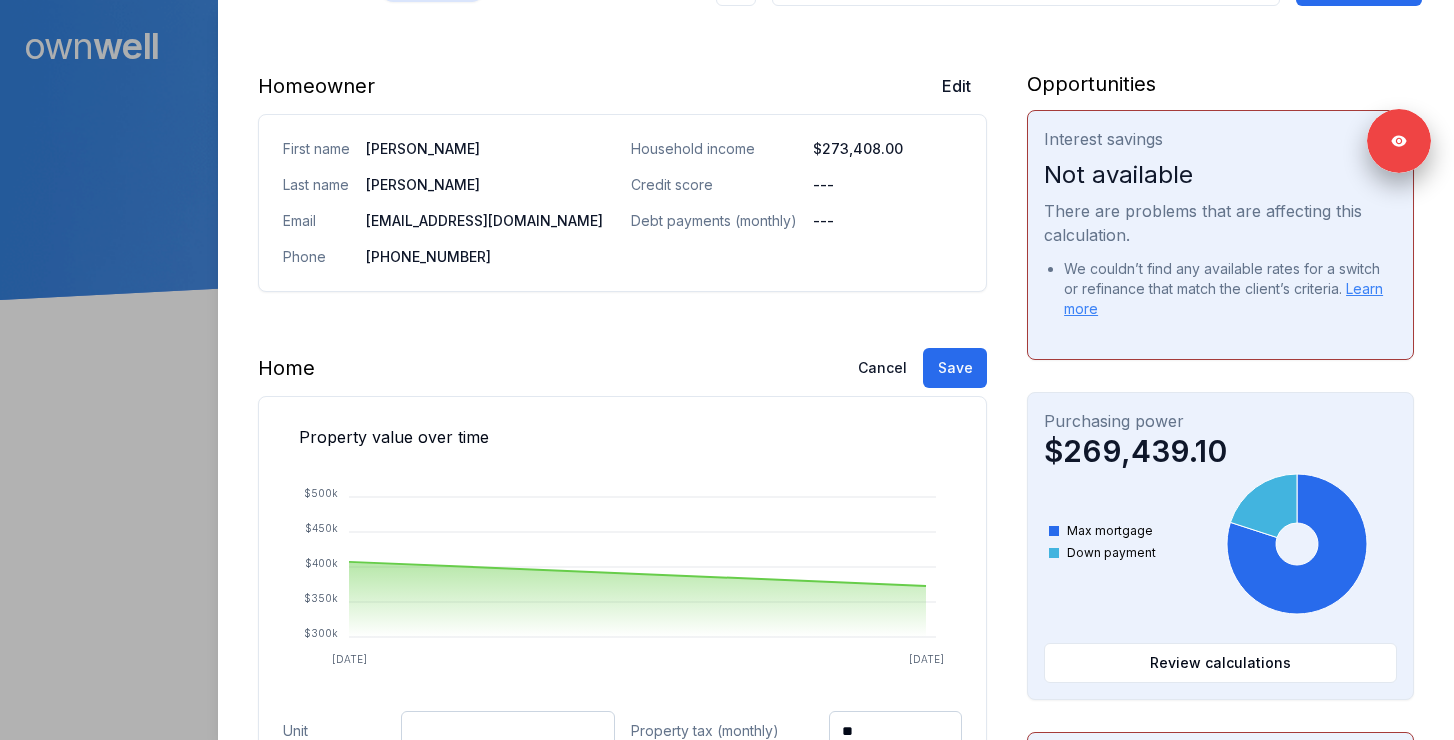 scroll, scrollTop: 299, scrollLeft: 0, axis: vertical 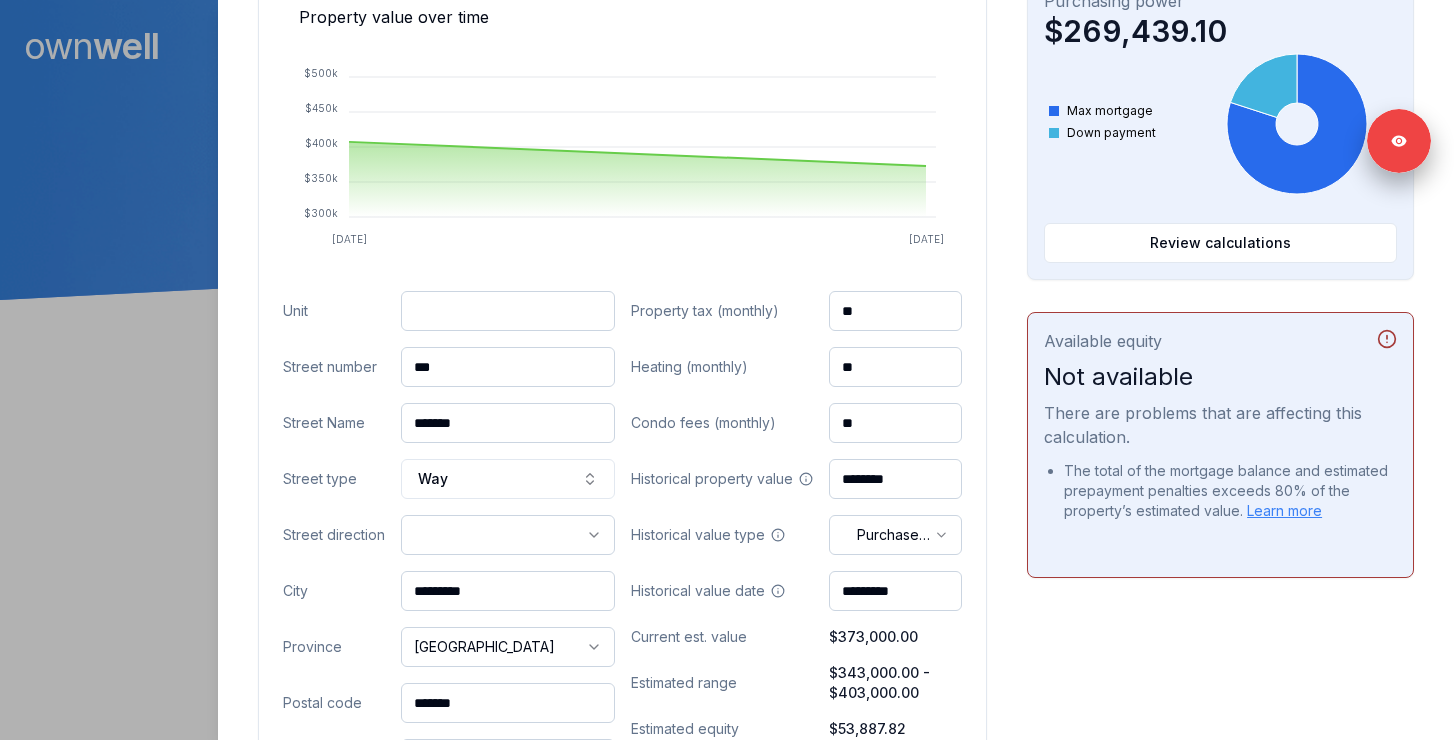 drag, startPoint x: 491, startPoint y: 368, endPoint x: 338, endPoint y: 368, distance: 153 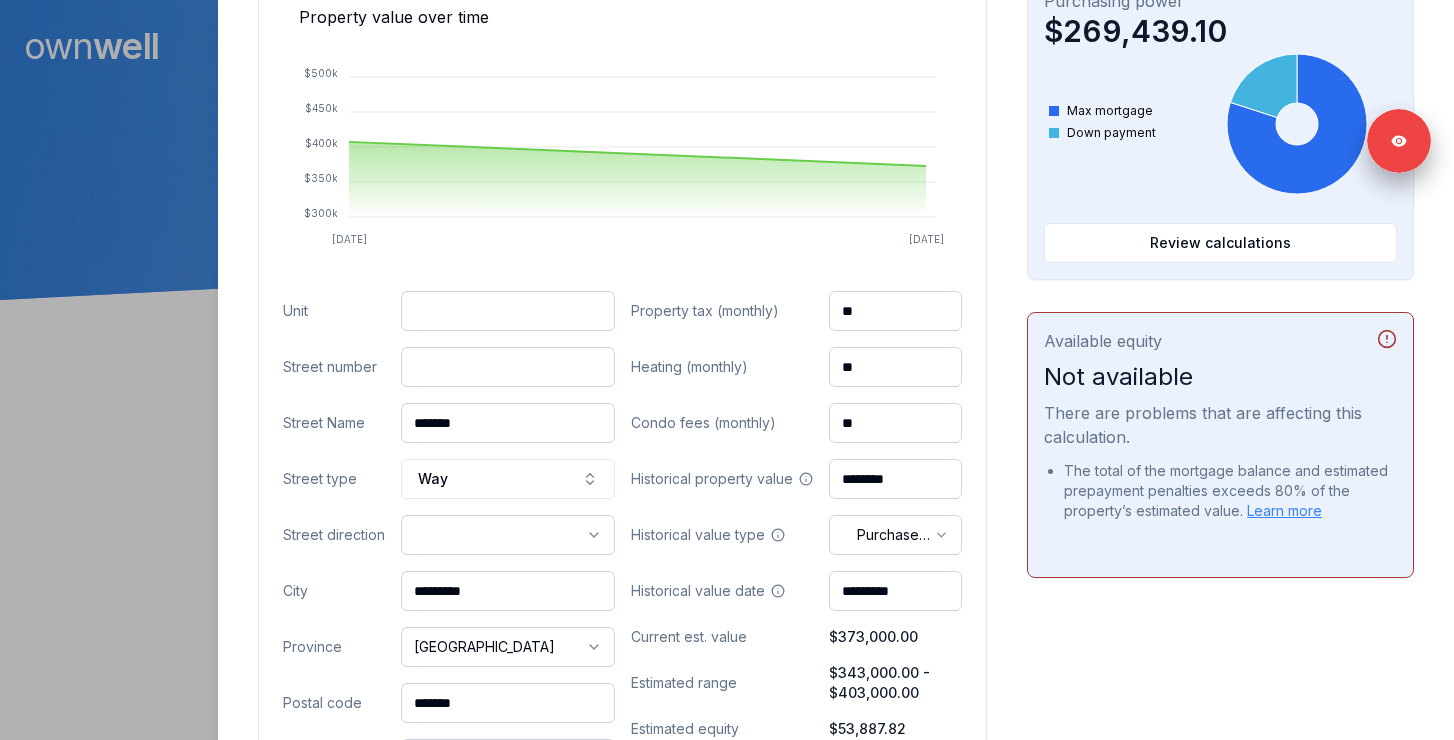 paste on "*****" 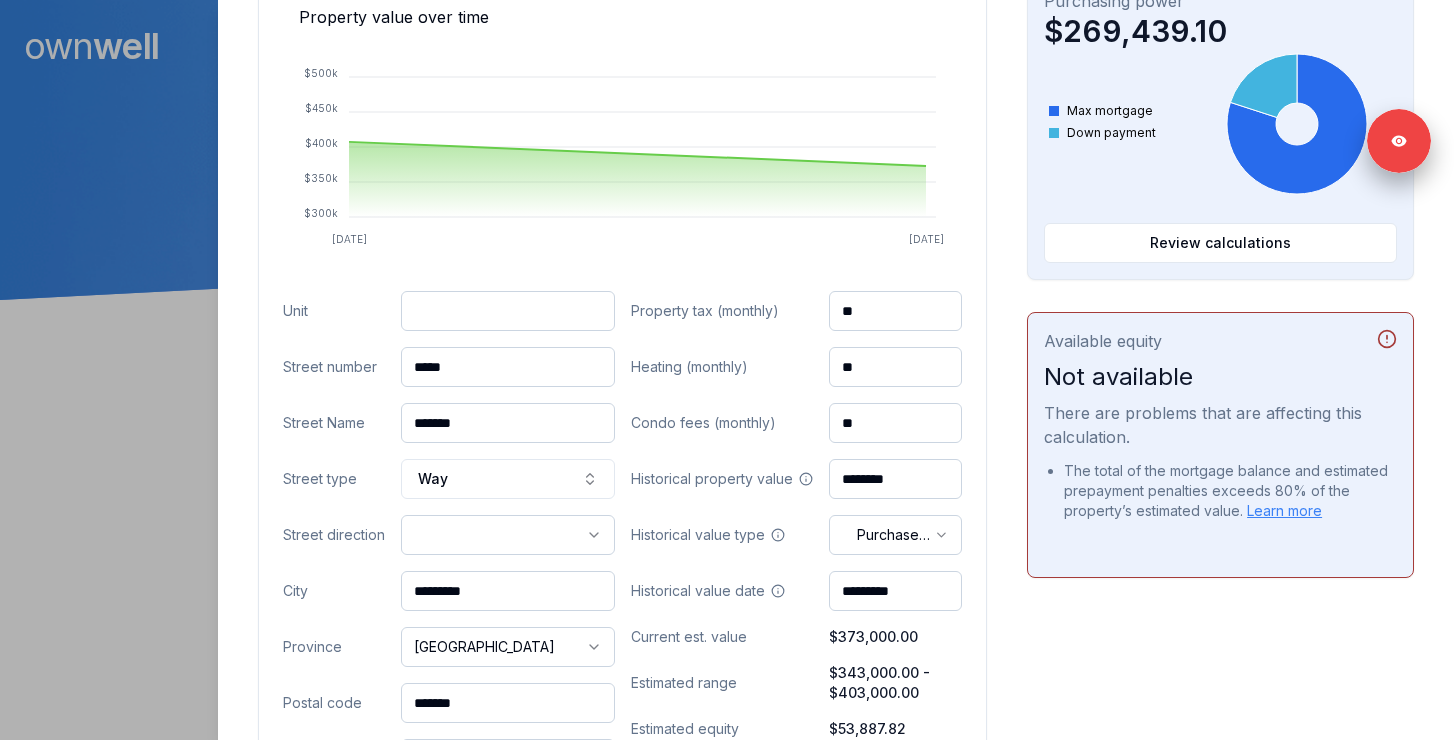 type on "*****" 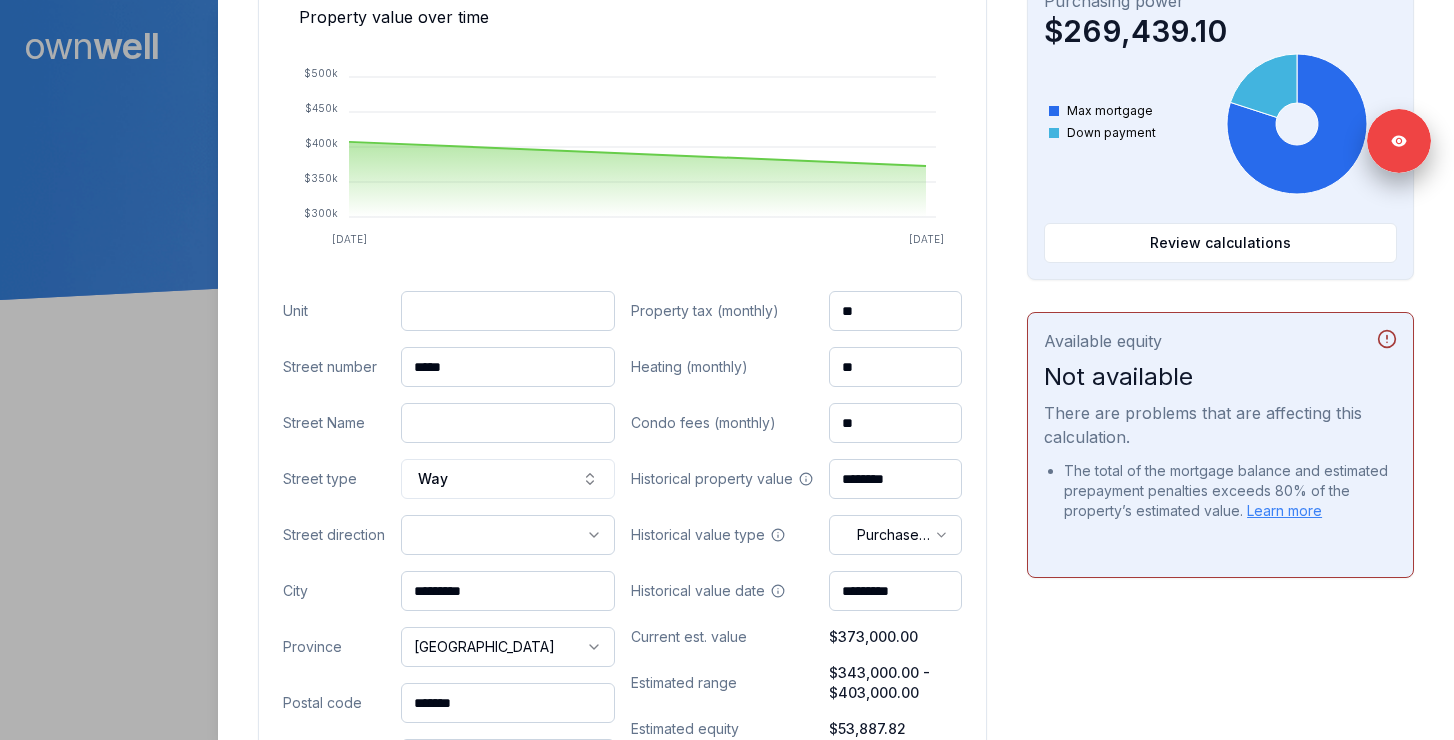 paste on "*****" 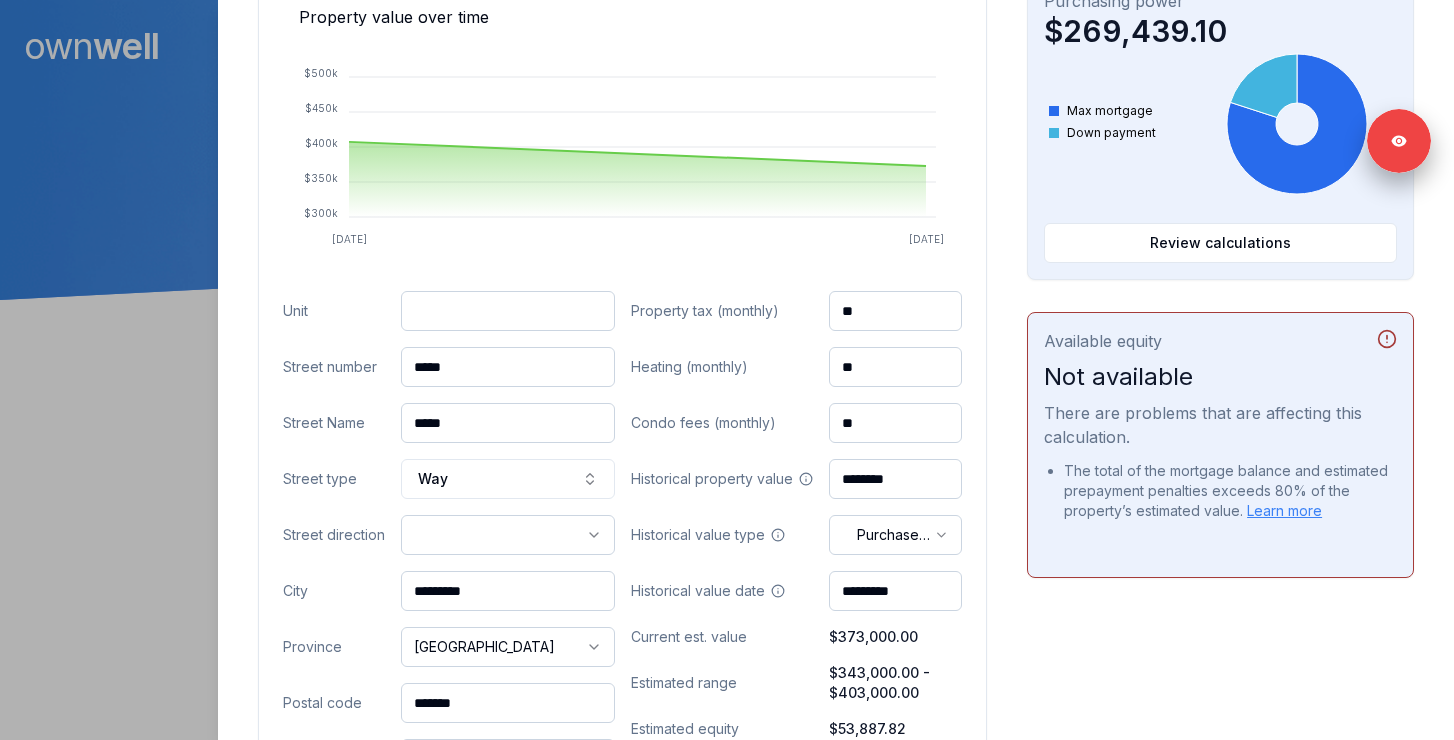 type on "*****" 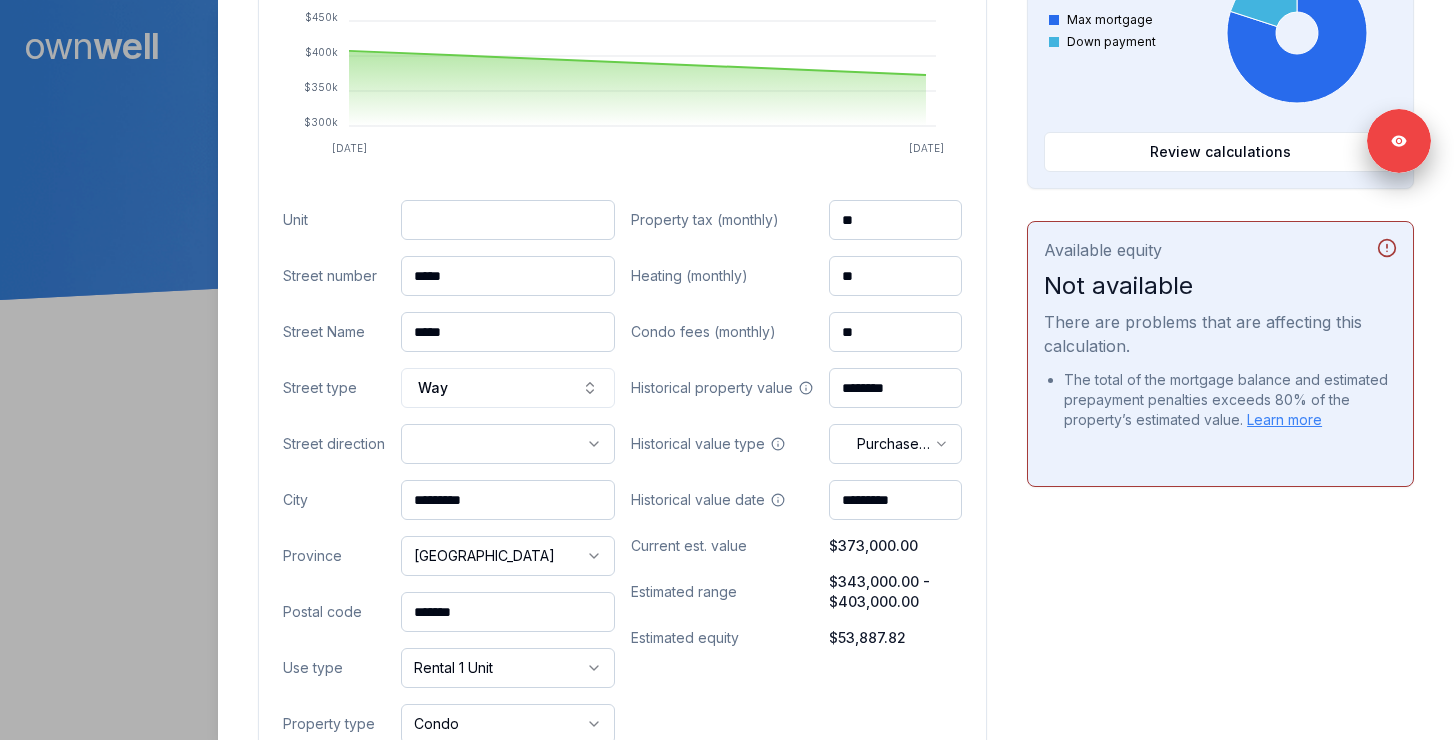 scroll, scrollTop: 784, scrollLeft: 0, axis: vertical 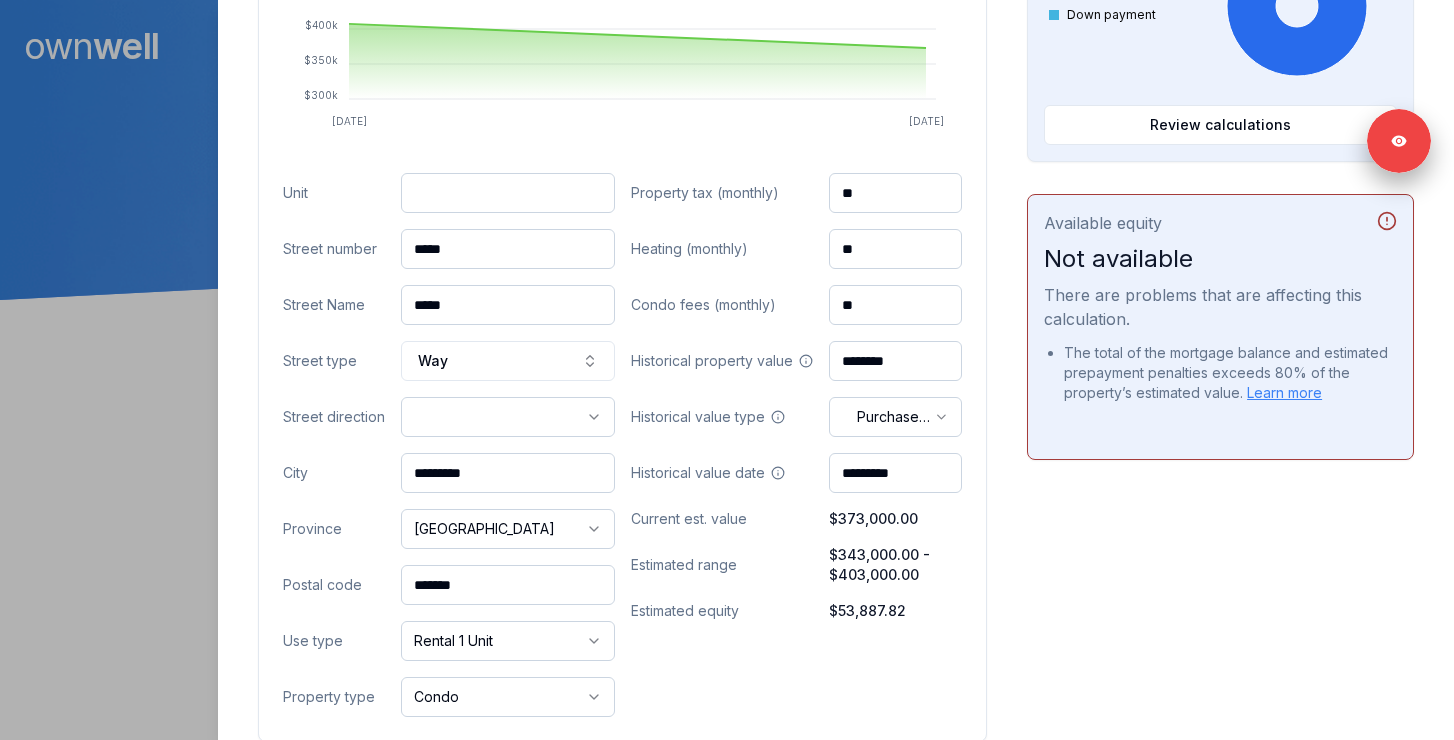click on "Ownwell's platform is not optimized for mobile at this time.   For the best experience, please use a   desktop or laptop  to manage your account.   Note:  The   personalized homeownership reports   you generate for clients   are fully mobile-friendly   and can be easily viewed on any device. own well Dashboard Landing Page Adopt My Mortgage 98  of  100  clients used Purchase additional client capacity 450000 Signed in as Ashley Wilkinson Sign out Close Nicolas    Espinosa Client 652 Whiting Way Coquitlam, BC, V3J 0K3 $373,000.00   current est. value 8% 4.89%   fixed ,   3  year term $937.43   accelerated bi-weekly   $319,112.18   outstanding September 24, 2027   maturity Purchase Digest Preview Client Details Send test email ( ashley@ashleymortgages.ca ) Subscribe Homeowner   Edit First name Nicolas  Last name Espinosa Email n.espinosa8844@gmail.com Phone (604) 418-6703 Household income $273,408.00 Credit score --- Debt payments (monthly) --- Home   Cancel Save Property value over time Sep 24 Jun 25 $300k" at bounding box center (727, 150) 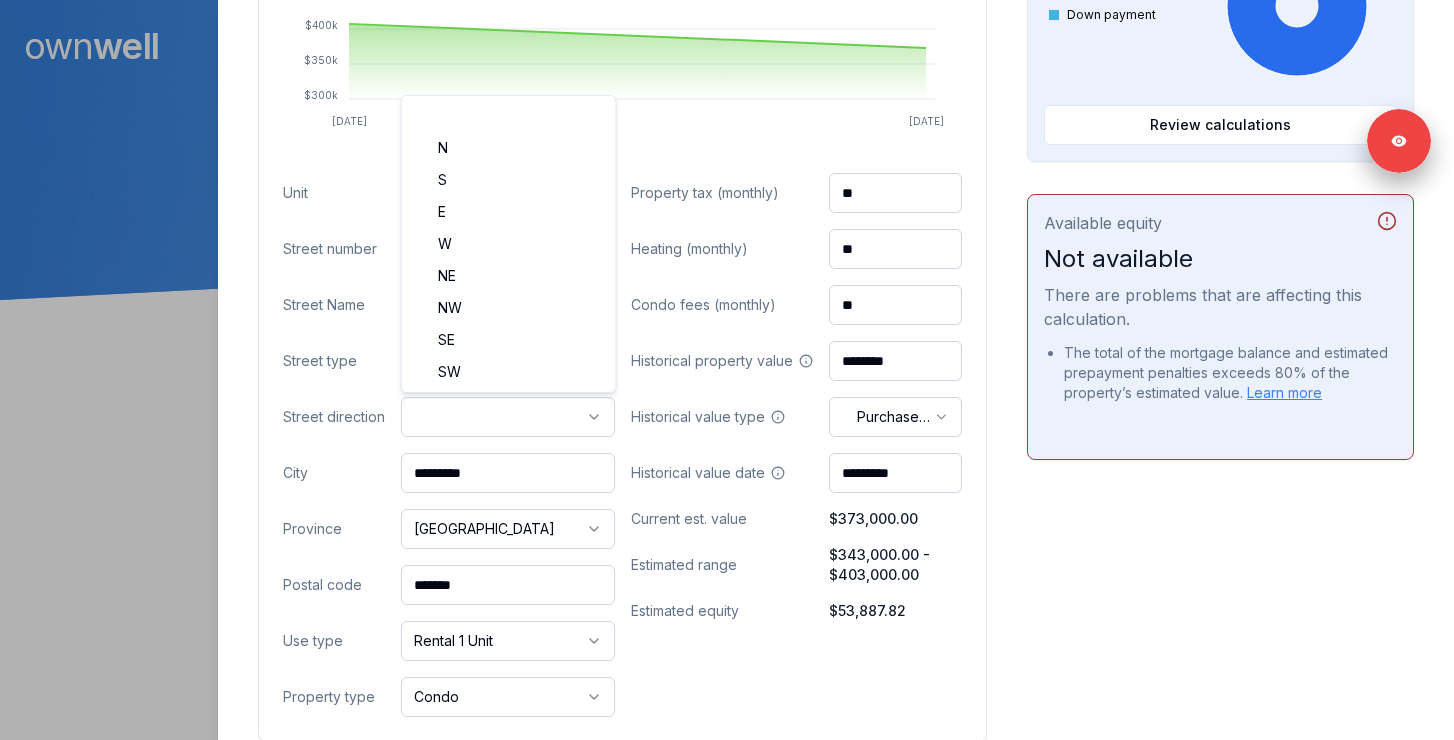 select on "**" 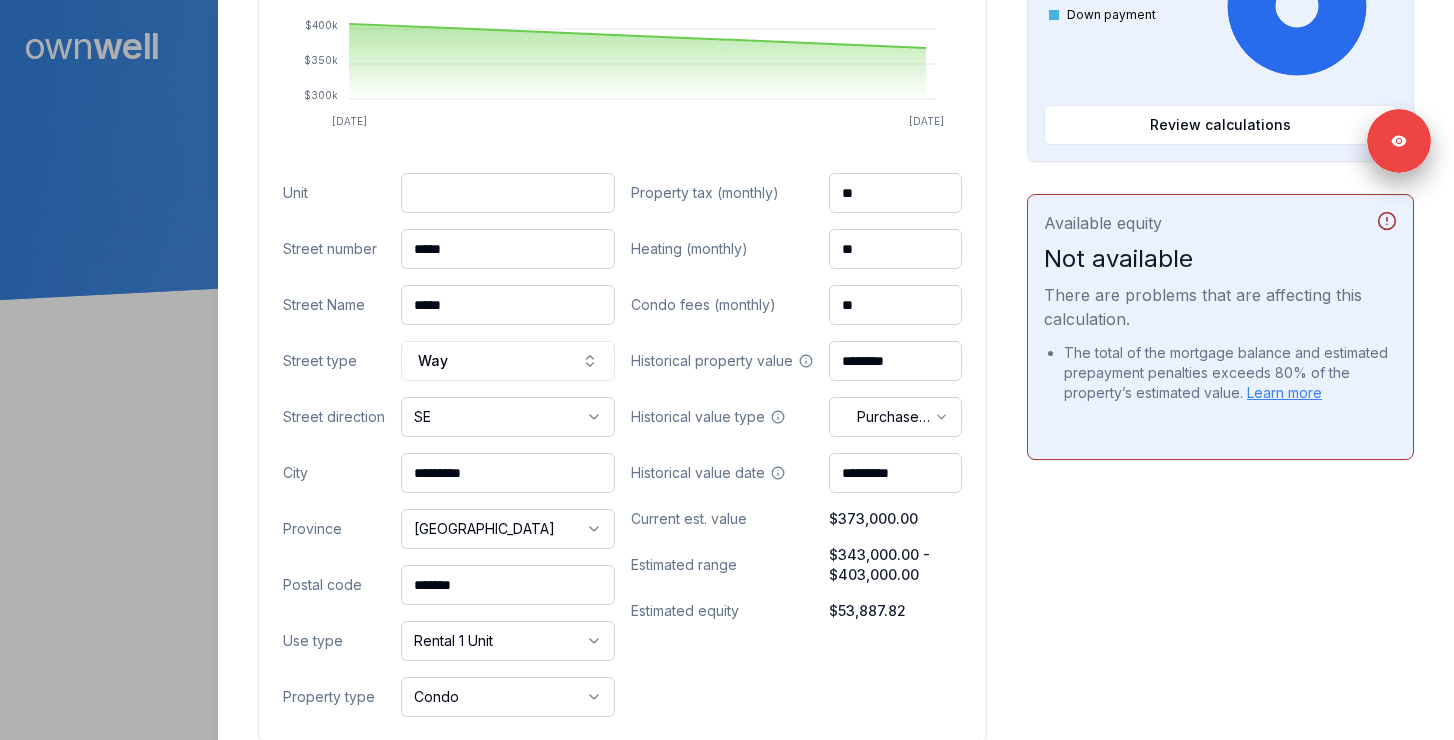 click on "*********" at bounding box center (508, 473) 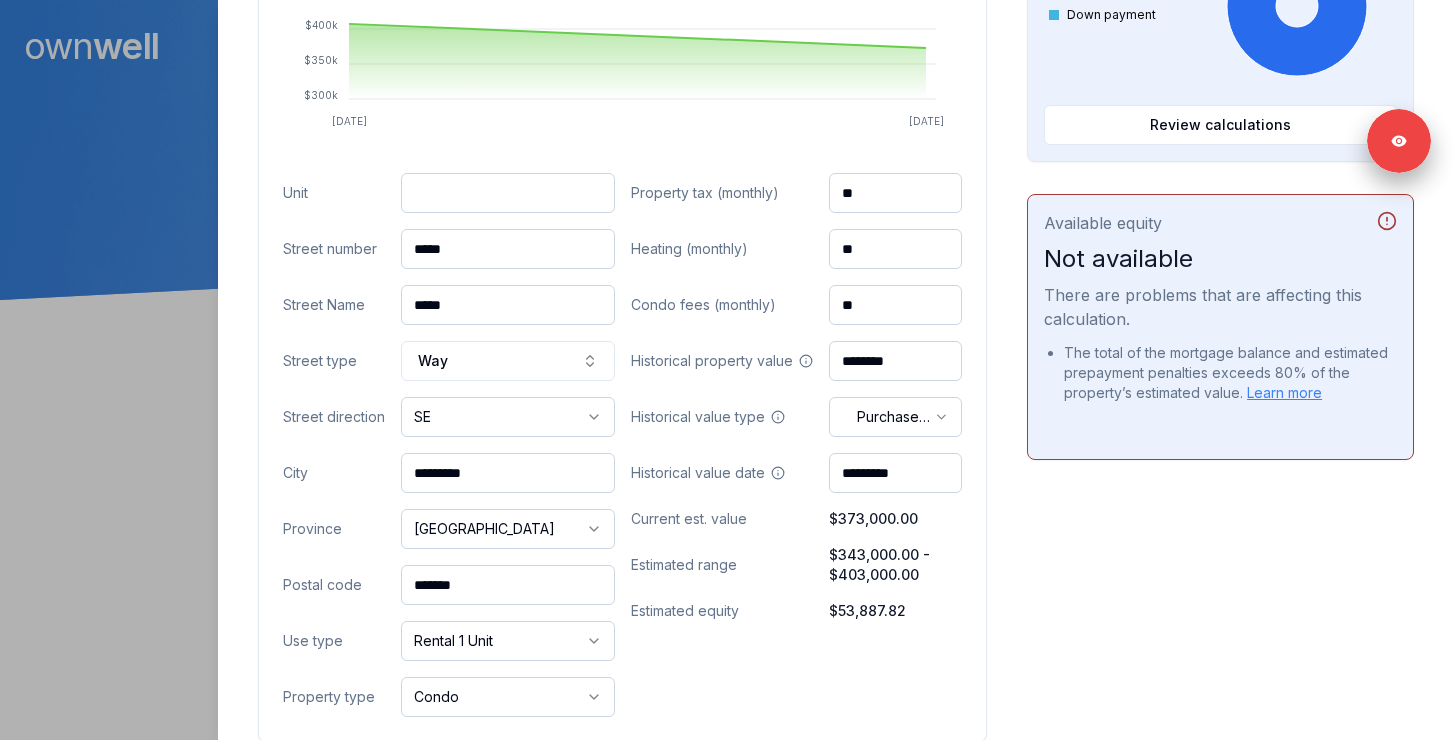 click on "Ownwell's platform is not optimized for mobile at this time.   For the best experience, please use a   desktop or laptop  to manage your account.   Note:  The   personalized homeownership reports   you generate for clients   are fully mobile-friendly   and can be easily viewed on any device. own well Dashboard Landing Page Adopt My Mortgage 98  of  100  clients used Purchase additional client capacity 450000 Signed in as Ashley Wilkinson Sign out Close Nicolas    Espinosa Client 652 Whiting Way Coquitlam, BC, V3J 0K3 $373,000.00   current est. value 8% 4.89%   fixed ,   3  year term $937.43   accelerated bi-weekly   $319,112.18   outstanding September 24, 2027   maturity Purchase Digest Preview Client Details Send test email ( ashley@ashleymortgages.ca ) Subscribe Homeowner   Edit First name Nicolas  Last name Espinosa Email n.espinosa8844@gmail.com Phone (604) 418-6703 Household income $273,408.00 Credit score --- Debt payments (monthly) --- Home   Cancel Save Property value over time Sep 24 Jun 25 $300k" at bounding box center [727, 150] 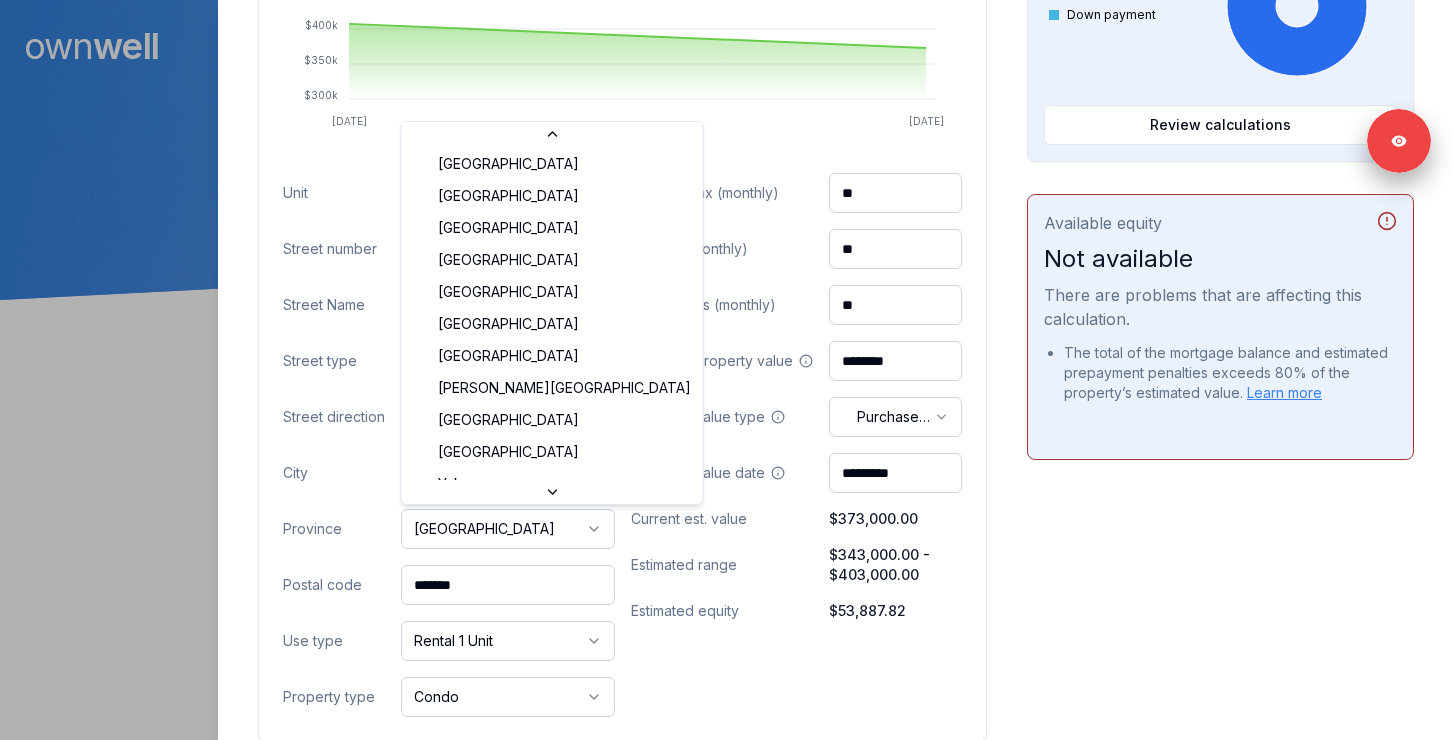 scroll, scrollTop: 0, scrollLeft: 0, axis: both 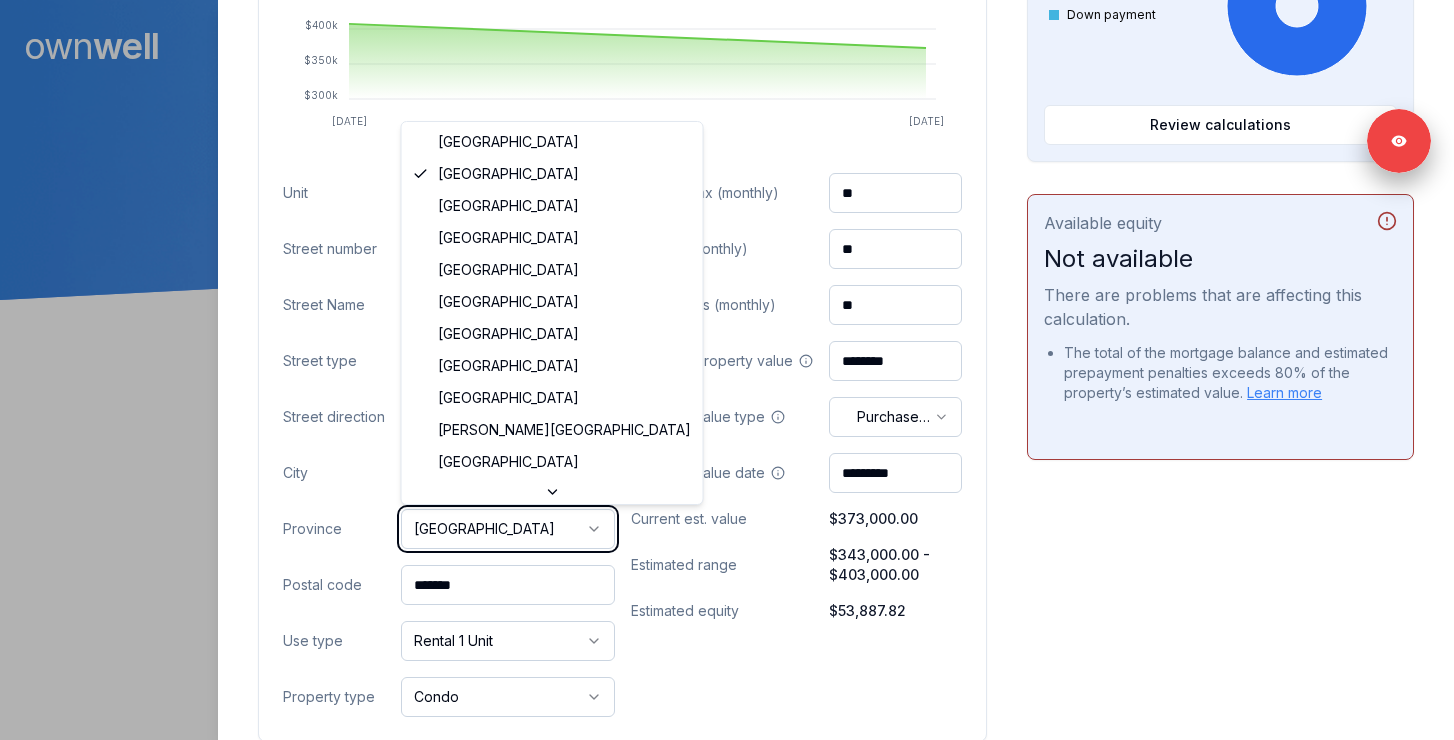 click on "Ownwell's platform is not optimized for mobile at this time.   For the best experience, please use a   desktop or laptop  to manage your account.   Note:  The   personalized homeownership reports   you generate for clients   are fully mobile-friendly   and can be easily viewed on any device. own well Dashboard Landing Page Adopt My Mortgage 98  of  100  clients used Purchase additional client capacity 450000 Signed in as Ashley Wilkinson Sign out Close Nicolas    Espinosa Client 652 Whiting Way Coquitlam, BC, V3J 0K3 $373,000.00   current est. value 8% 4.89%   fixed ,   3  year term $937.43   accelerated bi-weekly   $319,112.18   outstanding September 24, 2027   maturity Purchase Digest Preview Client Details Send test email ( ashley@ashleymortgages.ca ) Subscribe Homeowner   Edit First name Nicolas  Last name Espinosa Email n.espinosa8844@gmail.com Phone (604) 418-6703 Household income $273,408.00 Credit score --- Debt payments (monthly) --- Home   Cancel Save Property value over time Sep 24 Jun 25 $300k" at bounding box center (727, 150) 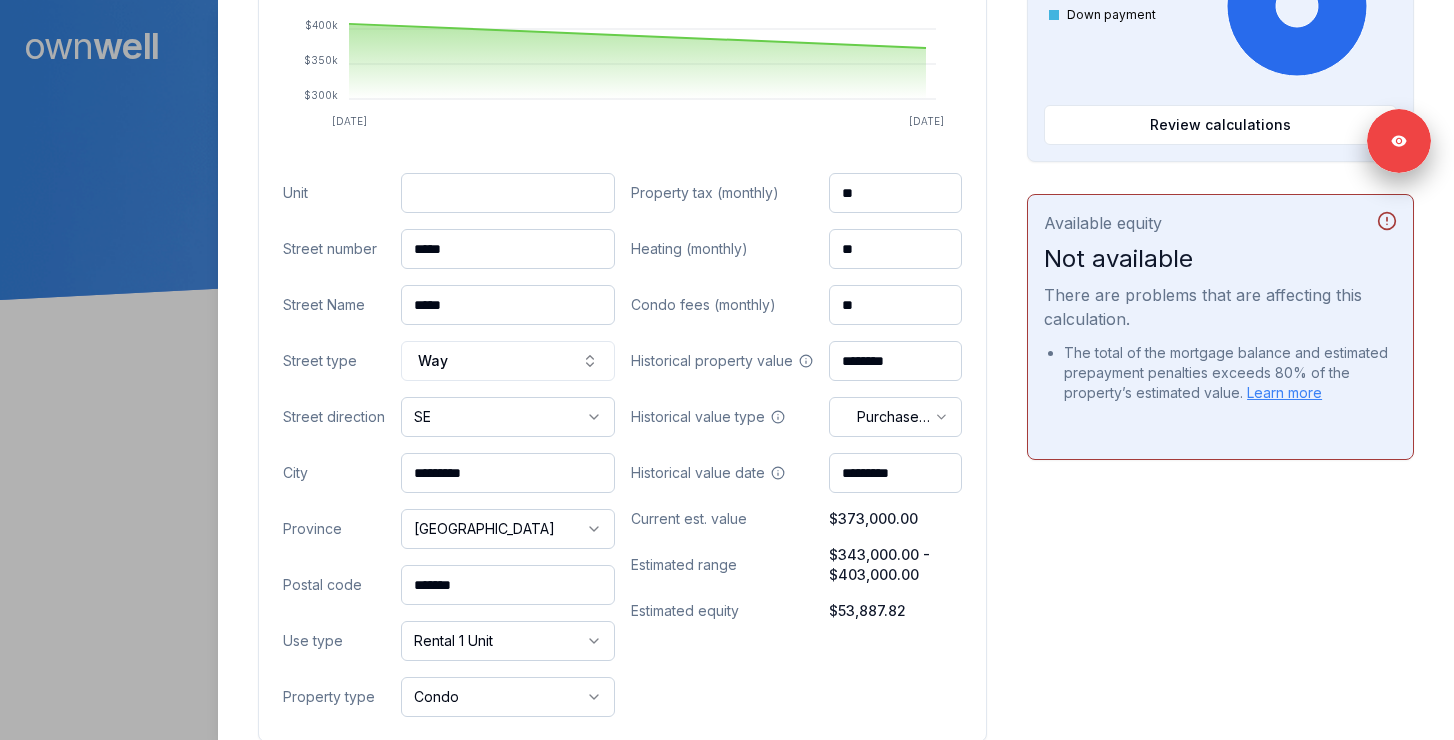 click on "Ownwell's platform is not optimized for mobile at this time.   For the best experience, please use a   desktop or laptop  to manage your account.   Note:  The   personalized homeownership reports   you generate for clients   are fully mobile-friendly   and can be easily viewed on any device. own well Dashboard Landing Page Adopt My Mortgage 98  of  100  clients used Purchase additional client capacity 450000 Signed in as Ashley Wilkinson Sign out Close Nicolas    Espinosa Client 652 Whiting Way Coquitlam, BC, V3J 0K3 $373,000.00   current est. value 8% 4.89%   fixed ,   3  year term $937.43   accelerated bi-weekly   $319,112.18   outstanding September 24, 2027   maturity Purchase Digest Preview Client Details Send test email ( ashley@ashleymortgages.ca ) Subscribe Homeowner   Edit First name Nicolas  Last name Espinosa Email n.espinosa8844@gmail.com Phone (604) 418-6703 Household income $273,408.00 Credit score --- Debt payments (monthly) --- Home   Cancel Save Property value over time Sep 24 Jun 25 $300k" at bounding box center [727, 150] 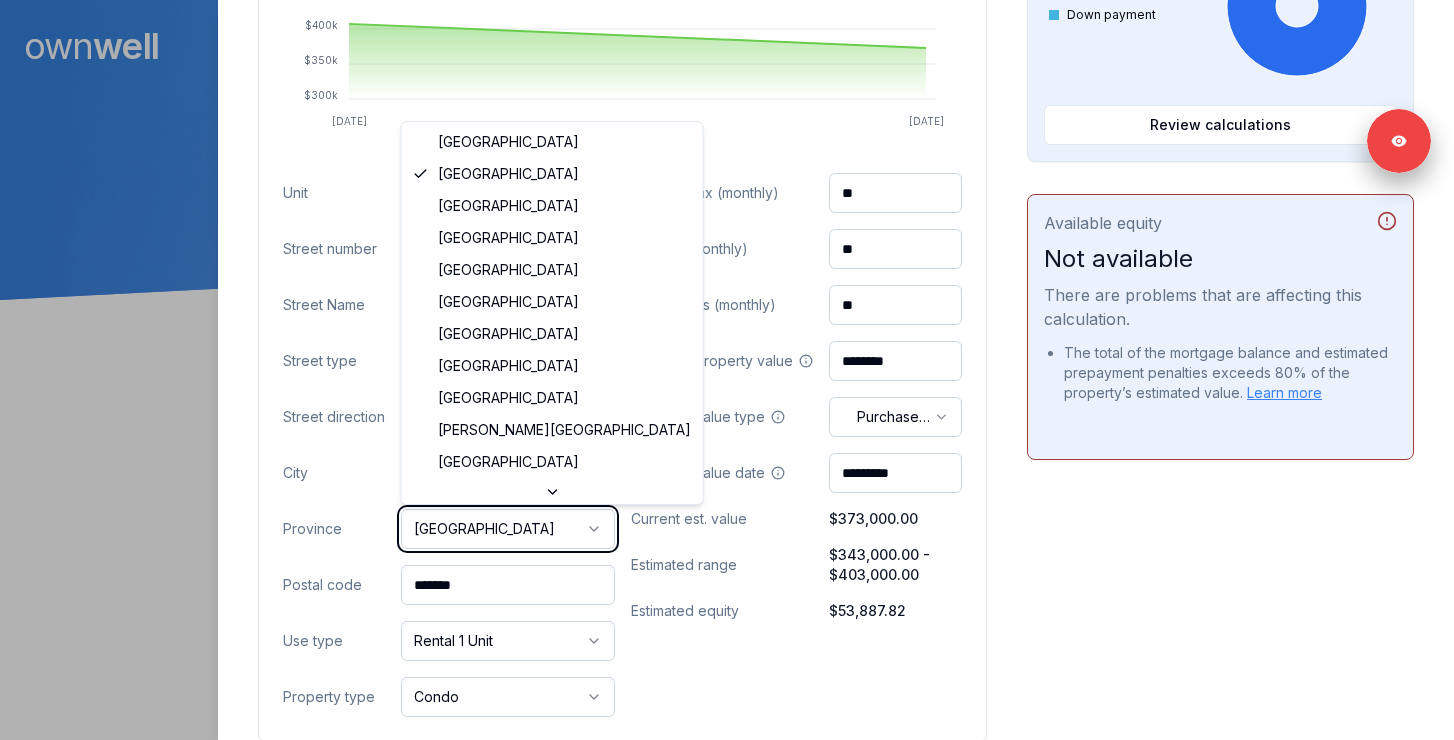 click on "Ownwell's platform is not optimized for mobile at this time.   For the best experience, please use a   desktop or laptop  to manage your account.   Note:  The   personalized homeownership reports   you generate for clients   are fully mobile-friendly   and can be easily viewed on any device. own well Dashboard Landing Page Adopt My Mortgage 98  of  100  clients used Purchase additional client capacity 450000 Signed in as Ashley Wilkinson Sign out Close Nicolas    Espinosa Client 652 Whiting Way Coquitlam, BC, V3J 0K3 $373,000.00   current est. value 8% 4.89%   fixed ,   3  year term $937.43   accelerated bi-weekly   $319,112.18   outstanding September 24, 2027   maturity Purchase Digest Preview Client Details Send test email ( ashley@ashleymortgages.ca ) Subscribe Homeowner   Edit First name Nicolas  Last name Espinosa Email n.espinosa8844@gmail.com Phone (604) 418-6703 Household income $273,408.00 Credit score --- Debt payments (monthly) --- Home   Cancel Save Property value over time Sep 24 Jun 25 $300k" at bounding box center [727, 150] 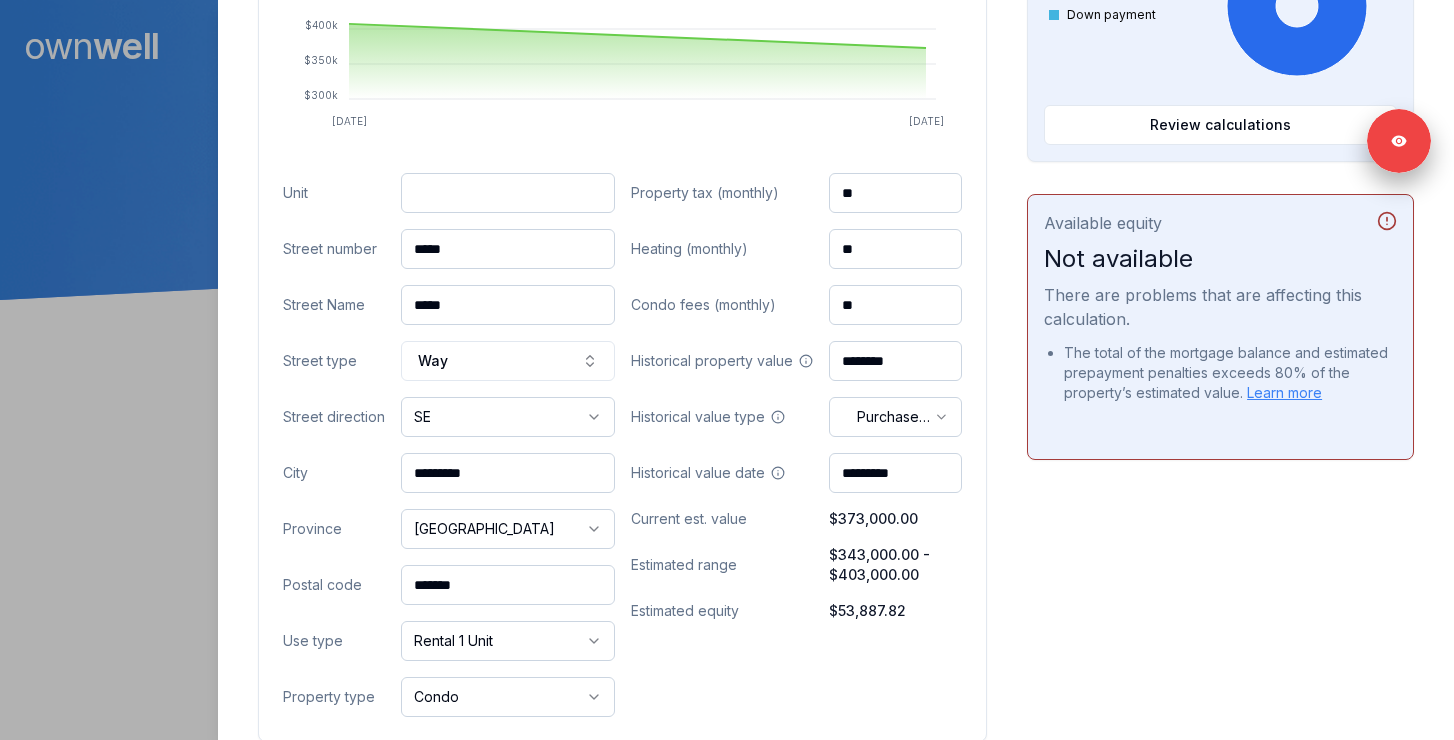 click on "*******" at bounding box center [508, 585] 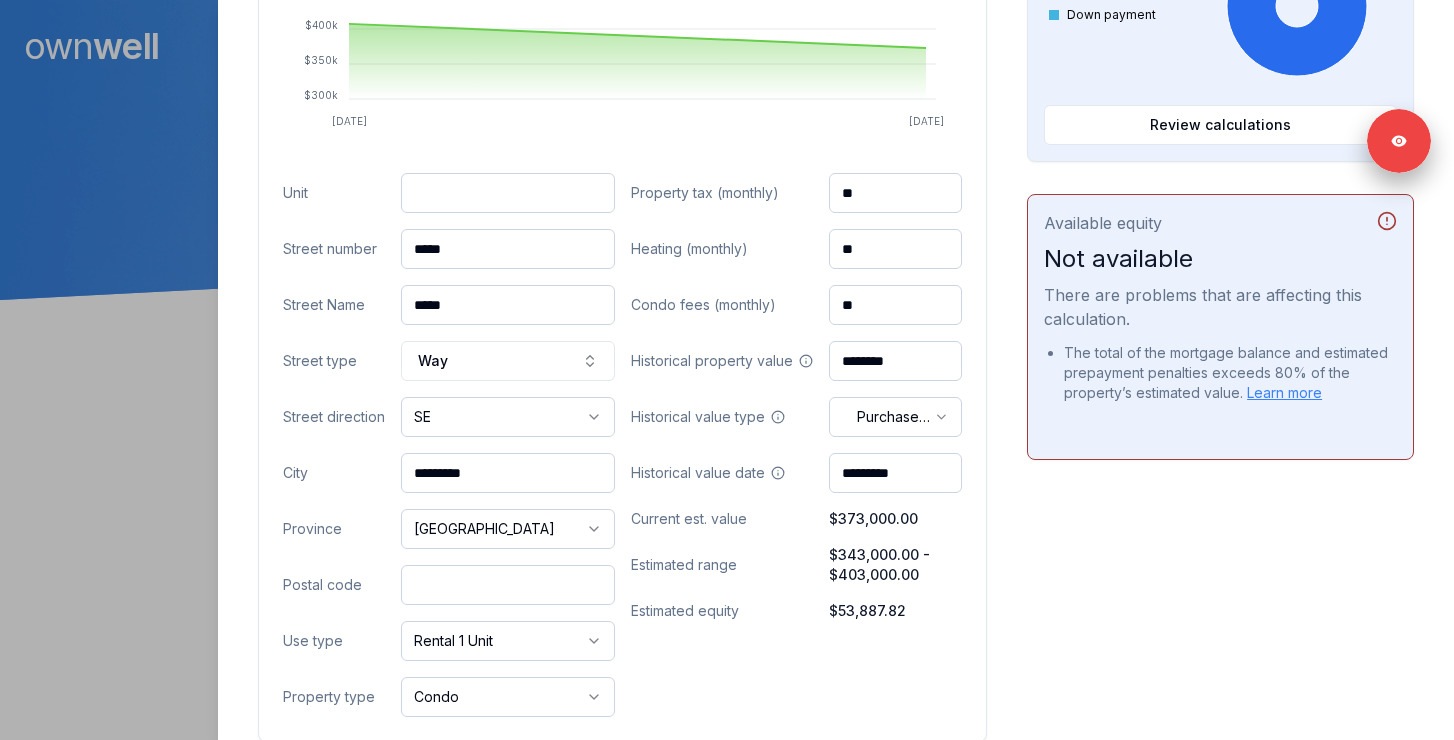 paste on "*******" 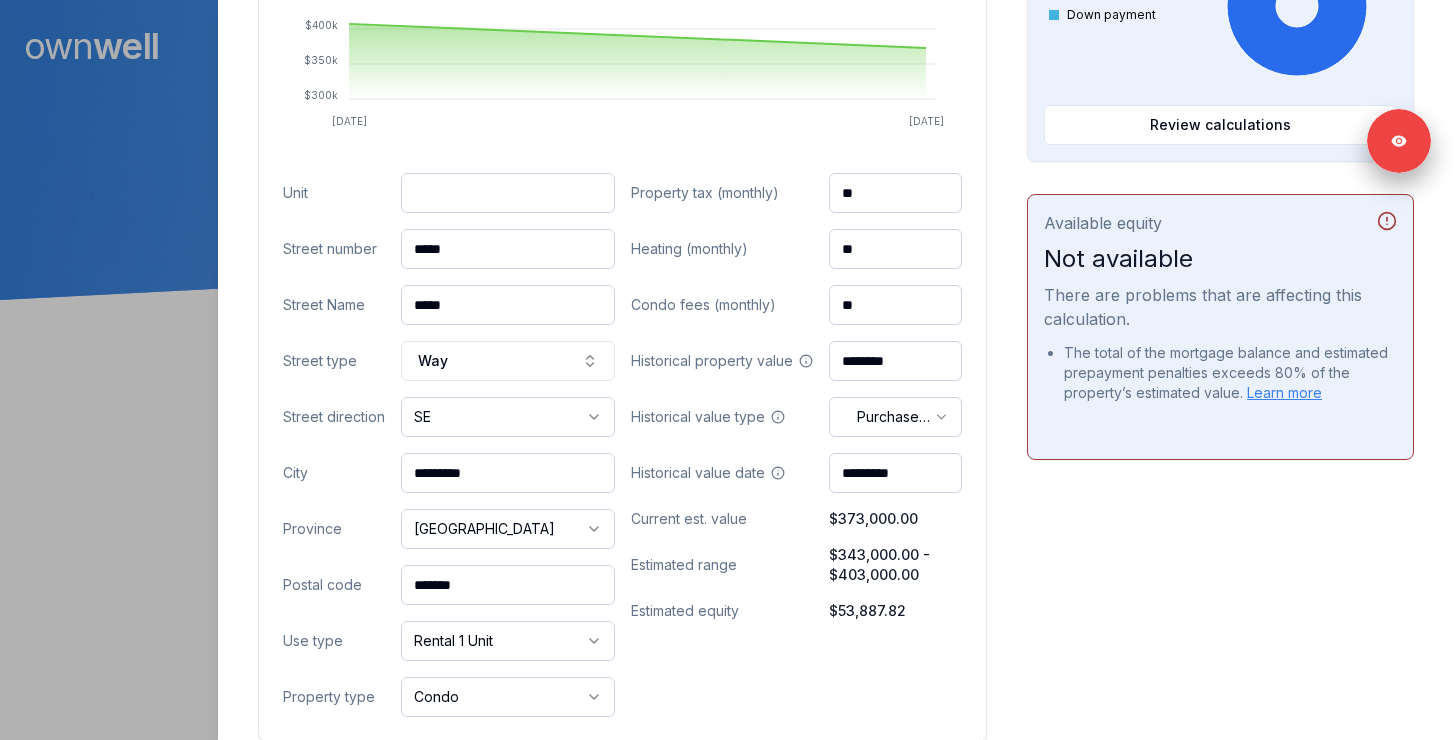 type on "*******" 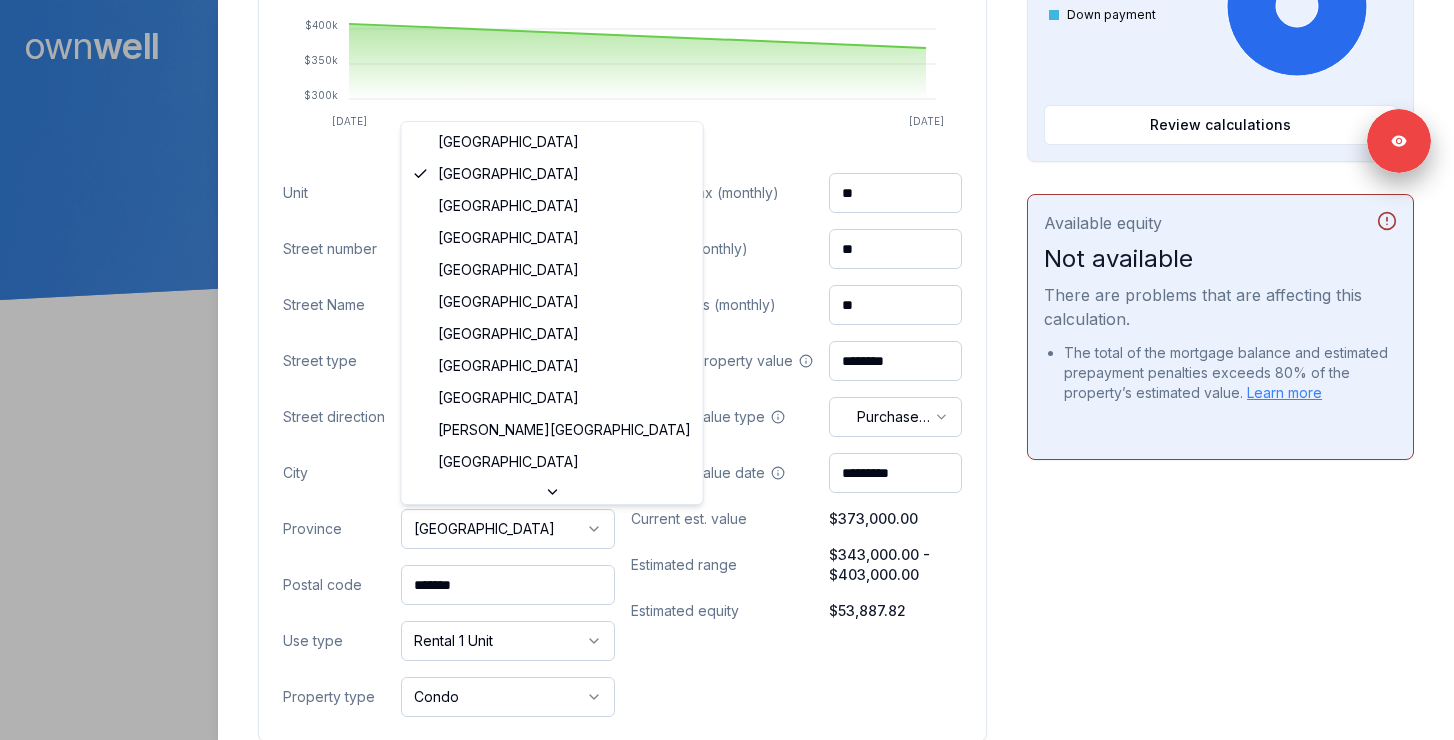 click on "Ownwell's platform is not optimized for mobile at this time.   For the best experience, please use a   desktop or laptop  to manage your account.   Note:  The   personalized homeownership reports   you generate for clients   are fully mobile-friendly   and can be easily viewed on any device. own well Dashboard Landing Page Adopt My Mortgage 98  of  100  clients used Purchase additional client capacity 450000 Signed in as Ashley Wilkinson Sign out Close Nicolas    Espinosa Client 652 Whiting Way Coquitlam, BC, V3J 0K3 $373,000.00   current est. value 8% 4.89%   fixed ,   3  year term $937.43   accelerated bi-weekly   $319,112.18   outstanding September 24, 2027   maturity Purchase Digest Preview Client Details Send test email ( ashley@ashleymortgages.ca ) Subscribe Homeowner   Edit First name Nicolas  Last name Espinosa Email n.espinosa8844@gmail.com Phone (604) 418-6703 Household income $273,408.00 Credit score --- Debt payments (monthly) --- Home   Cancel Save Property value over time Sep 24 Jun 25 $300k" at bounding box center (727, 150) 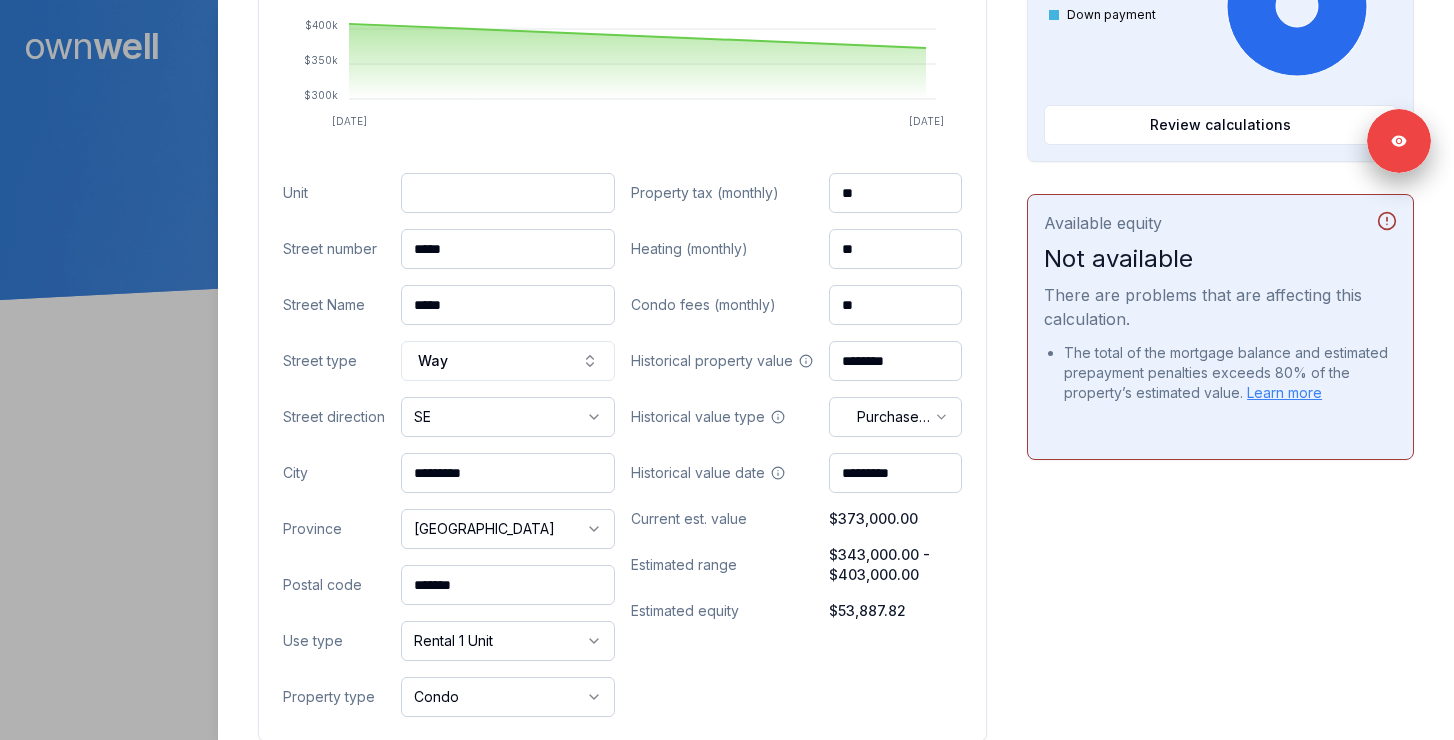 click on "*********" at bounding box center [508, 473] 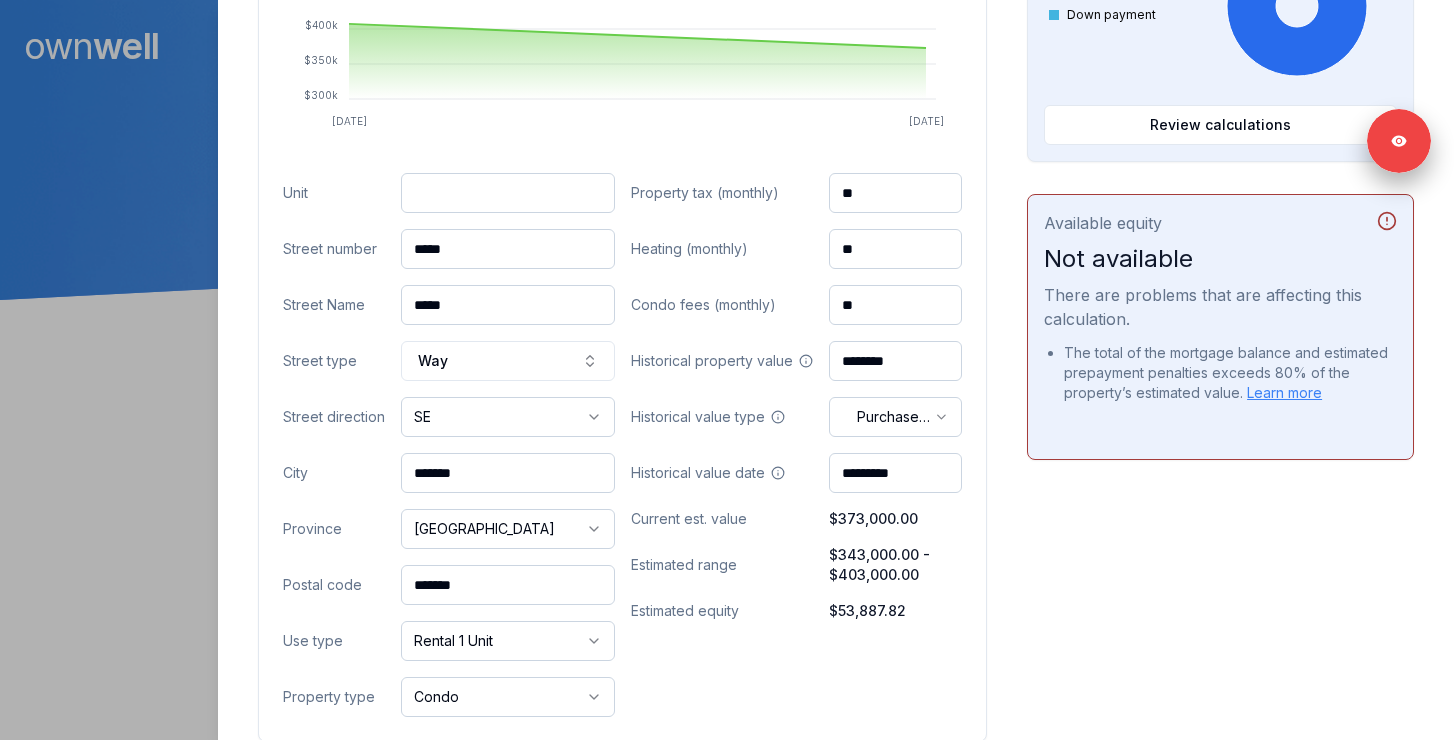 type on "*******" 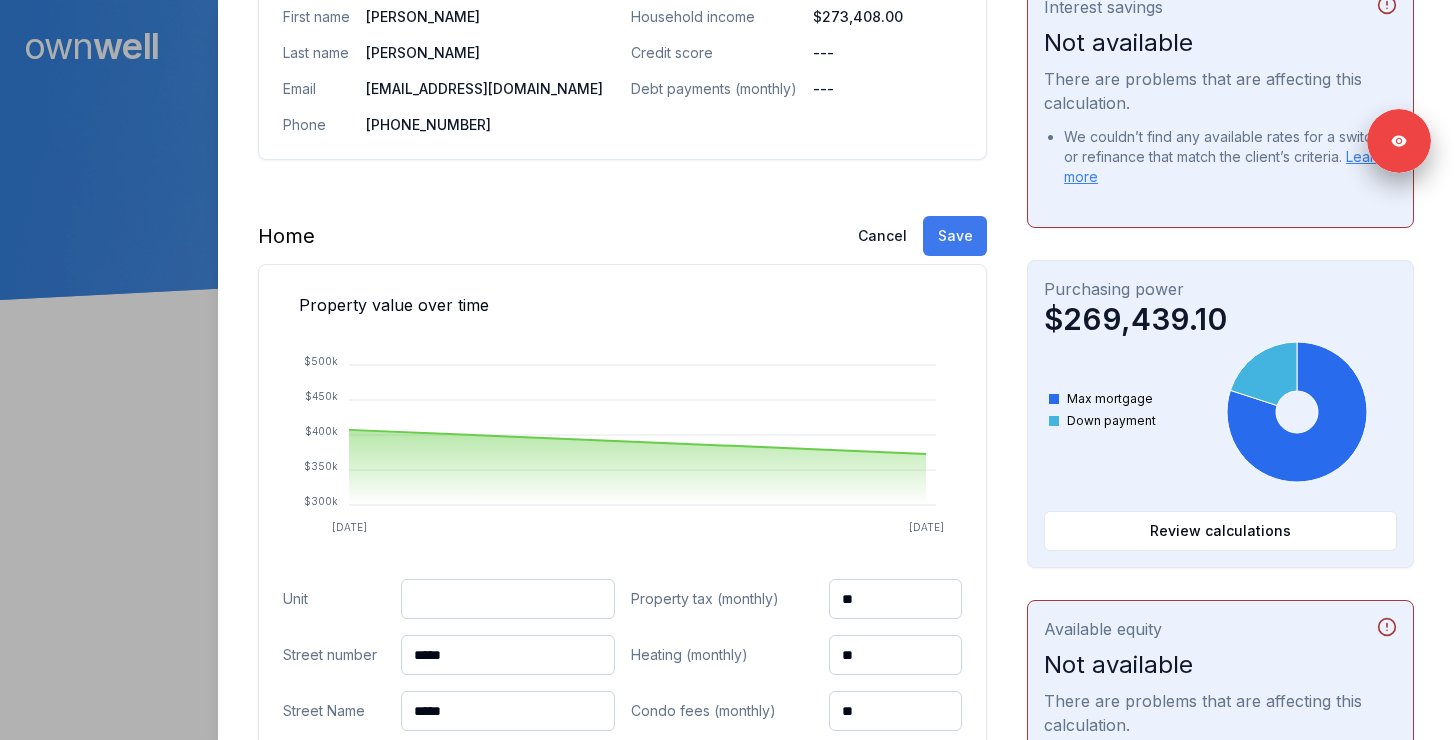 scroll, scrollTop: 370, scrollLeft: 0, axis: vertical 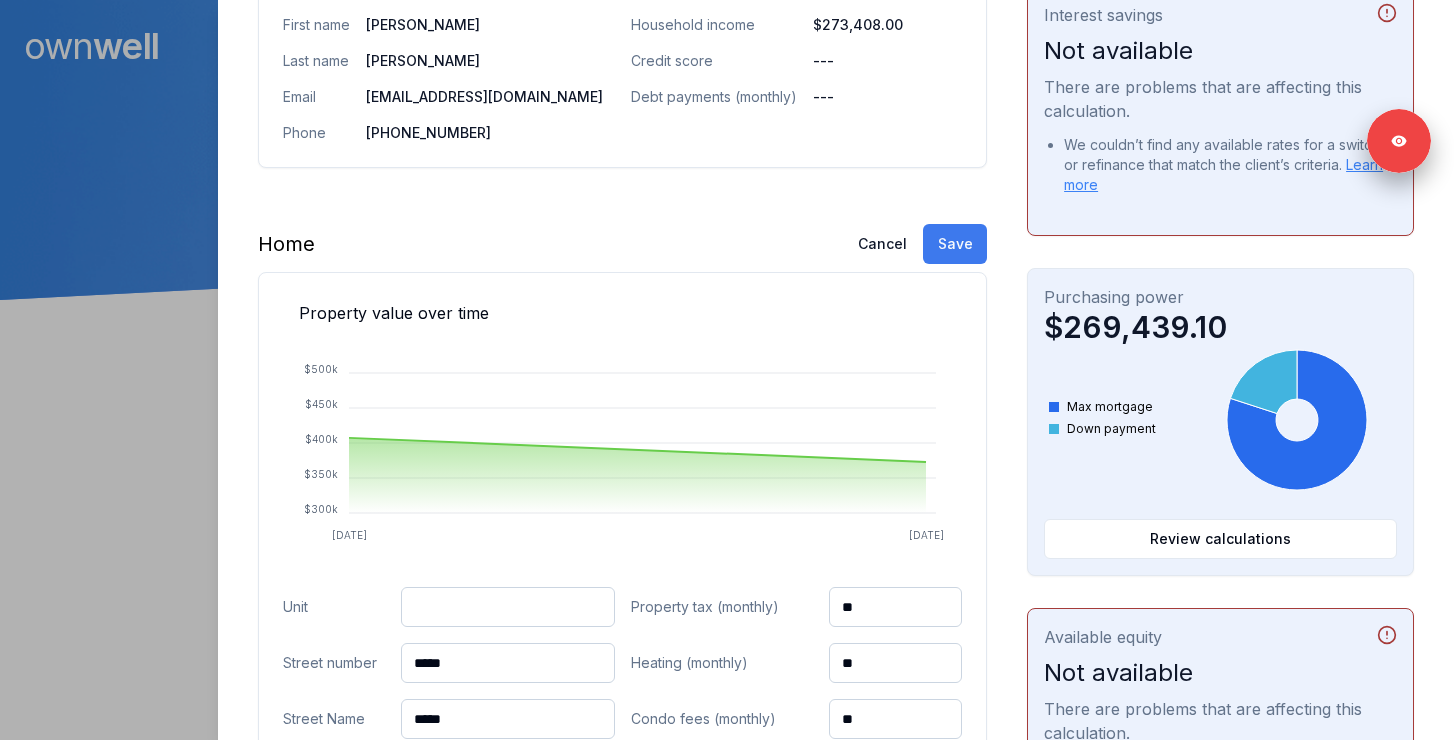 click on "Save" at bounding box center [955, 244] 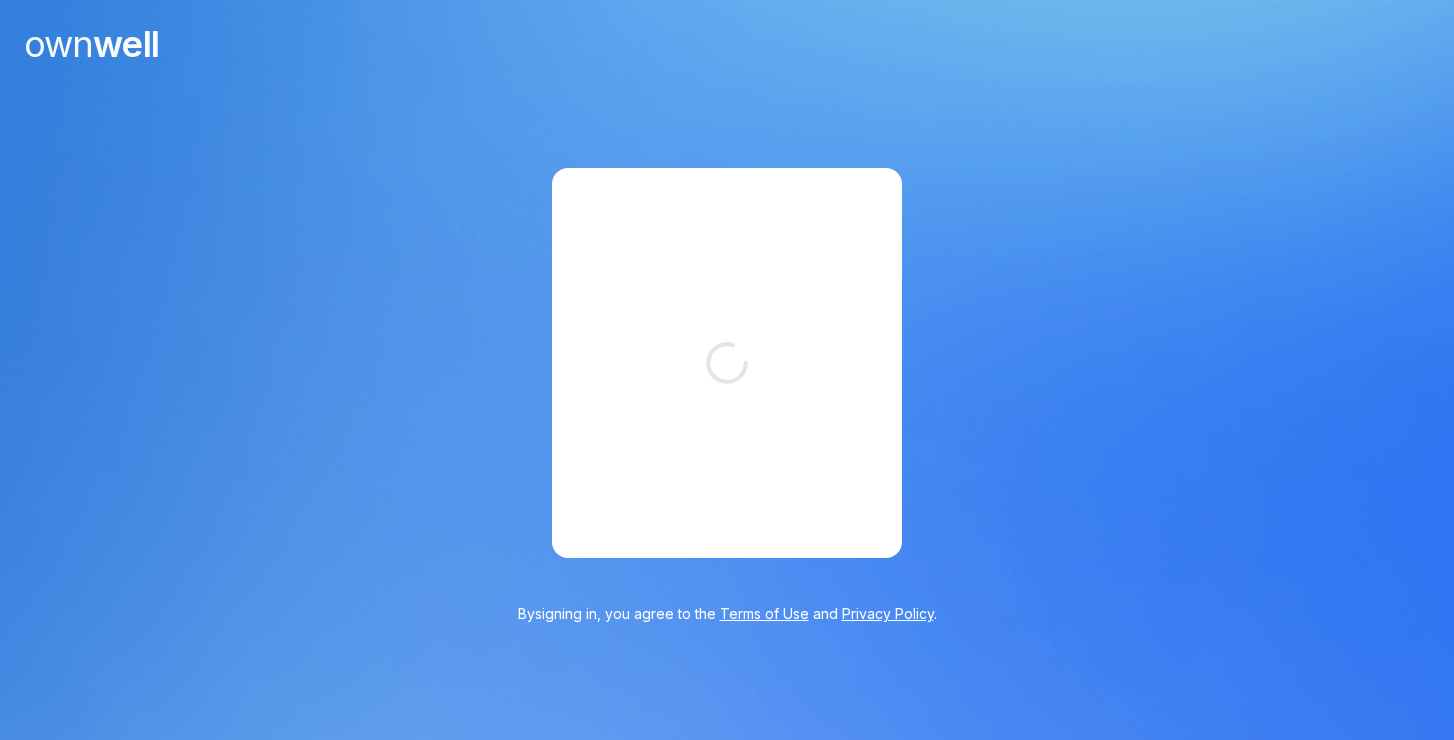 scroll, scrollTop: 0, scrollLeft: 0, axis: both 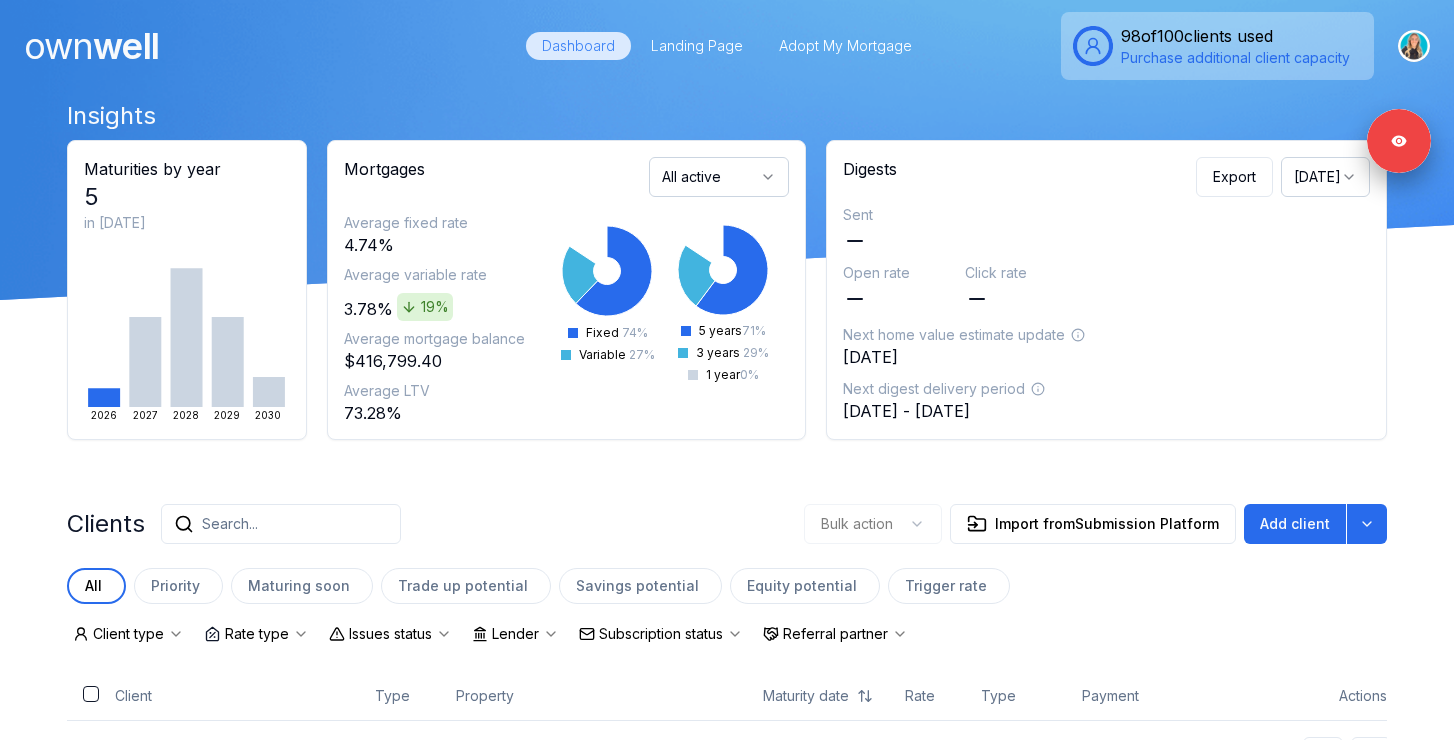 click on "Search..." at bounding box center (281, 524) 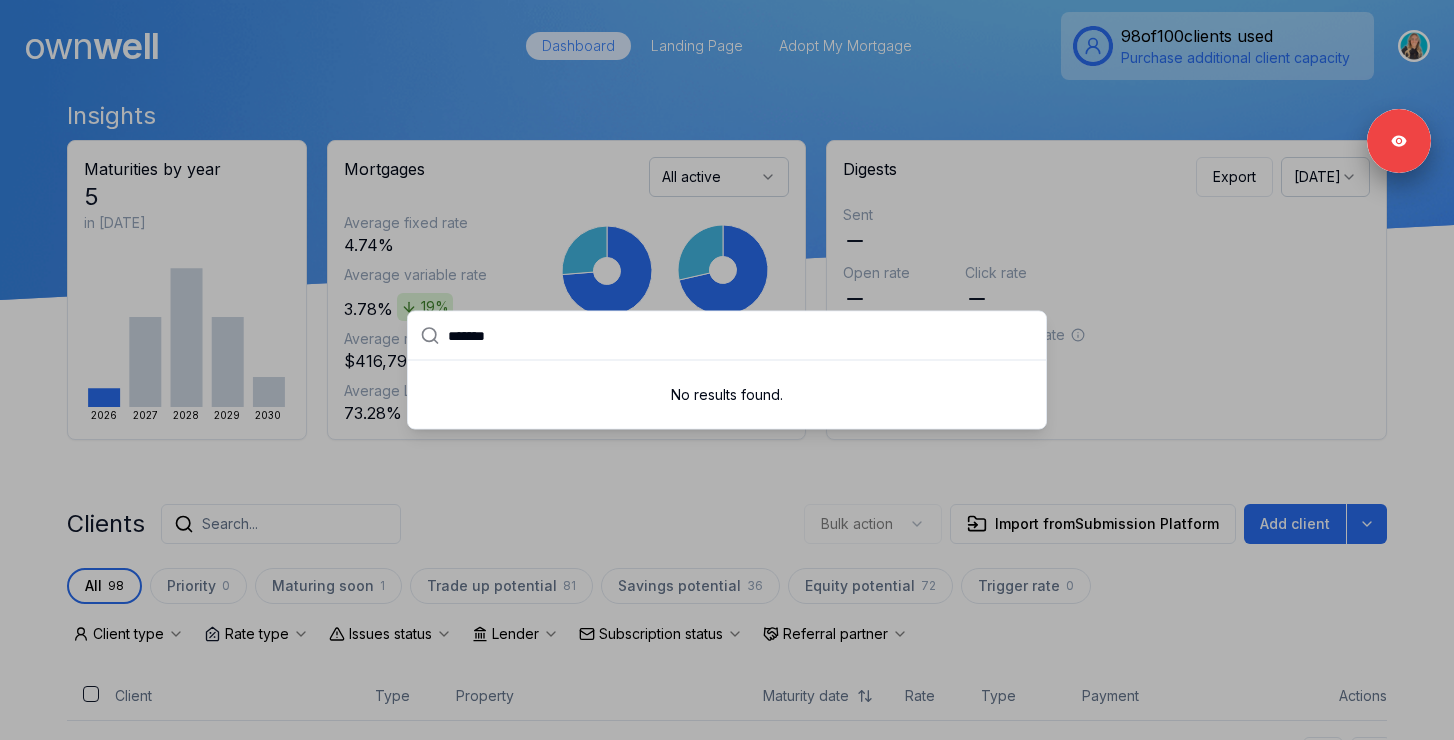 type on "*******" 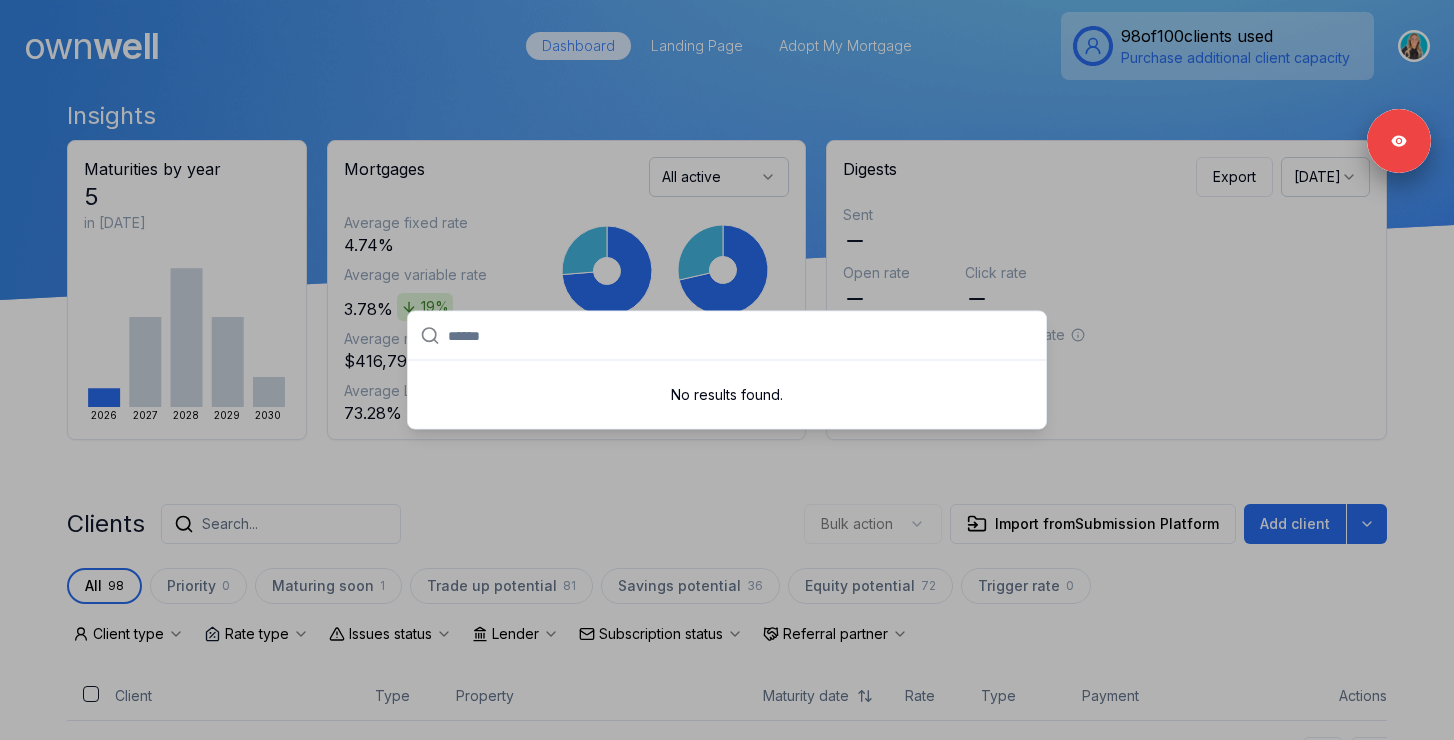 paste on "*******" 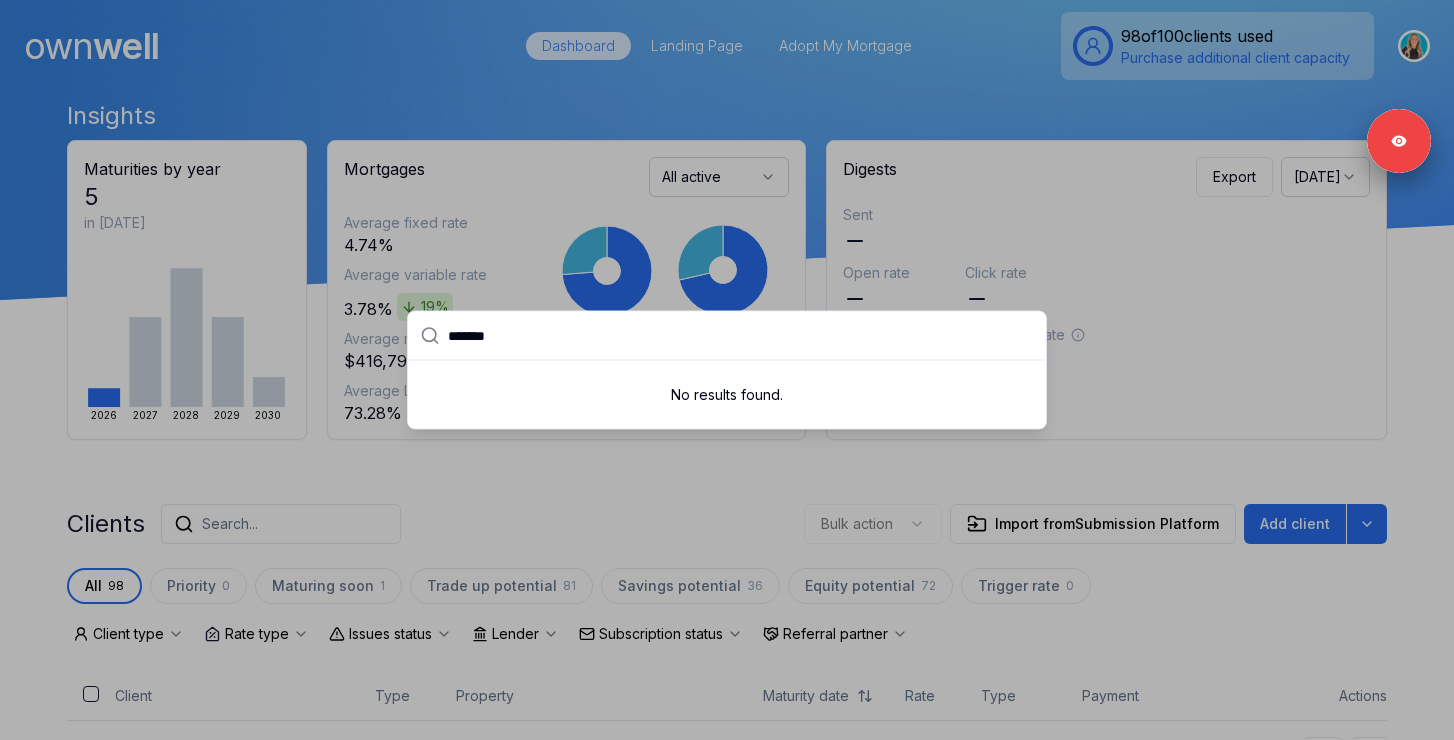 drag, startPoint x: 531, startPoint y: 346, endPoint x: 388, endPoint y: 326, distance: 144.39183 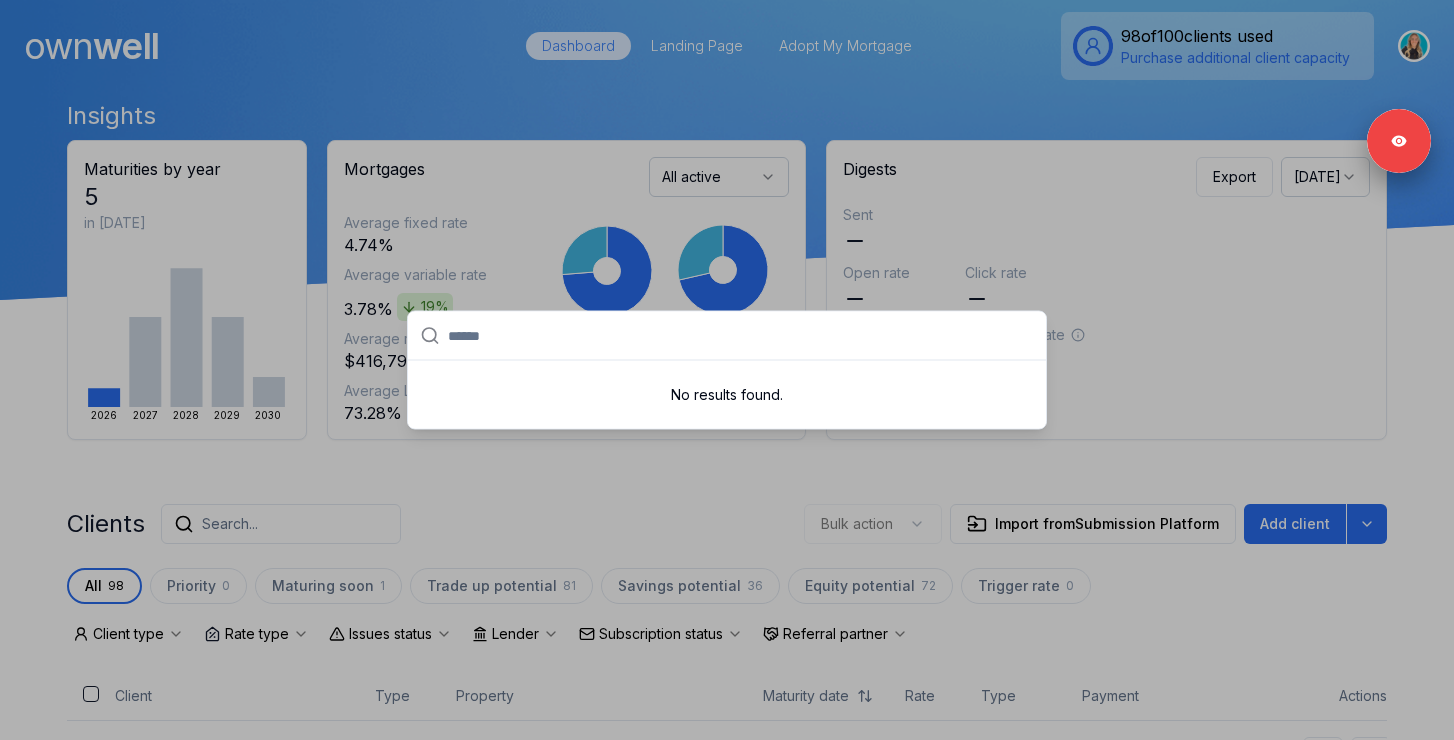 paste on "********" 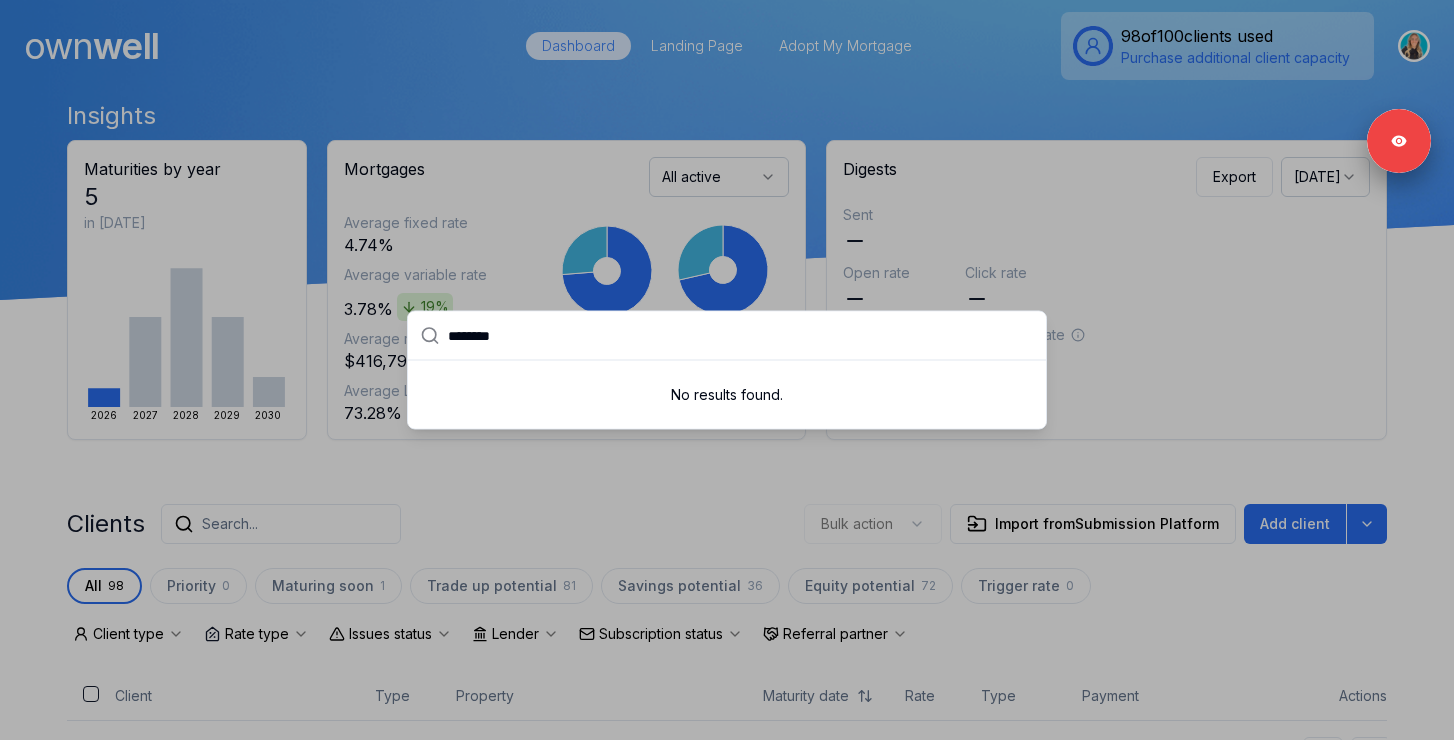 drag, startPoint x: 603, startPoint y: 340, endPoint x: 350, endPoint y: 312, distance: 254.5447 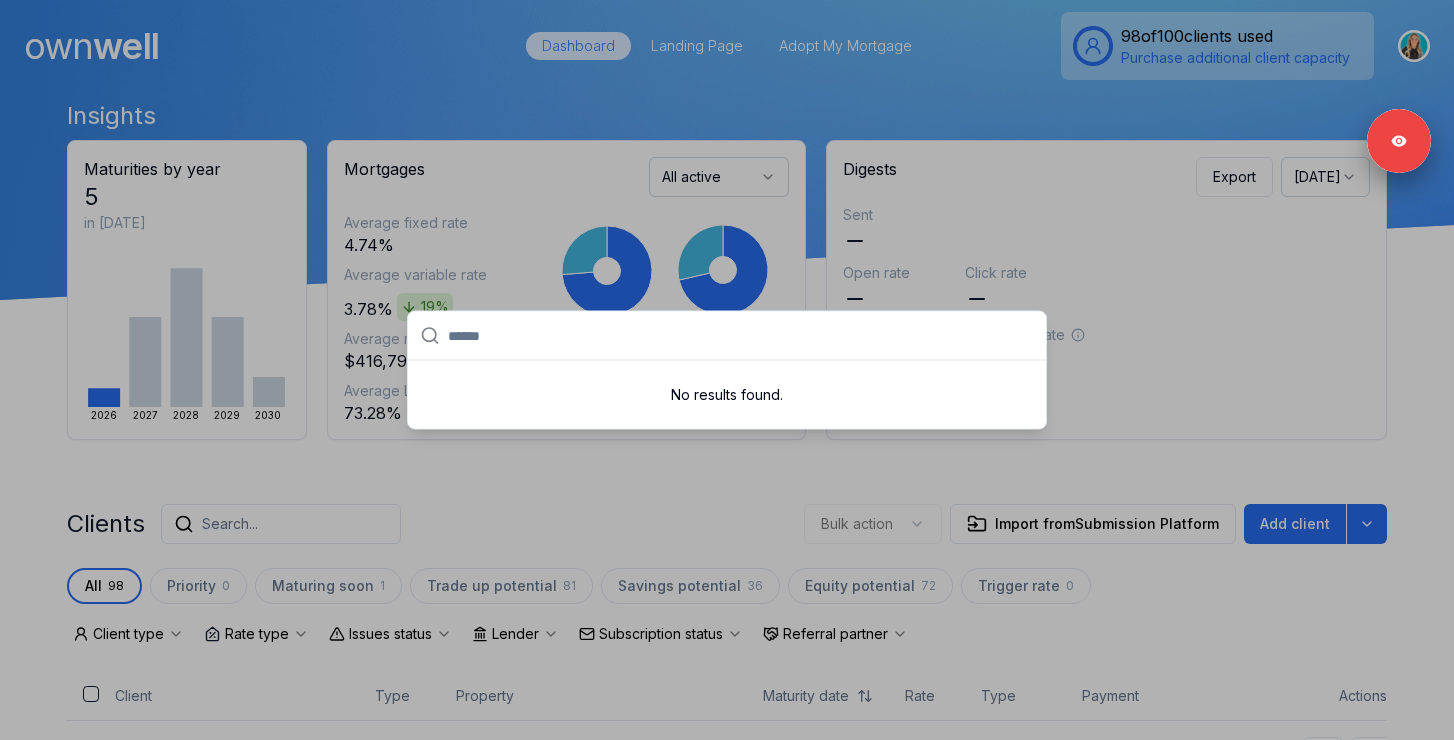 paste on "********" 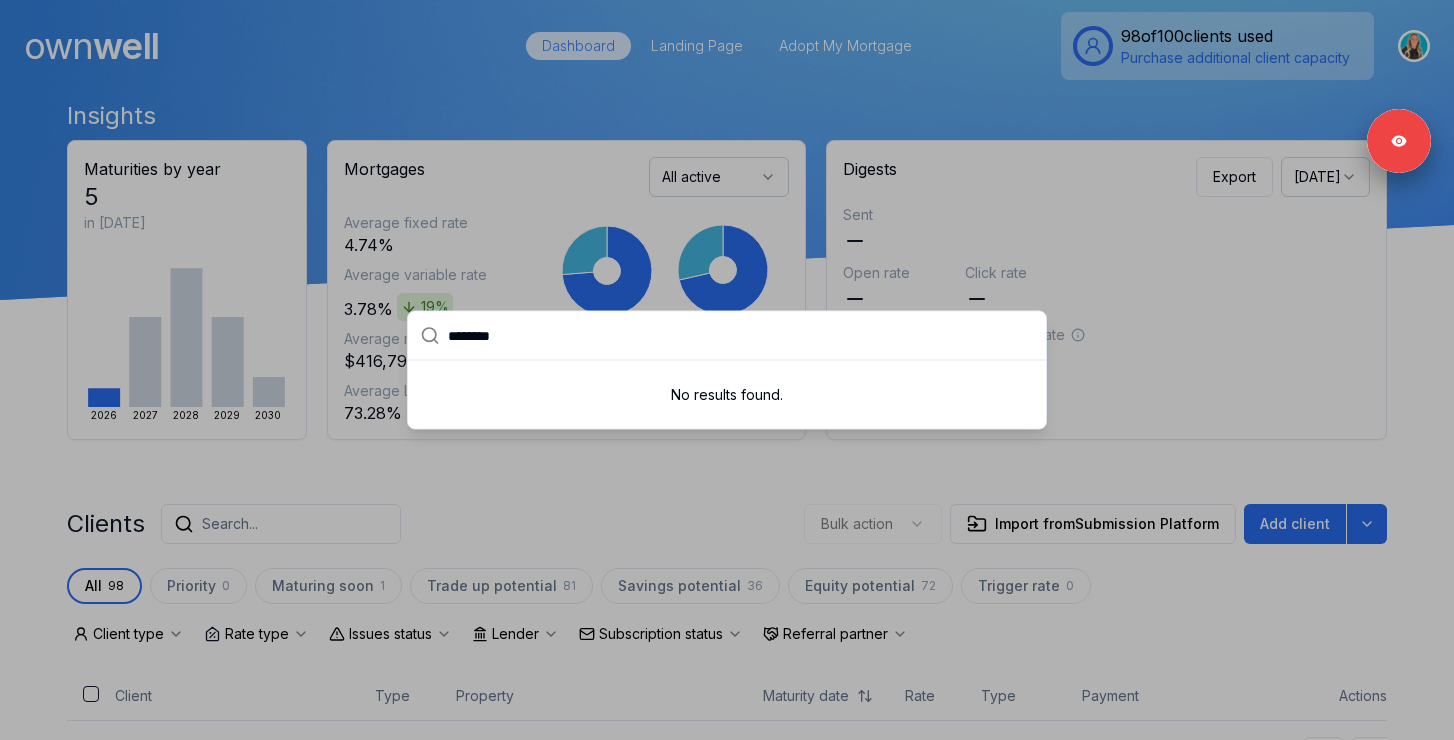 type on "********" 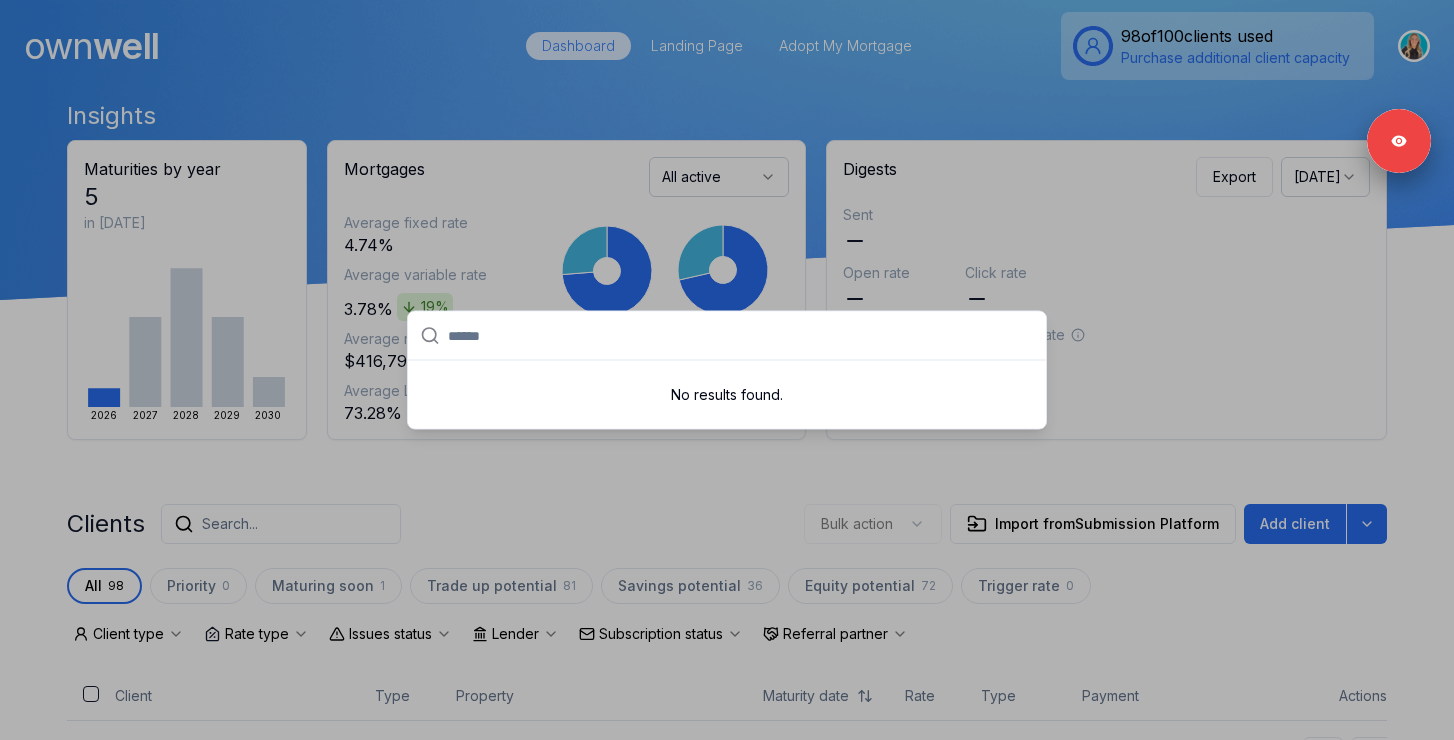 paste on "********" 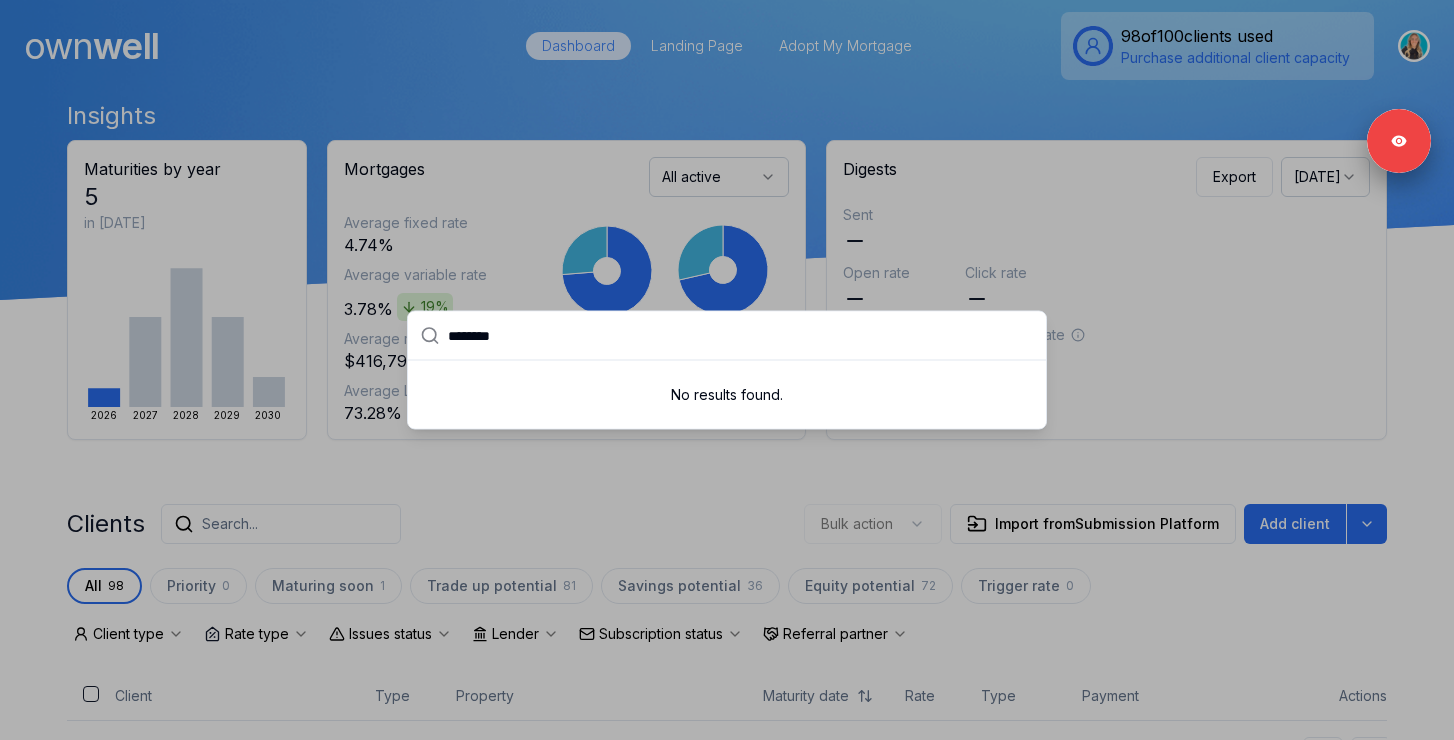 type on "********" 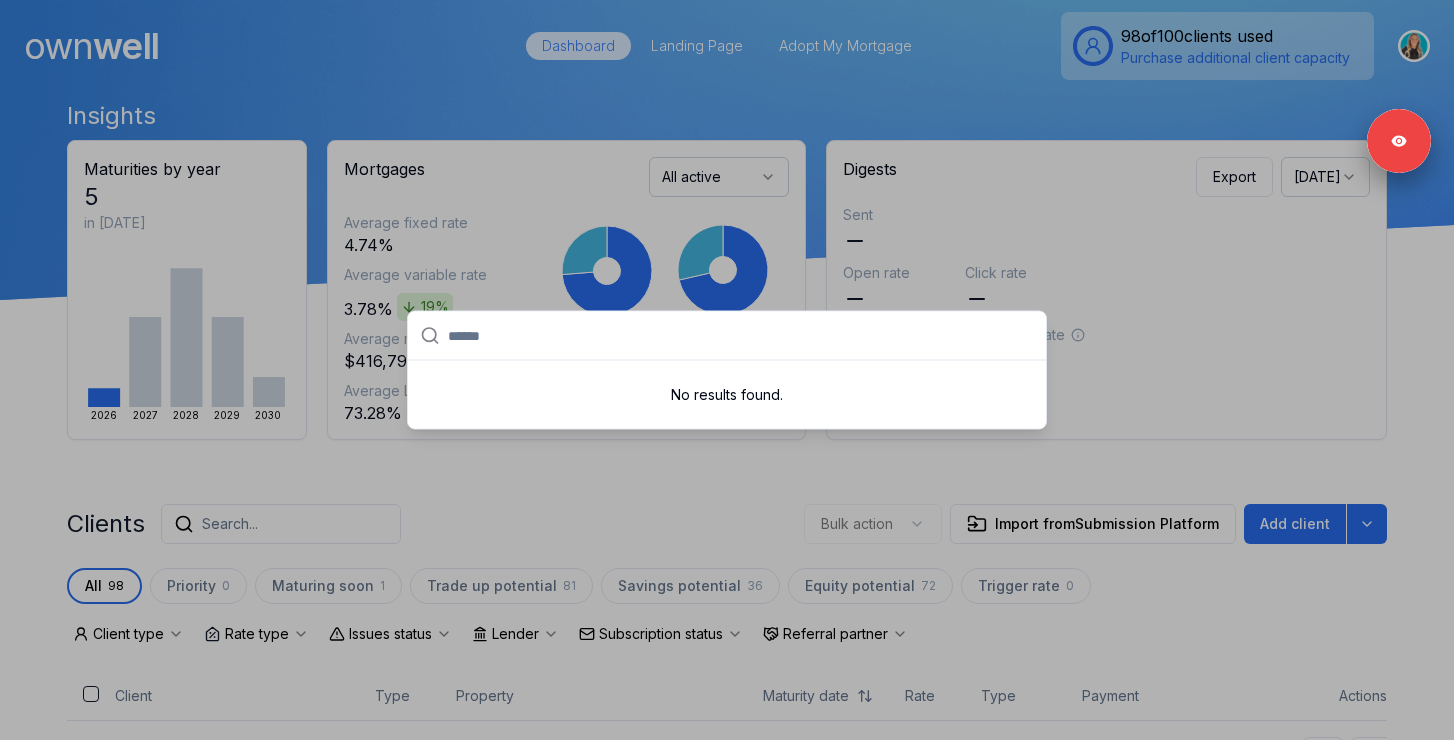 paste on "******" 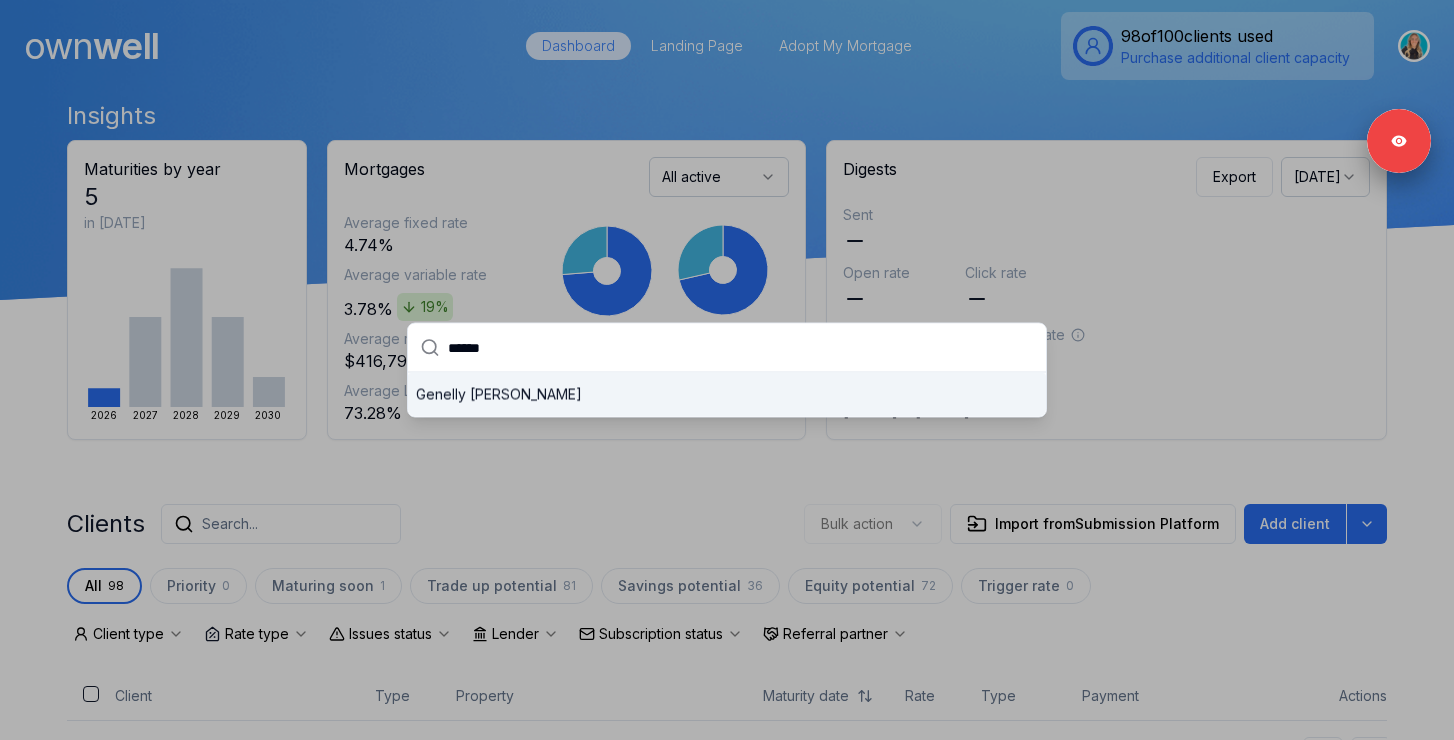 type on "******" 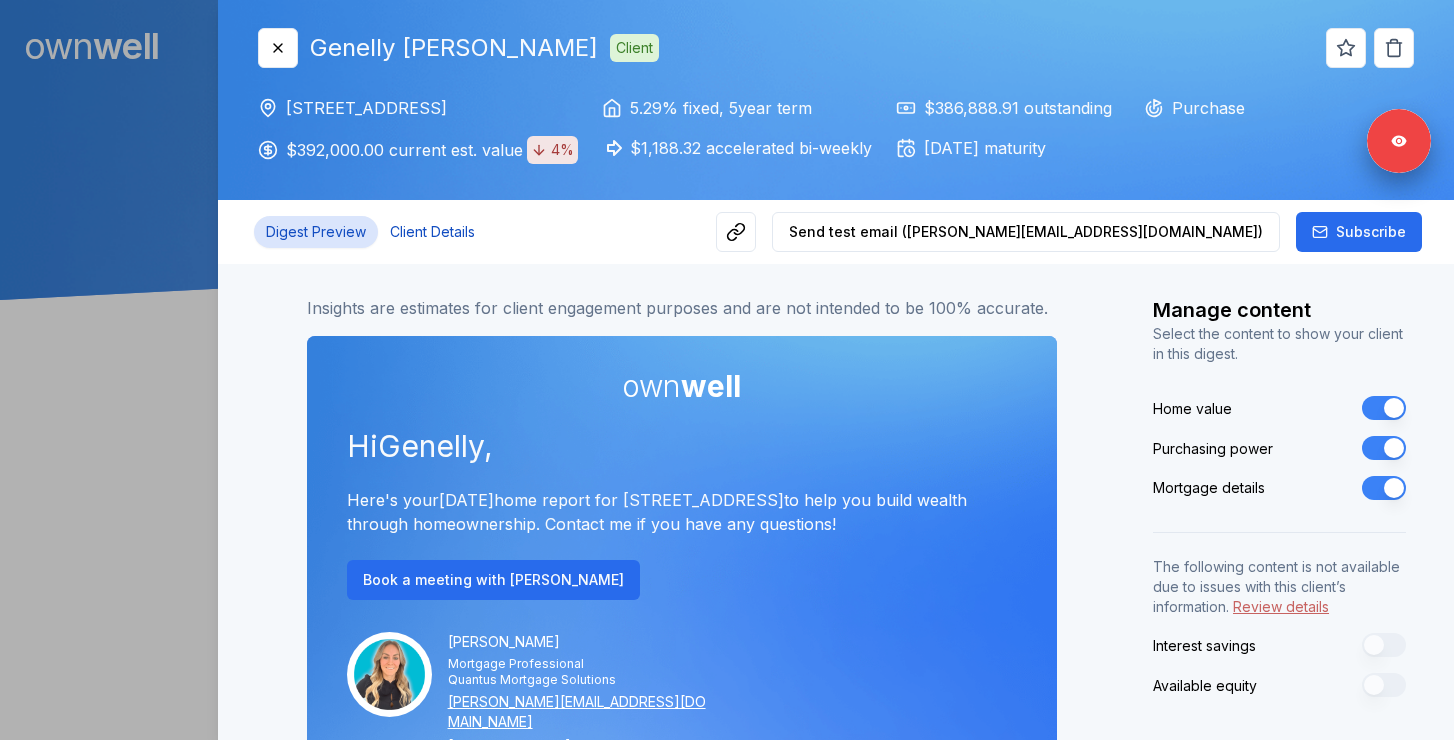 click on "Client Details" at bounding box center (432, 232) 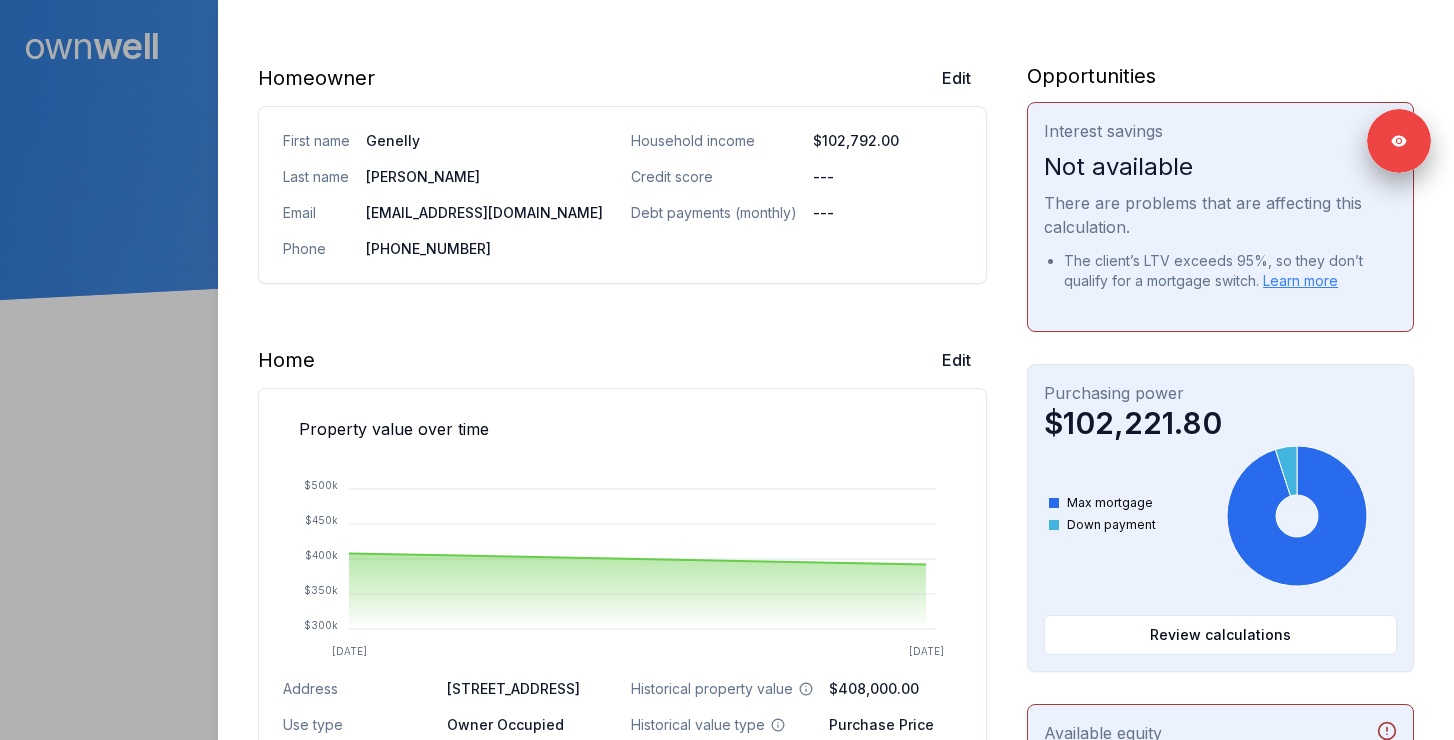 scroll, scrollTop: 274, scrollLeft: 0, axis: vertical 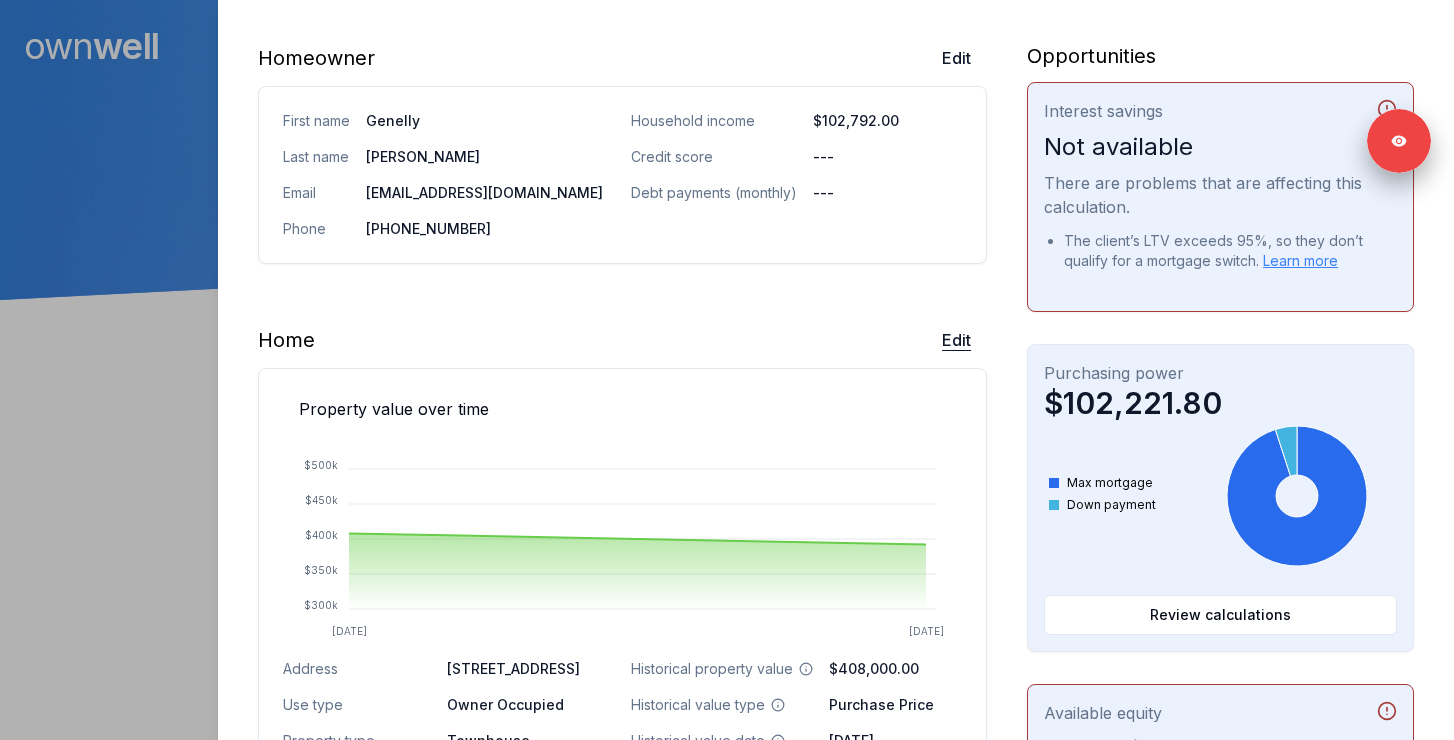 click on "Edit" at bounding box center [956, 340] 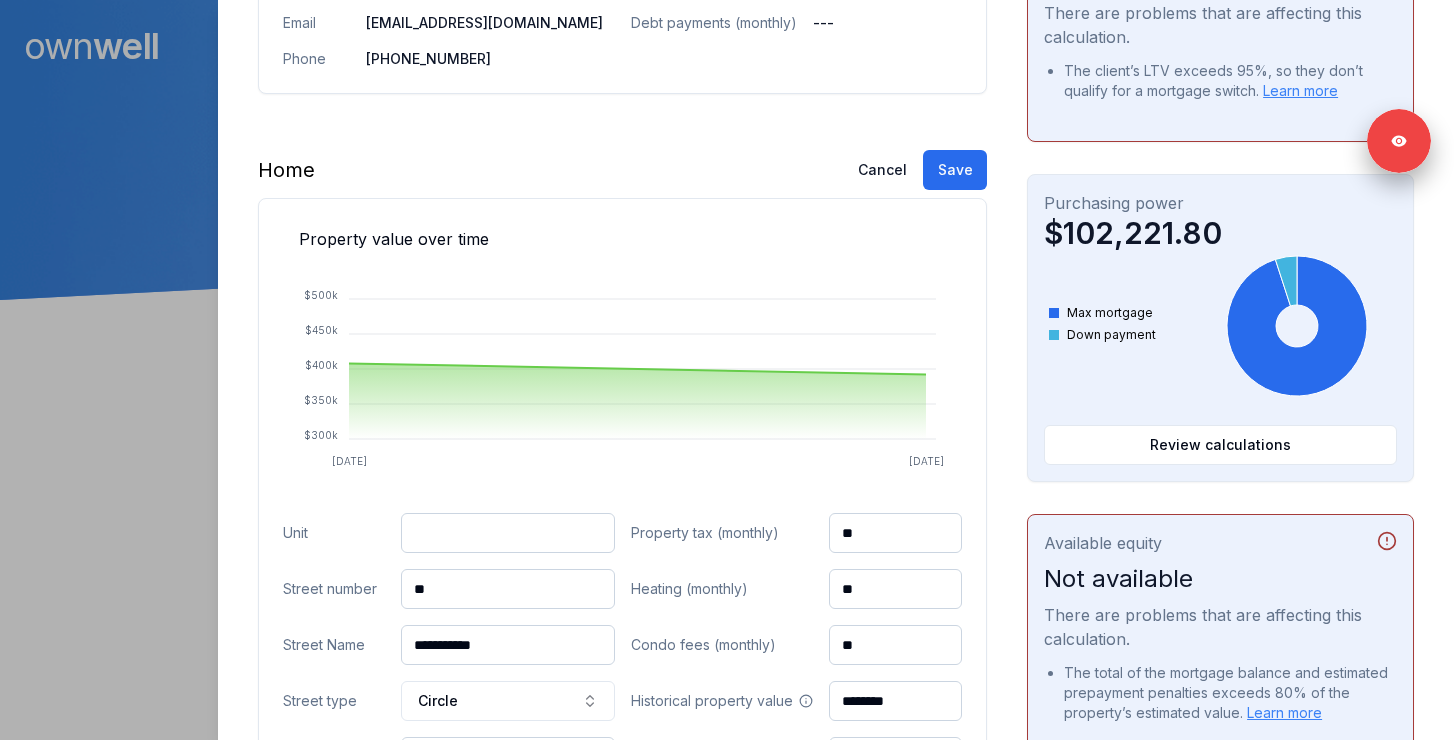 scroll, scrollTop: 495, scrollLeft: 0, axis: vertical 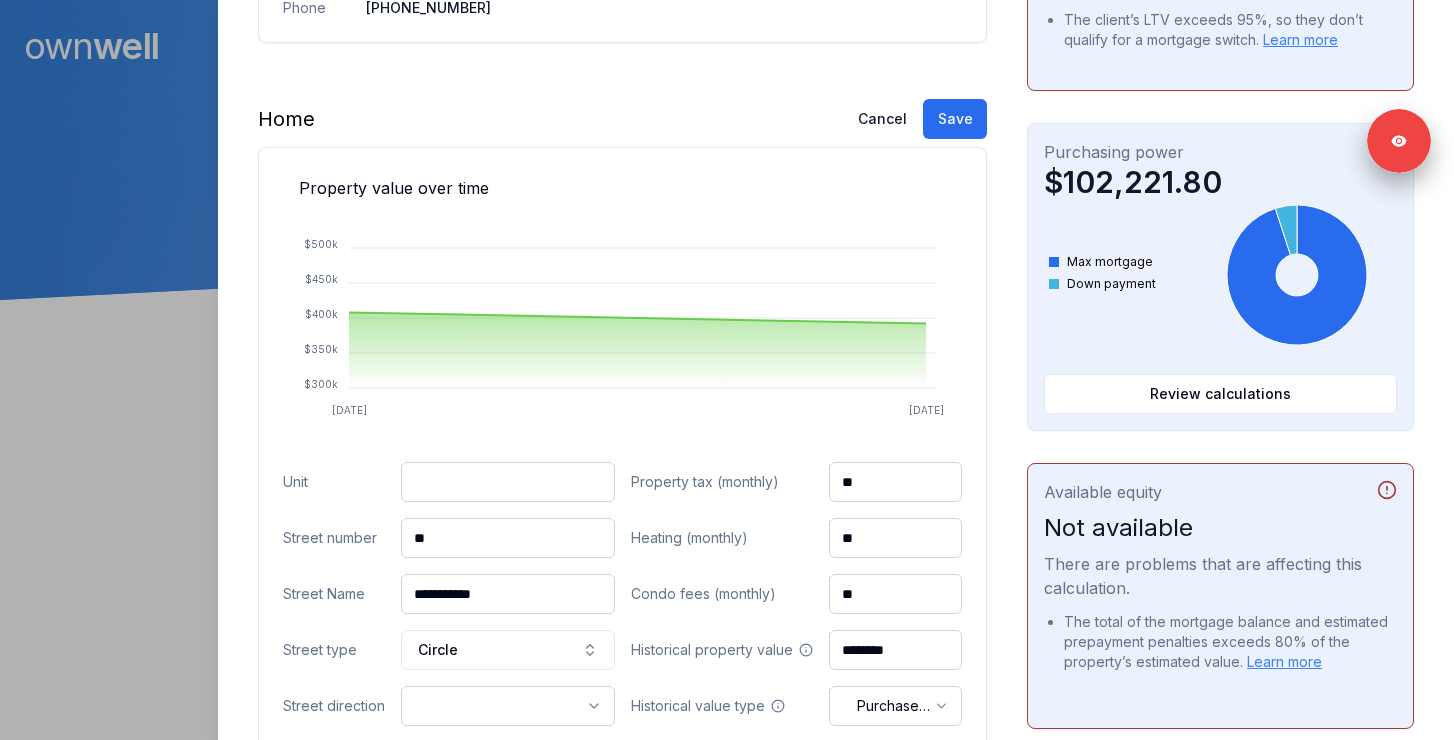 drag, startPoint x: 471, startPoint y: 532, endPoint x: 352, endPoint y: 527, distance: 119.104996 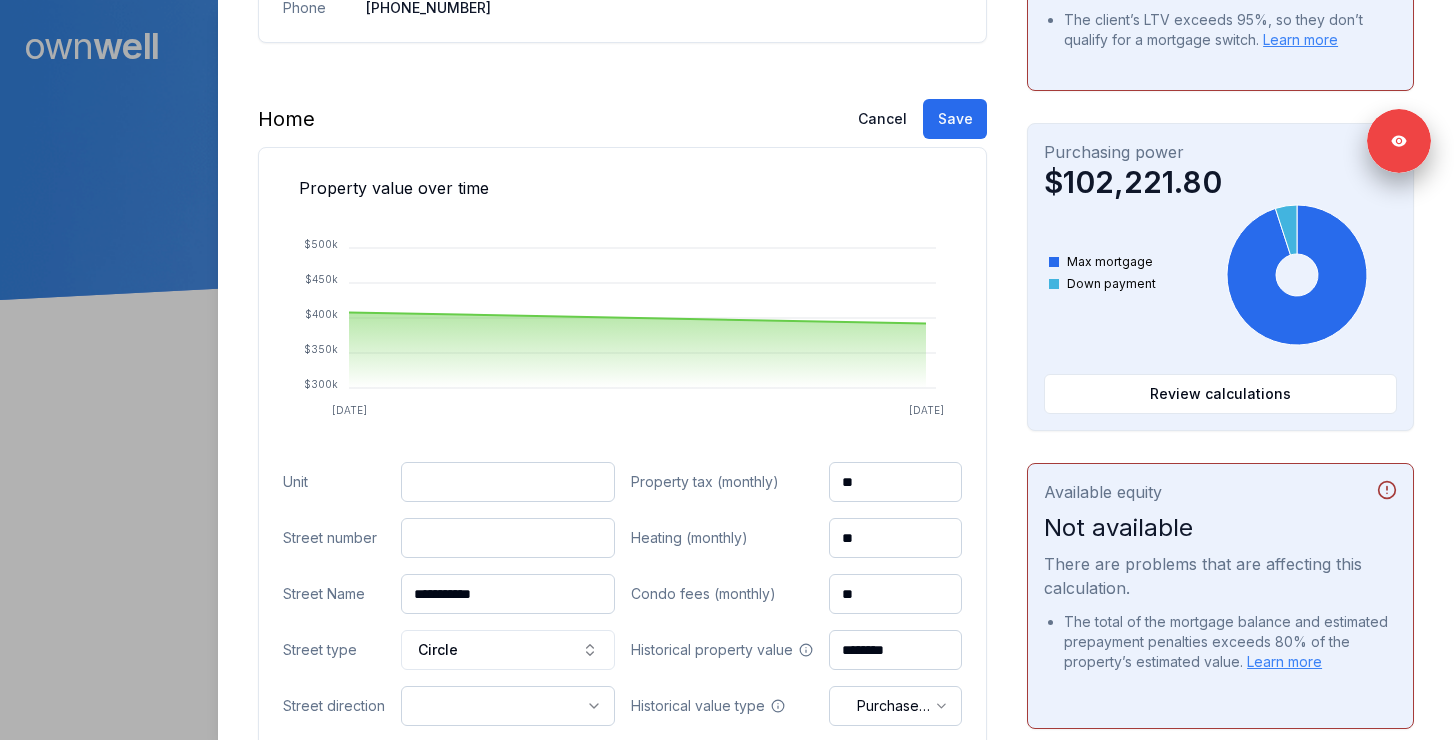 paste on "***" 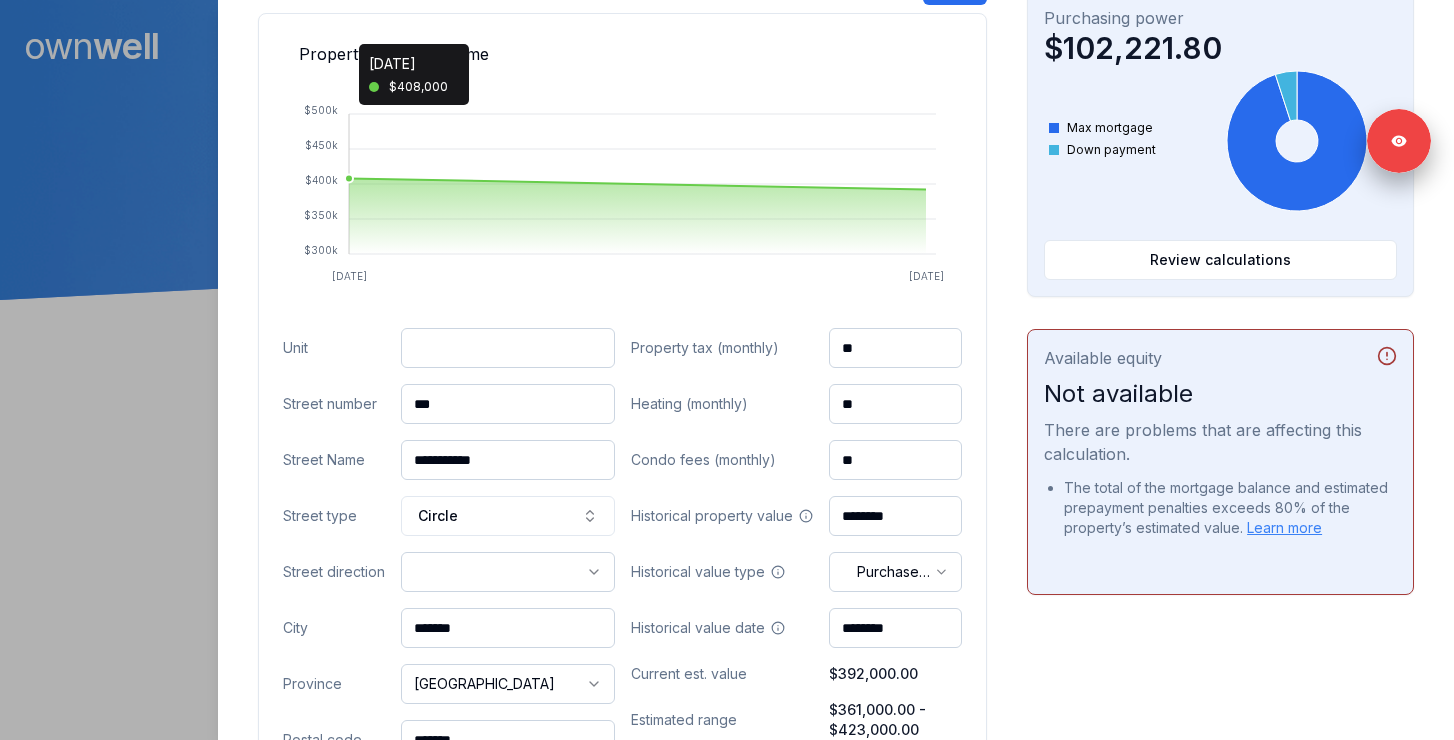 scroll, scrollTop: 630, scrollLeft: 0, axis: vertical 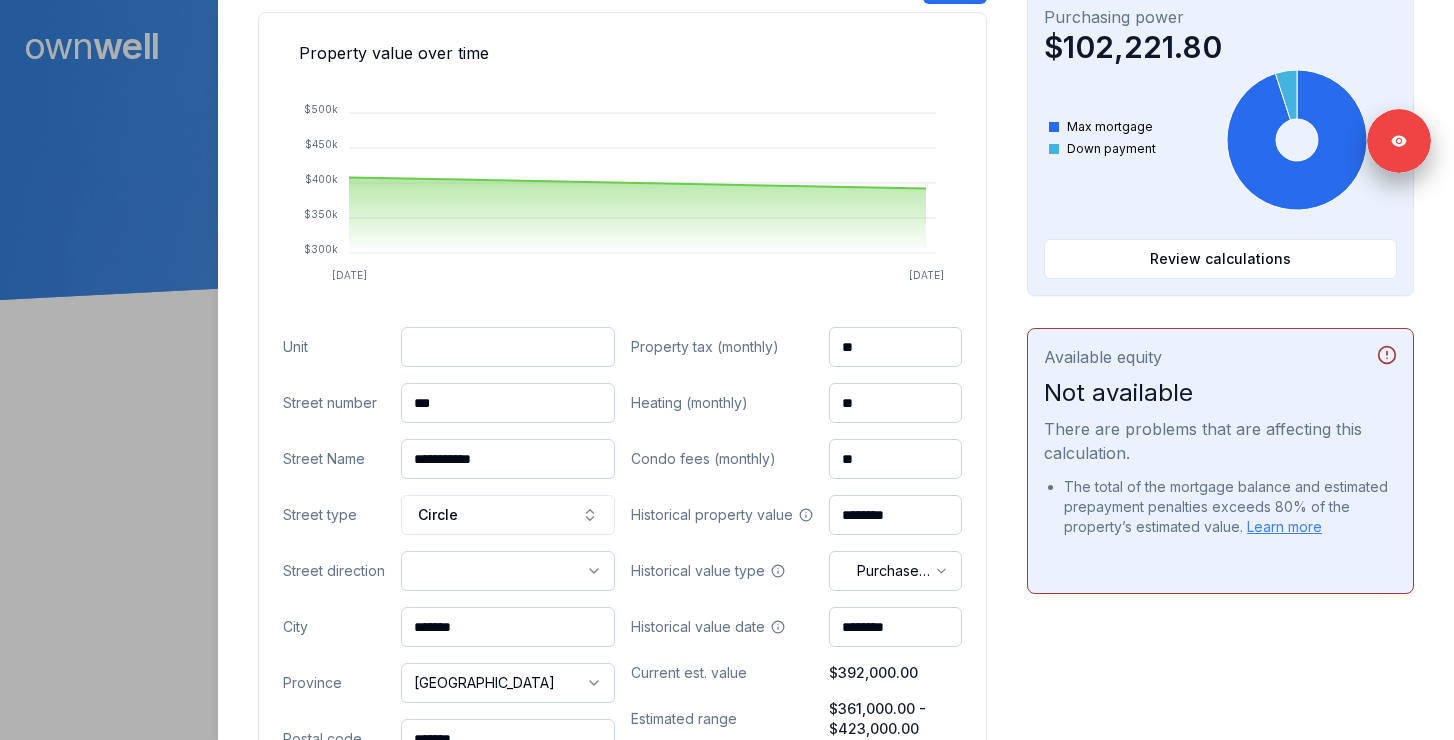 type on "***" 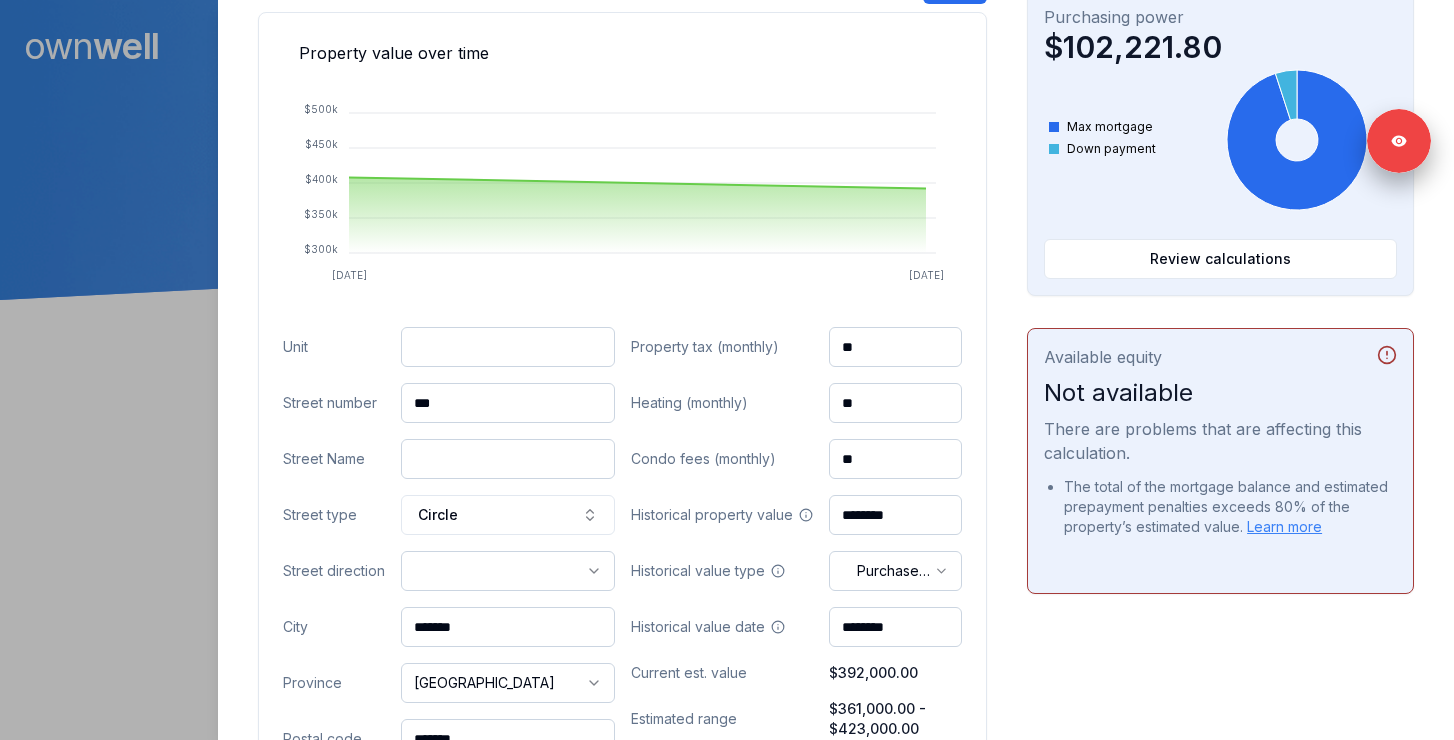 paste on "**********" 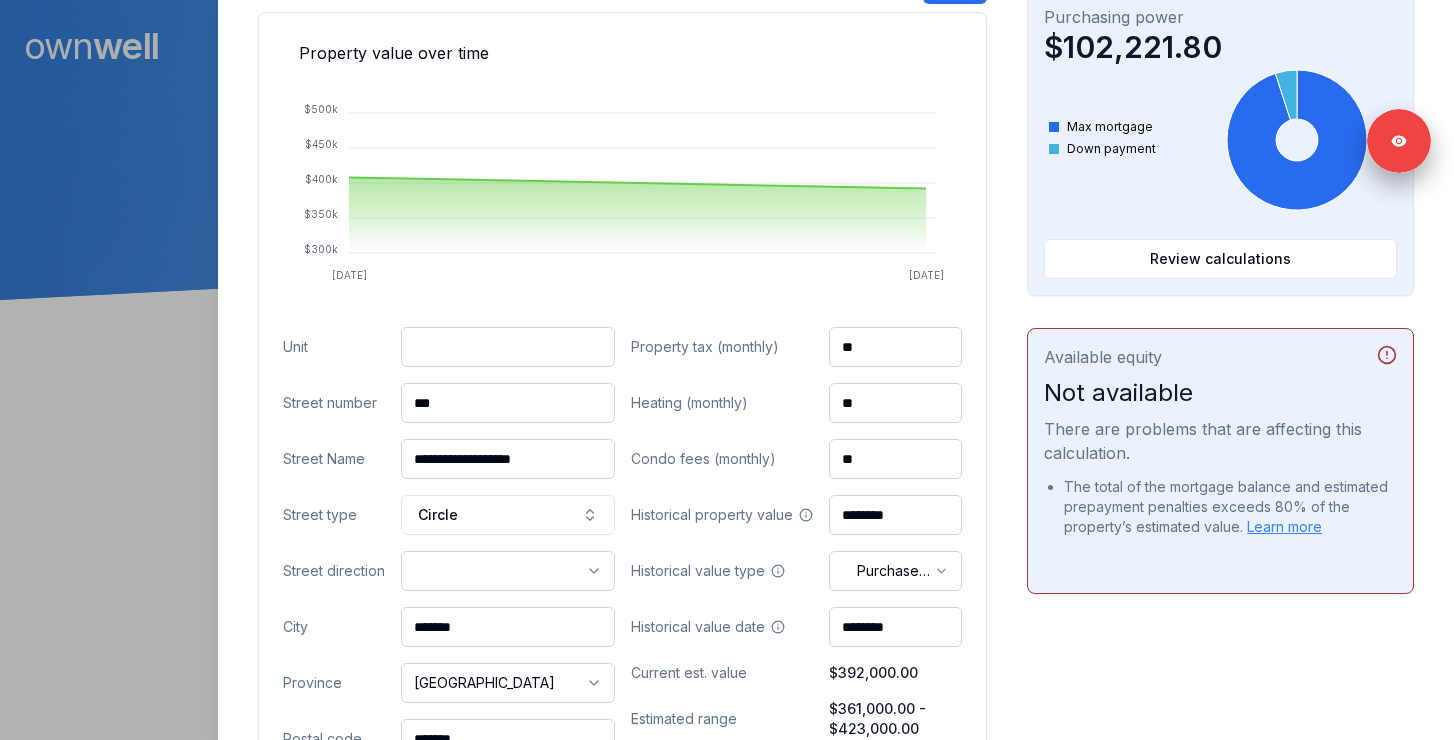 drag, startPoint x: 574, startPoint y: 454, endPoint x: 513, endPoint y: 455, distance: 61.008198 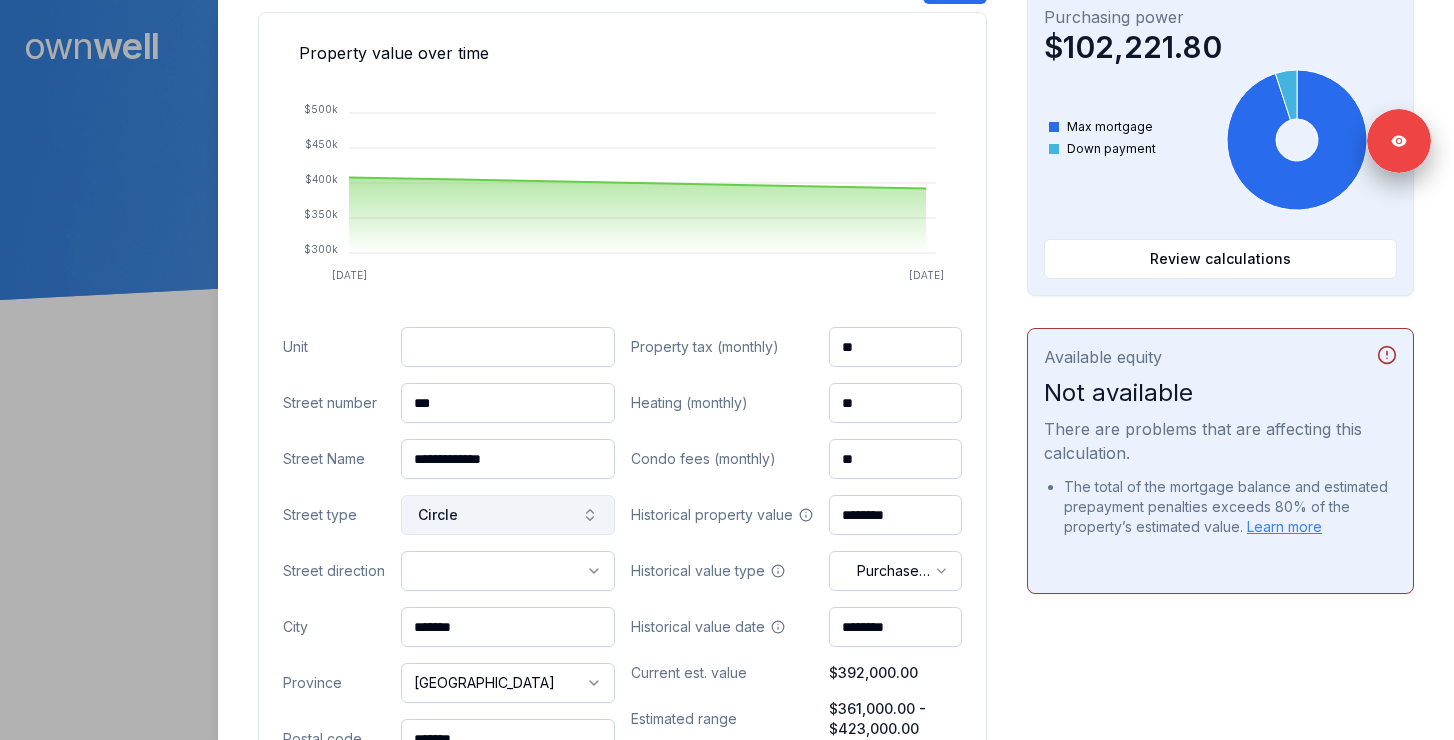 type on "**********" 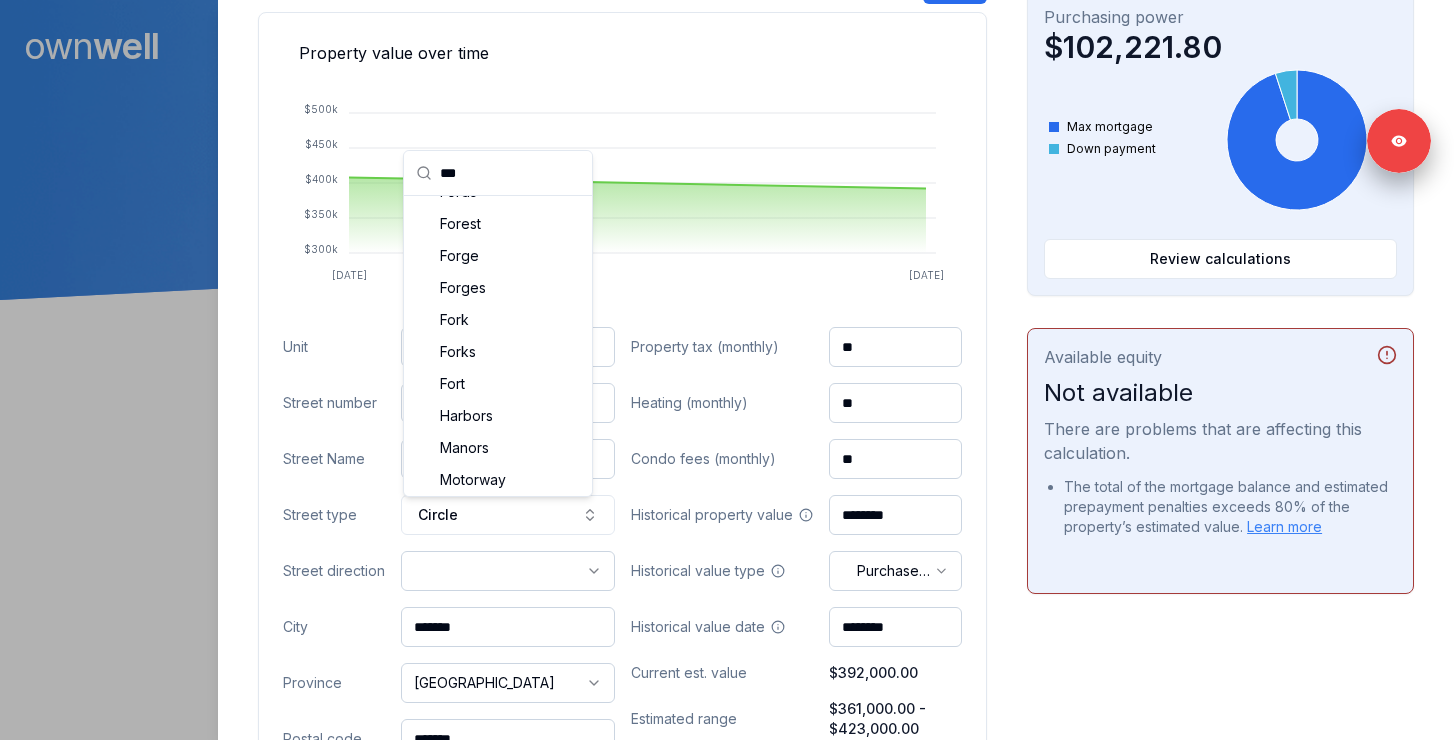 scroll, scrollTop: 0, scrollLeft: 0, axis: both 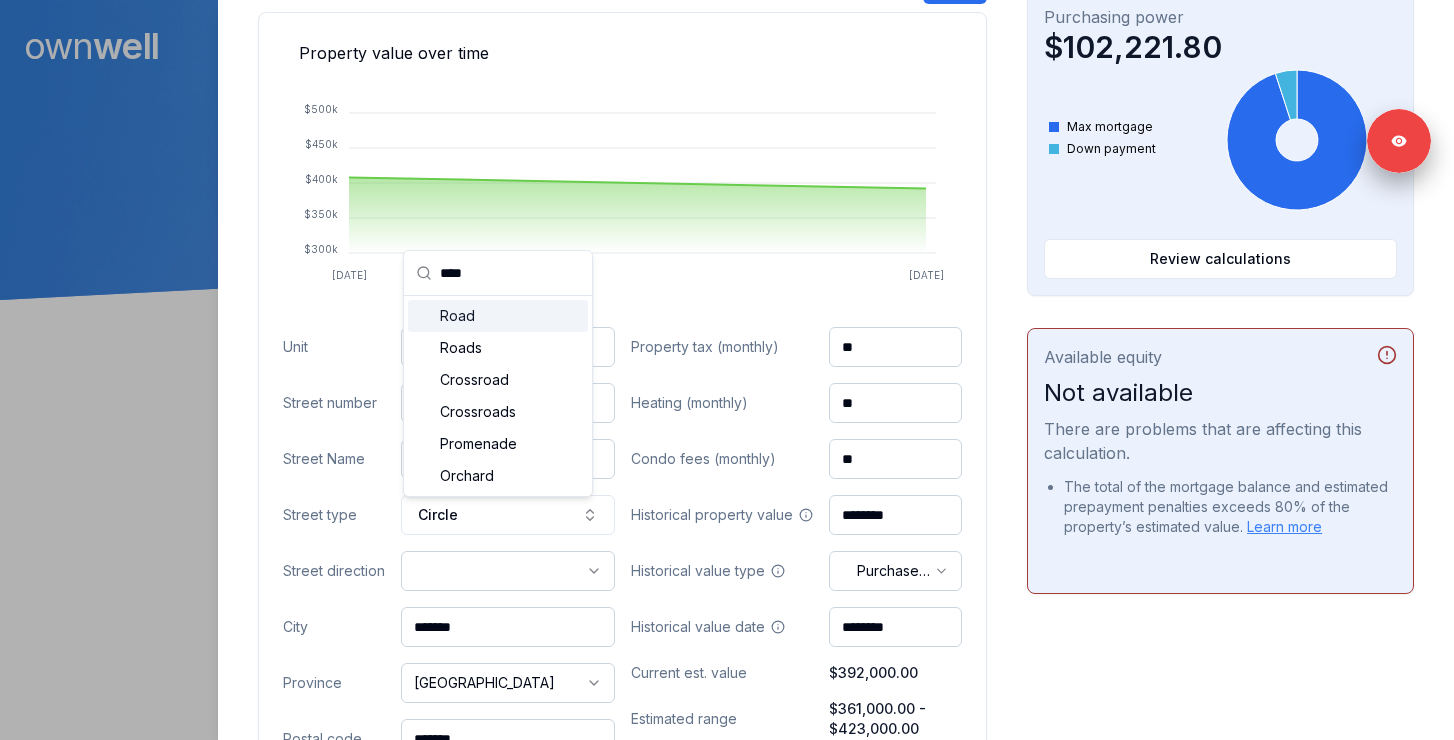 type on "****" 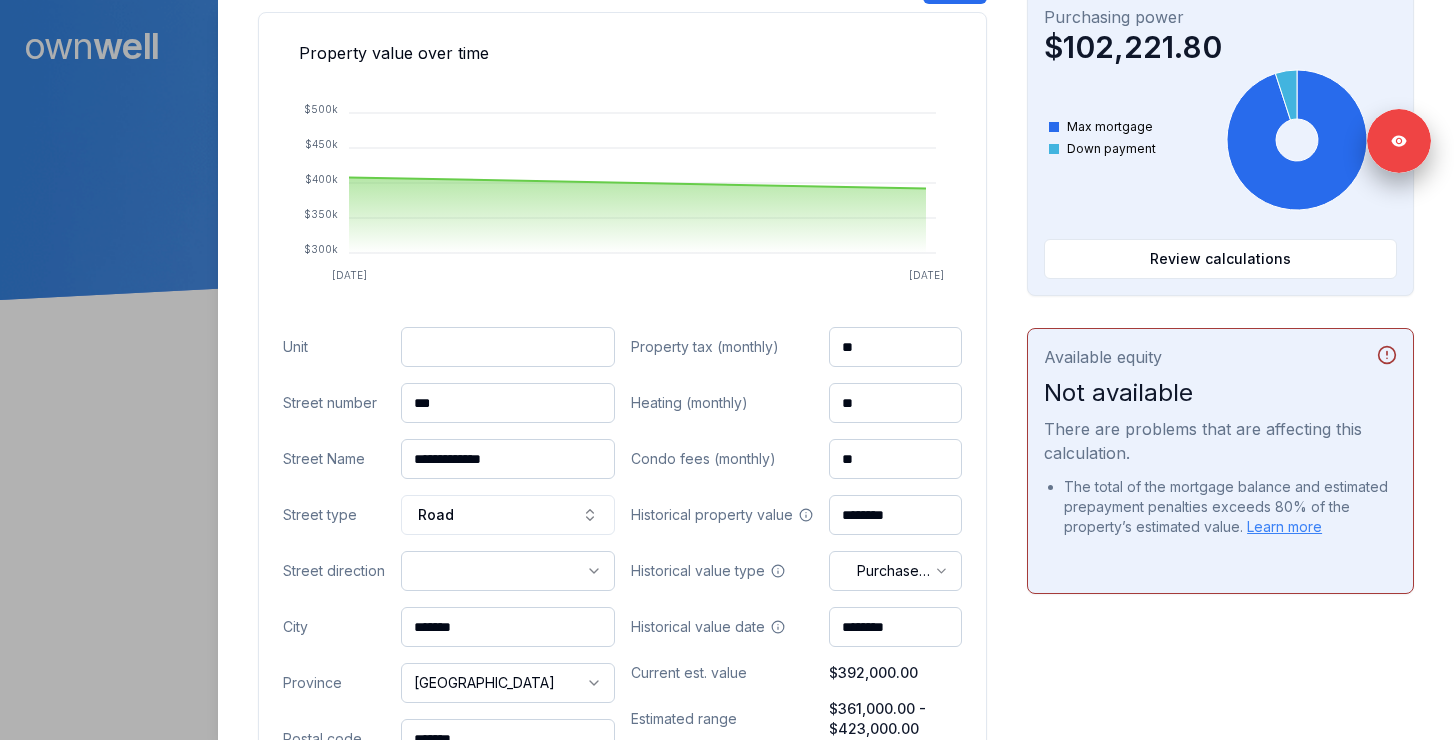 click on "Ownwell's platform is not optimized for mobile at this time.   For the best experience, please use a   desktop or laptop  to manage your account.   Note:  The   personalized homeownership reports   you generate for clients   are fully mobile-friendly   and can be easily viewed on any device. own well Dashboard Landing Page Adopt My Mortgage 98  of  100  clients used Purchase additional client capacity Signed in as Ashley Wilkinson Sign out Close Genelly   Flores Client 22 Rocky Ridge Circle Calgary, AB, T3G 4P1 $392,000.00   current est. value 4% 5.29%   fixed ,   5  year term $1,188.32   accelerated bi-weekly   $386,888.91   outstanding July 2, 2029   maturity Purchase Digest Preview Client Details Send test email ( ashley@ashleymortgages.ca ) Subscribe Homeowner   Edit First name Genelly Last name Flores Email genelly127@yahoo.ca Phone (587) 834-2328 Household income $102,792.00 Credit score --- Debt payments (monthly) --- Home   Cancel Save Property value over time Jul 24 Jun 25 $300k $350k $400k $450k" at bounding box center [727, 150] 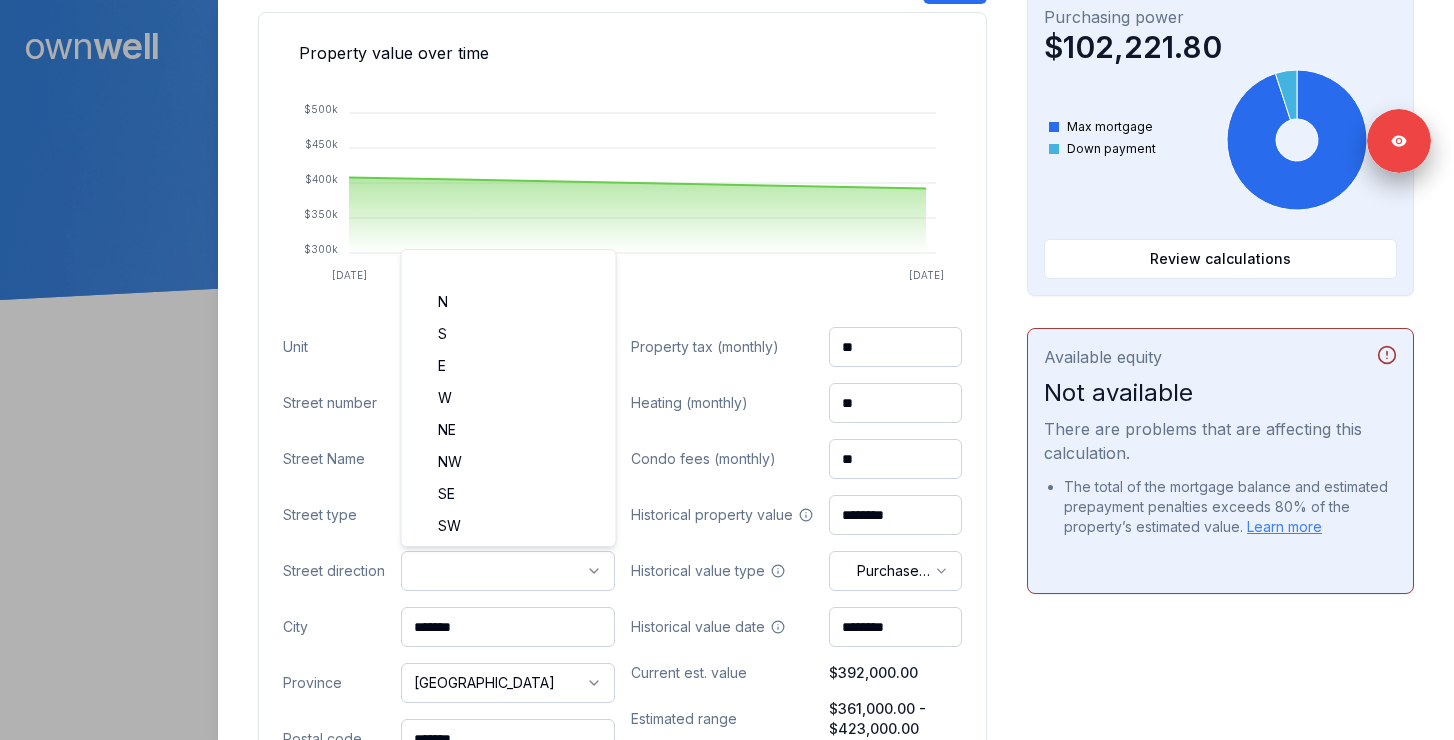 select on "**" 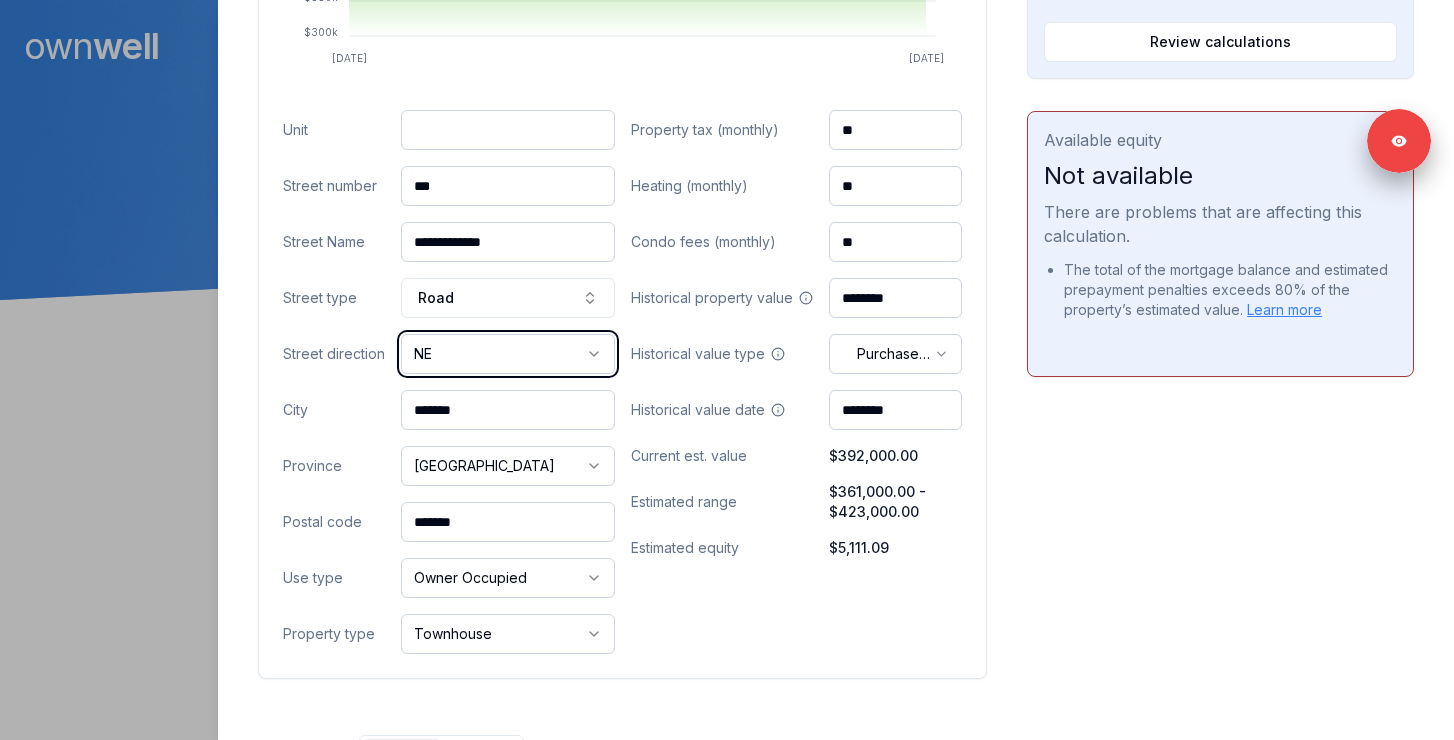 scroll, scrollTop: 914, scrollLeft: 0, axis: vertical 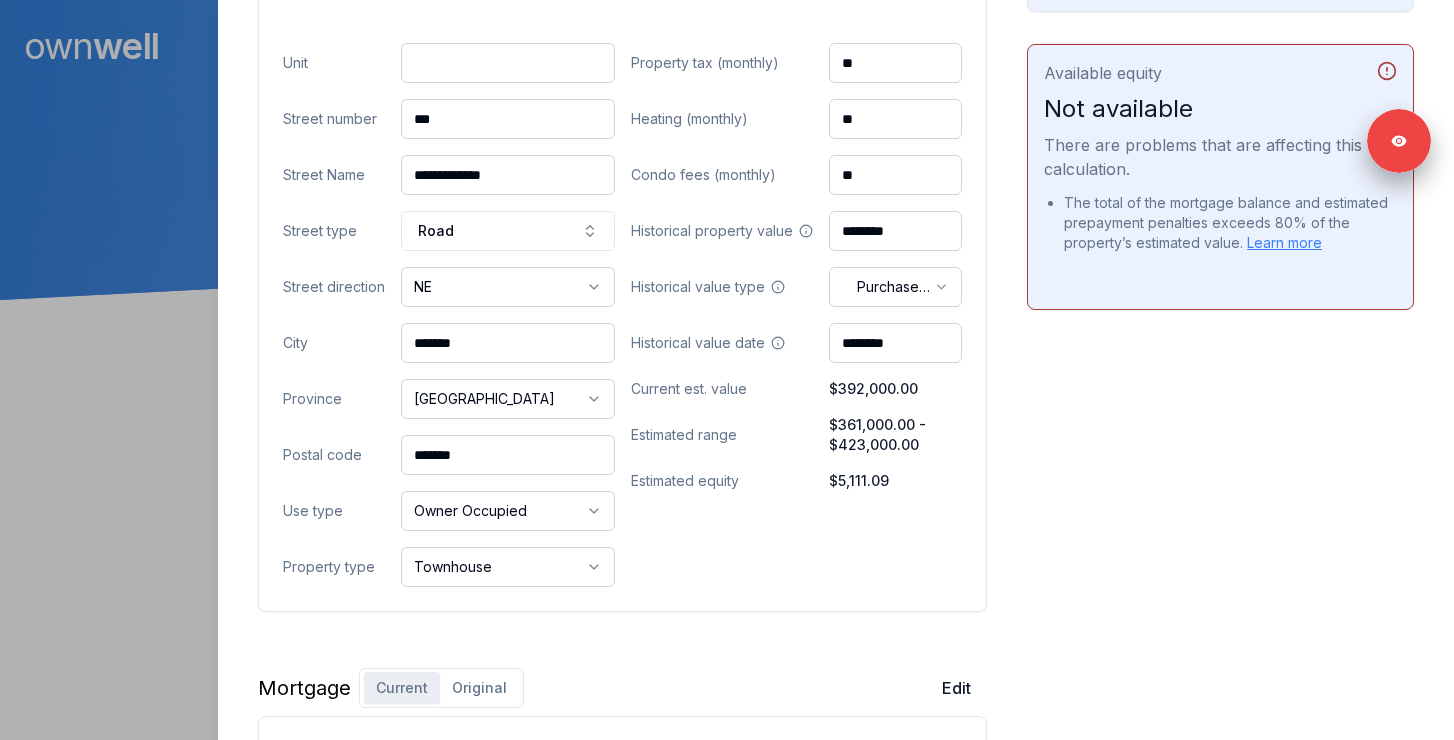 drag, startPoint x: 498, startPoint y: 456, endPoint x: 356, endPoint y: 456, distance: 142 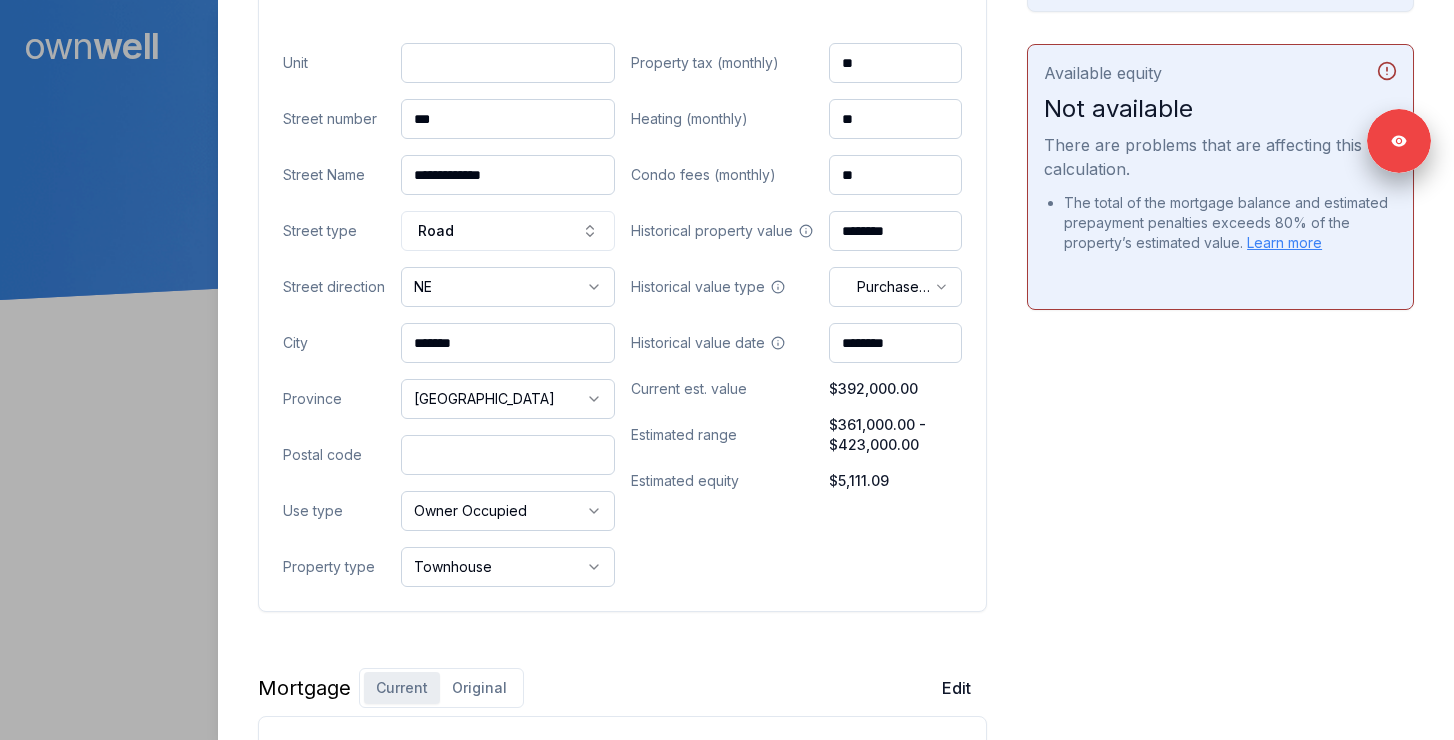 paste on "*******" 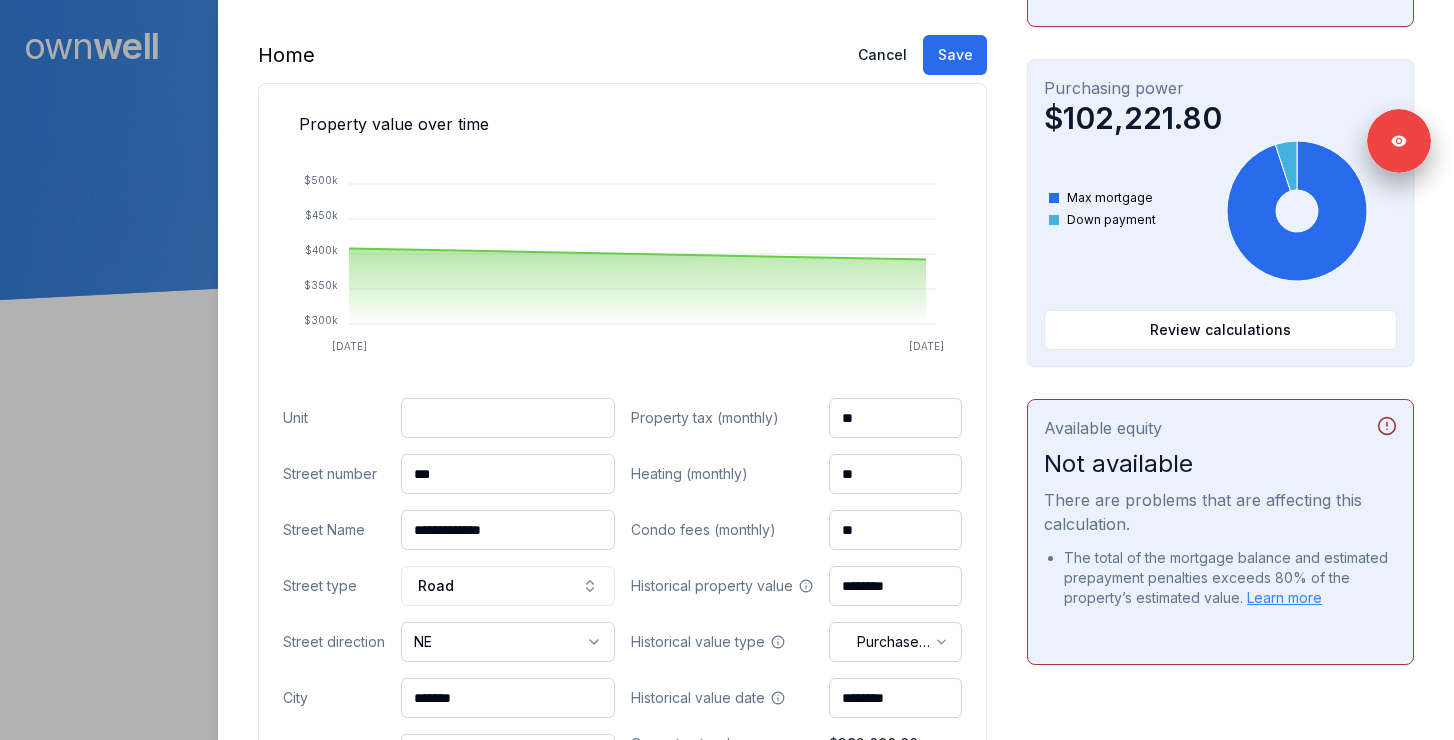 scroll, scrollTop: 511, scrollLeft: 0, axis: vertical 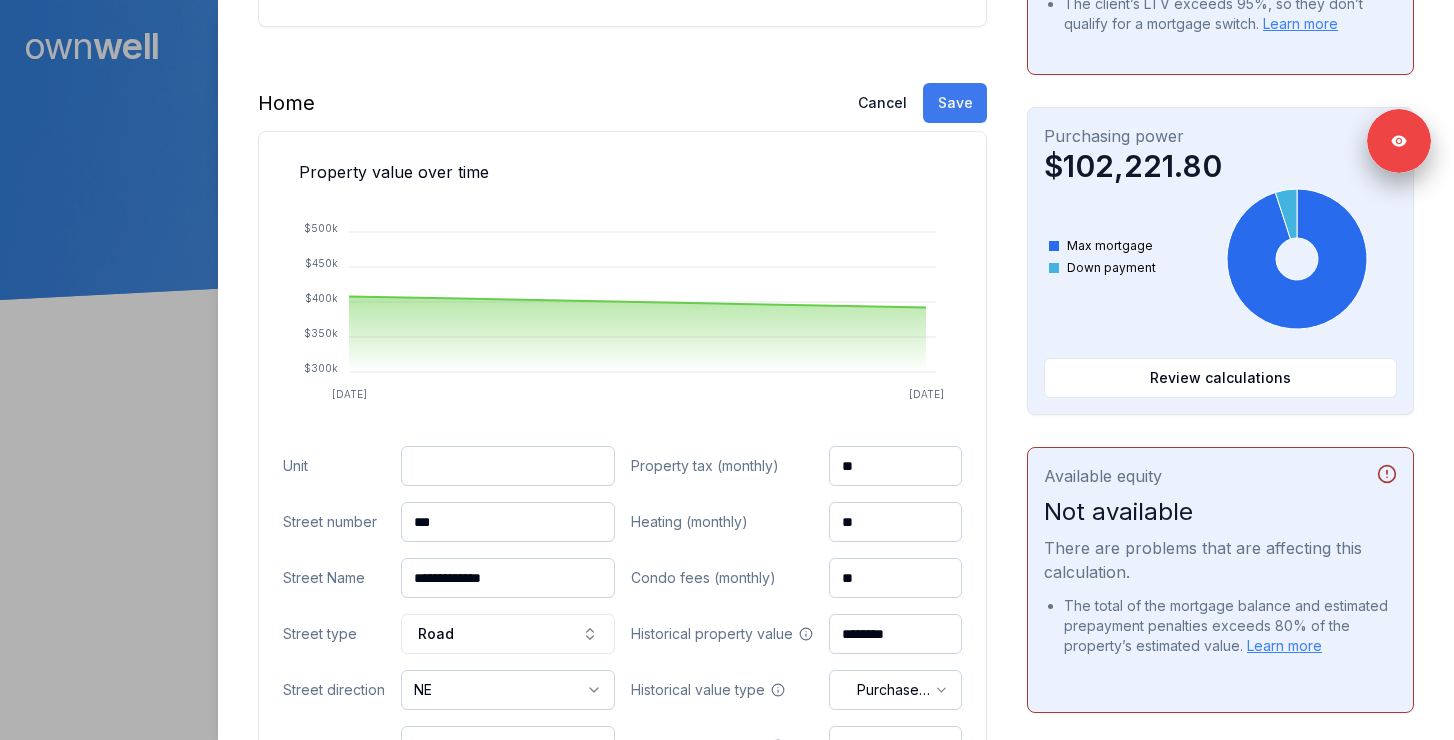 type on "*******" 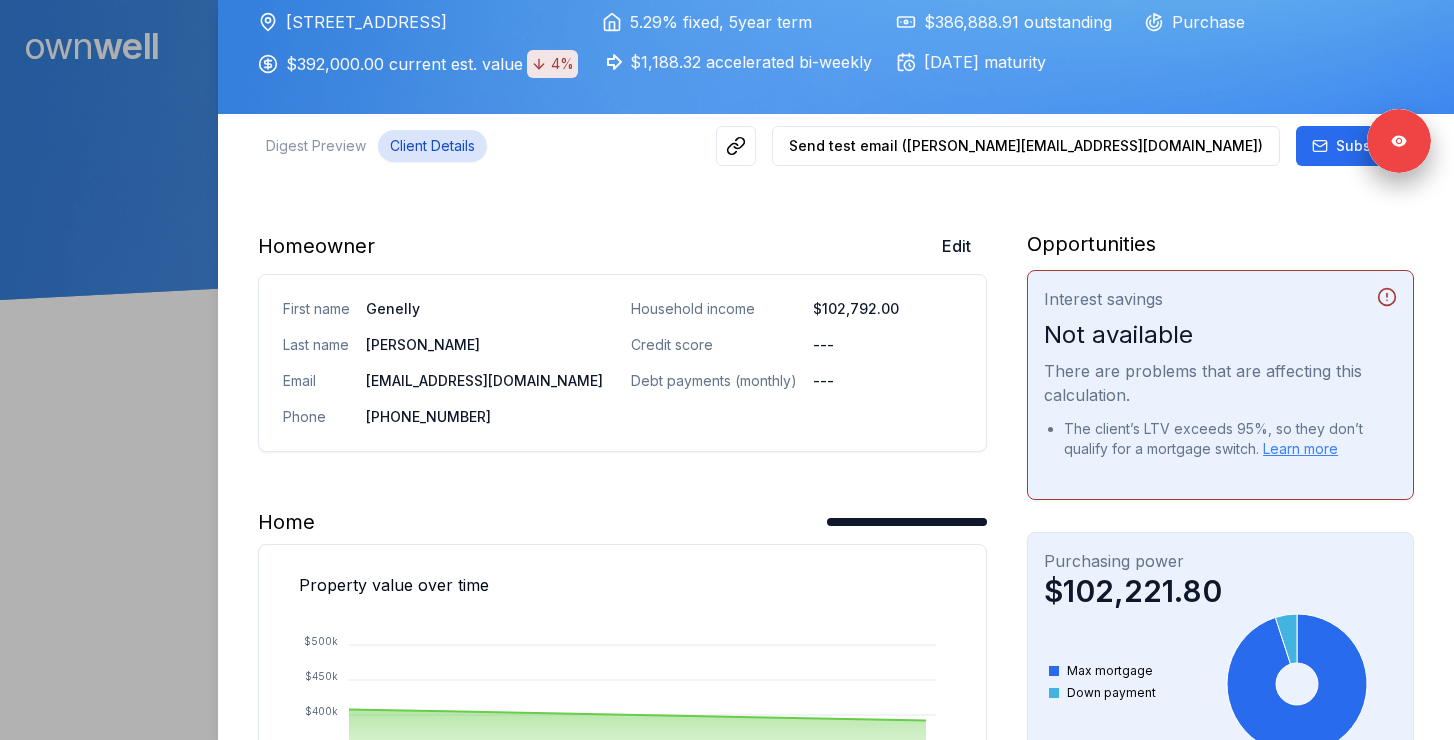 scroll, scrollTop: 0, scrollLeft: 0, axis: both 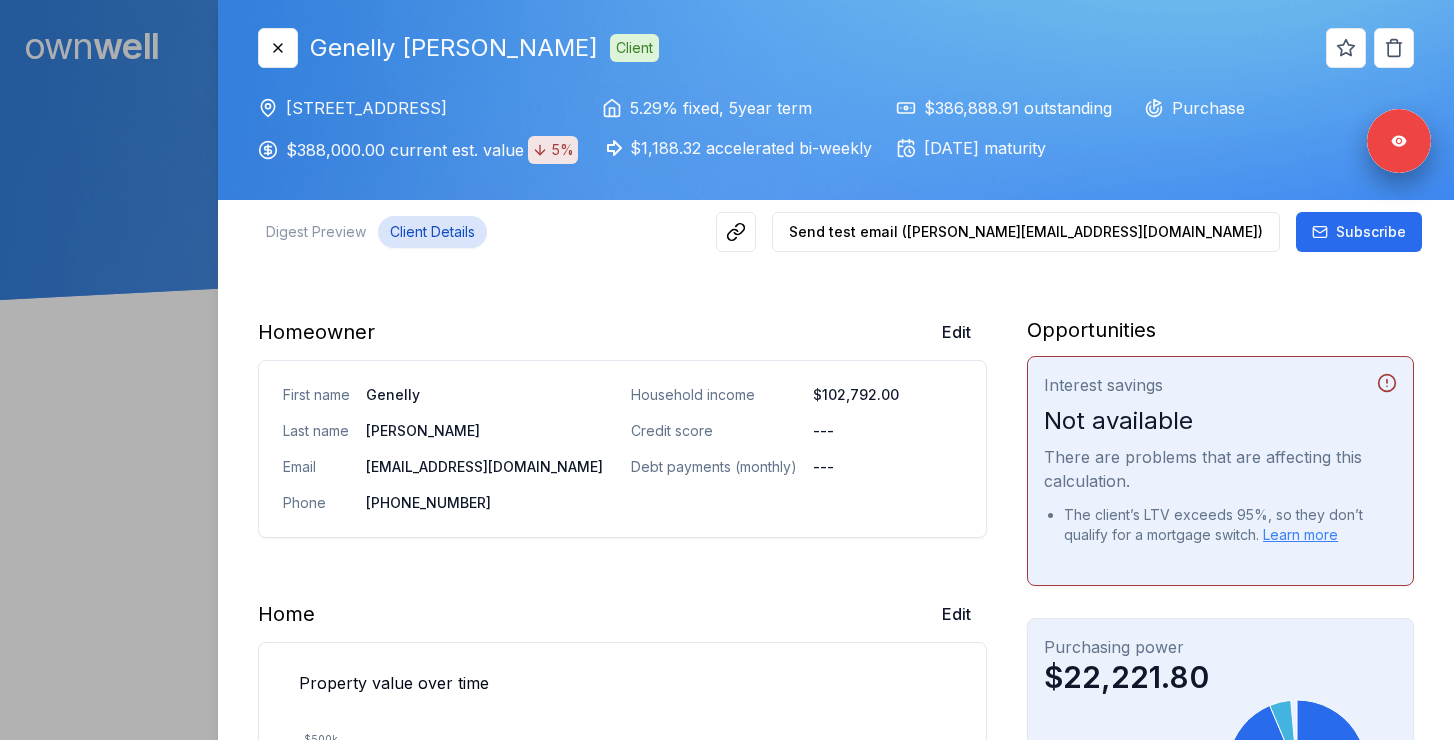 click at bounding box center [727, 370] 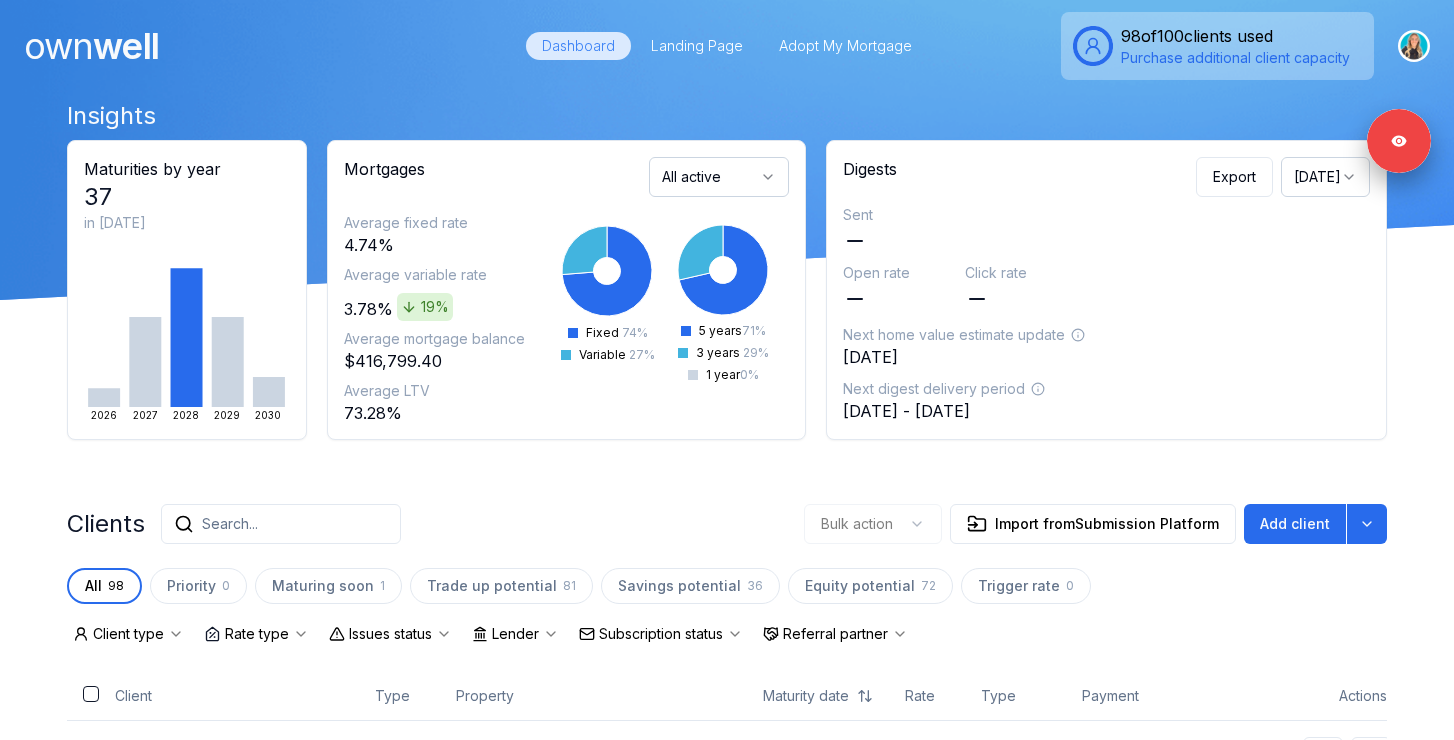 click on "Search..." at bounding box center [281, 524] 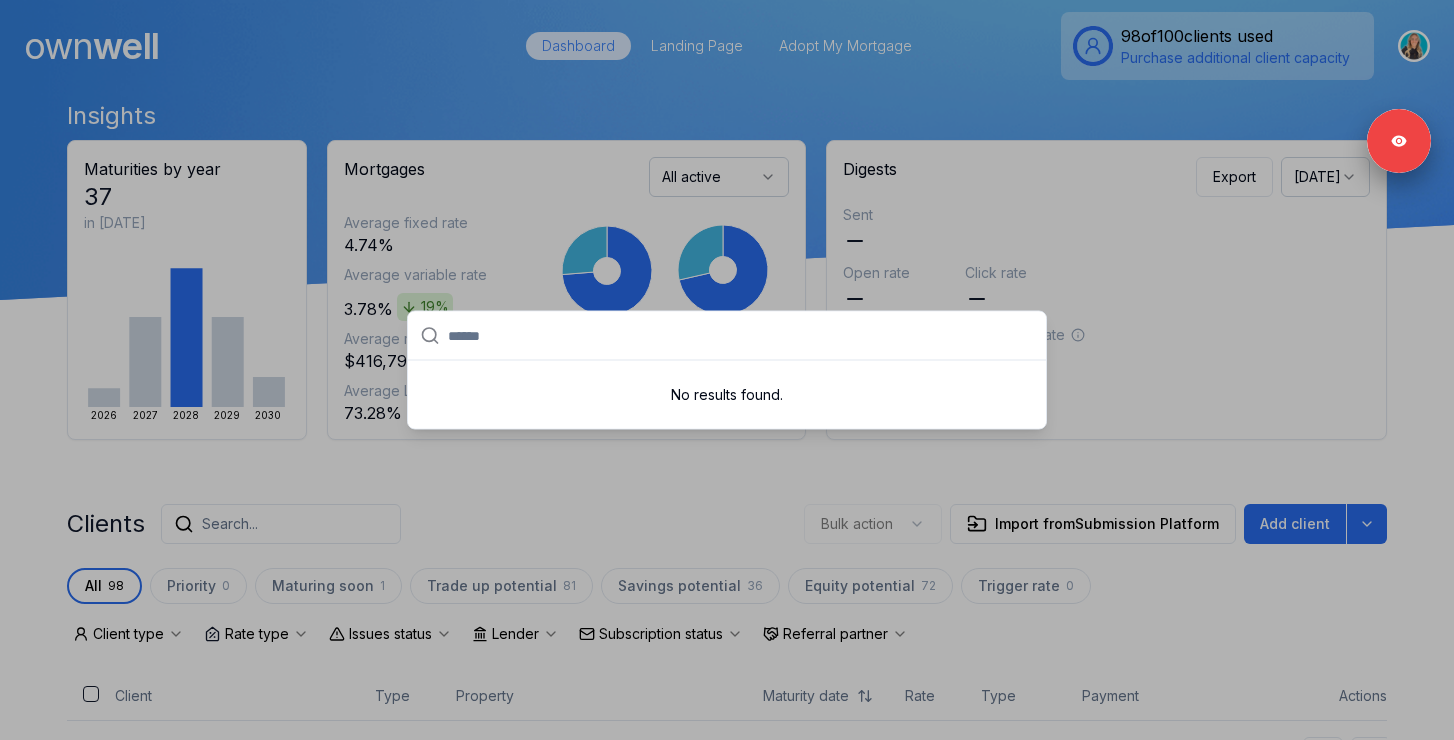 type on "******" 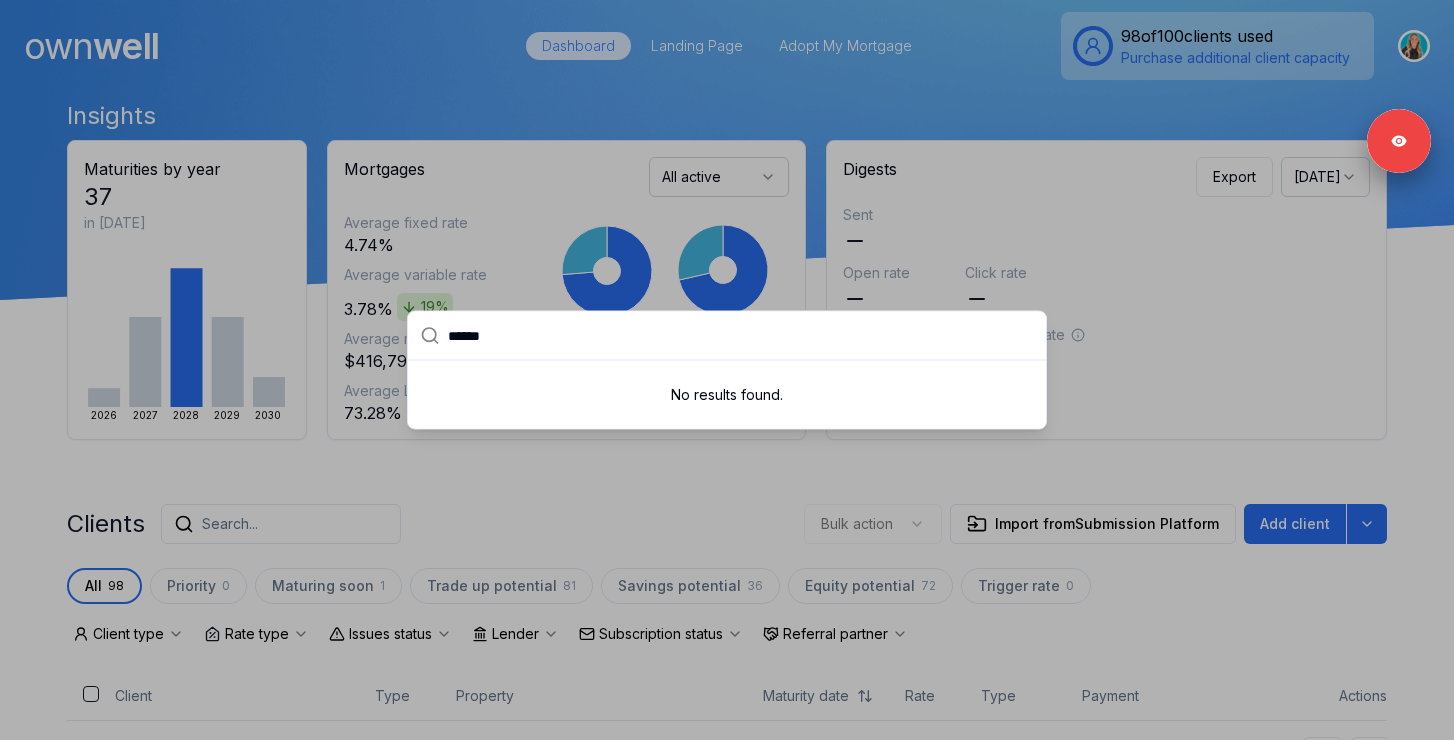 drag, startPoint x: 520, startPoint y: 340, endPoint x: 388, endPoint y: 340, distance: 132 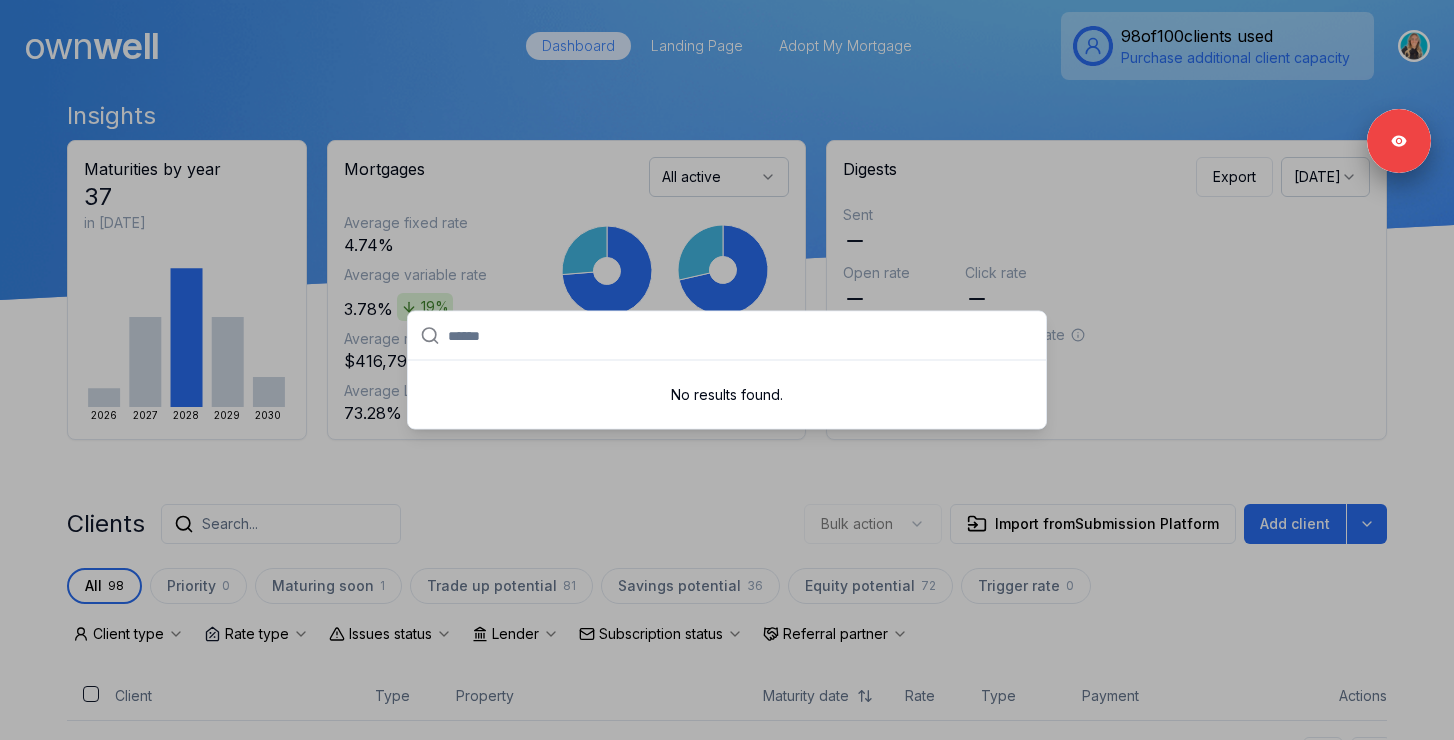paste on "*******" 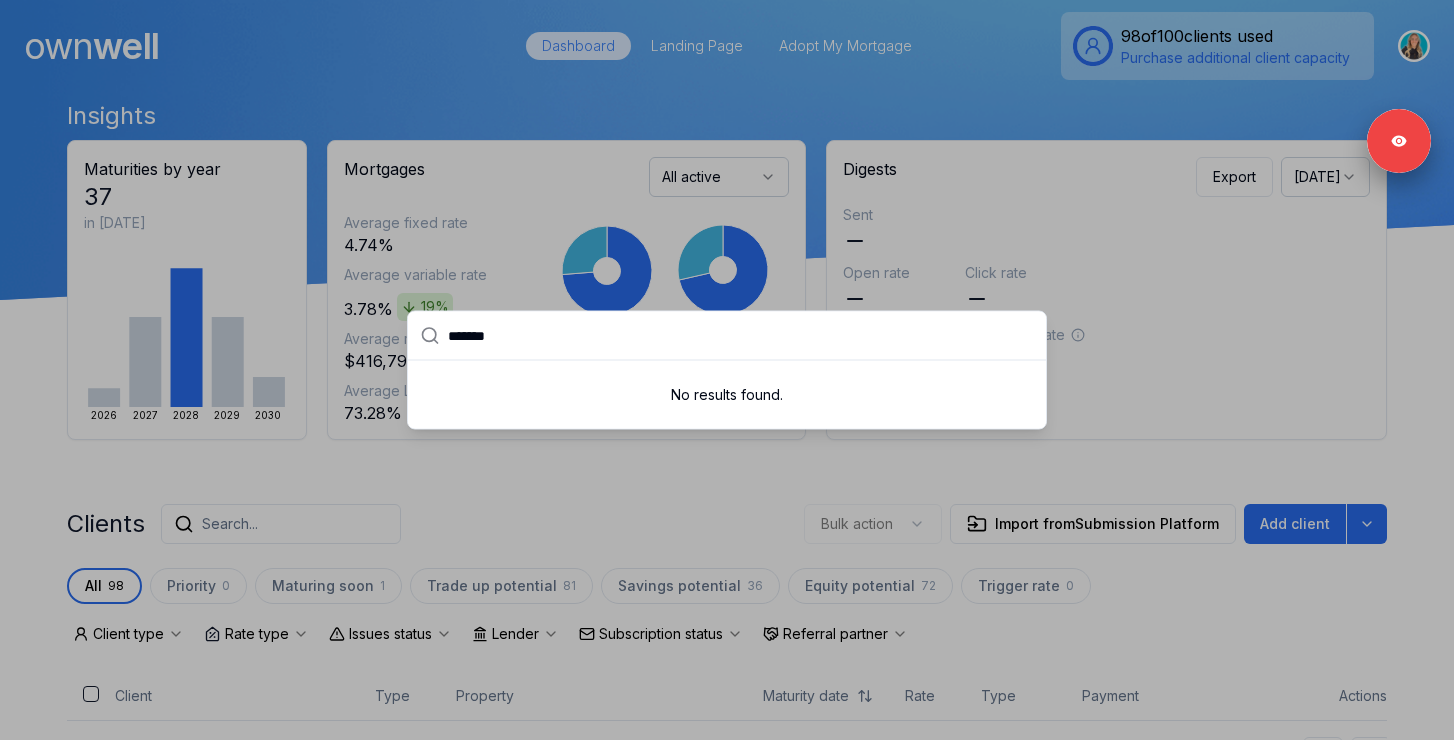 drag, startPoint x: 644, startPoint y: 344, endPoint x: 347, endPoint y: 320, distance: 297.9681 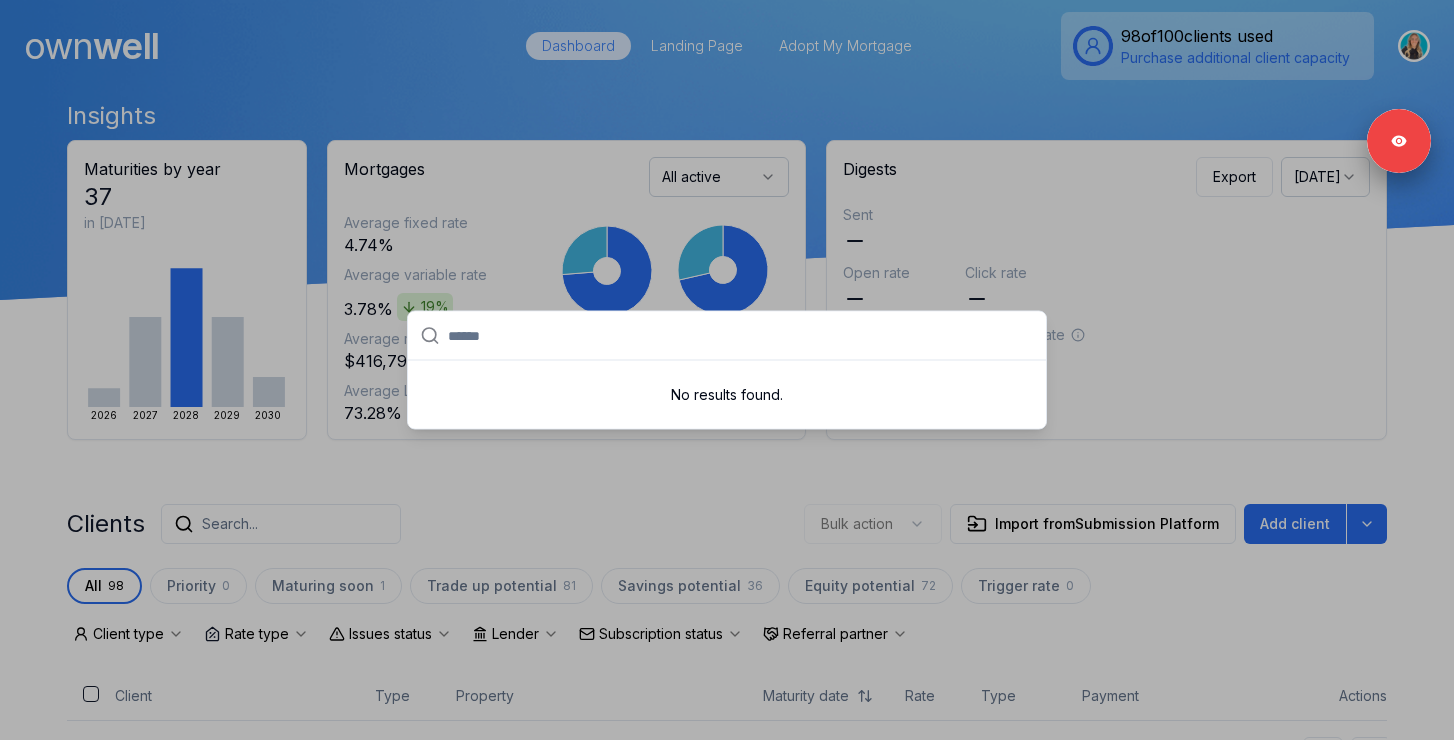paste on "*******" 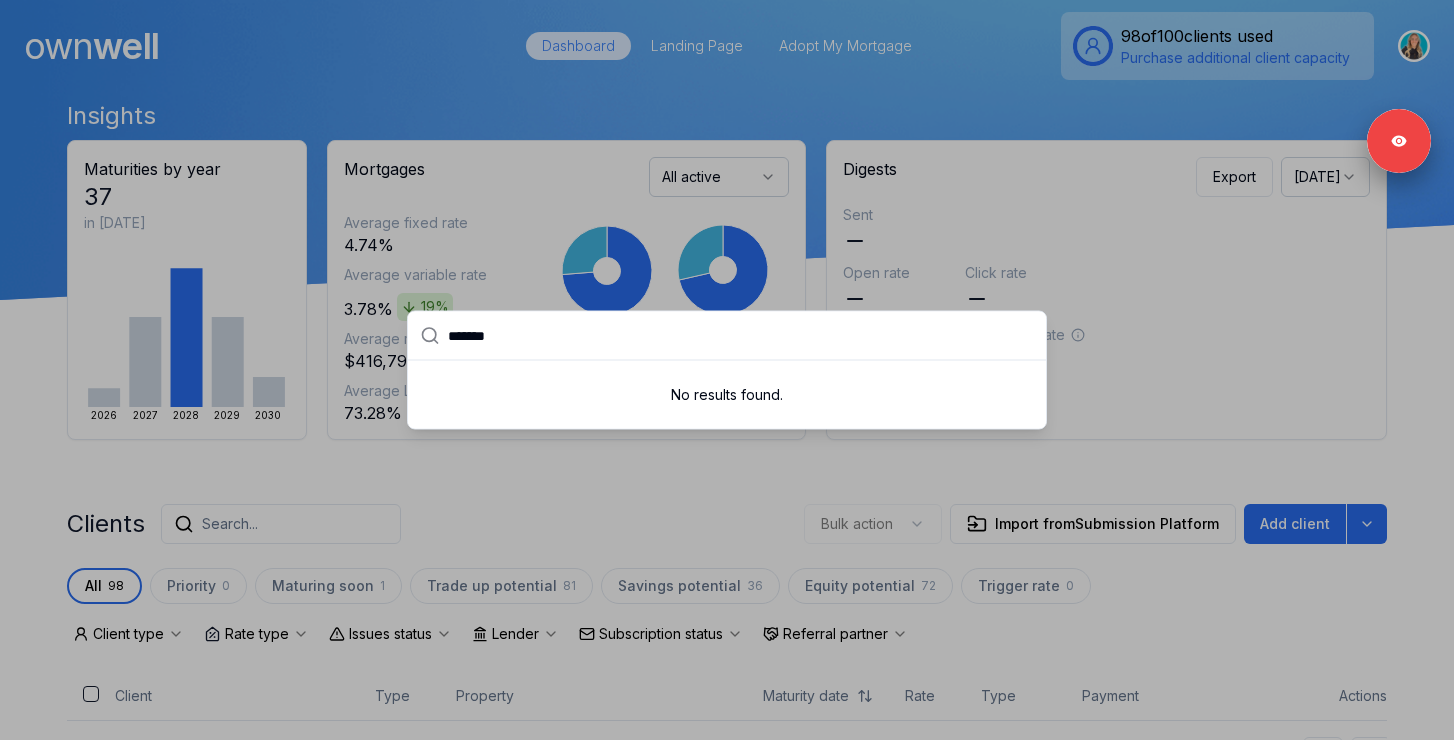 type on "*******" 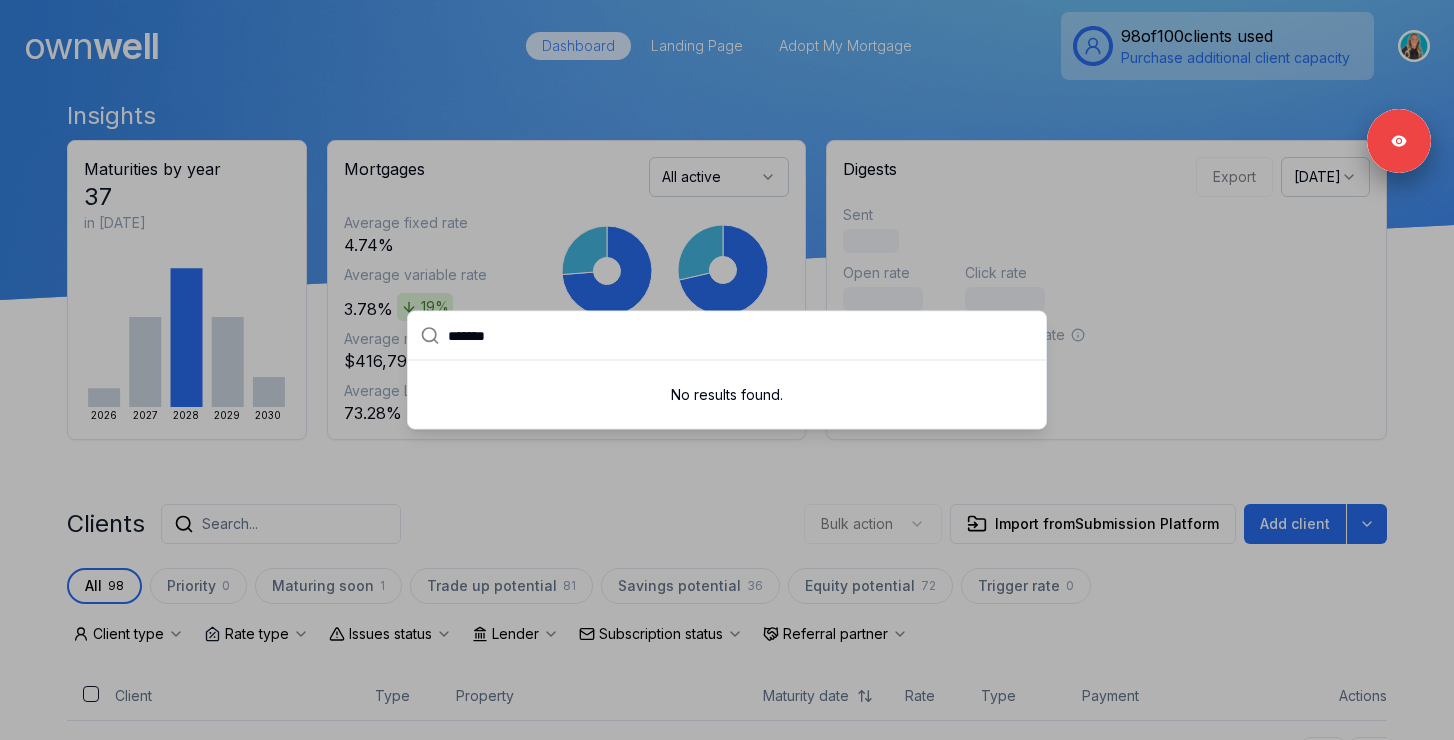 drag, startPoint x: 535, startPoint y: 335, endPoint x: 336, endPoint y: 329, distance: 199.09044 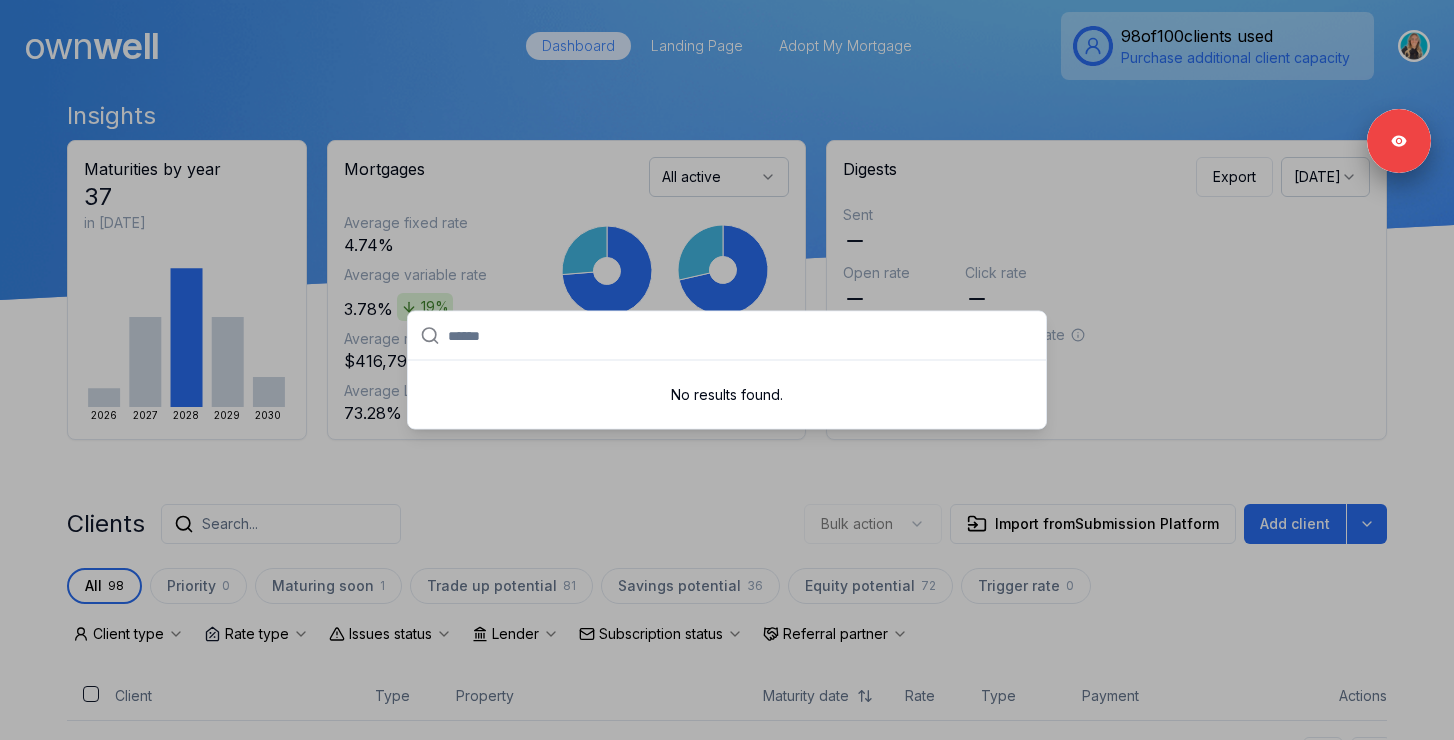 paste on "******" 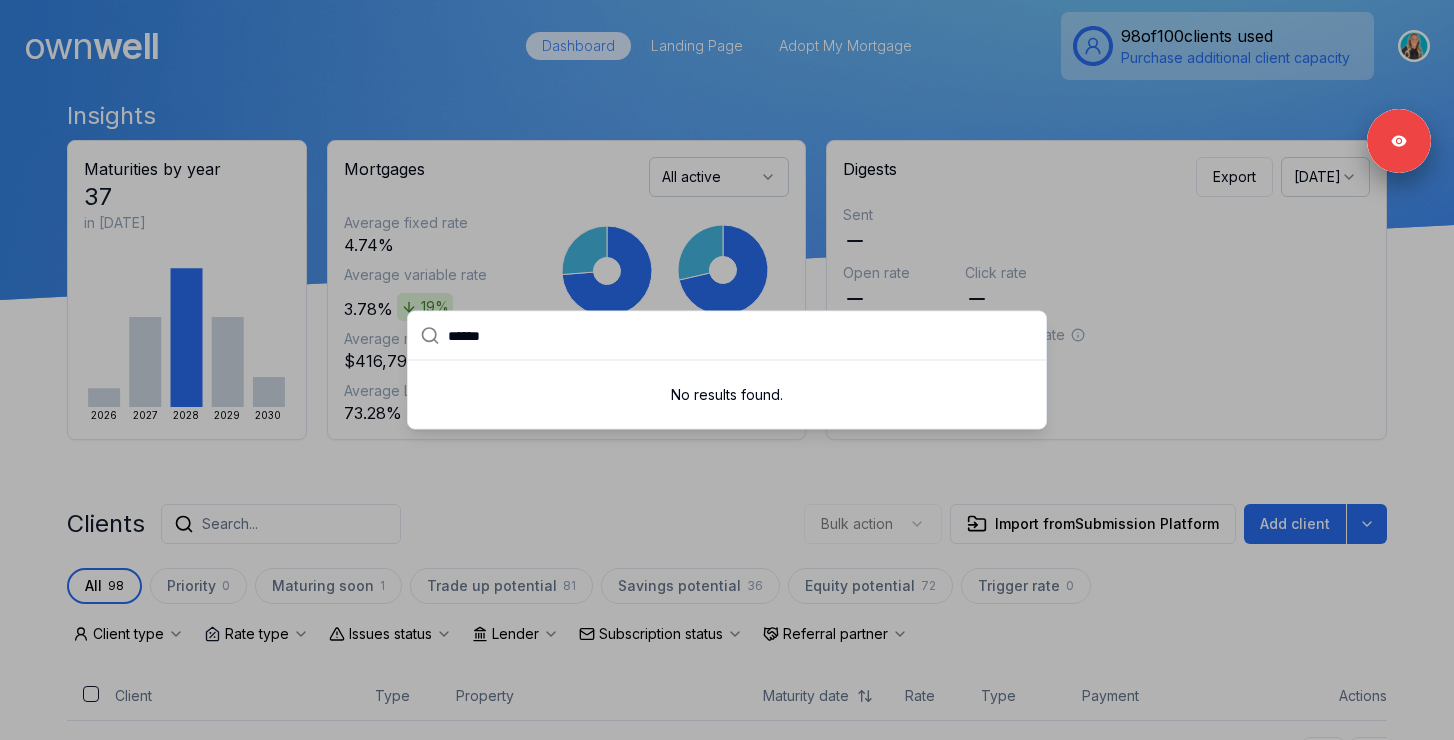 type on "******" 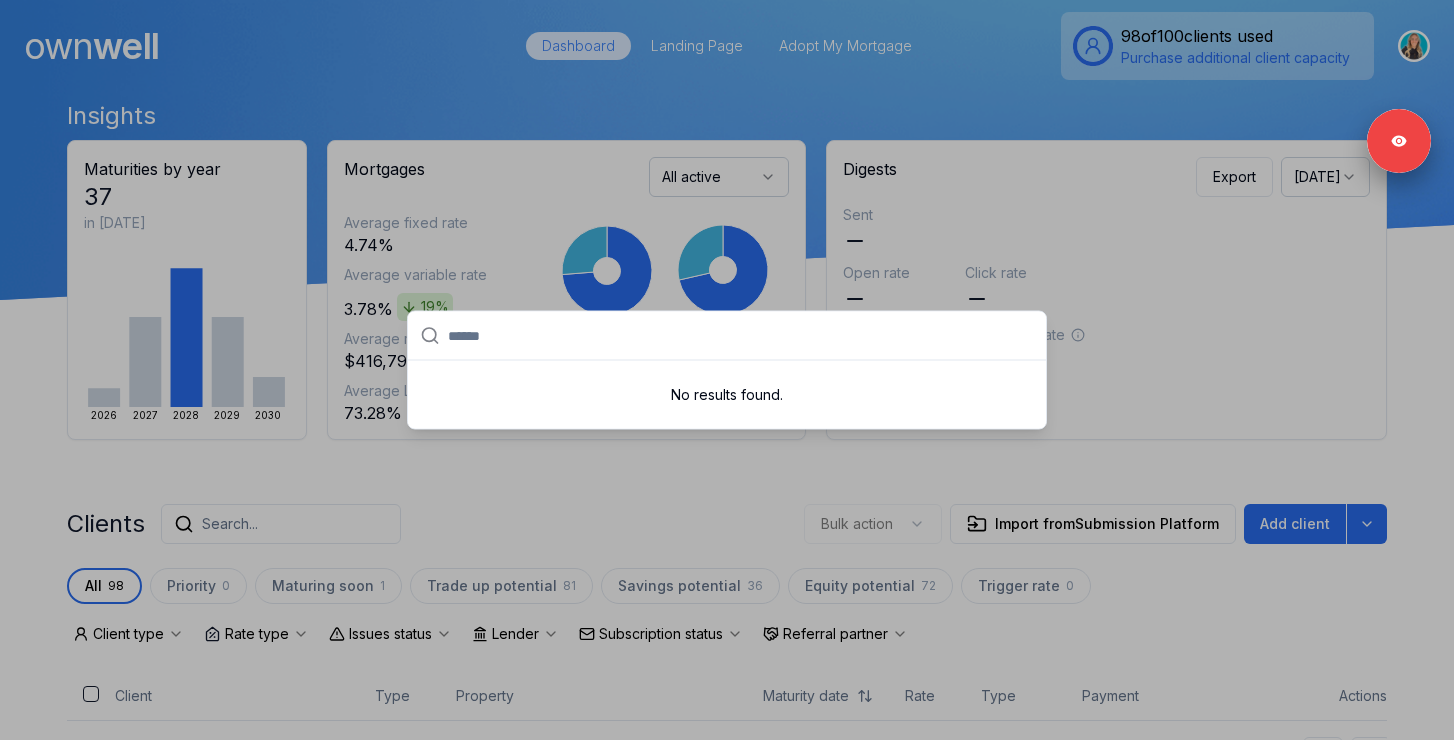 paste on "*****" 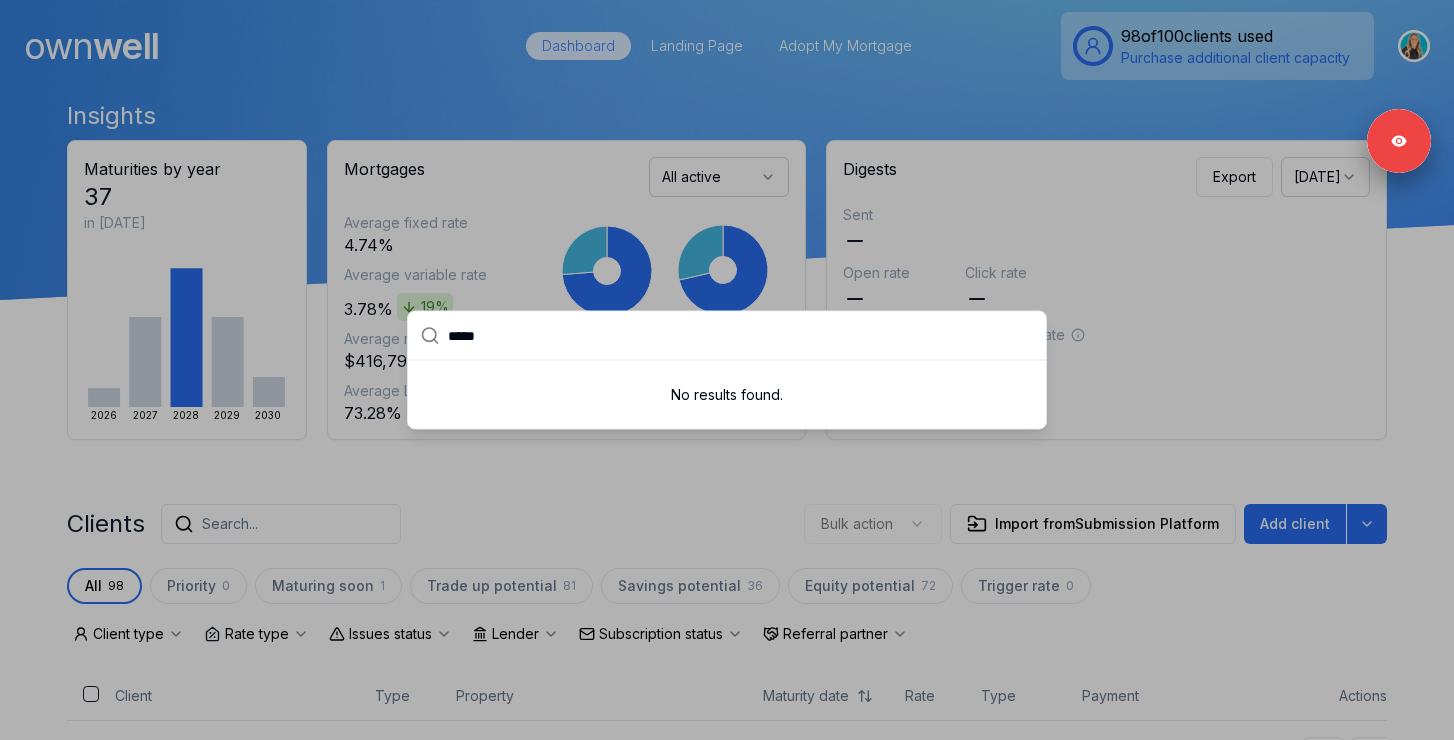 type on "*****" 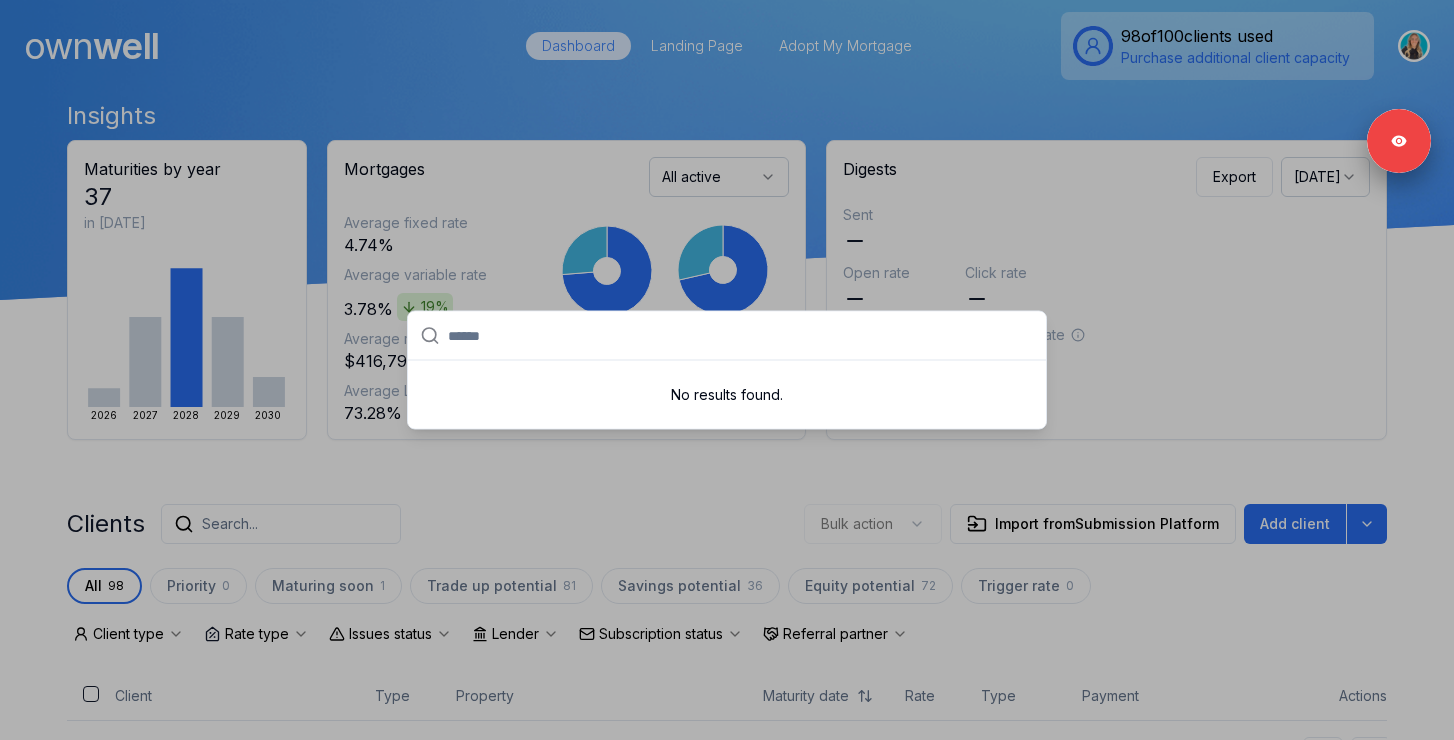 paste on "********" 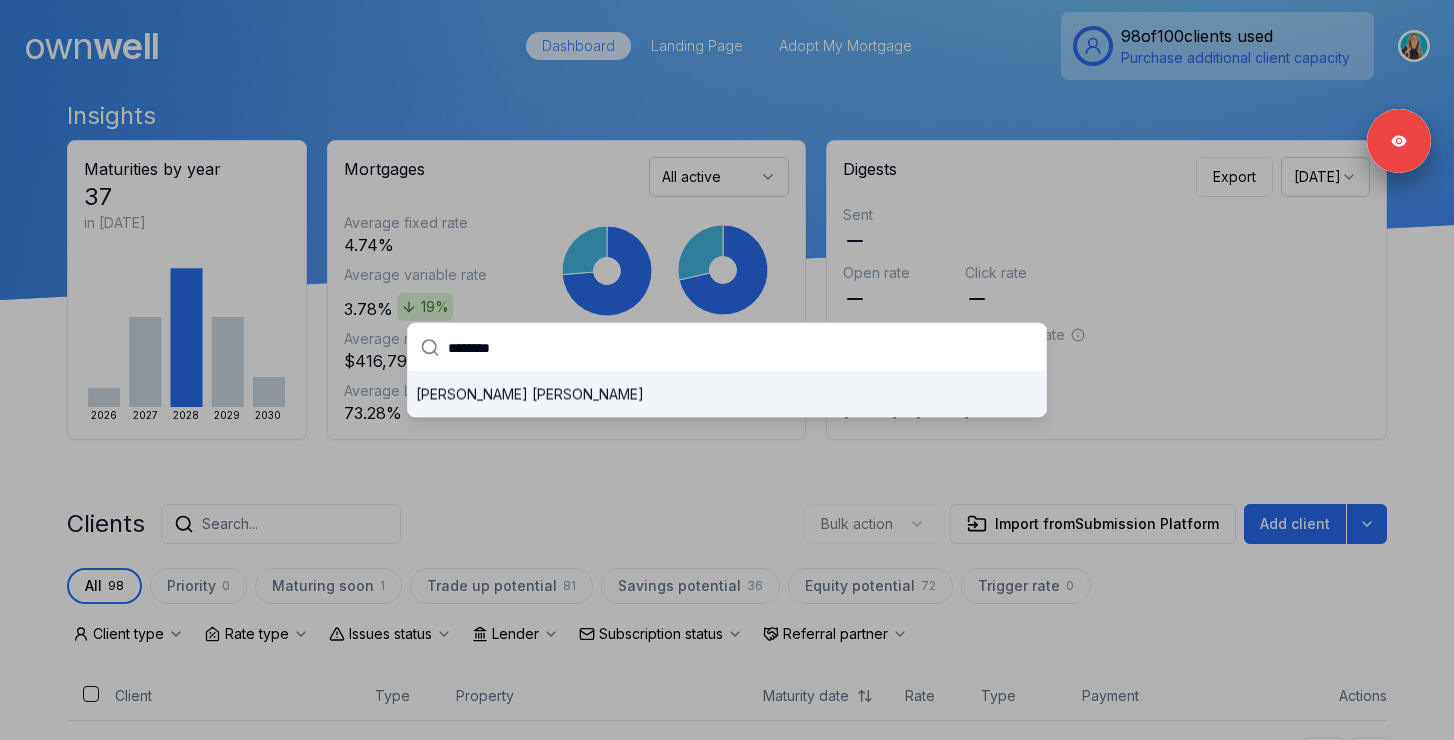 type on "********" 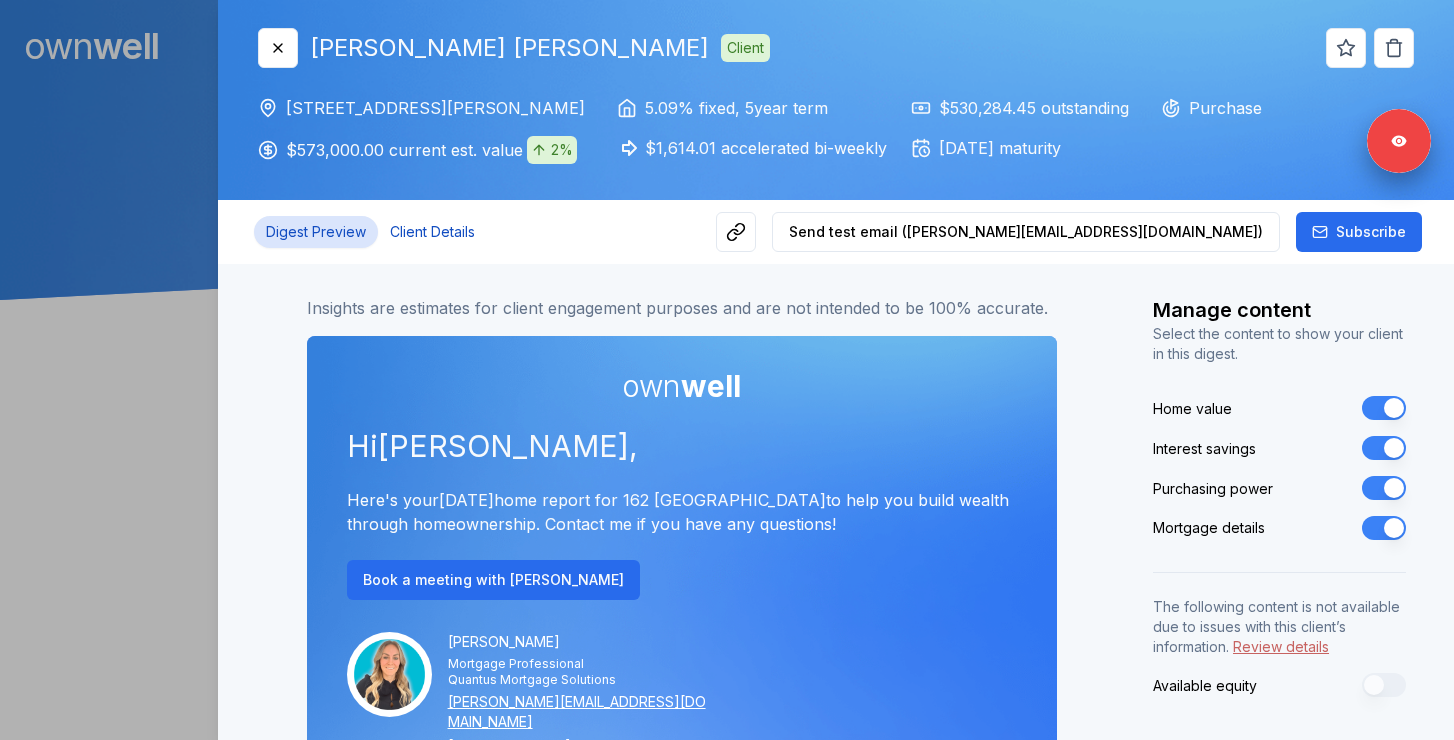 click on "Client Details" at bounding box center [432, 232] 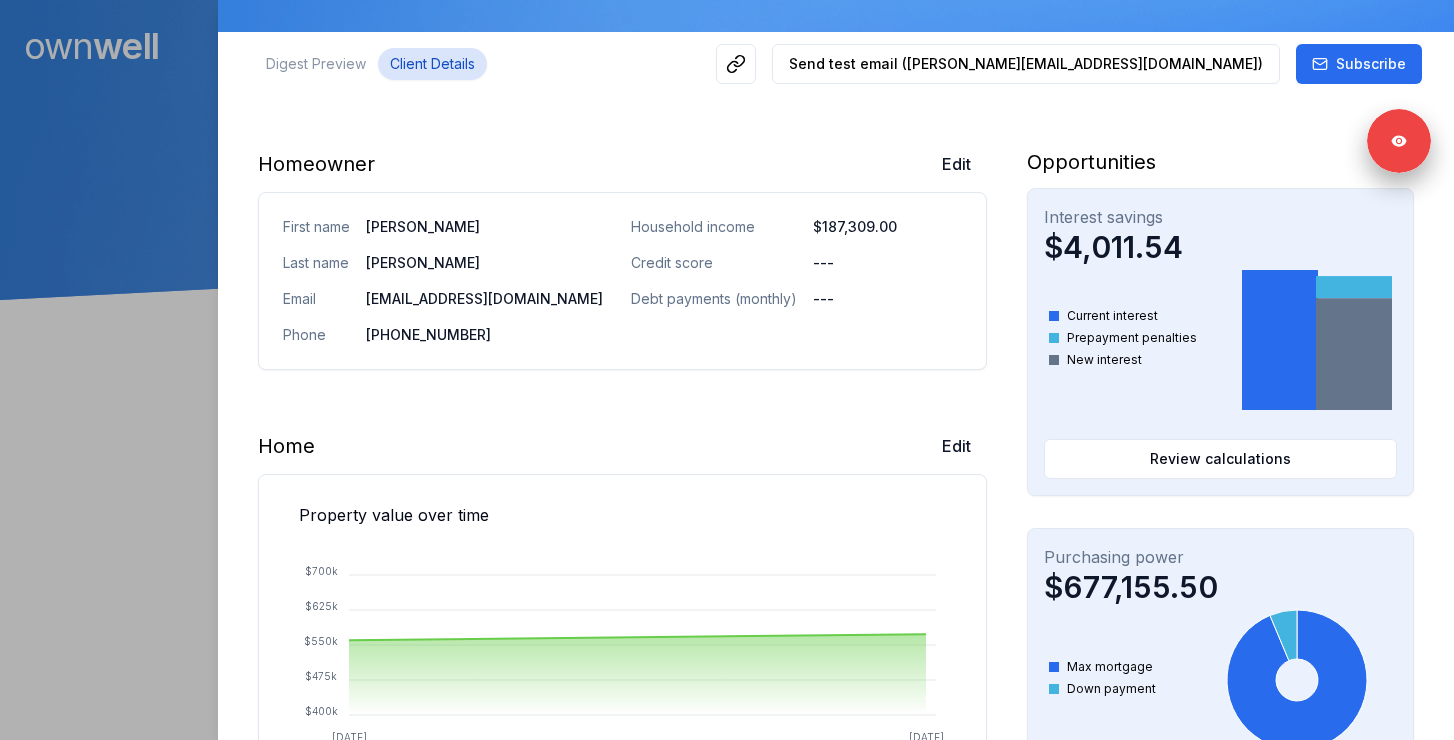 scroll, scrollTop: 256, scrollLeft: 0, axis: vertical 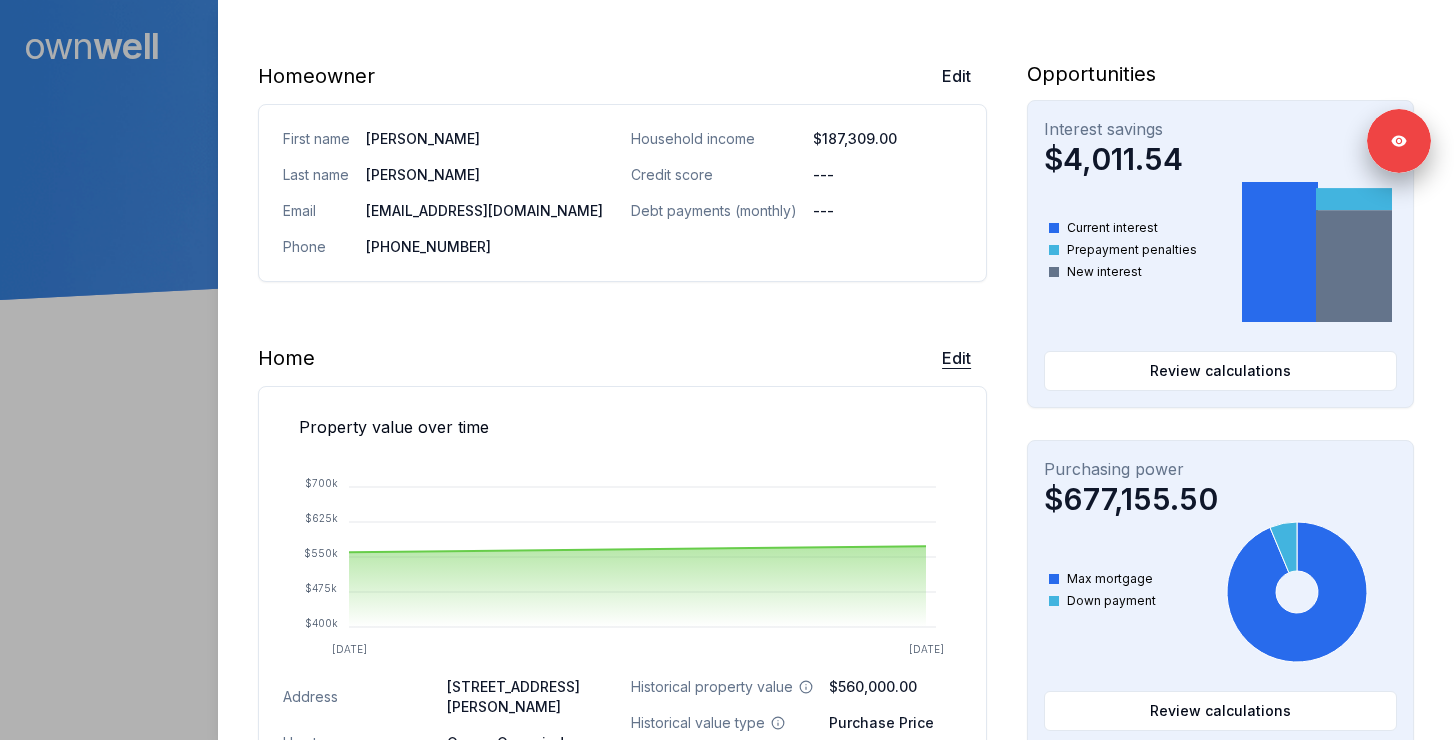click on "Edit" at bounding box center (956, 358) 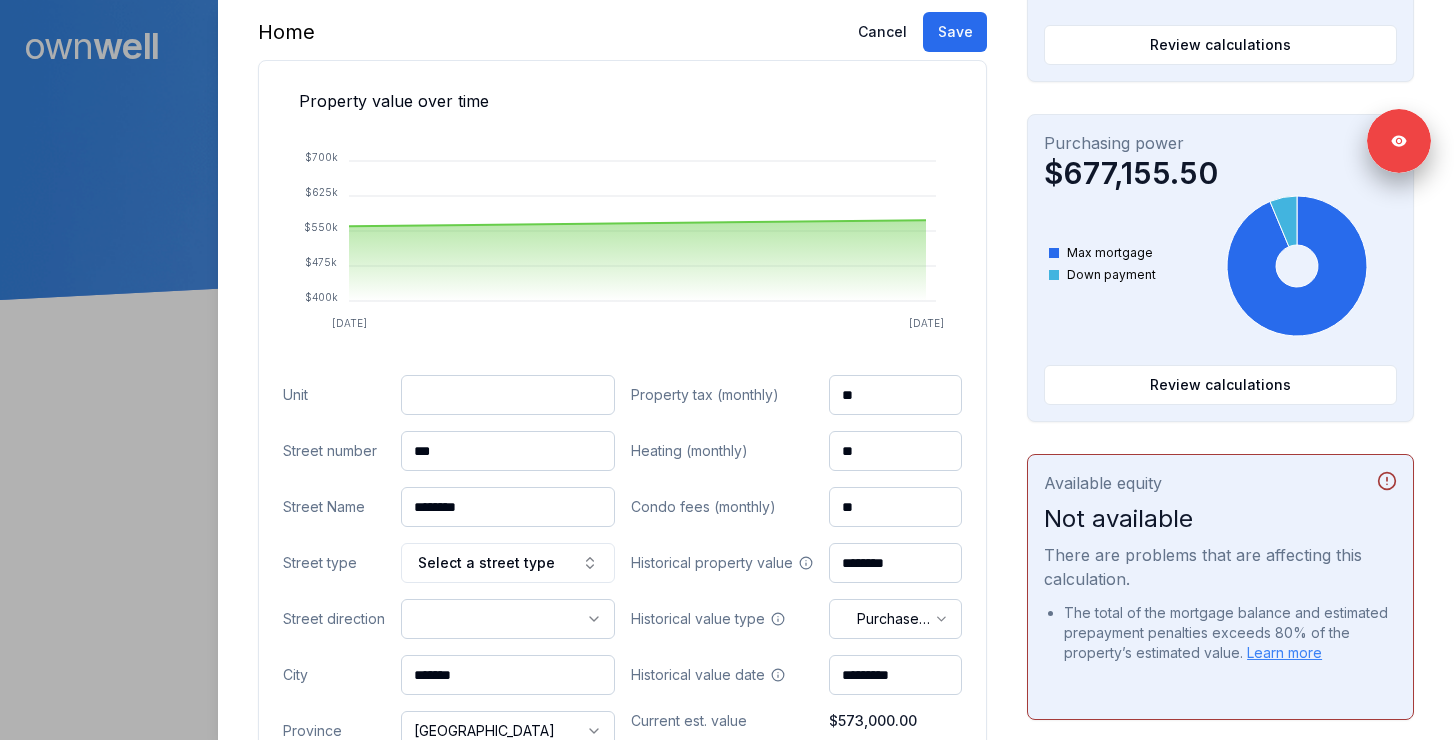scroll, scrollTop: 620, scrollLeft: 0, axis: vertical 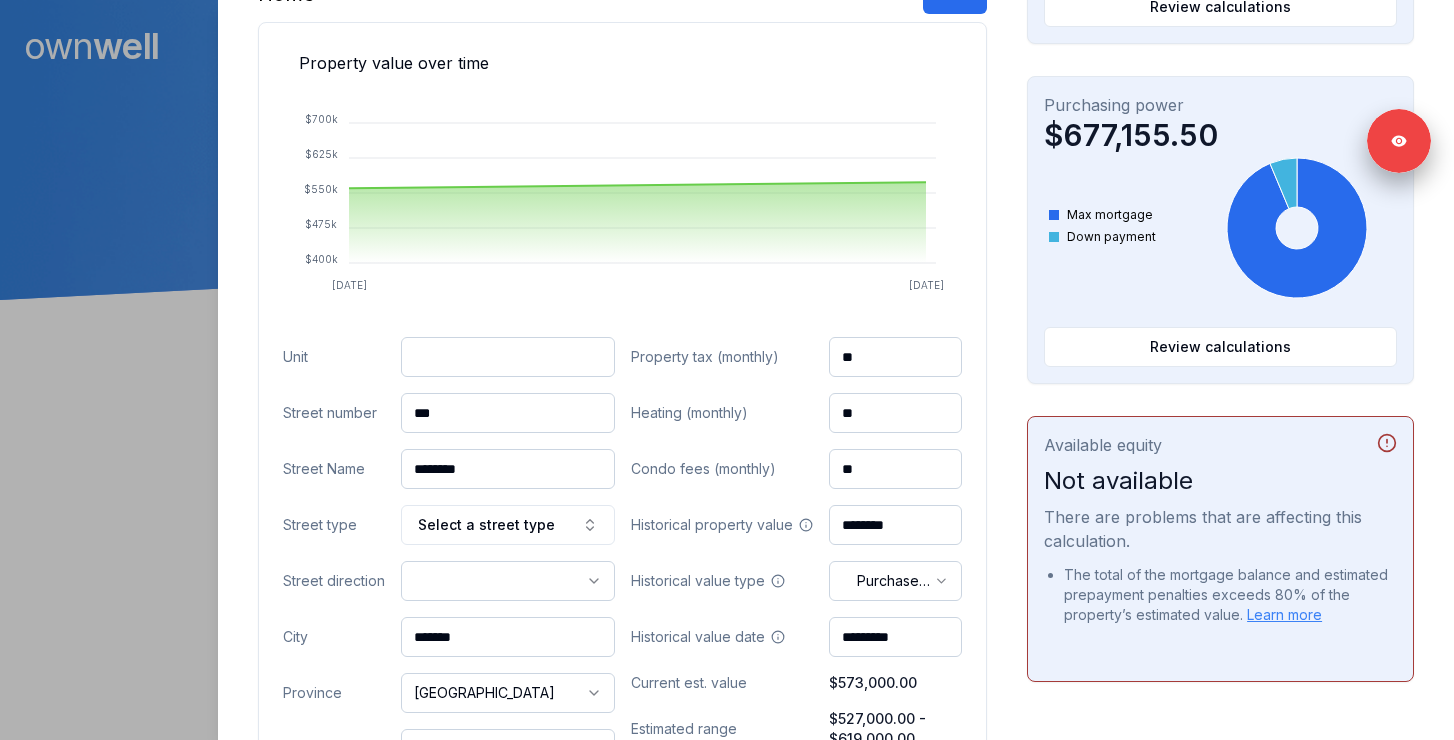 drag, startPoint x: 478, startPoint y: 410, endPoint x: 342, endPoint y: 391, distance: 137.32079 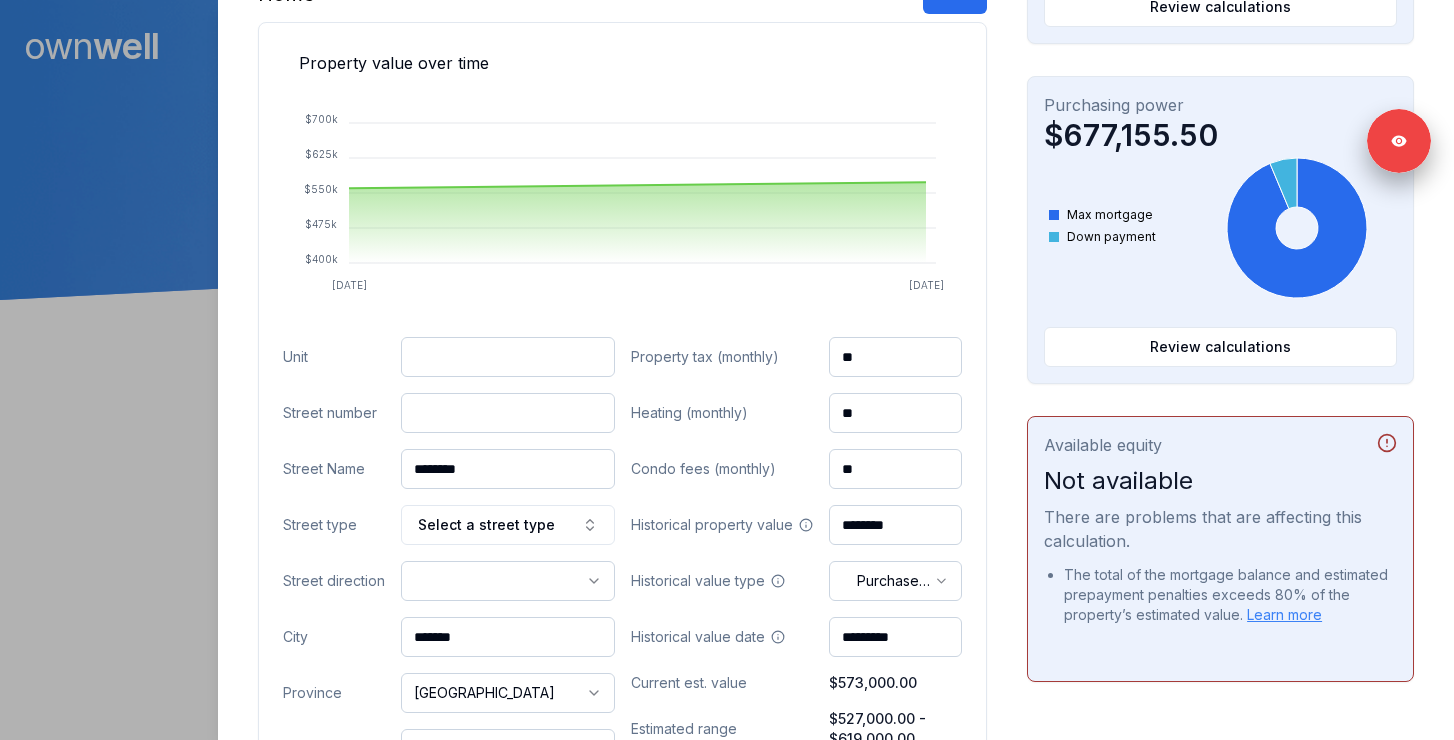 paste on "***" 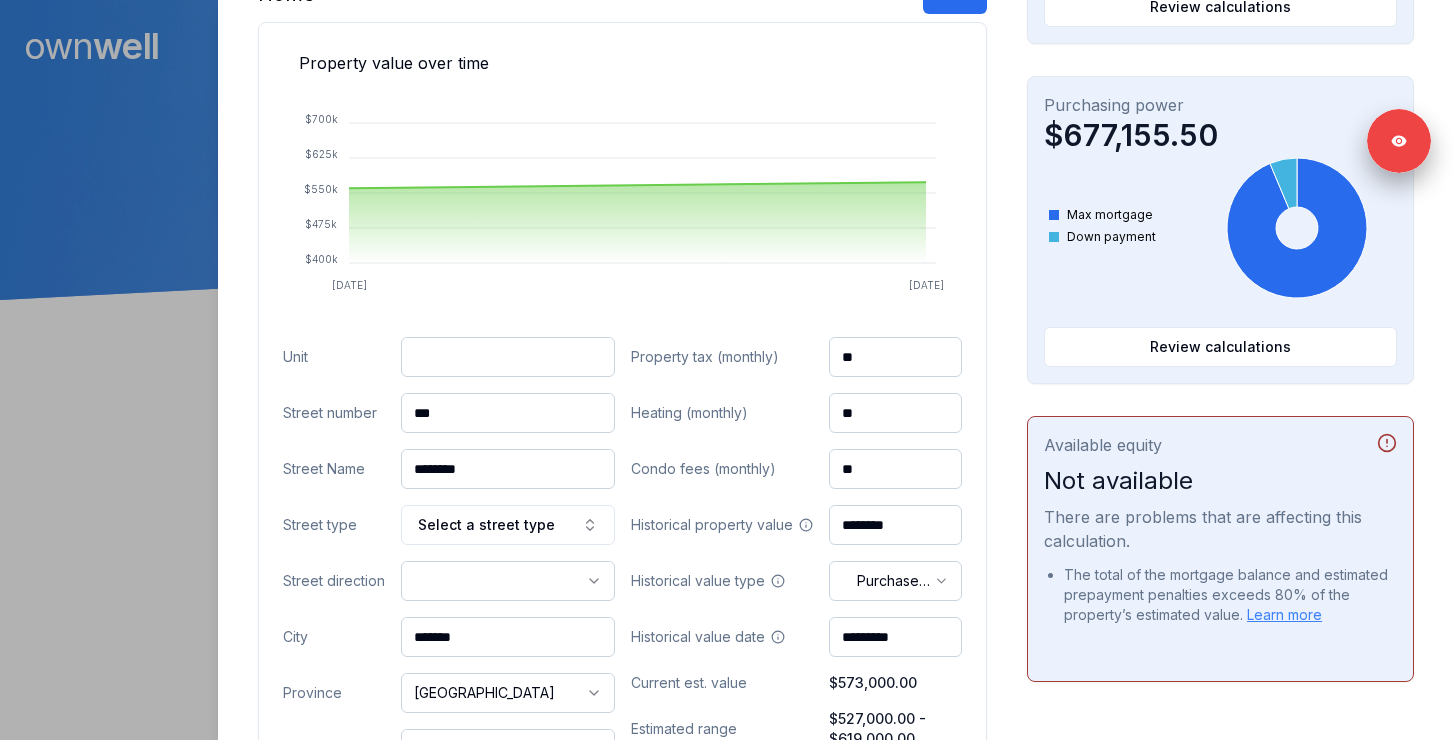 type on "***" 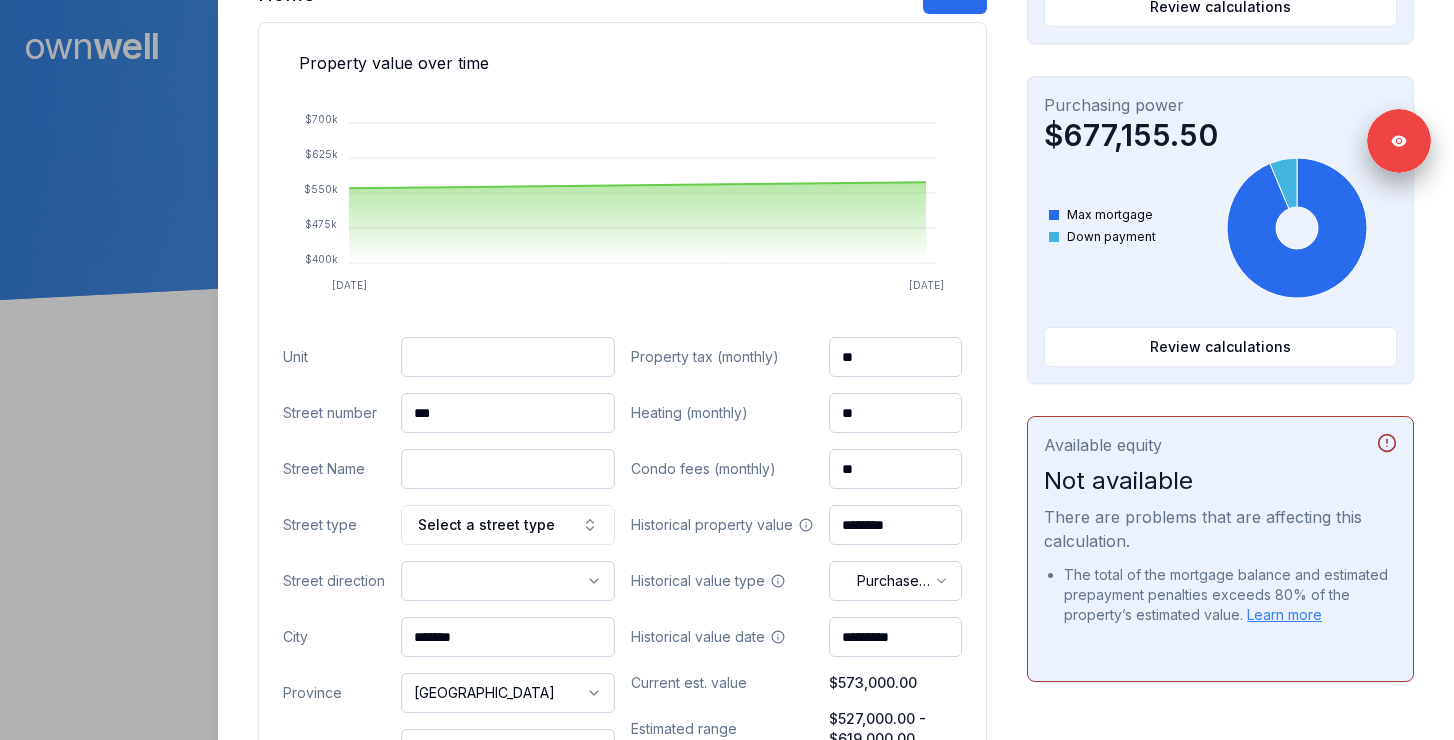 paste on "**********" 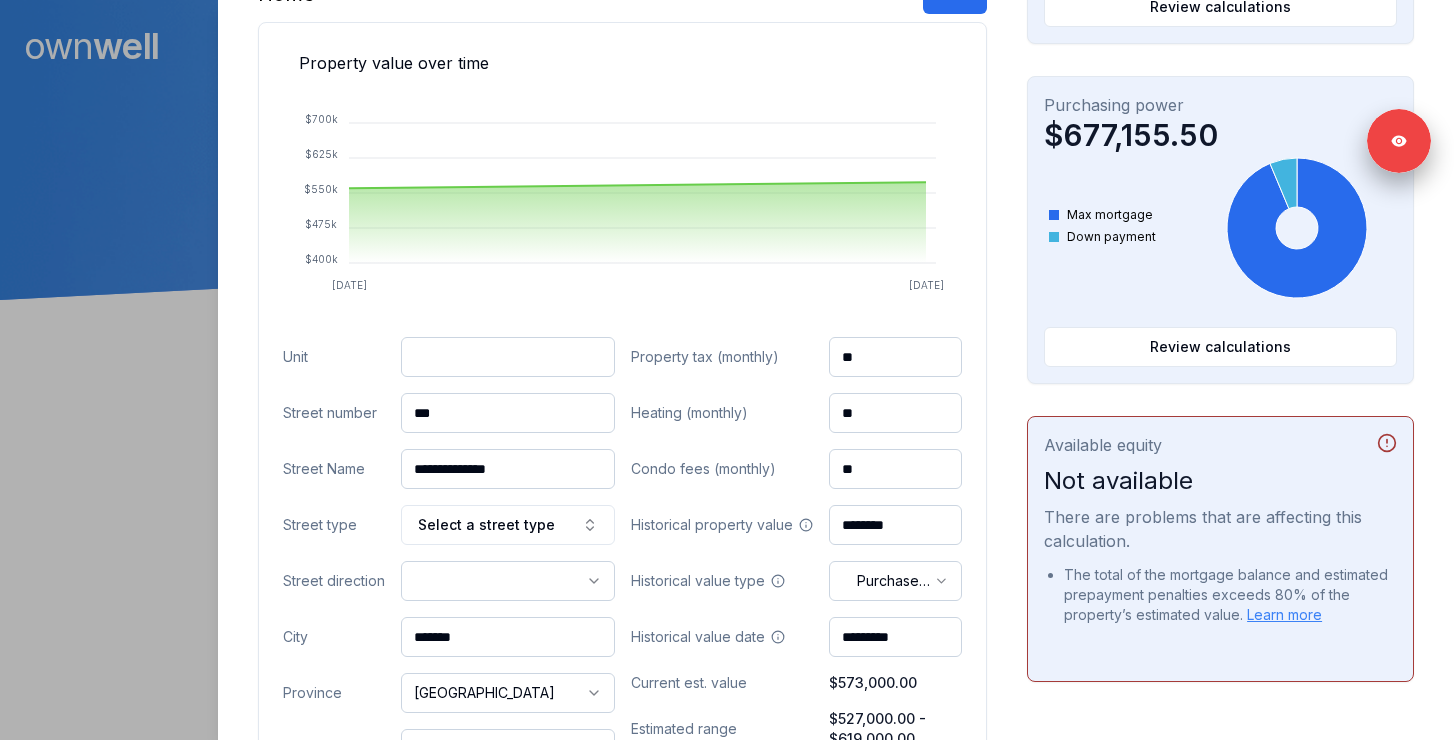 type on "**********" 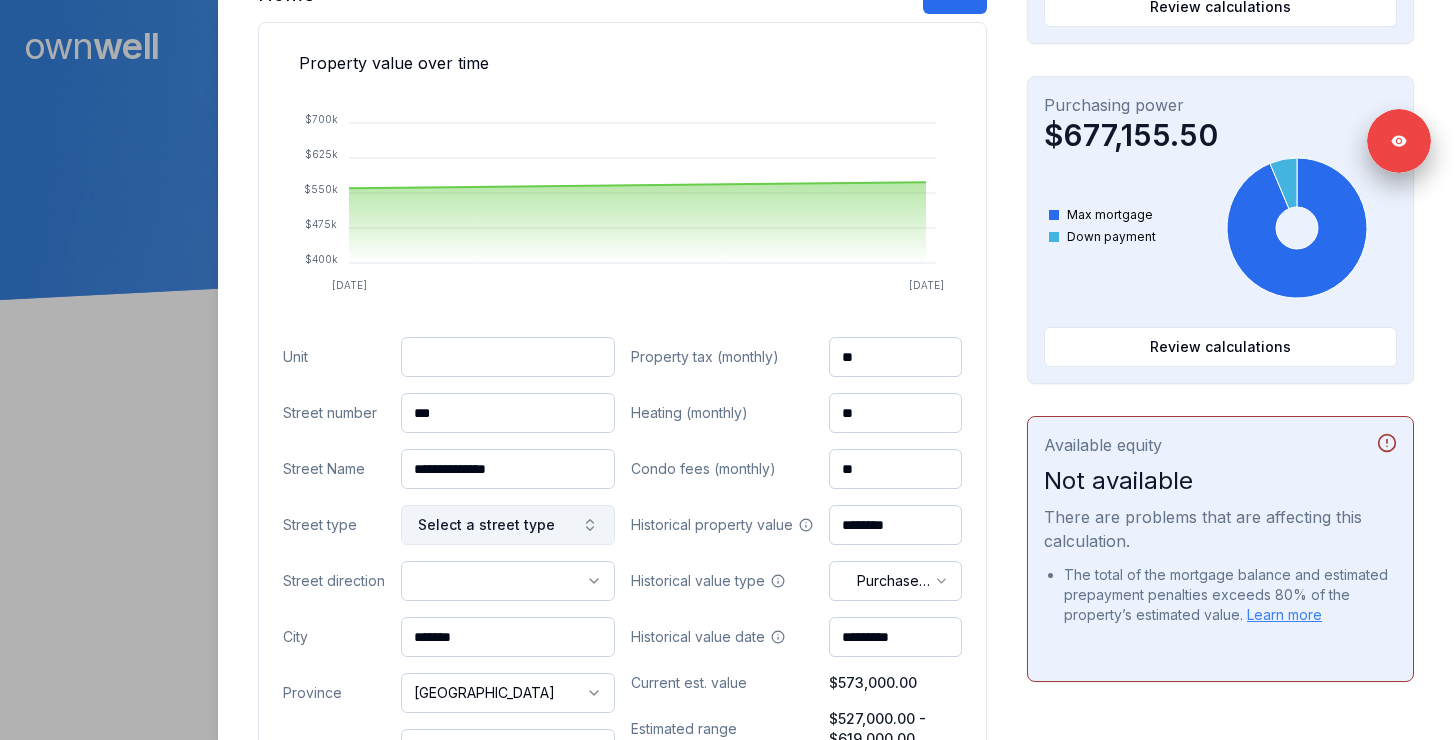 click on "Select a street type" at bounding box center (508, 525) 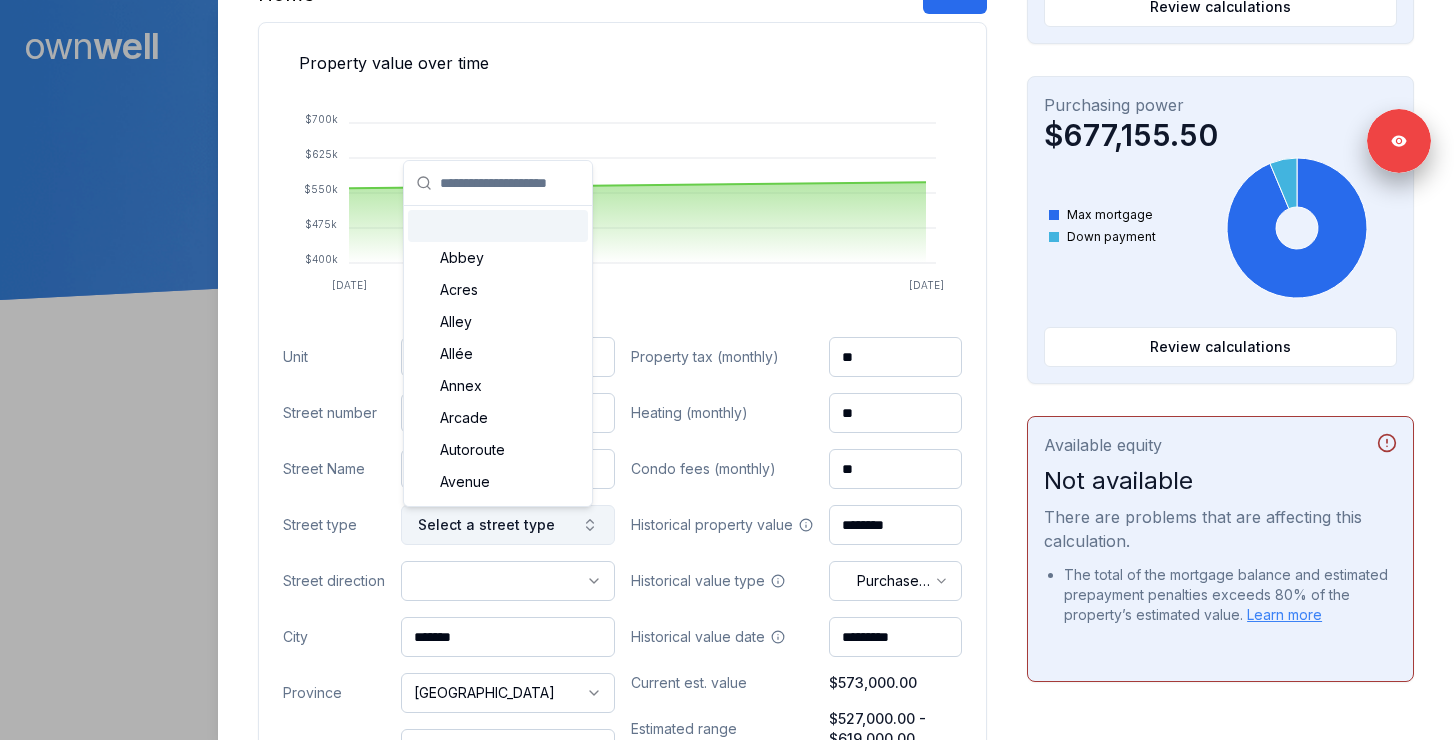 type on "*" 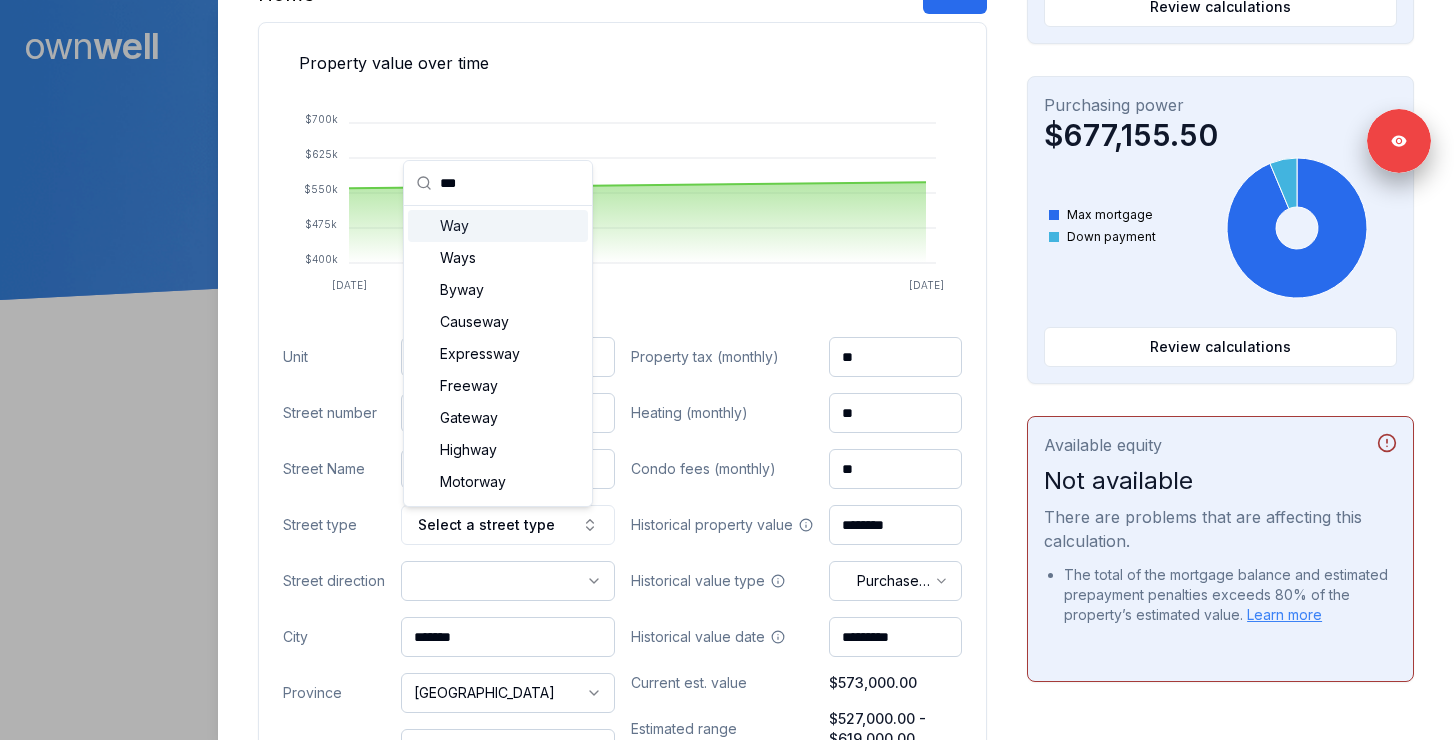 type on "***" 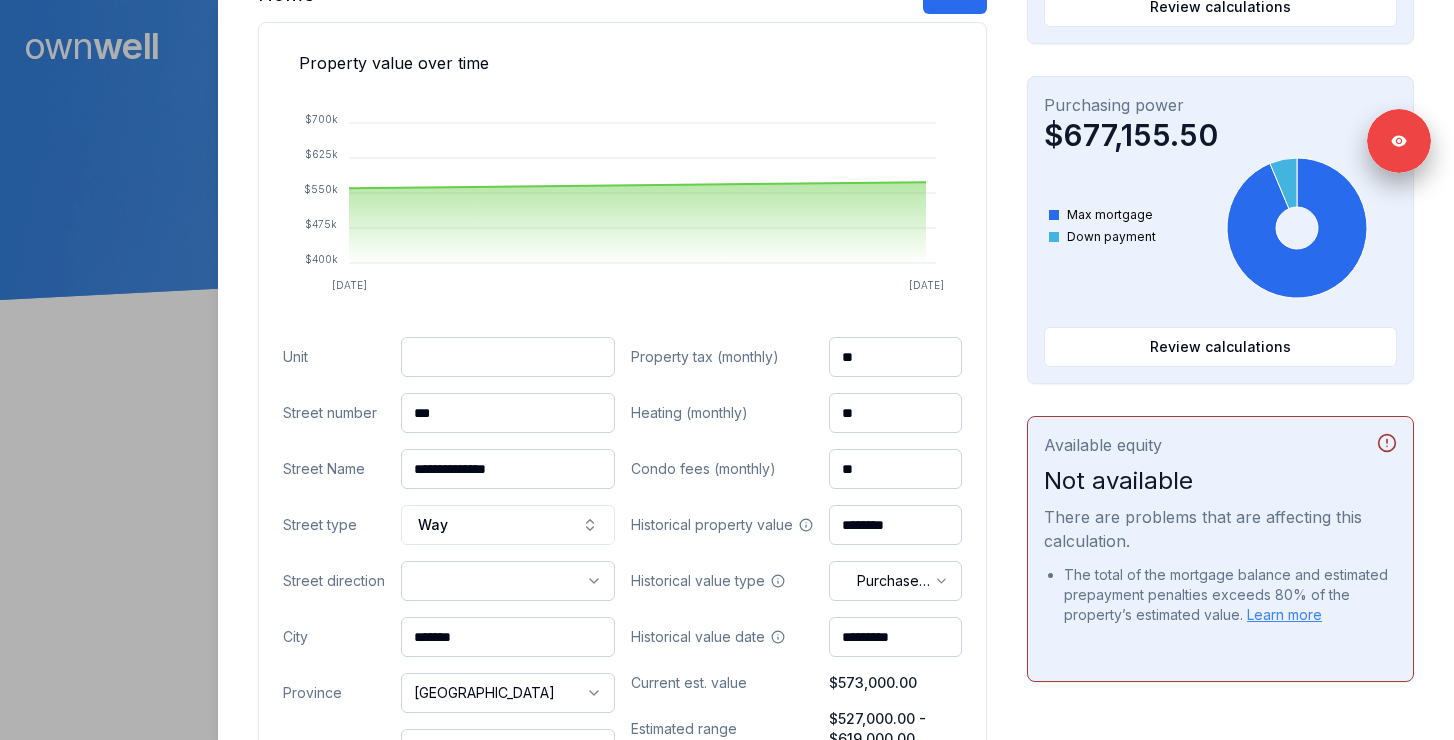 click on "Ownwell's platform is not optimized for mobile at this time.   For the best experience, please use a   desktop or laptop  to manage your account.   Note:  The   personalized homeownership reports   you generate for clients   are fully mobile-friendly   and can be easily viewed on any device. own well Dashboard Landing Page Adopt My Mortgage 98  of  100  clients used Purchase additional client capacity 475000 Signed in as Ashley Wilkinson Sign out Close Isabelle   Gauthier Client 162 Cranford Calgary, AB, T3M 1R5 $573,000.00   current est. value 2% 5.09%   fixed ,   5  year term $1,614.01   accelerated bi-weekly   $530,284.45   outstanding February 26, 2029   maturity Purchase Digest Preview Client Details Send test email ( ashley@ashleymortgages.ca ) Subscribe Homeowner   Edit First name Isabelle Last name Gauthier Email annabratzmj@gmail.com Phone (780) 520-0518 Household income $187,309.00 Credit score --- Debt payments (monthly) --- Home   Cancel Save Property value over time Feb 24 Jun 25 $400k $475k" at bounding box center [727, 150] 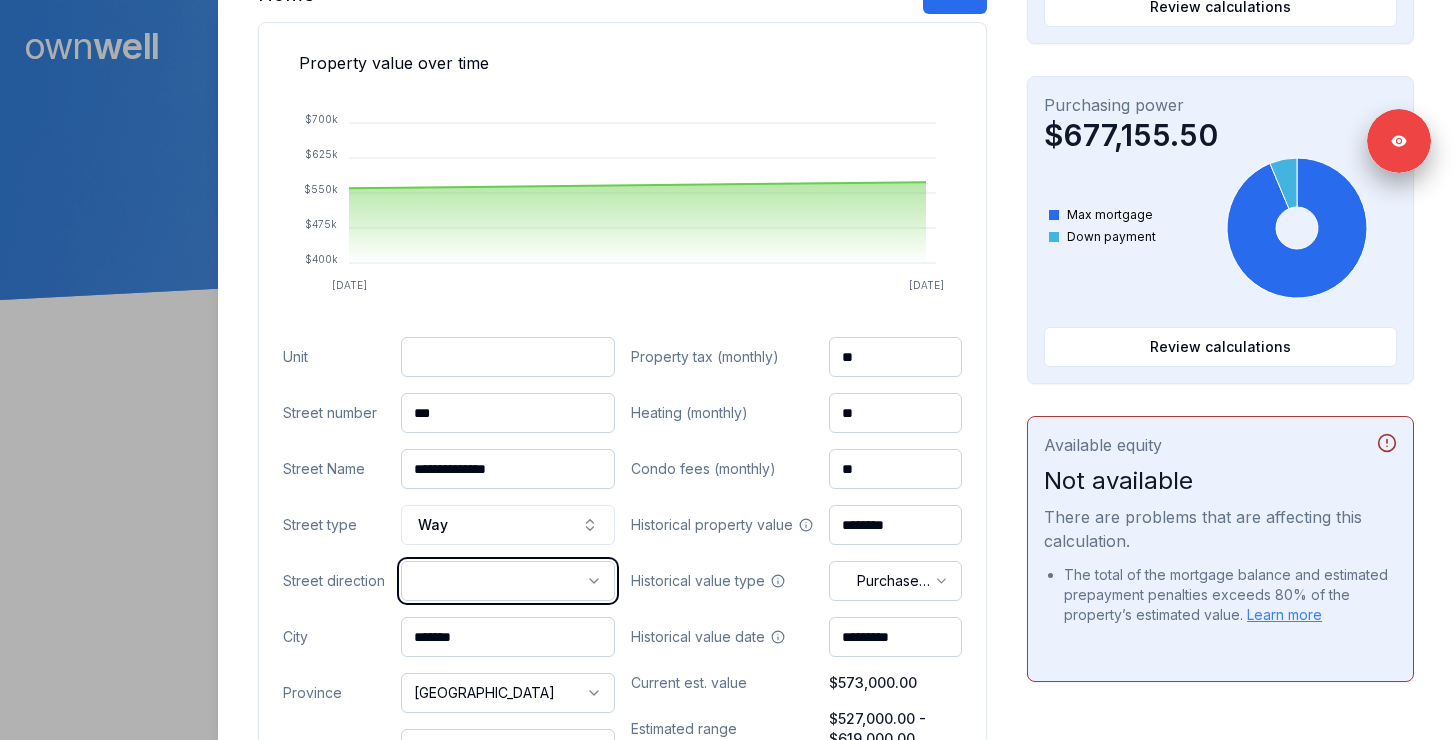 click on "Ownwell's platform is not optimized for mobile at this time.   For the best experience, please use a   desktop or laptop  to manage your account.   Note:  The   personalized homeownership reports   you generate for clients   are fully mobile-friendly   and can be easily viewed on any device. own well Dashboard Landing Page Adopt My Mortgage 98  of  100  clients used Purchase additional client capacity 475000 Signed in as Ashley Wilkinson Sign out Close Isabelle   Gauthier Client 162 Cranford Calgary, AB, T3M 1R5 $573,000.00   current est. value 2% 5.09%   fixed ,   5  year term $1,614.01   accelerated bi-weekly   $530,284.45   outstanding February 26, 2029   maturity Purchase Digest Preview Client Details Send test email ( ashley@ashleymortgages.ca ) Subscribe Homeowner   Edit First name Isabelle Last name Gauthier Email annabratzmj@gmail.com Phone (780) 520-0518 Household income $187,309.00 Credit score --- Debt payments (monthly) --- Home   Cancel Save Property value over time Feb 24 Jun 25 $400k $475k" at bounding box center (727, 150) 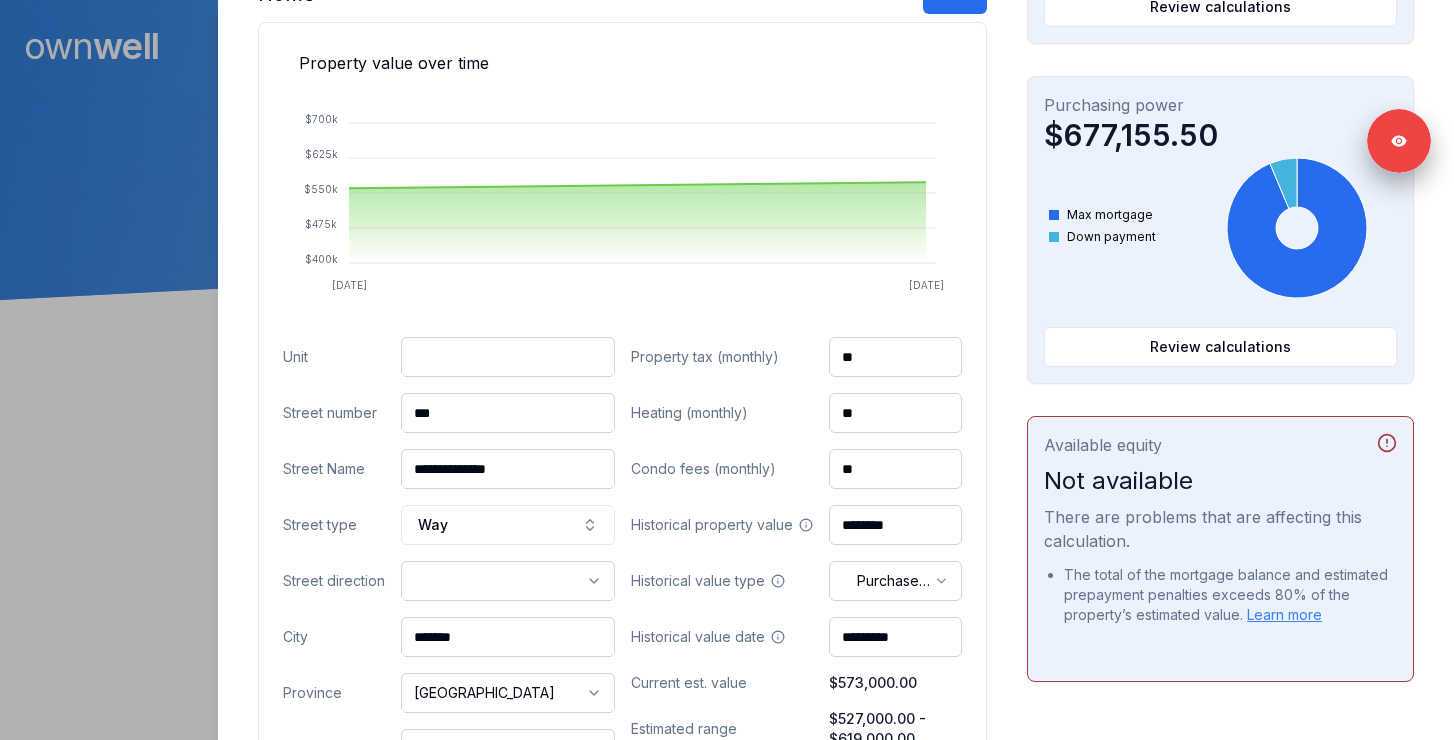 click on "*******" at bounding box center (508, 637) 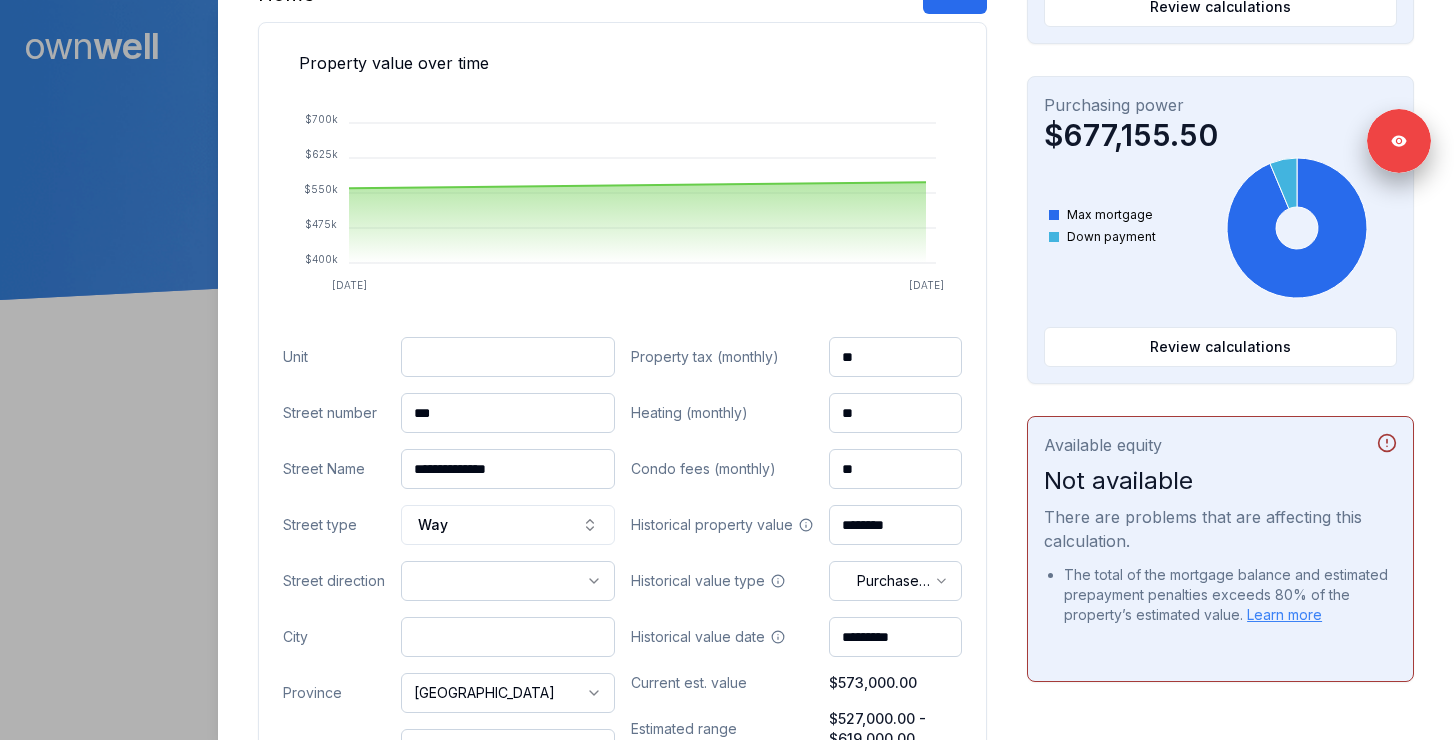 paste on "*******" 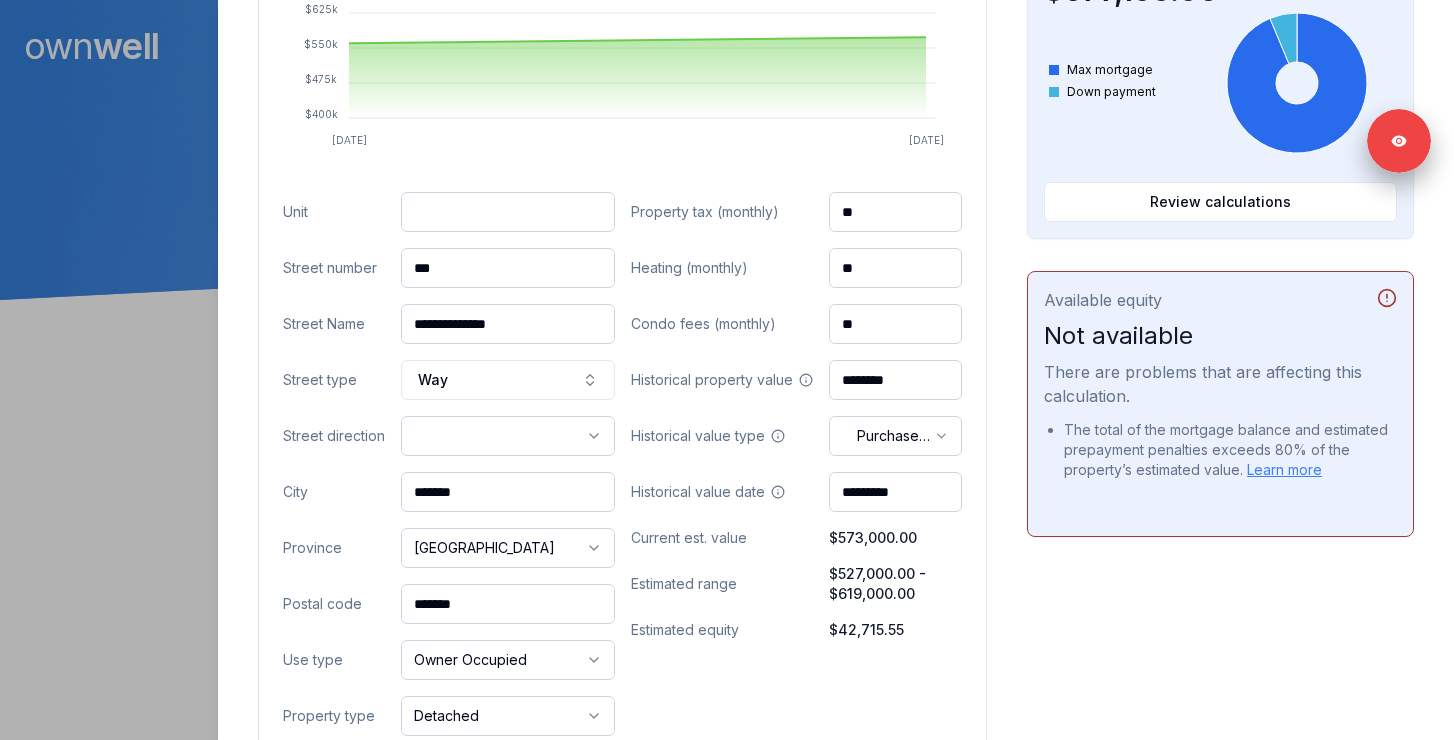scroll, scrollTop: 772, scrollLeft: 0, axis: vertical 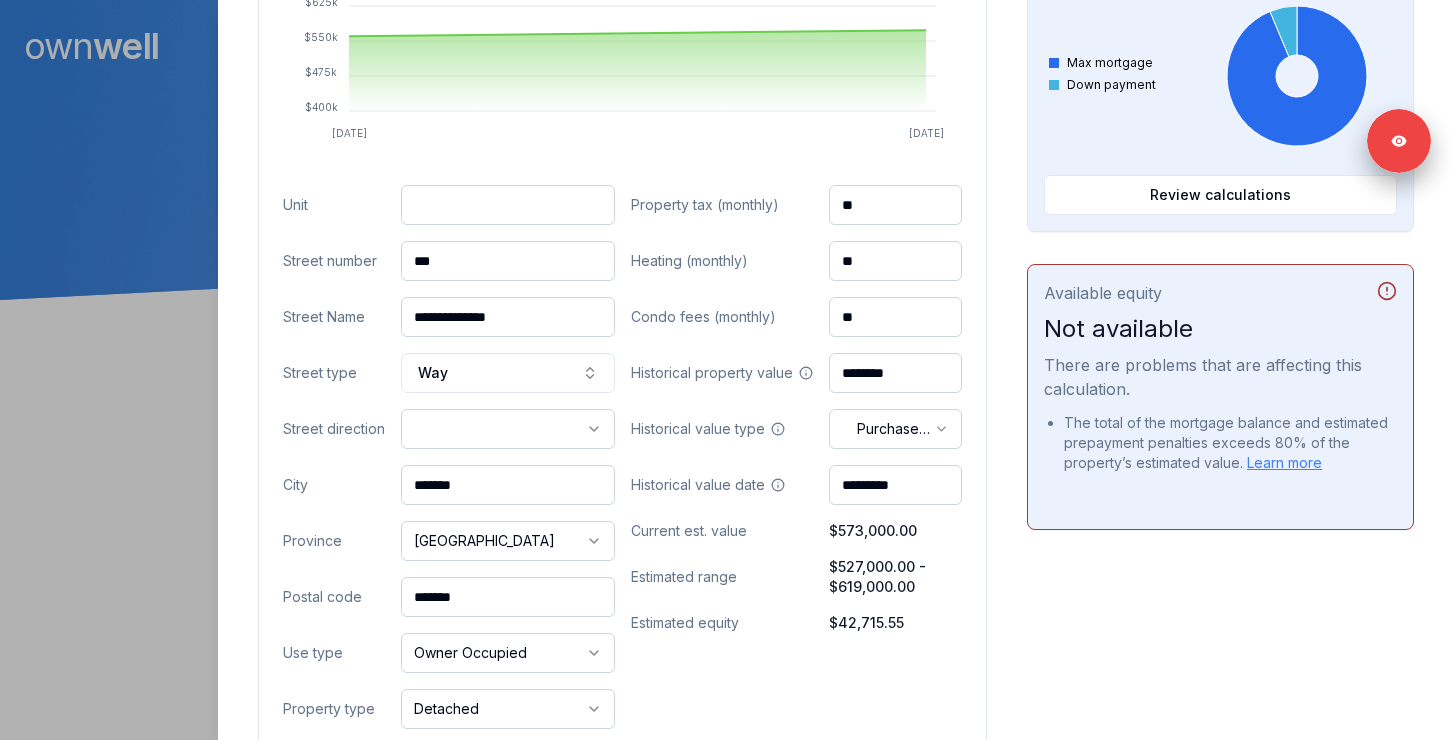 type on "*******" 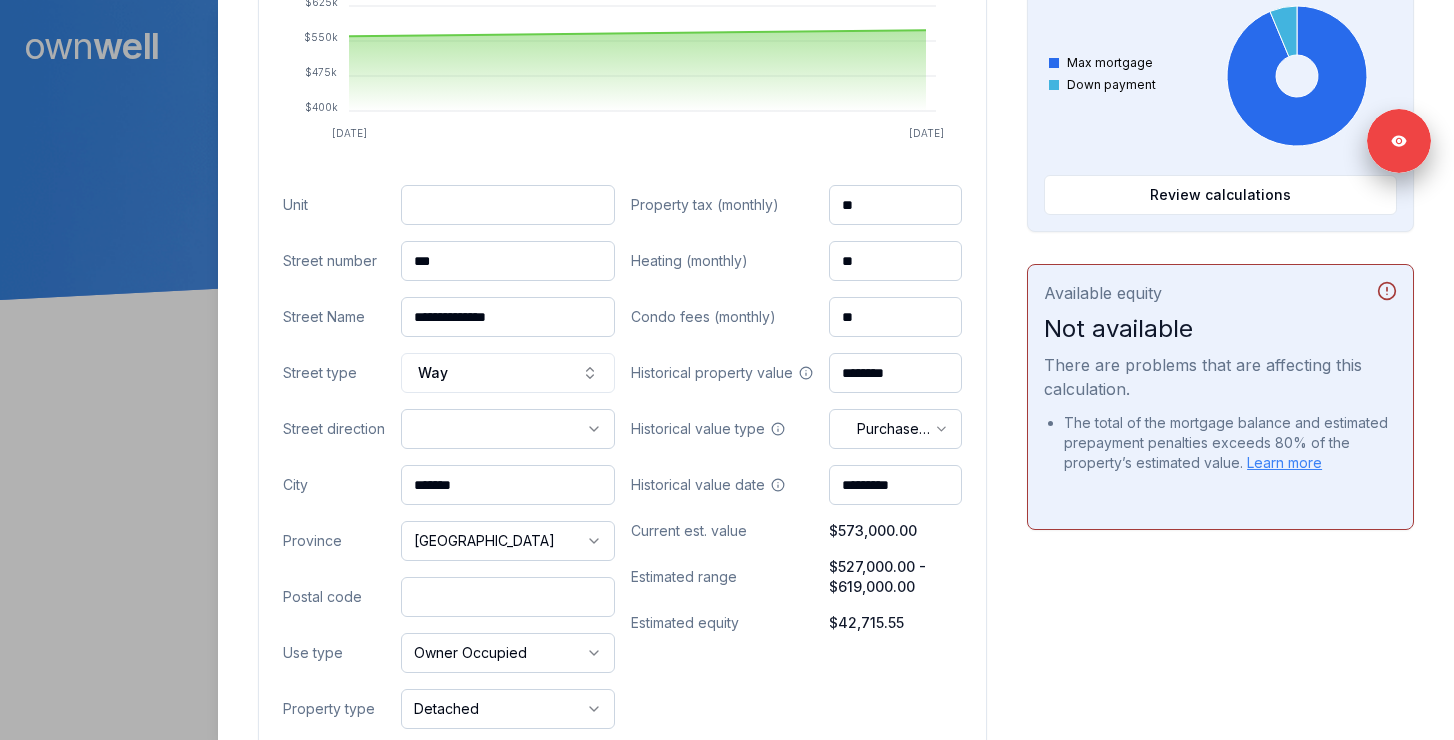 paste on "*******" 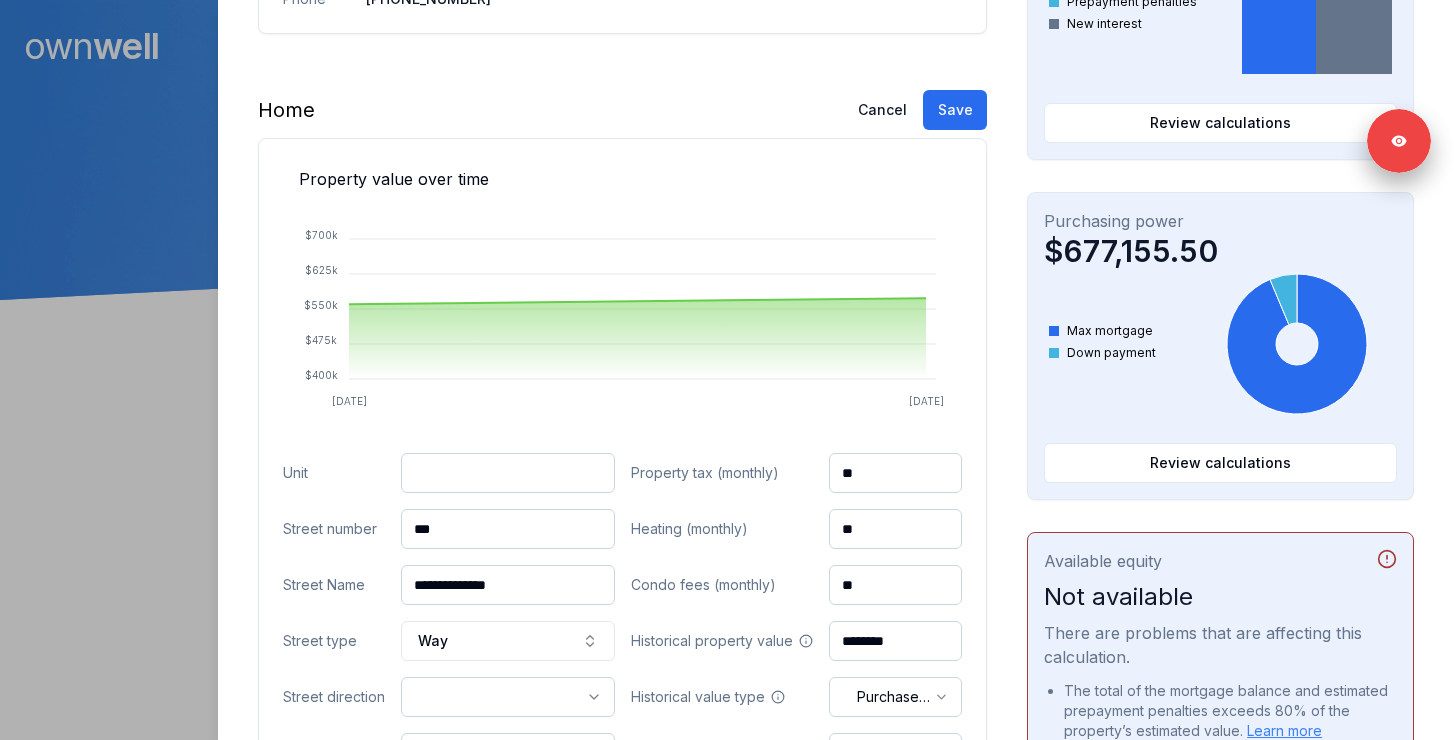 scroll, scrollTop: 333, scrollLeft: 0, axis: vertical 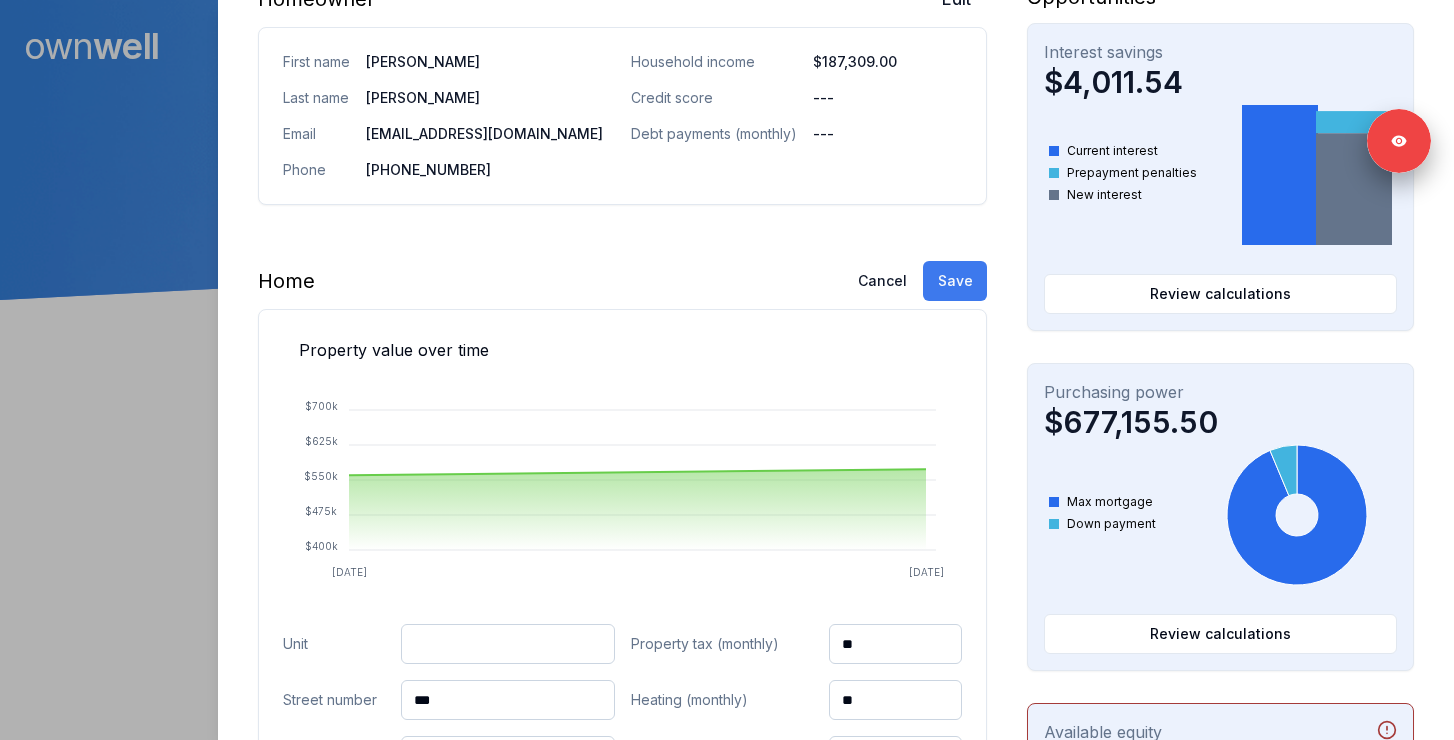 type on "*******" 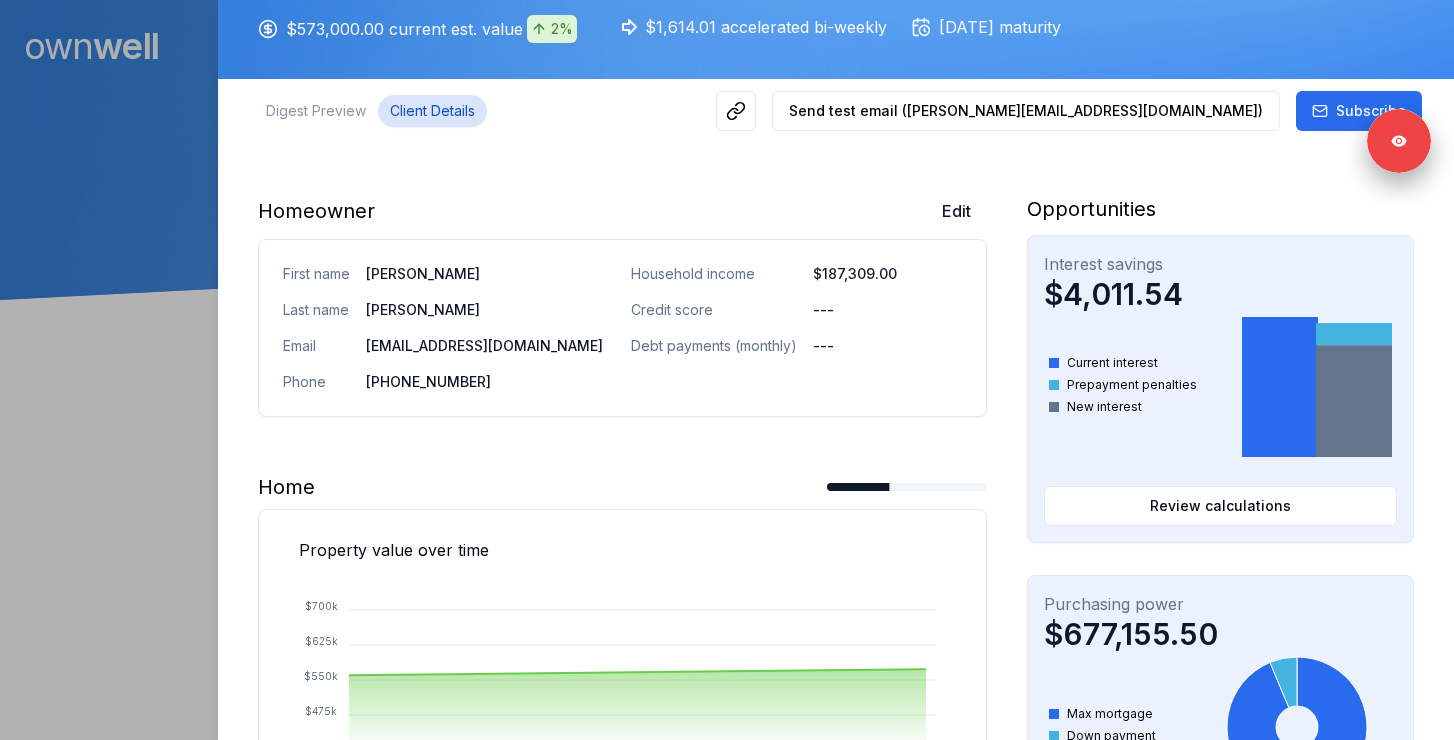 scroll, scrollTop: 0, scrollLeft: 0, axis: both 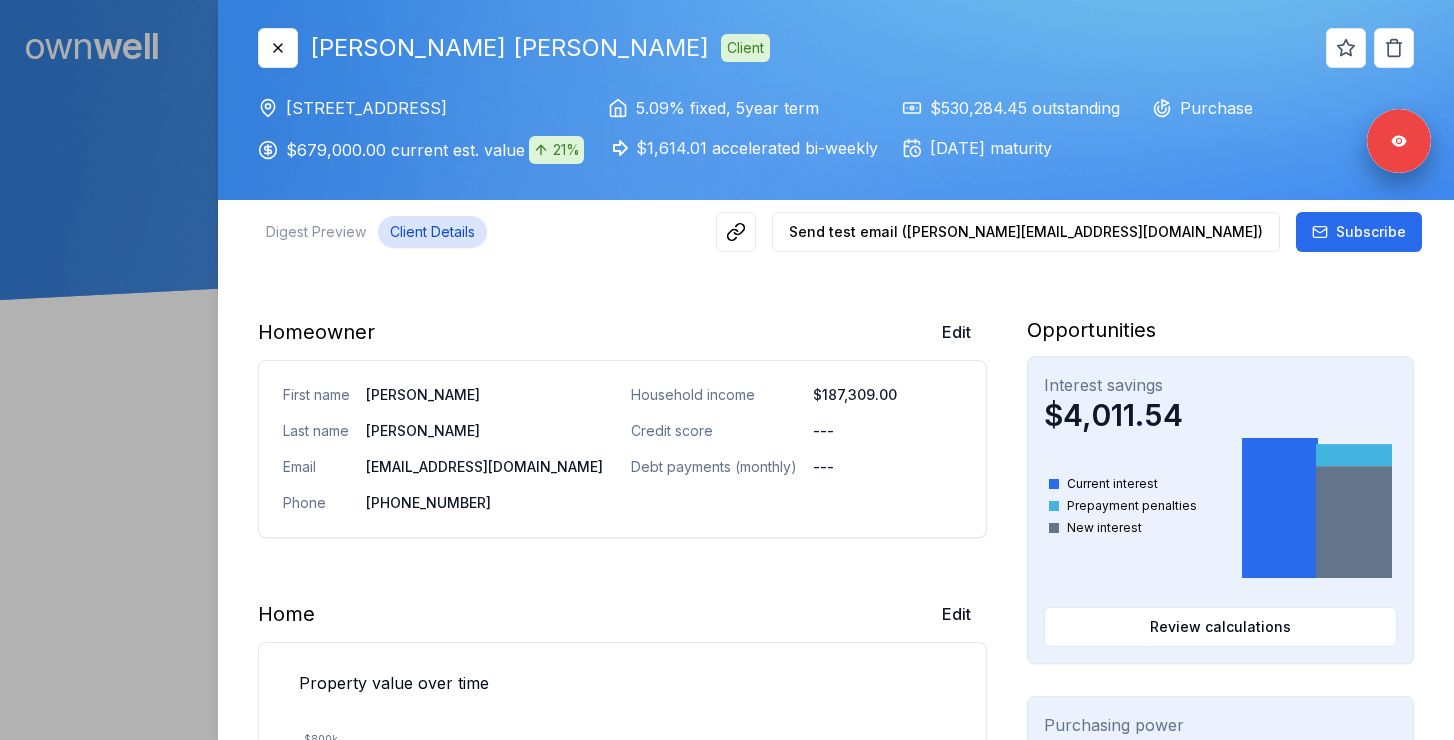 click at bounding box center [727, 370] 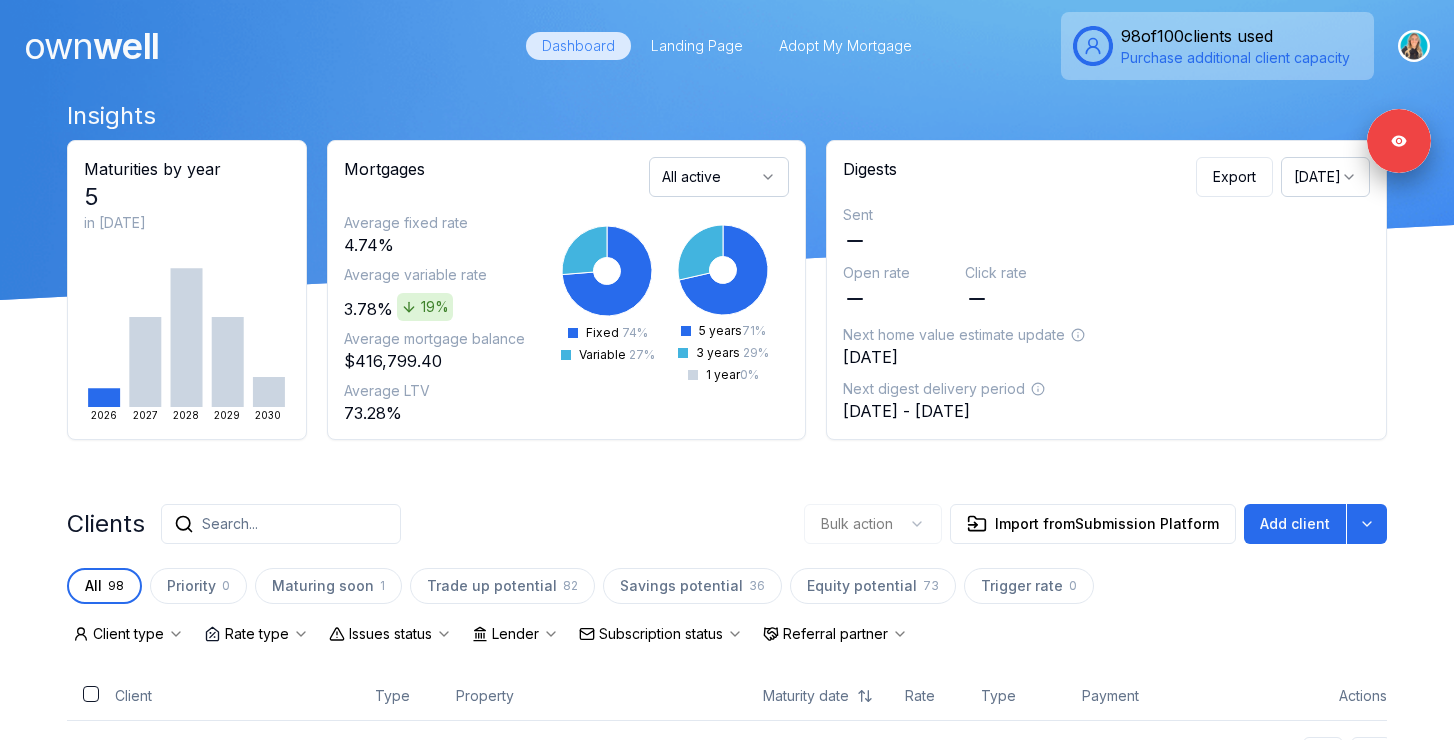 click on "Search..." at bounding box center [281, 524] 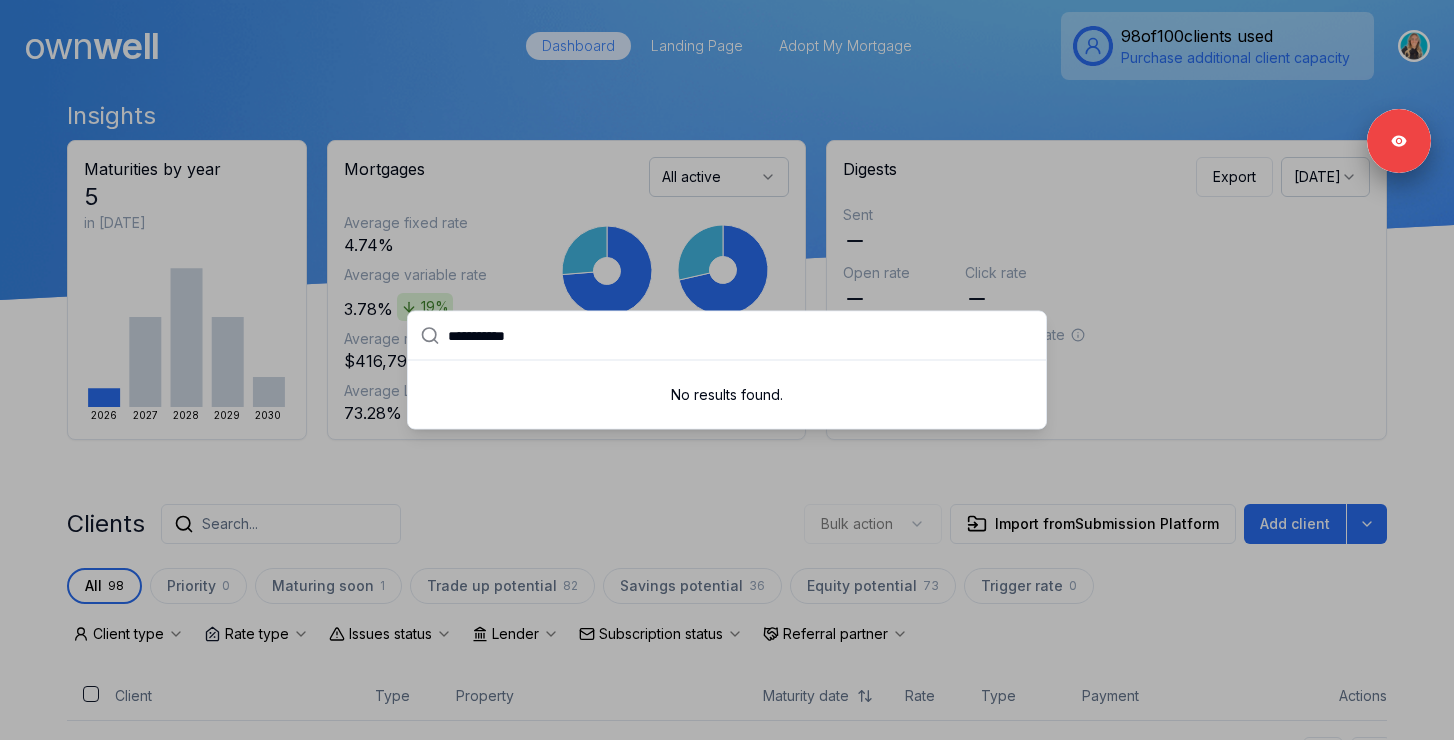 type on "**********" 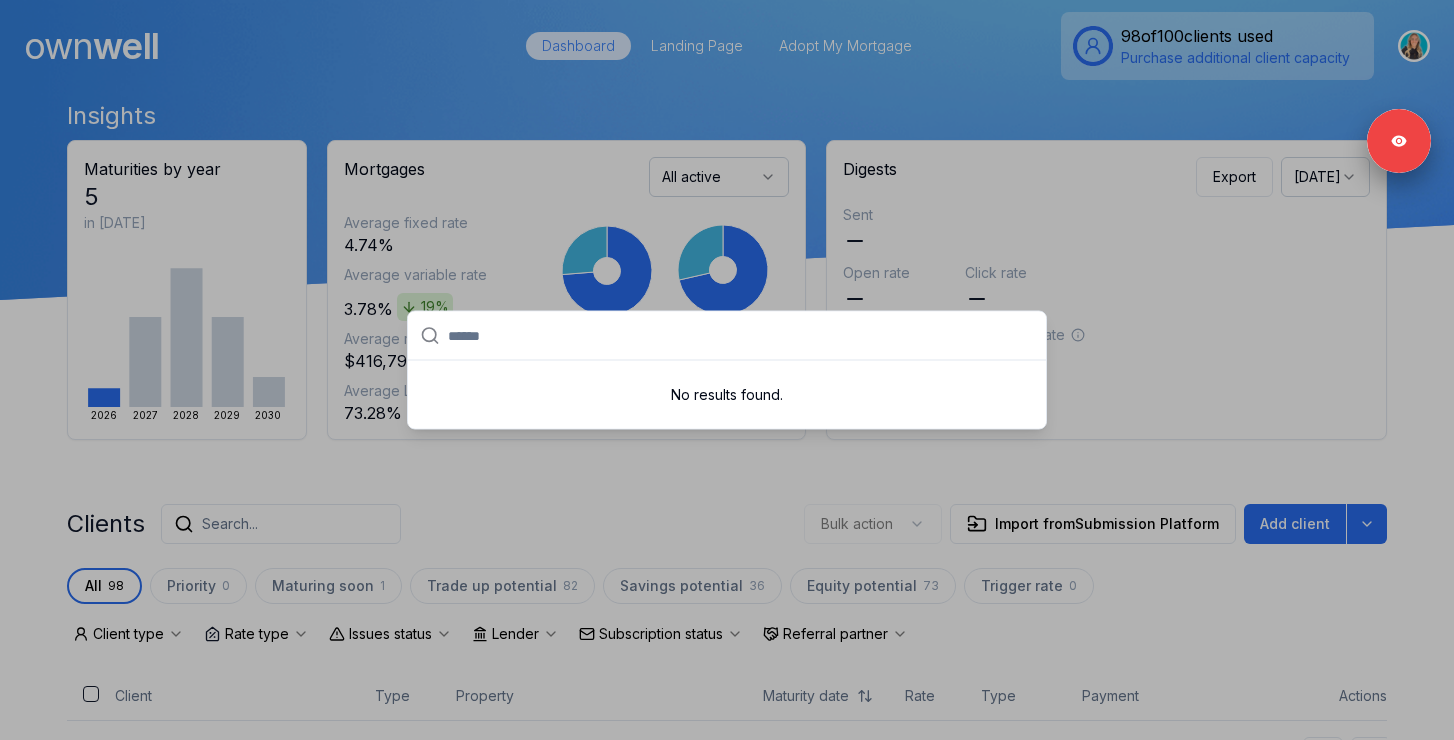 paste on "******" 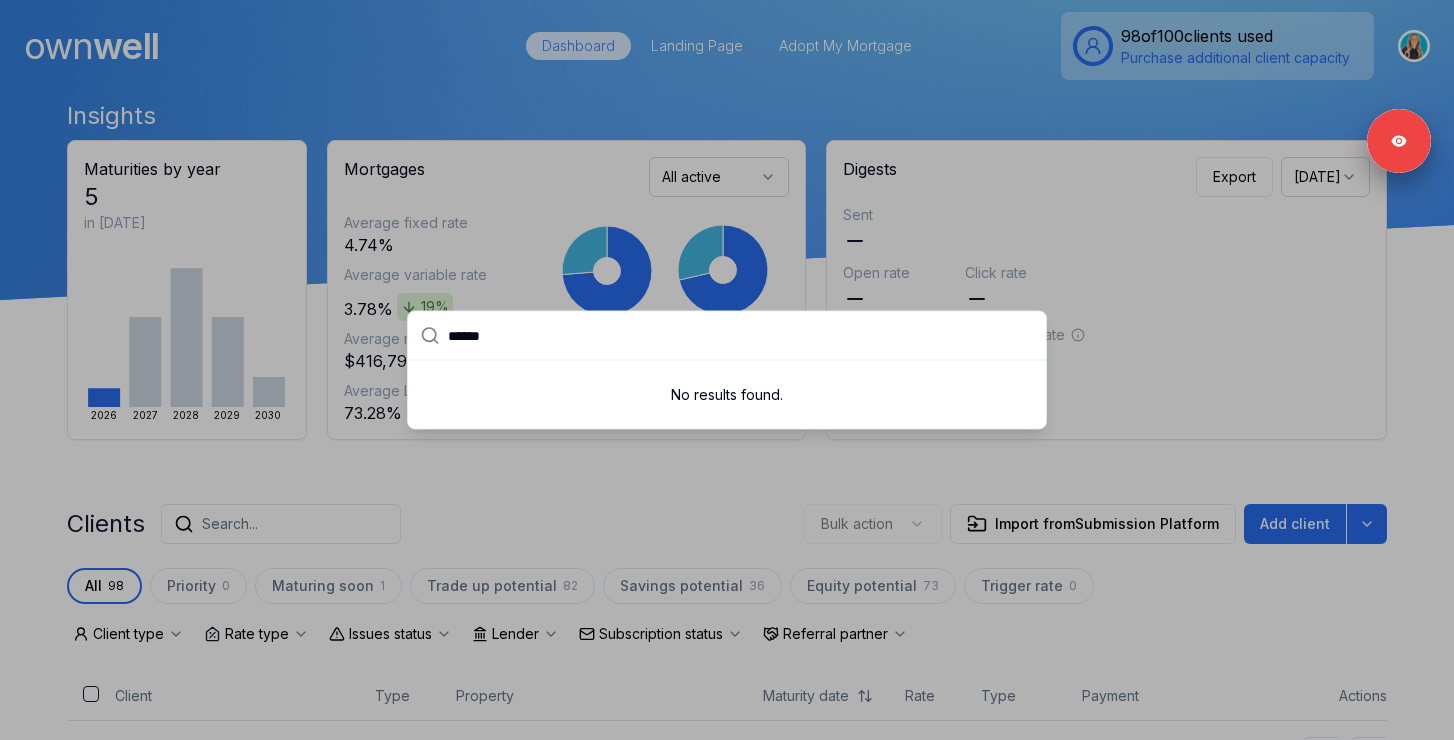 type on "******" 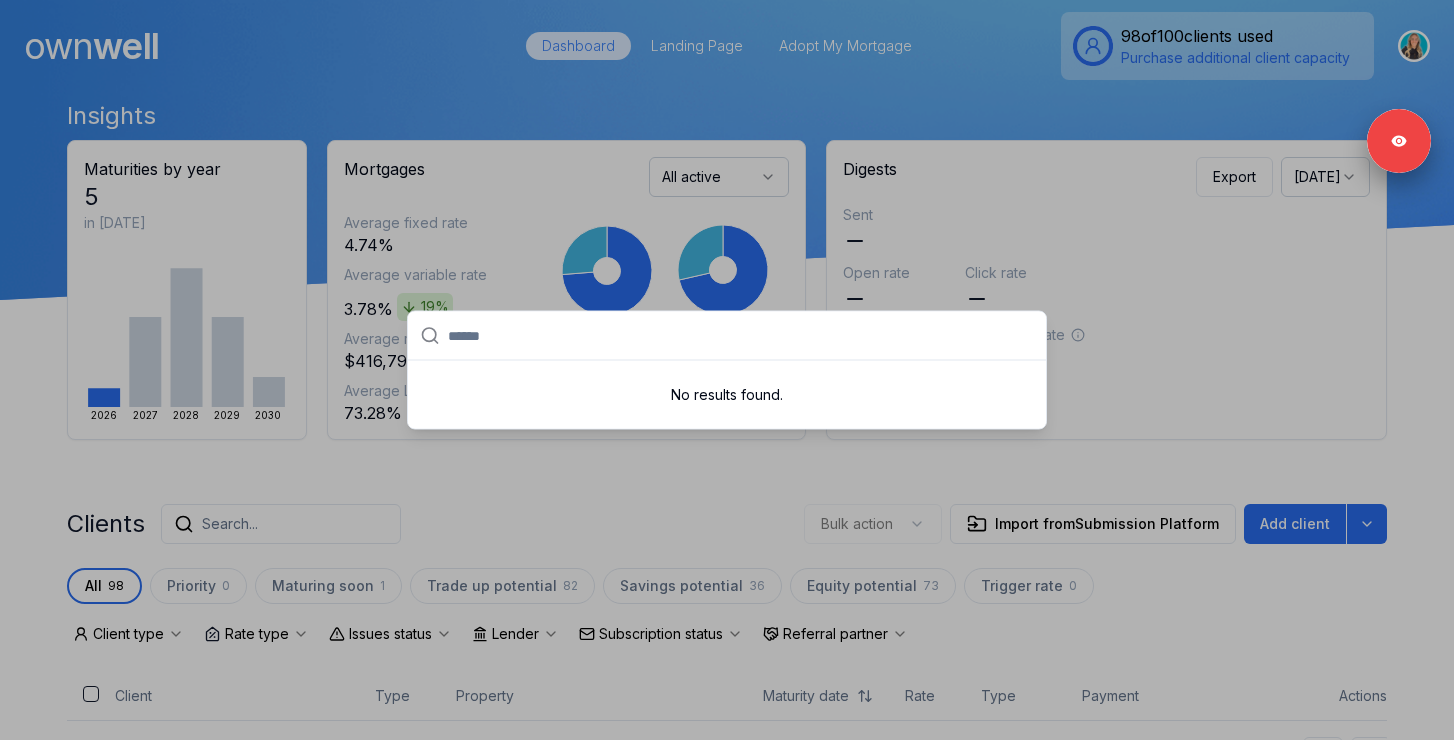 paste on "****" 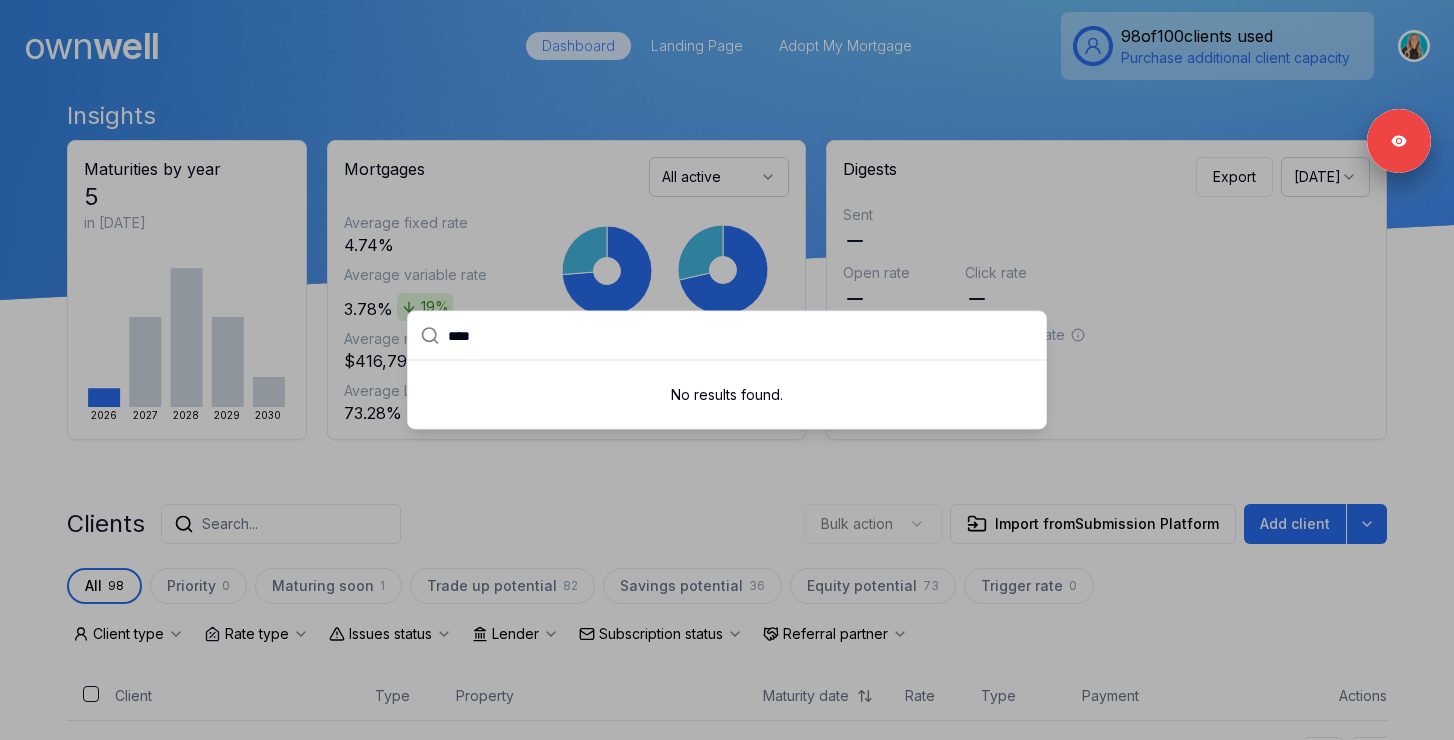 type on "****" 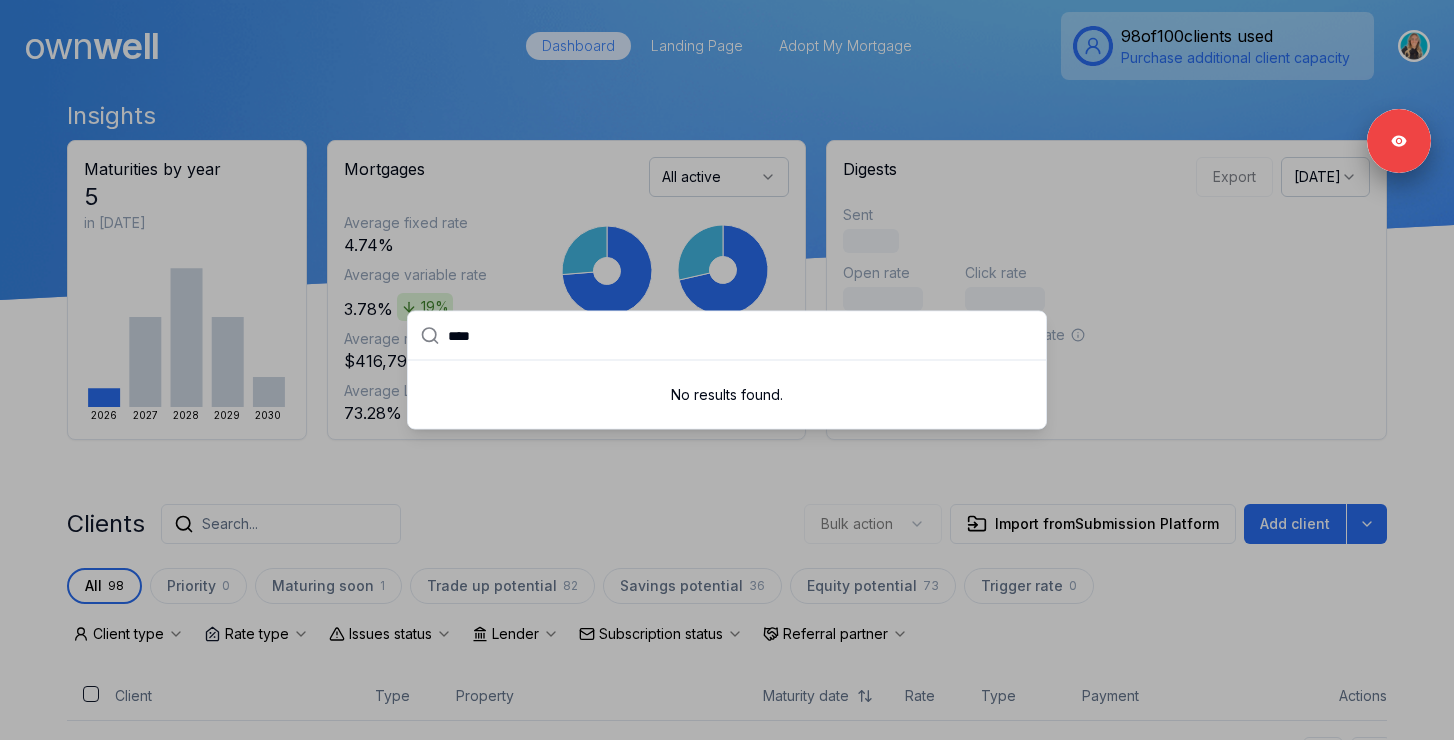 drag, startPoint x: 493, startPoint y: 330, endPoint x: 417, endPoint y: 328, distance: 76.02631 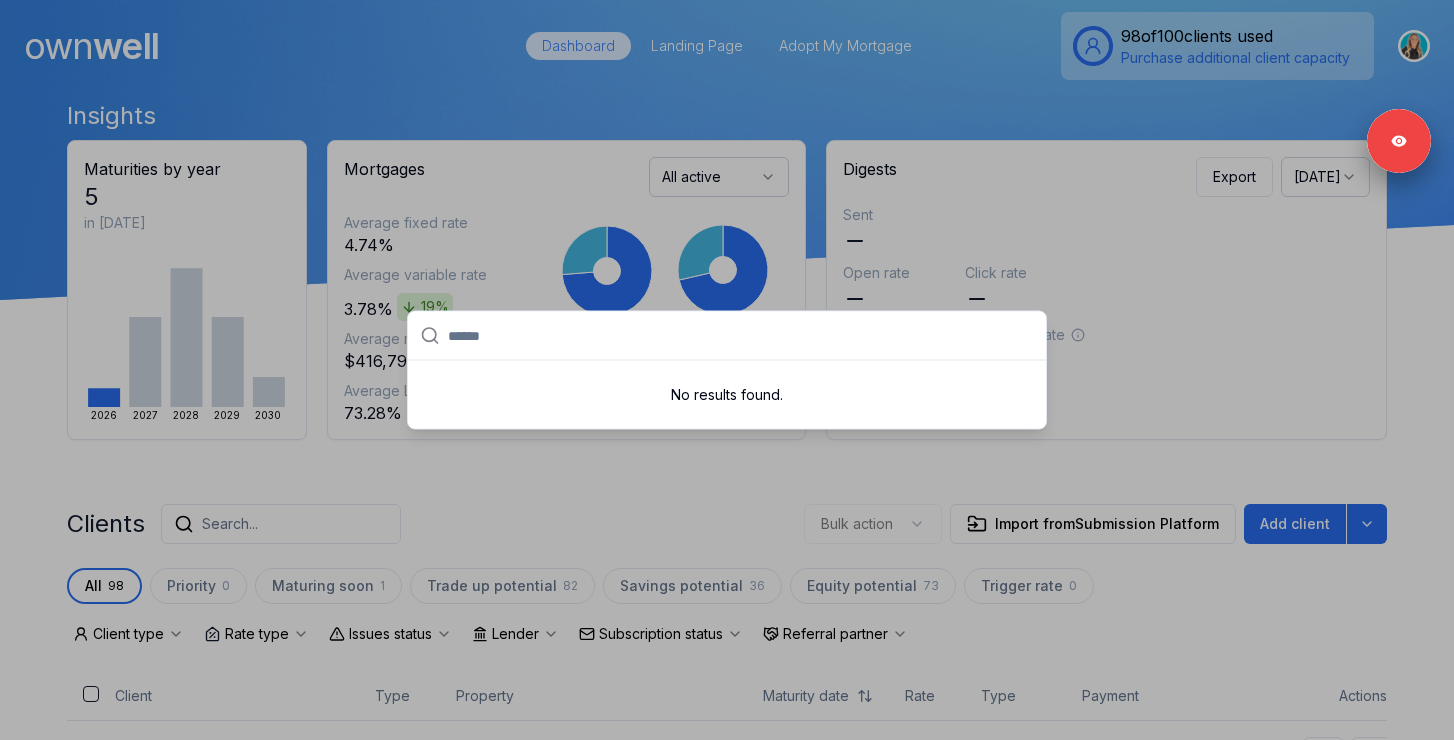 paste on "******" 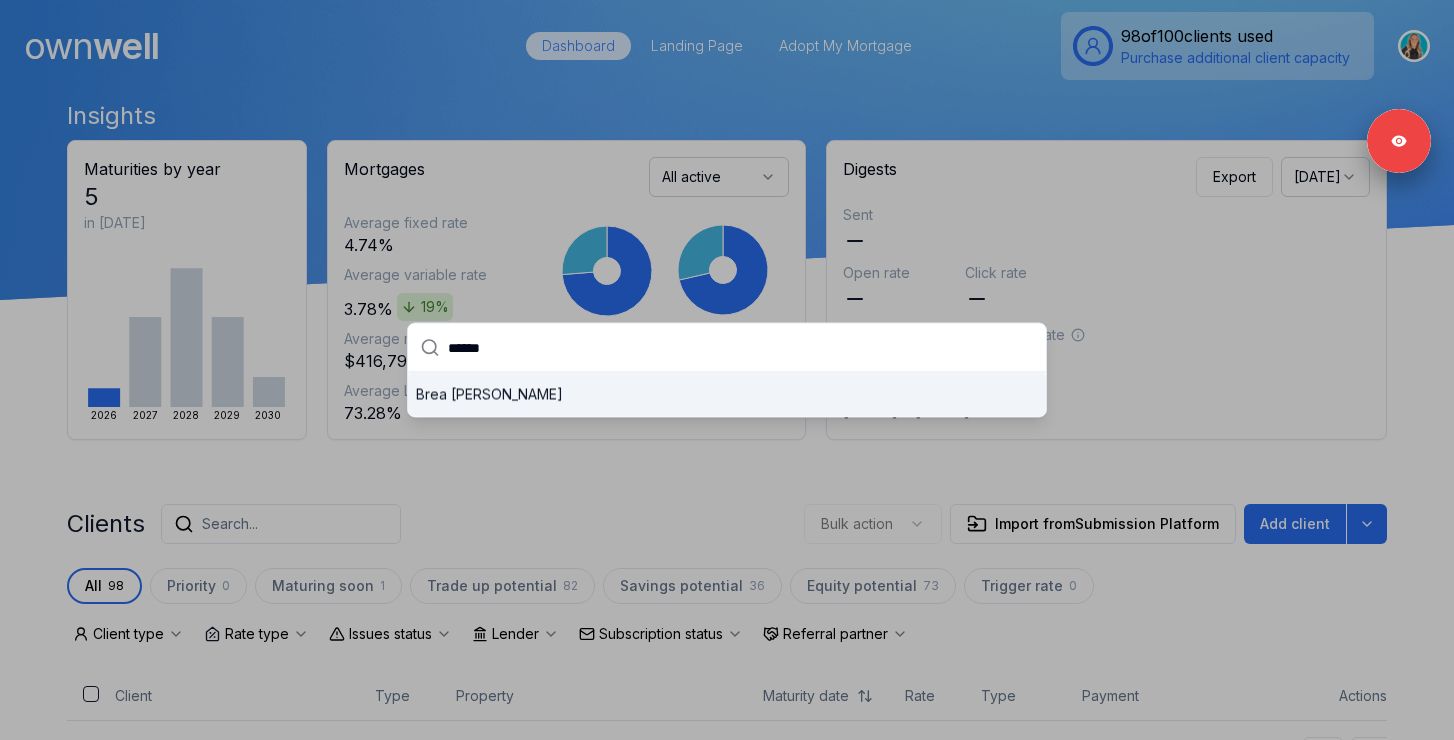 type on "******" 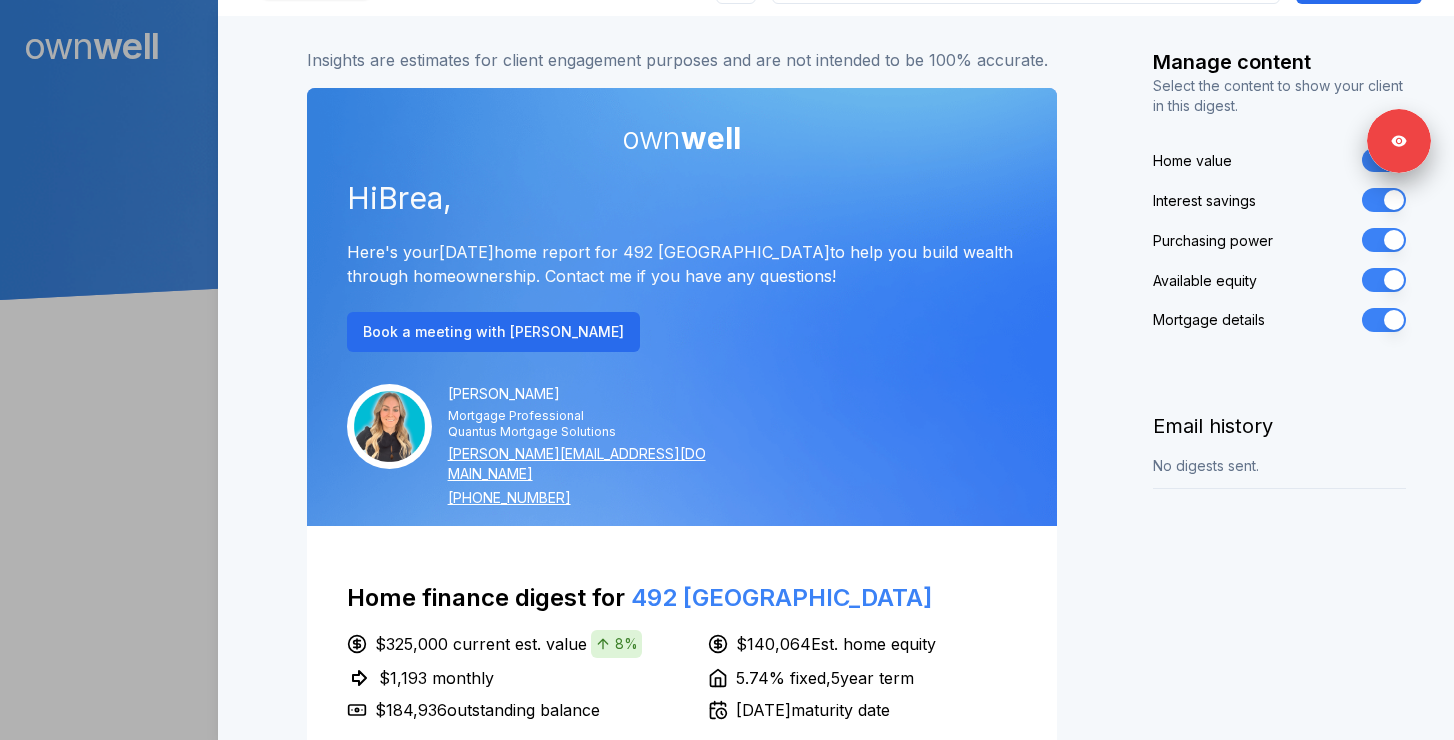 scroll, scrollTop: 0, scrollLeft: 0, axis: both 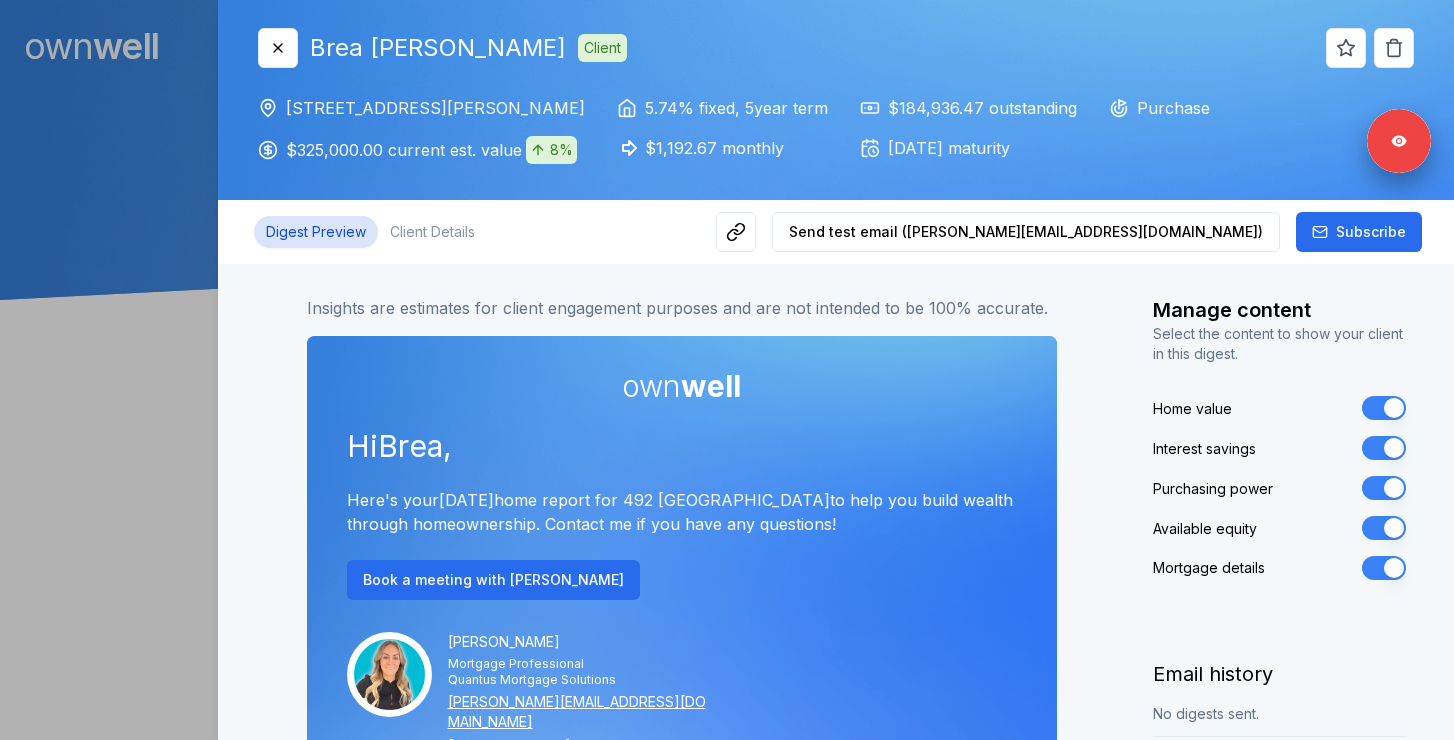 click on "Digest Preview Client Details" at bounding box center (370, 232) 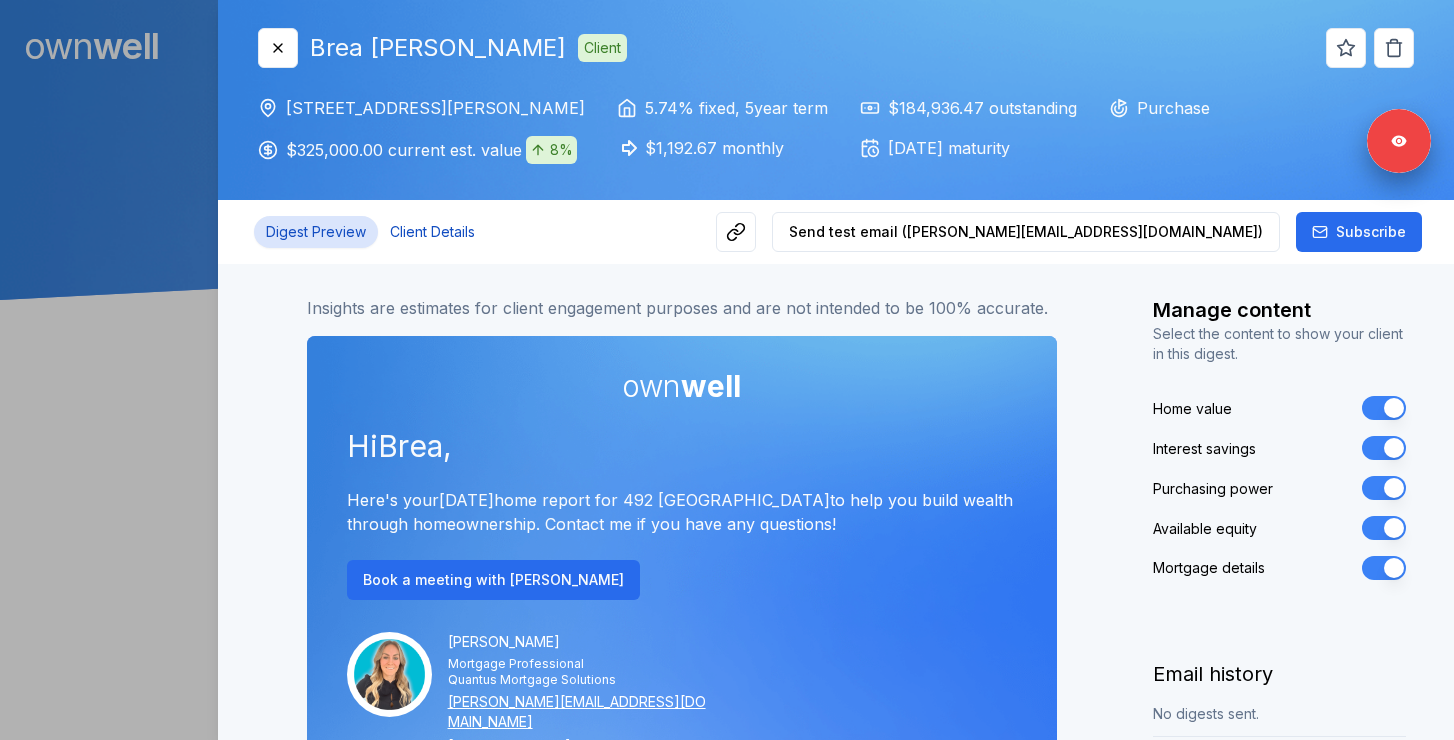 click on "Client Details" at bounding box center [432, 232] 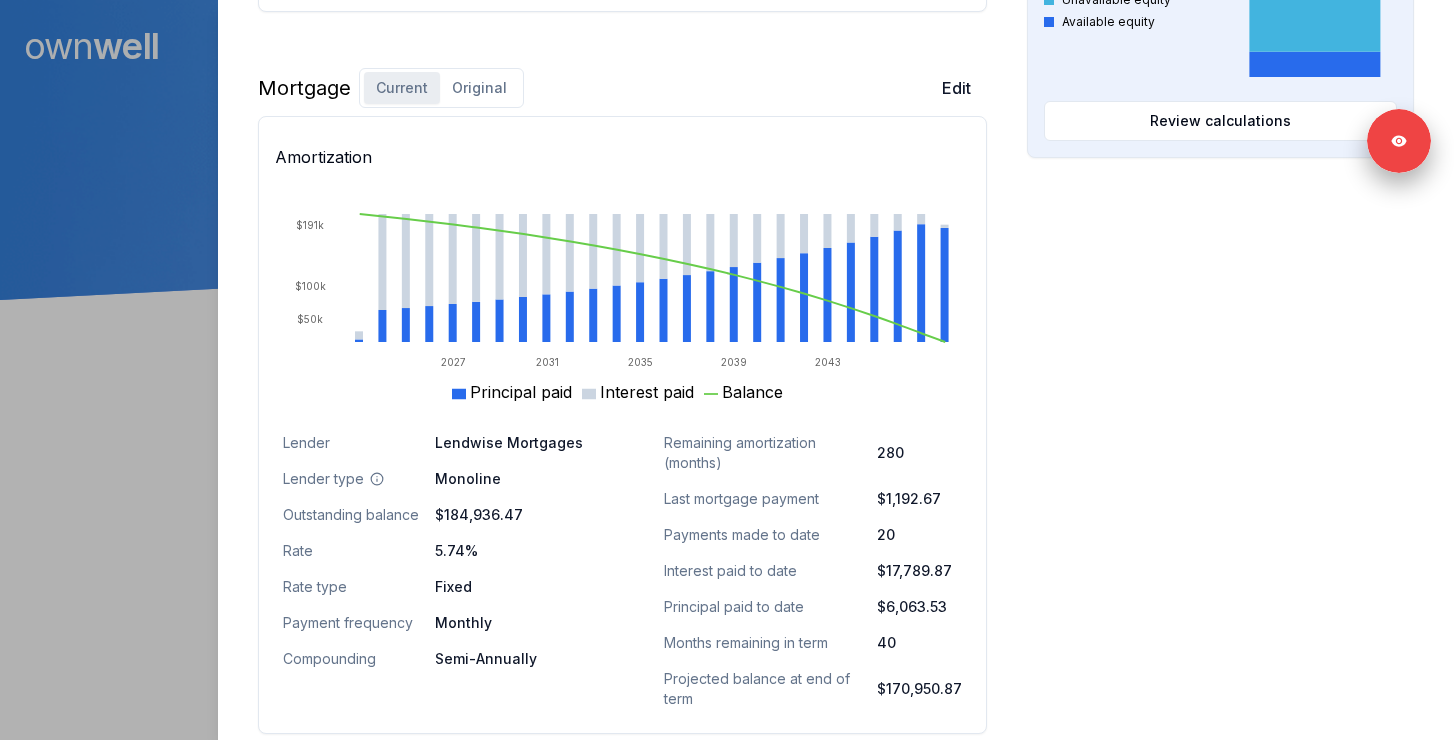 scroll, scrollTop: 1193, scrollLeft: 0, axis: vertical 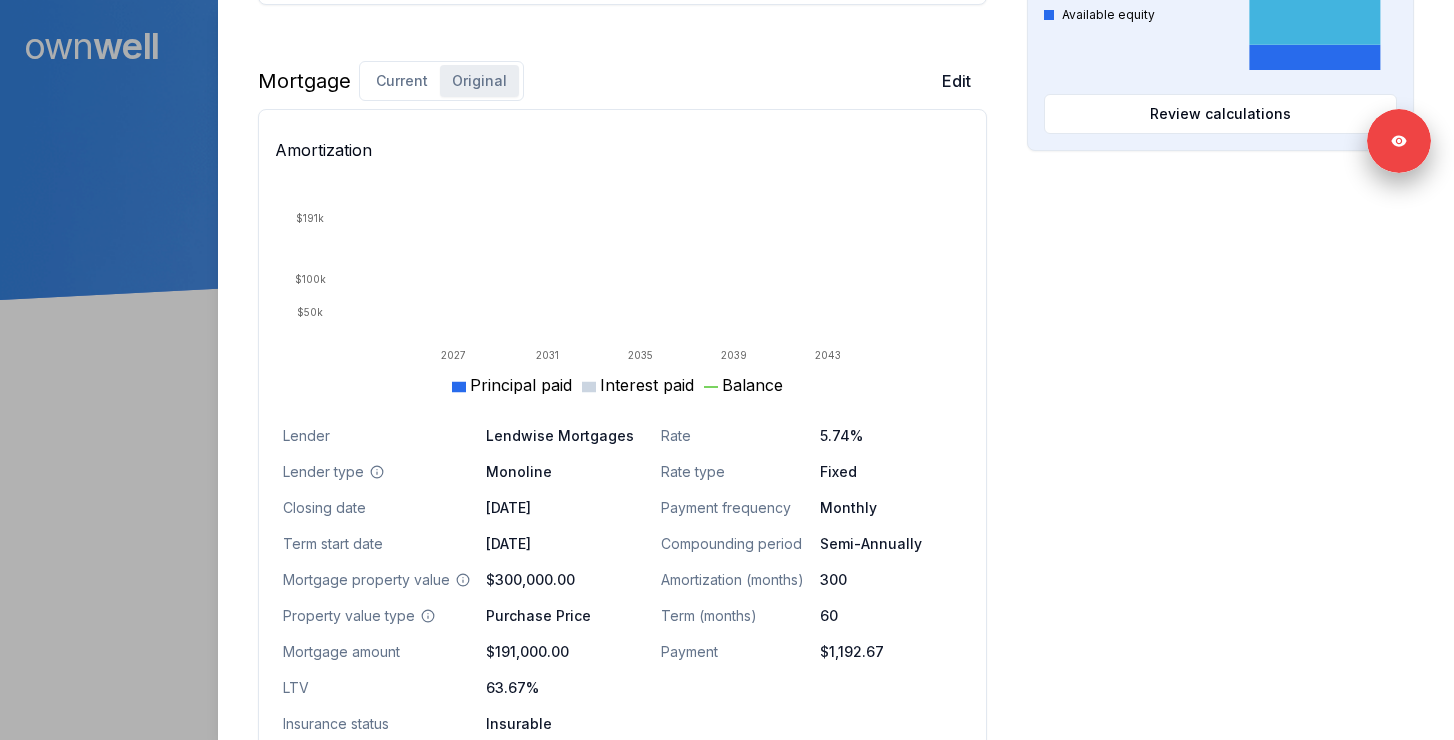 click on "Original" at bounding box center (479, 81) 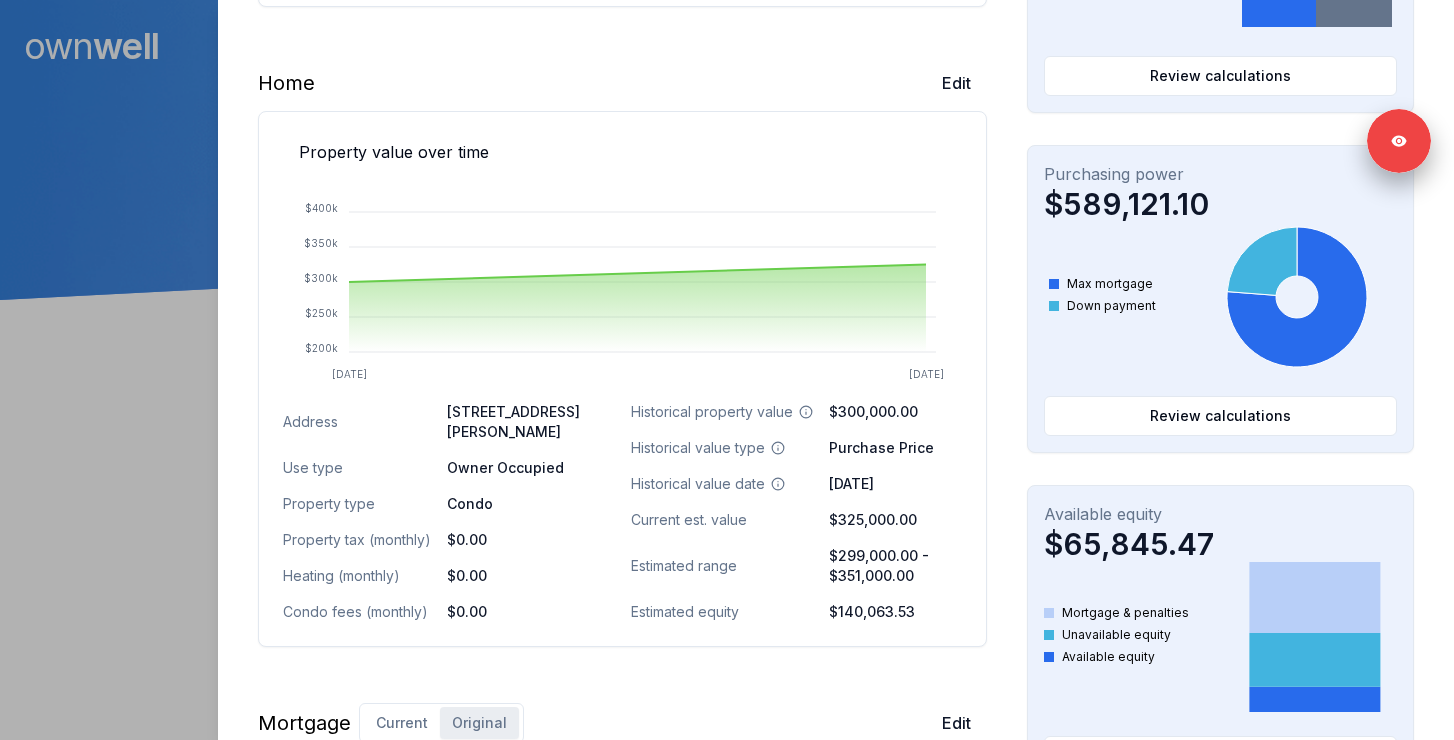 scroll, scrollTop: 0, scrollLeft: 0, axis: both 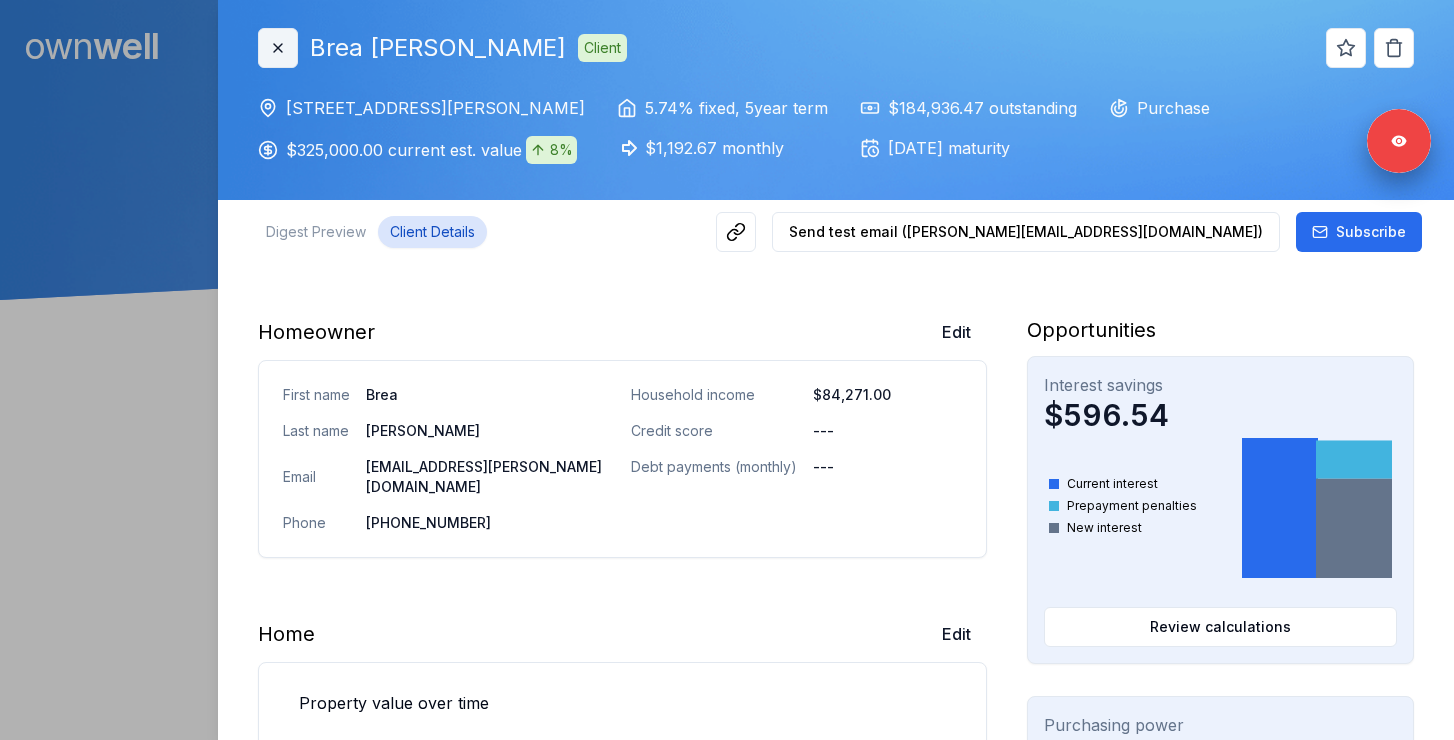 click on "Close" at bounding box center [278, 48] 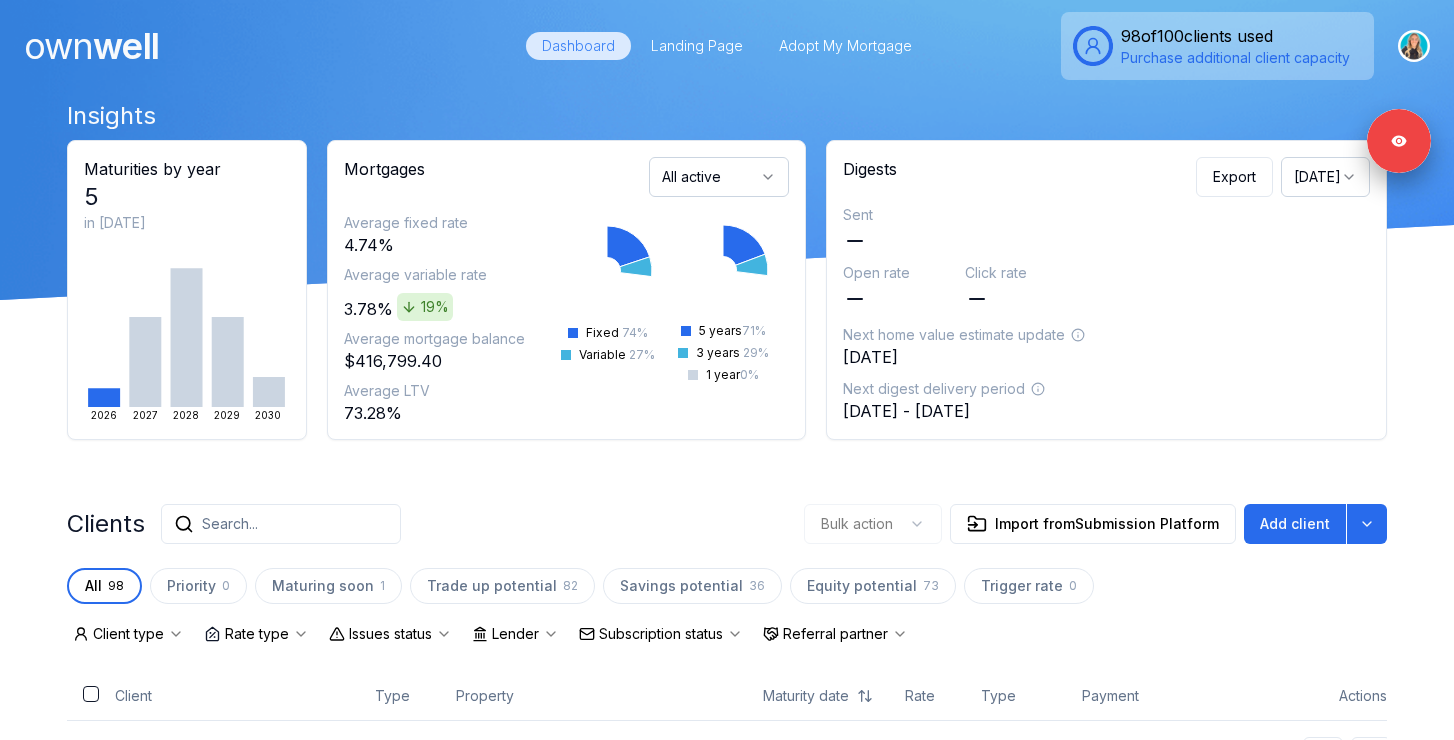 click on "Search..." at bounding box center (281, 524) 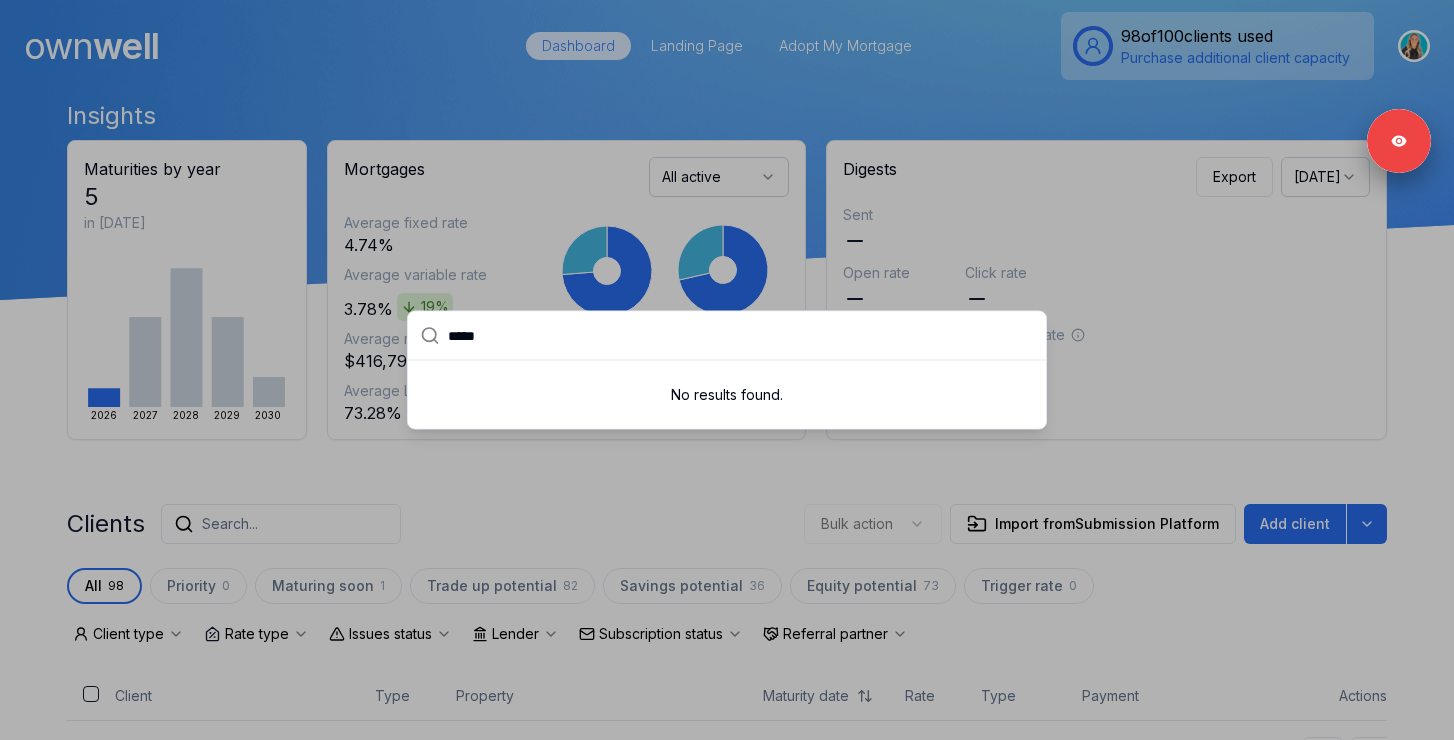 type on "******" 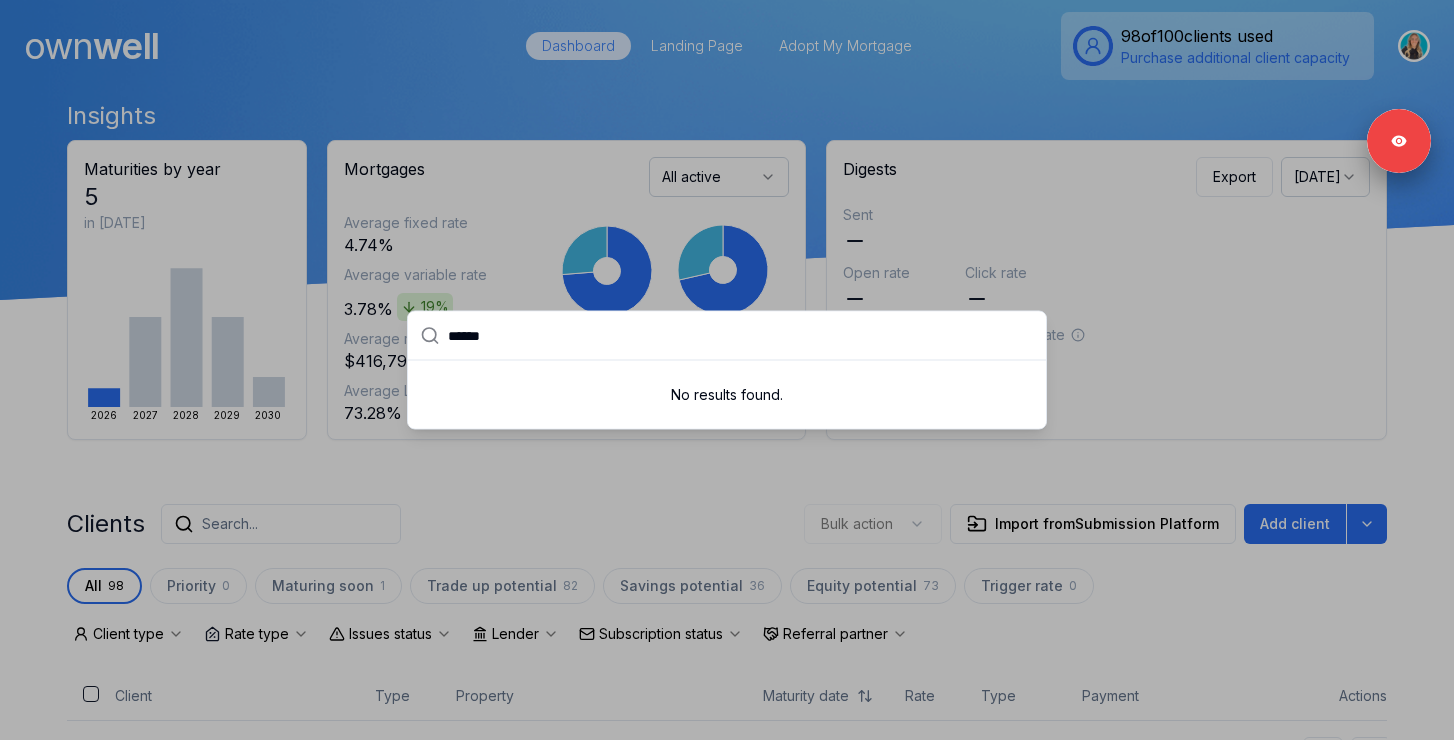 drag, startPoint x: 566, startPoint y: 345, endPoint x: 378, endPoint y: 341, distance: 188.04254 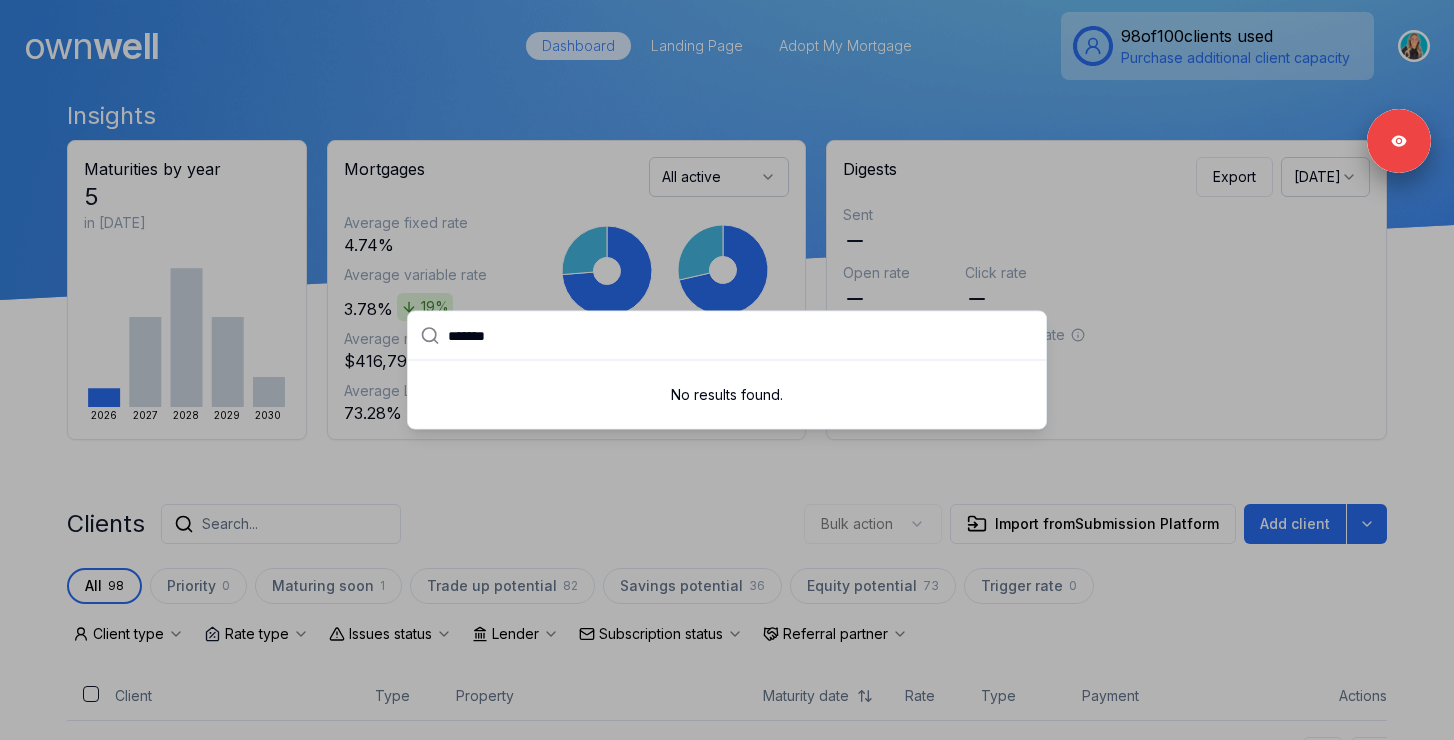 type on "******" 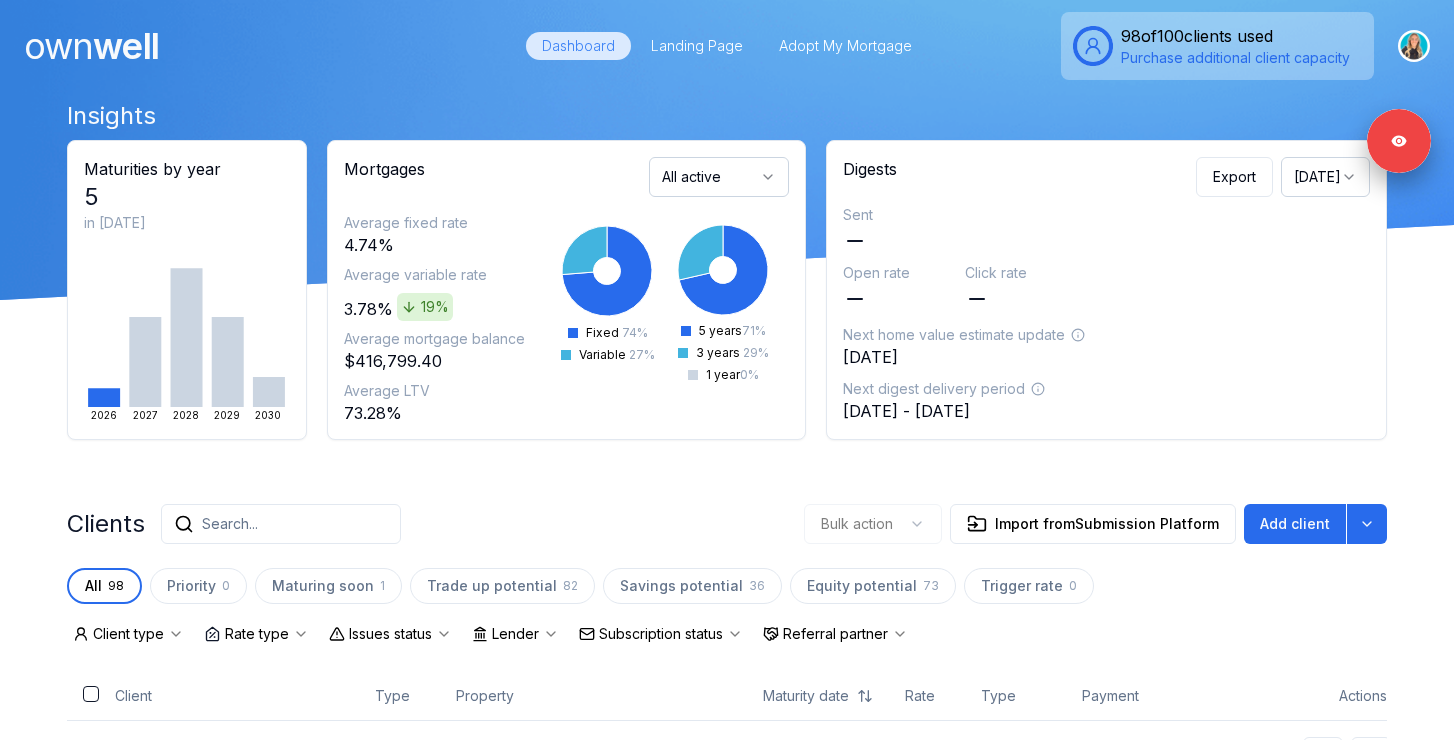 click on "Search..." at bounding box center (281, 524) 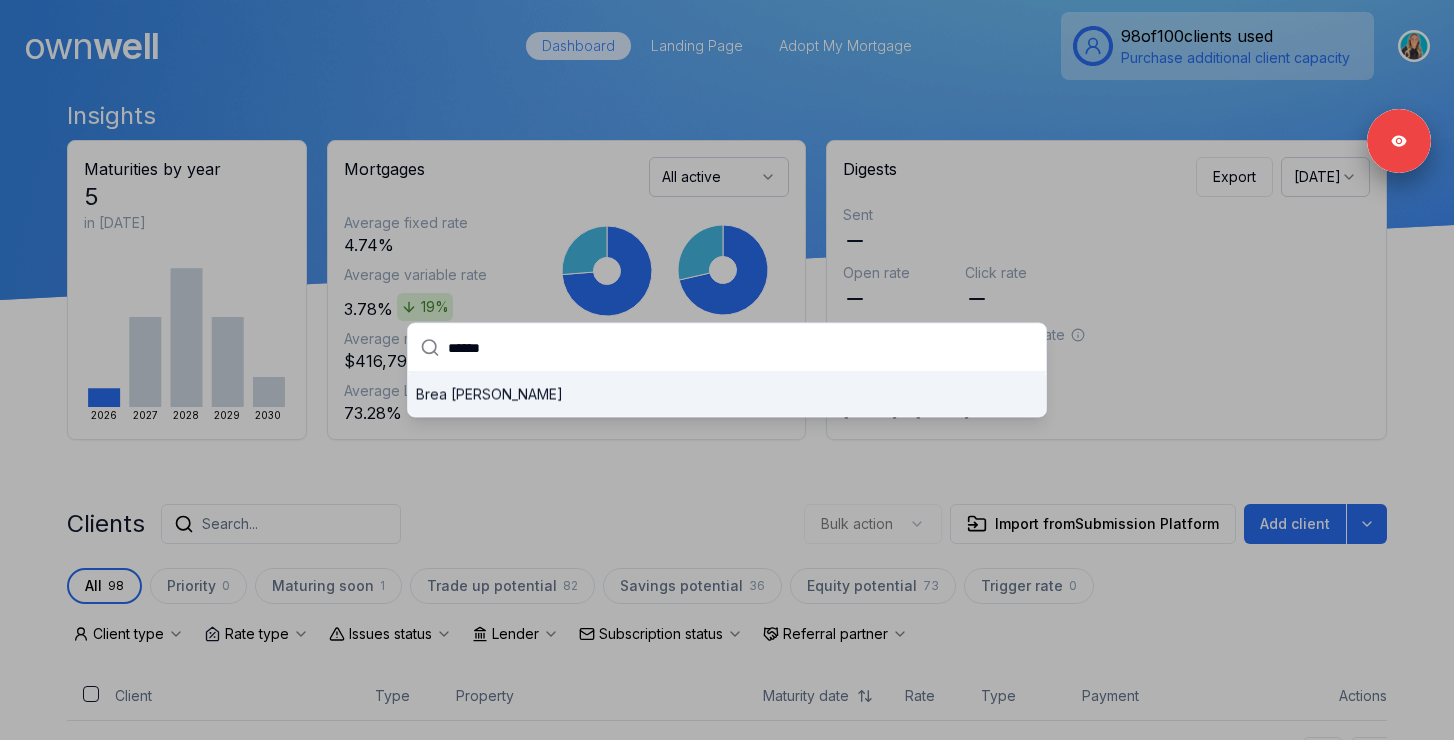 type on "******" 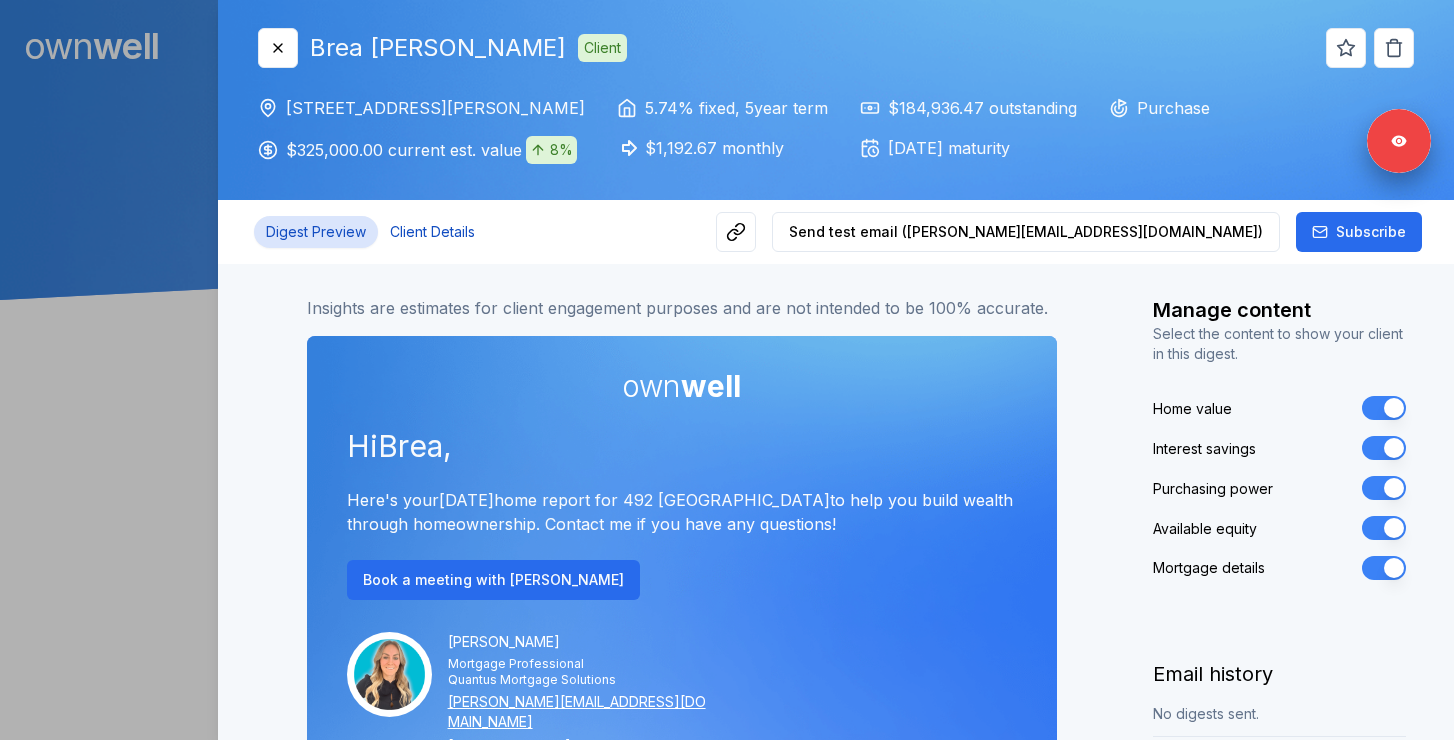 click on "Client Details" at bounding box center [432, 232] 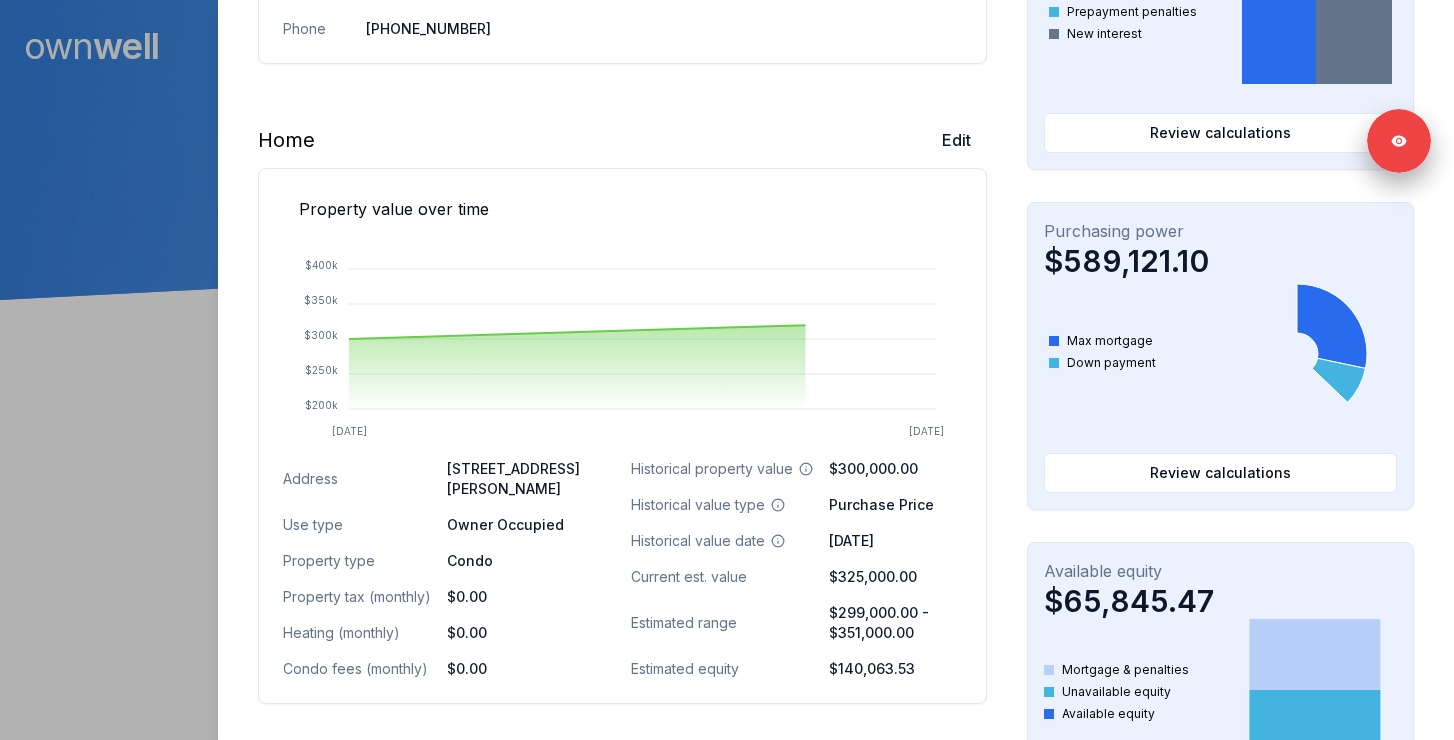 scroll, scrollTop: 525, scrollLeft: 0, axis: vertical 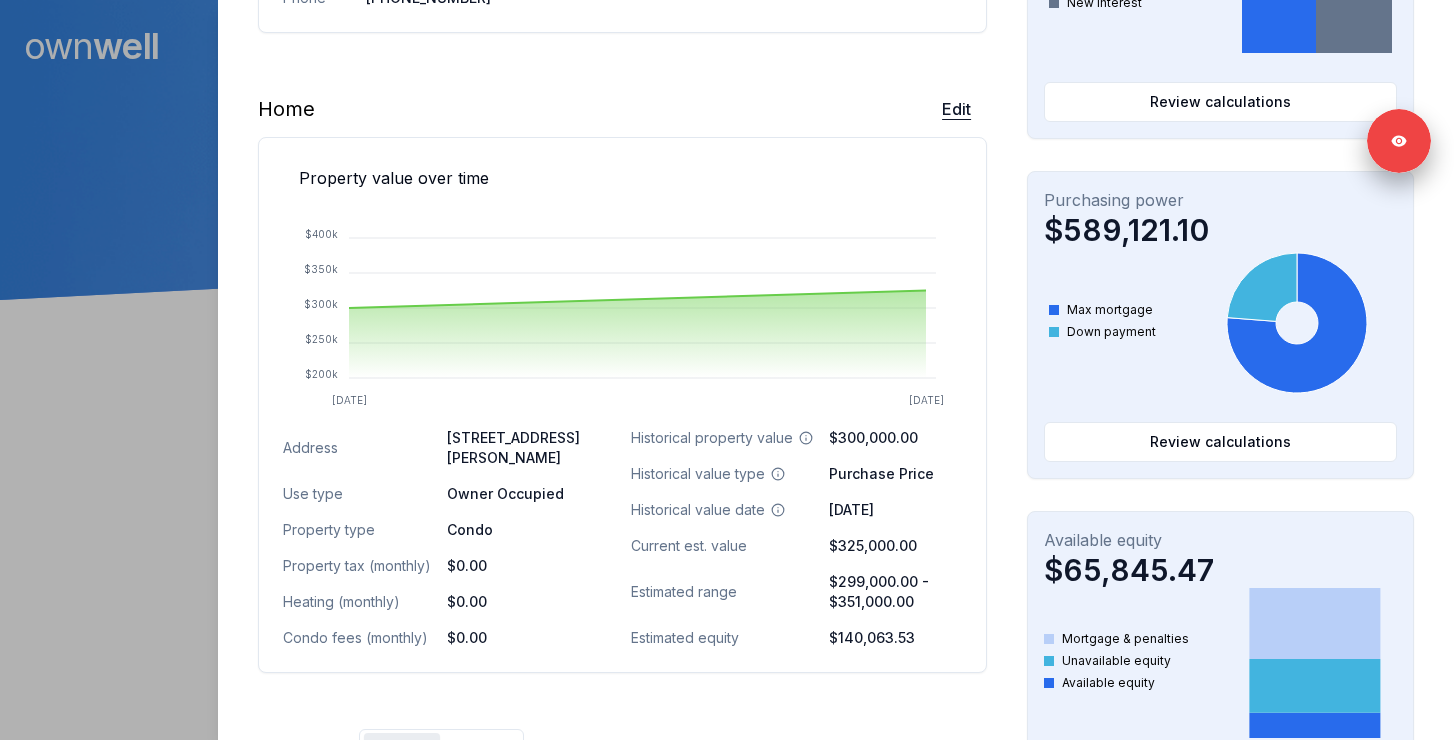 click on "Edit" at bounding box center (956, 109) 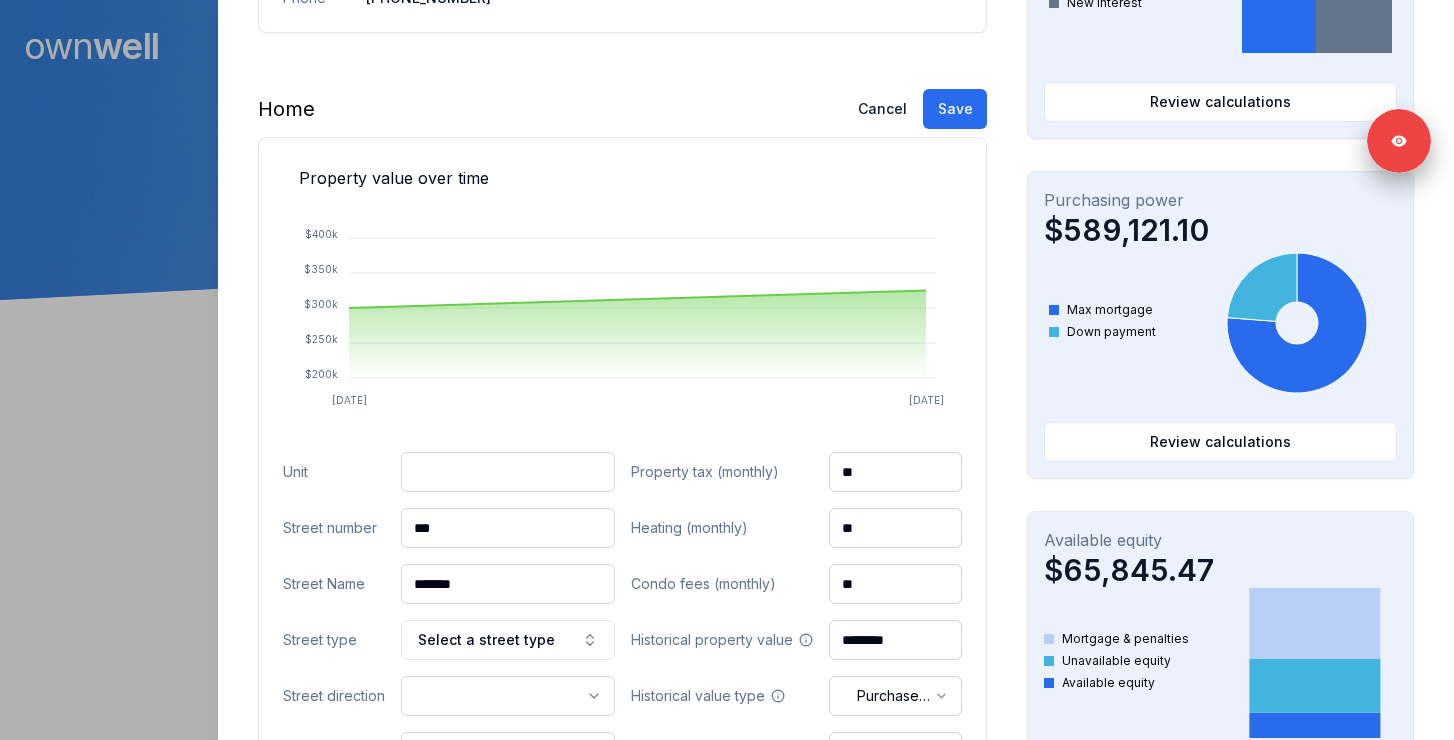 scroll, scrollTop: 687, scrollLeft: 0, axis: vertical 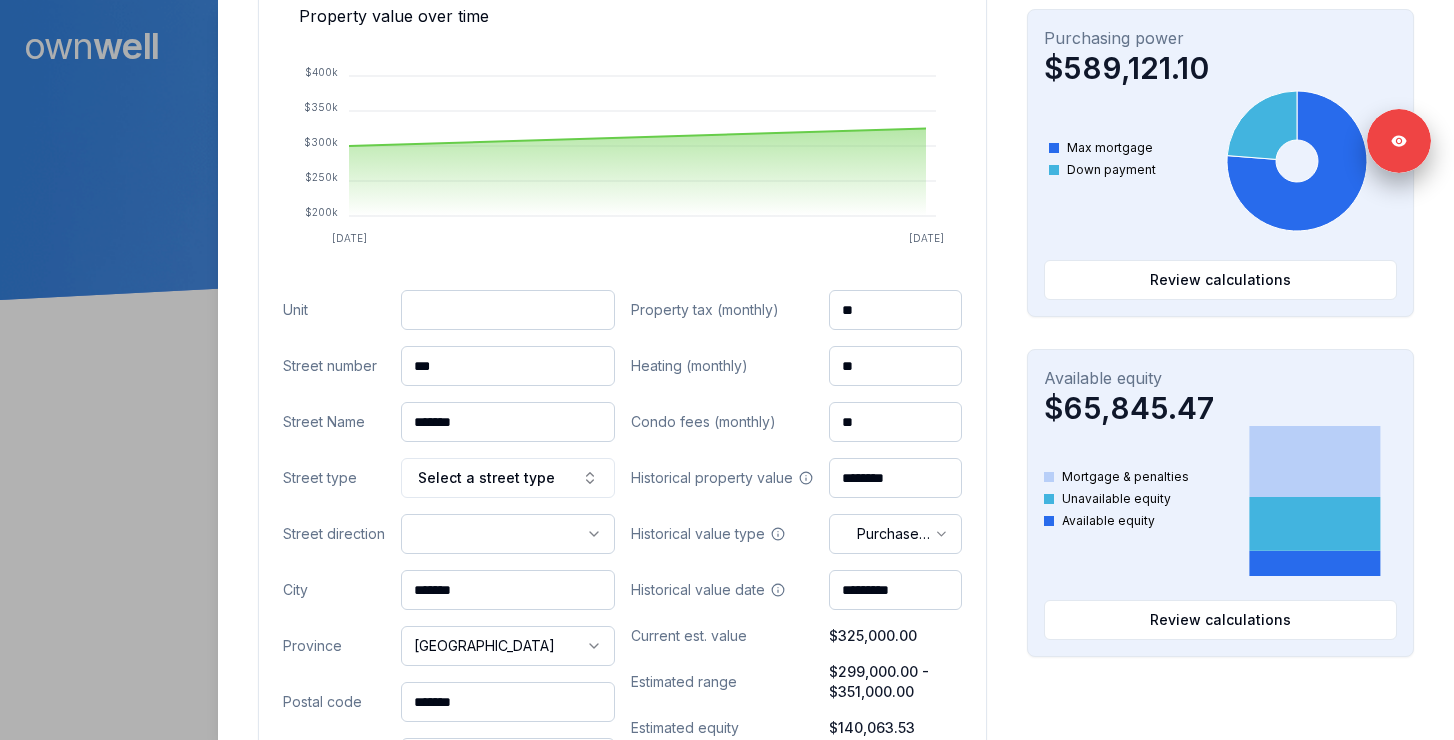click at bounding box center [508, 310] 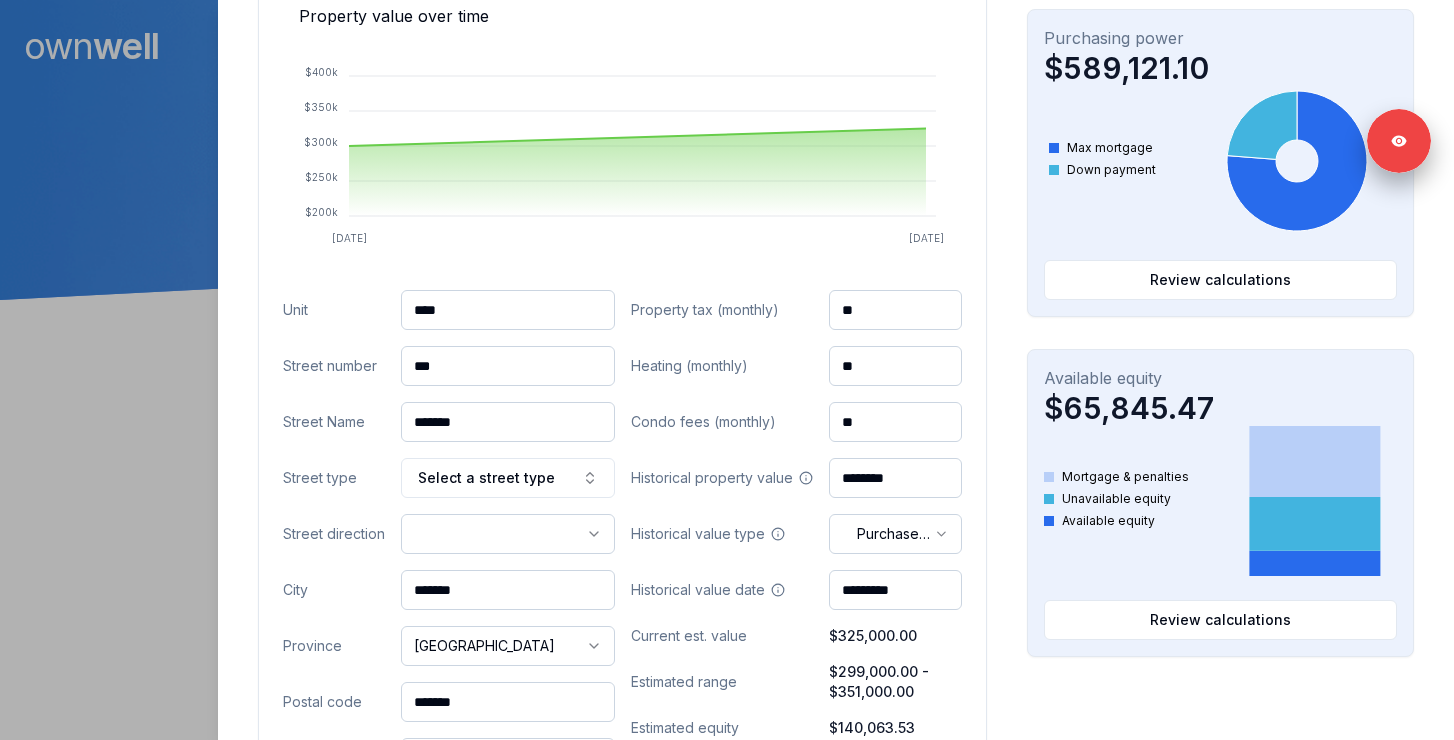 type on "****" 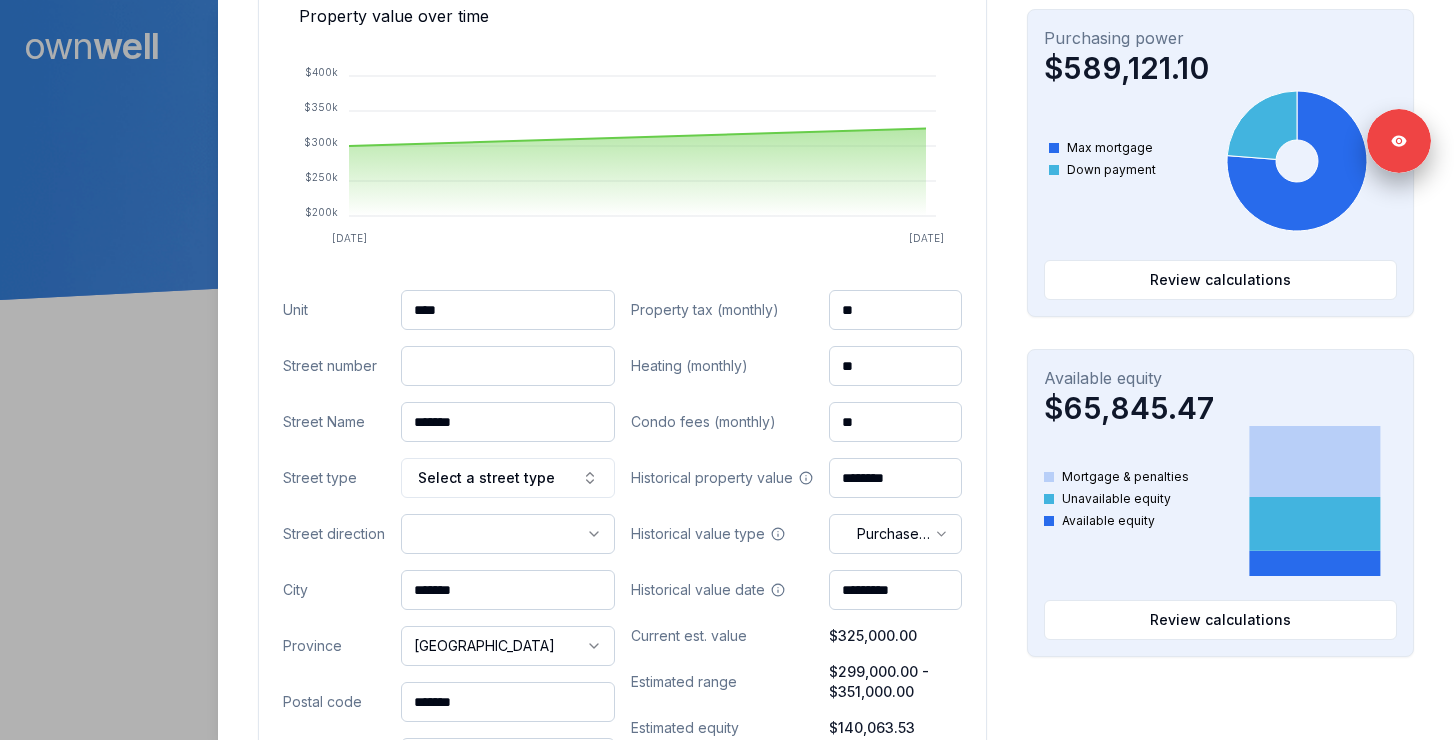 paste on "**" 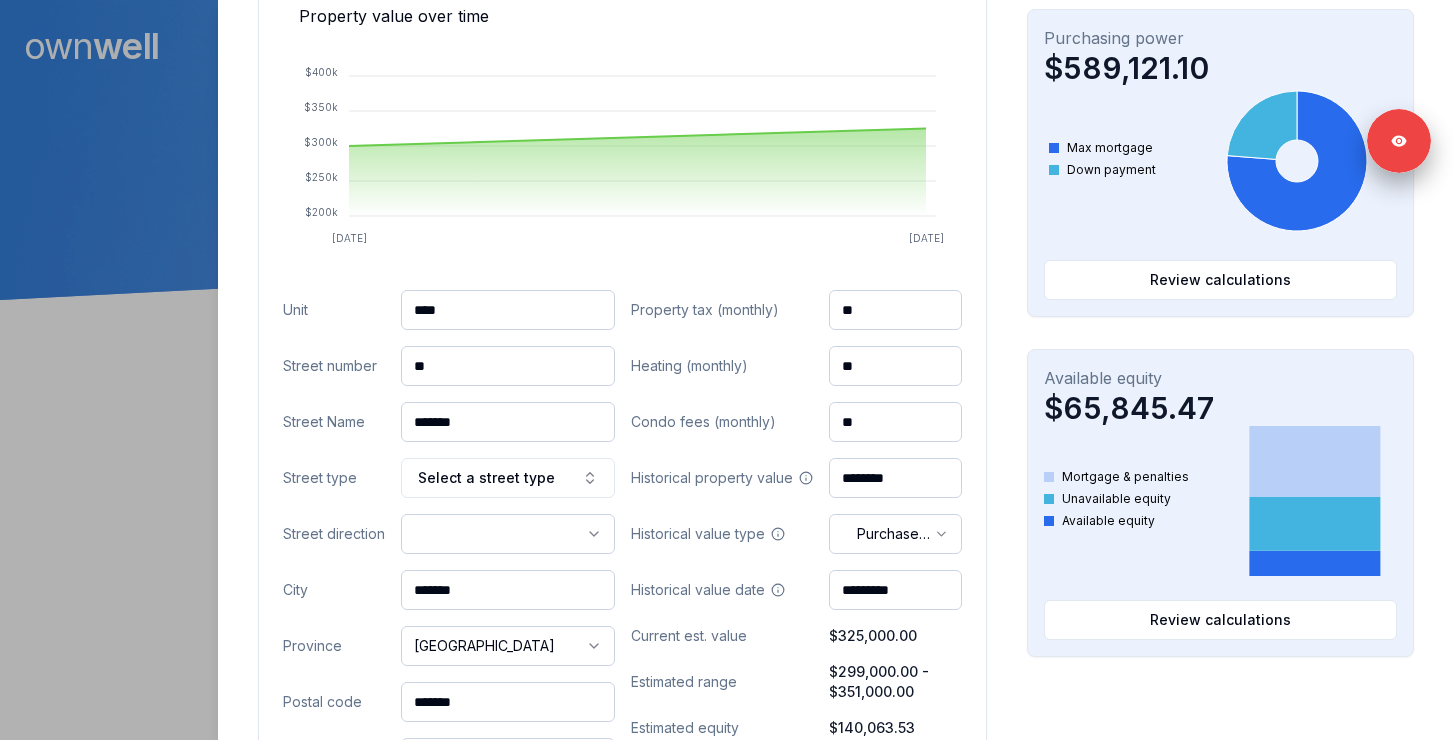 type on "**" 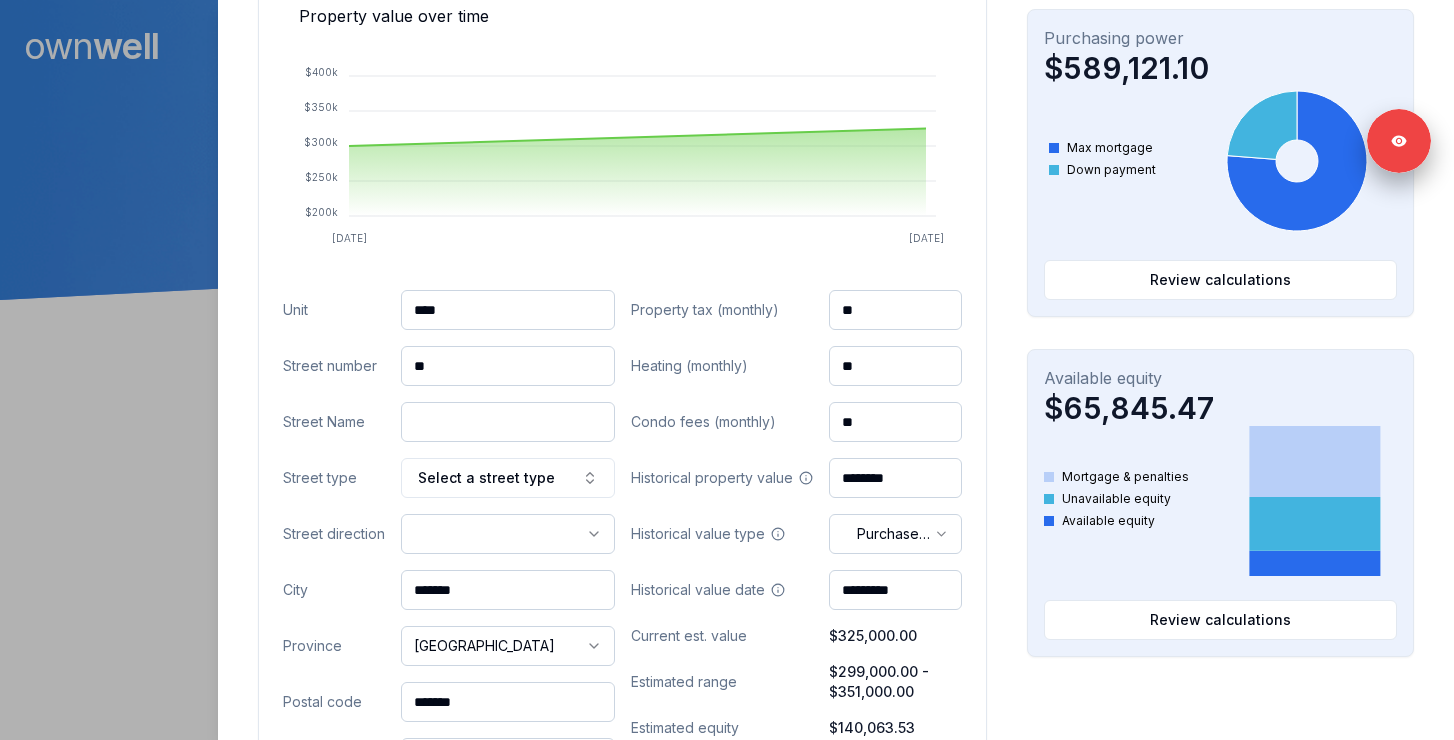 paste on "********" 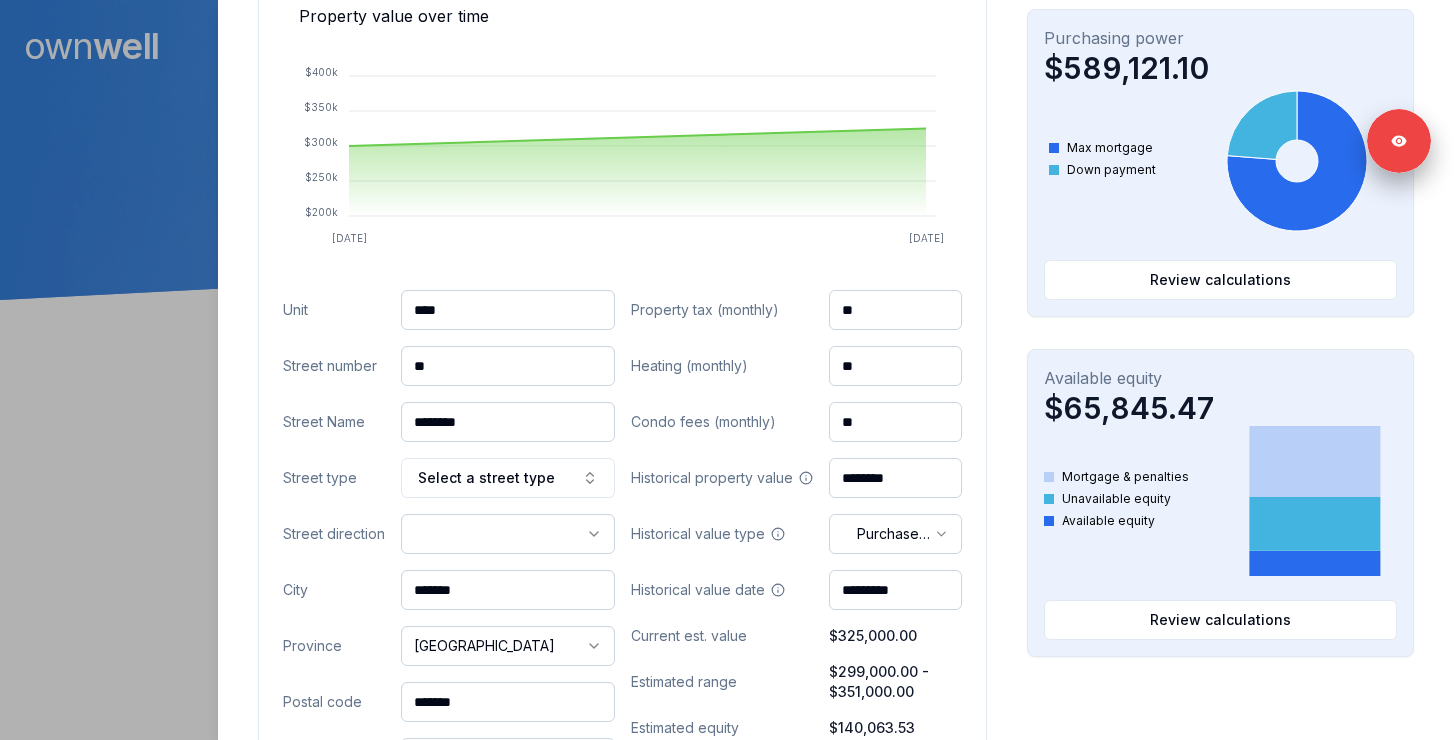 type on "********" 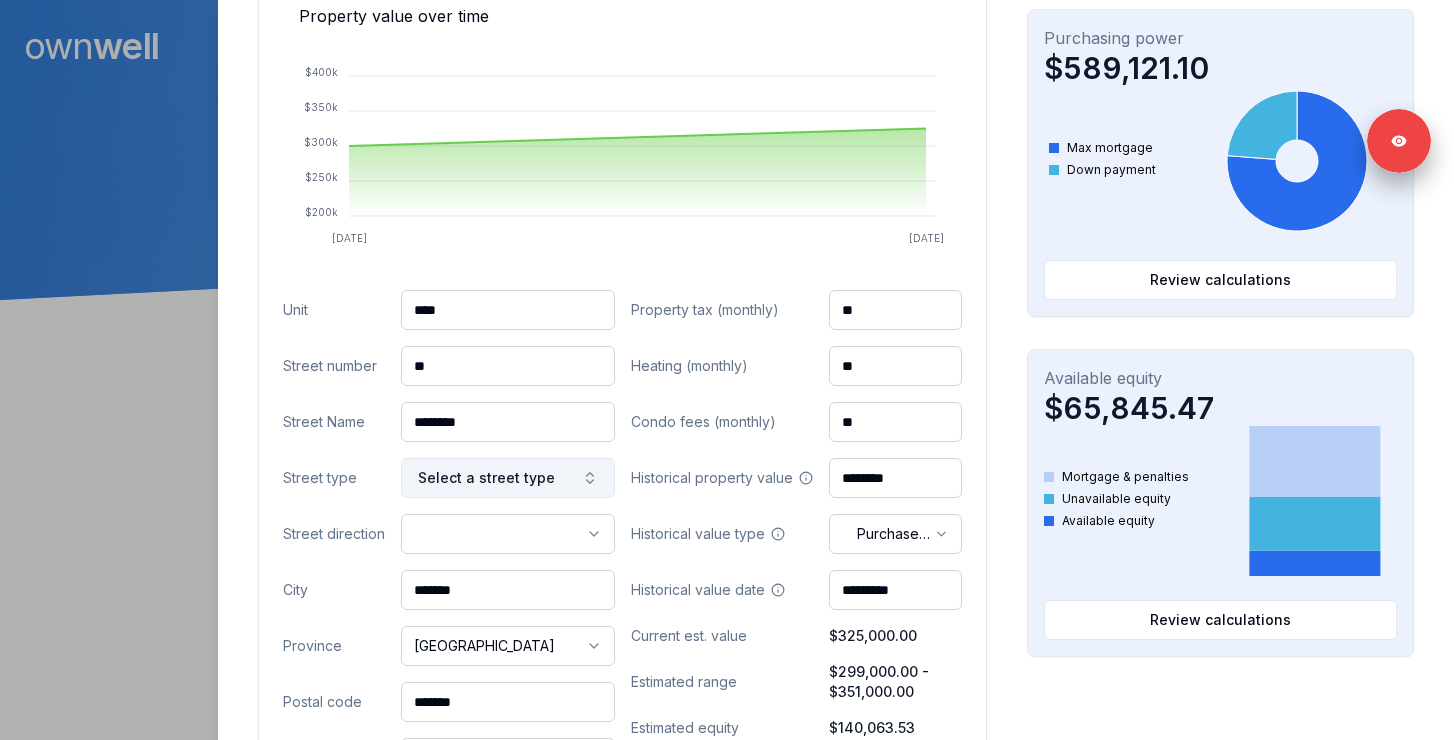 click on "Select a street type" at bounding box center [508, 478] 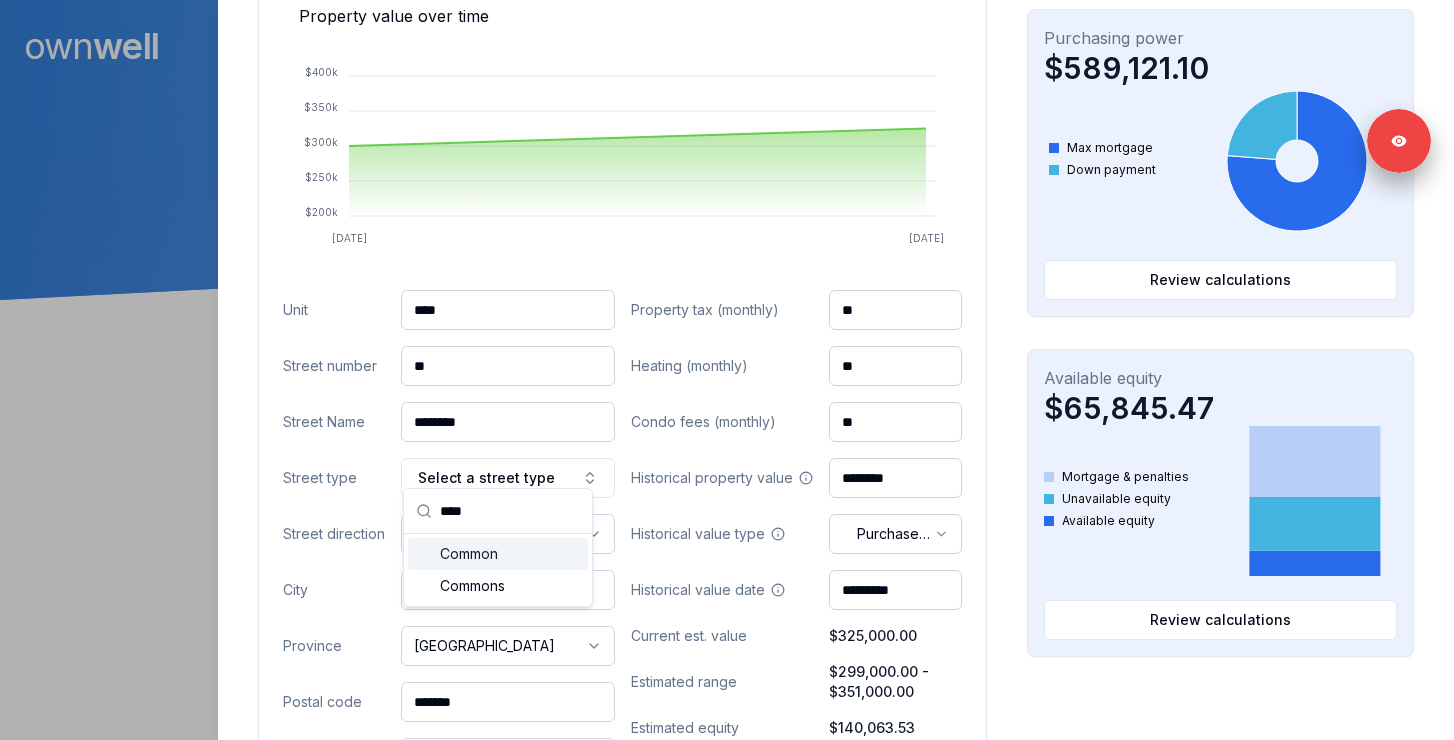type on "****" 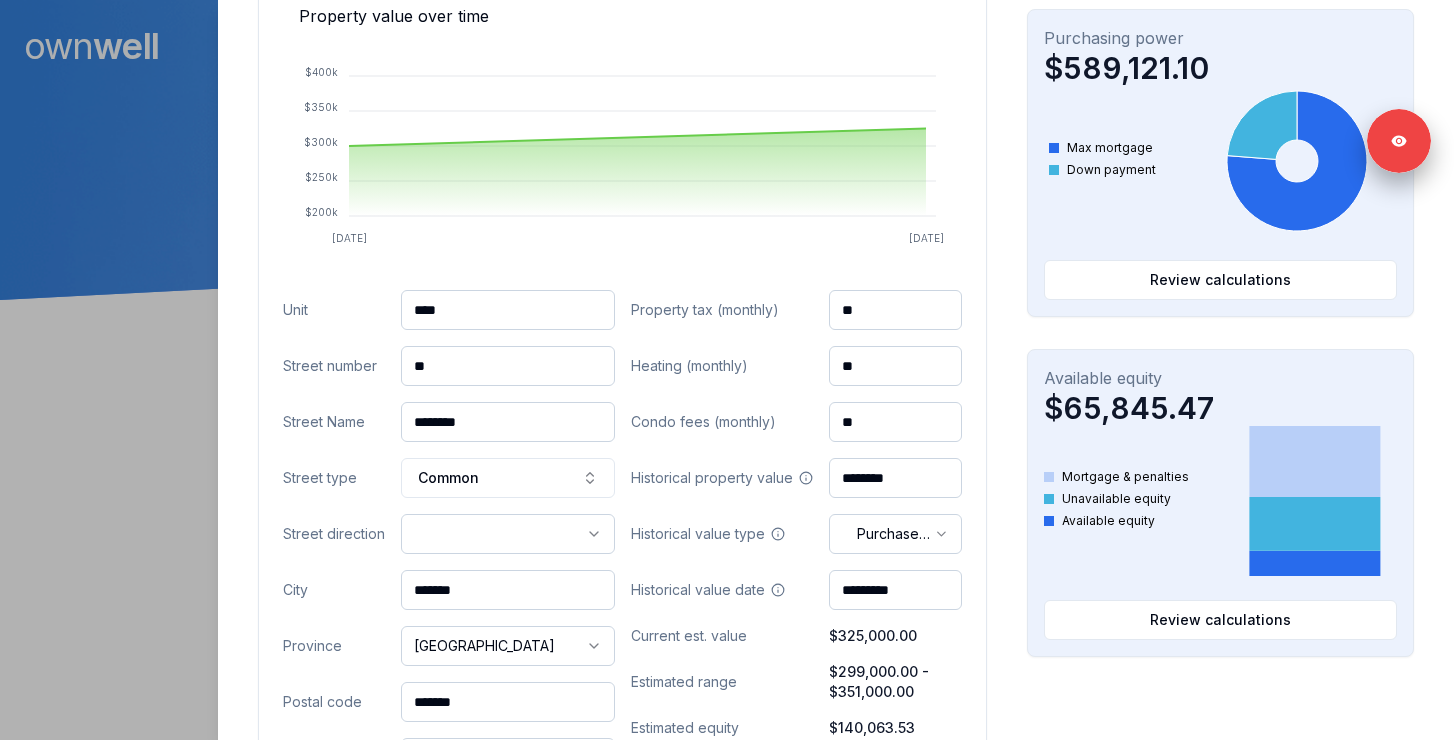 drag, startPoint x: 492, startPoint y: 572, endPoint x: 369, endPoint y: 566, distance: 123.146255 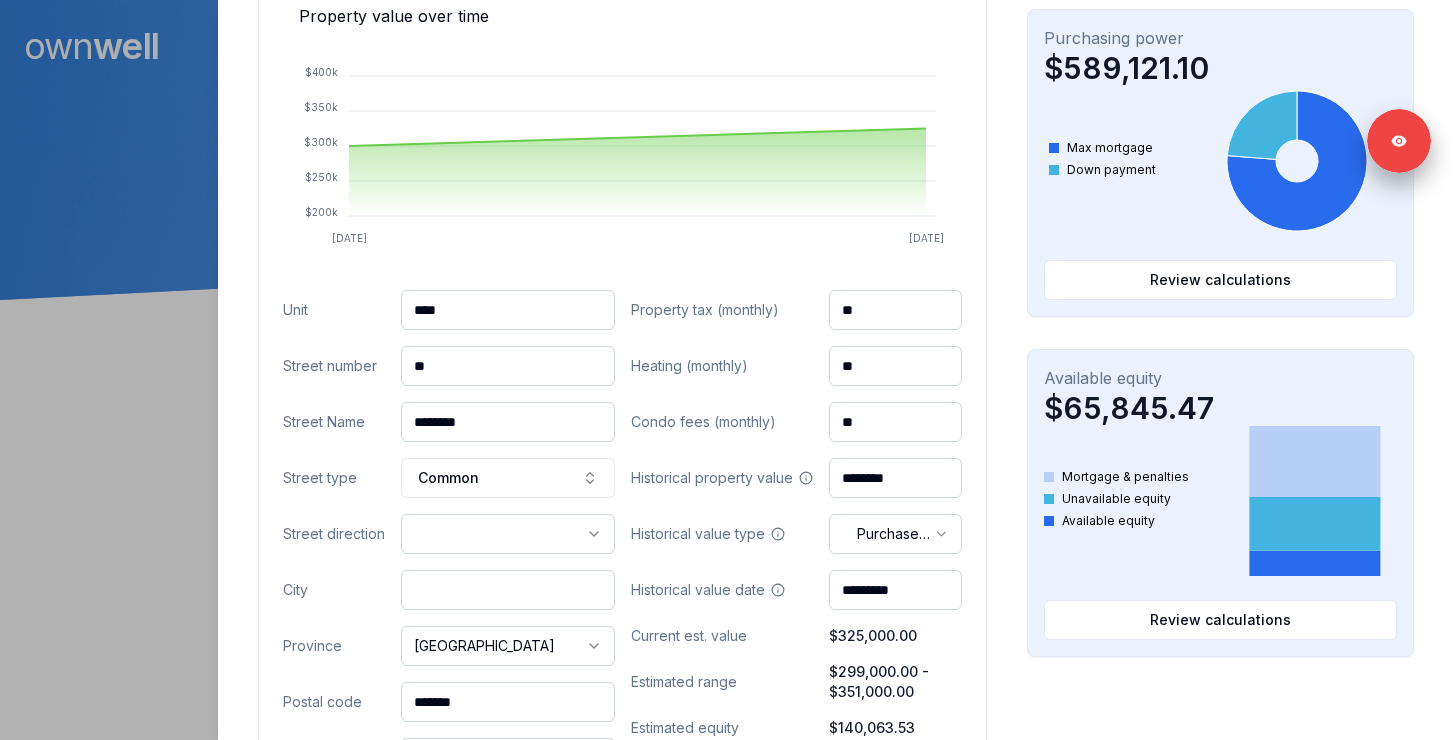 paste on "*******" 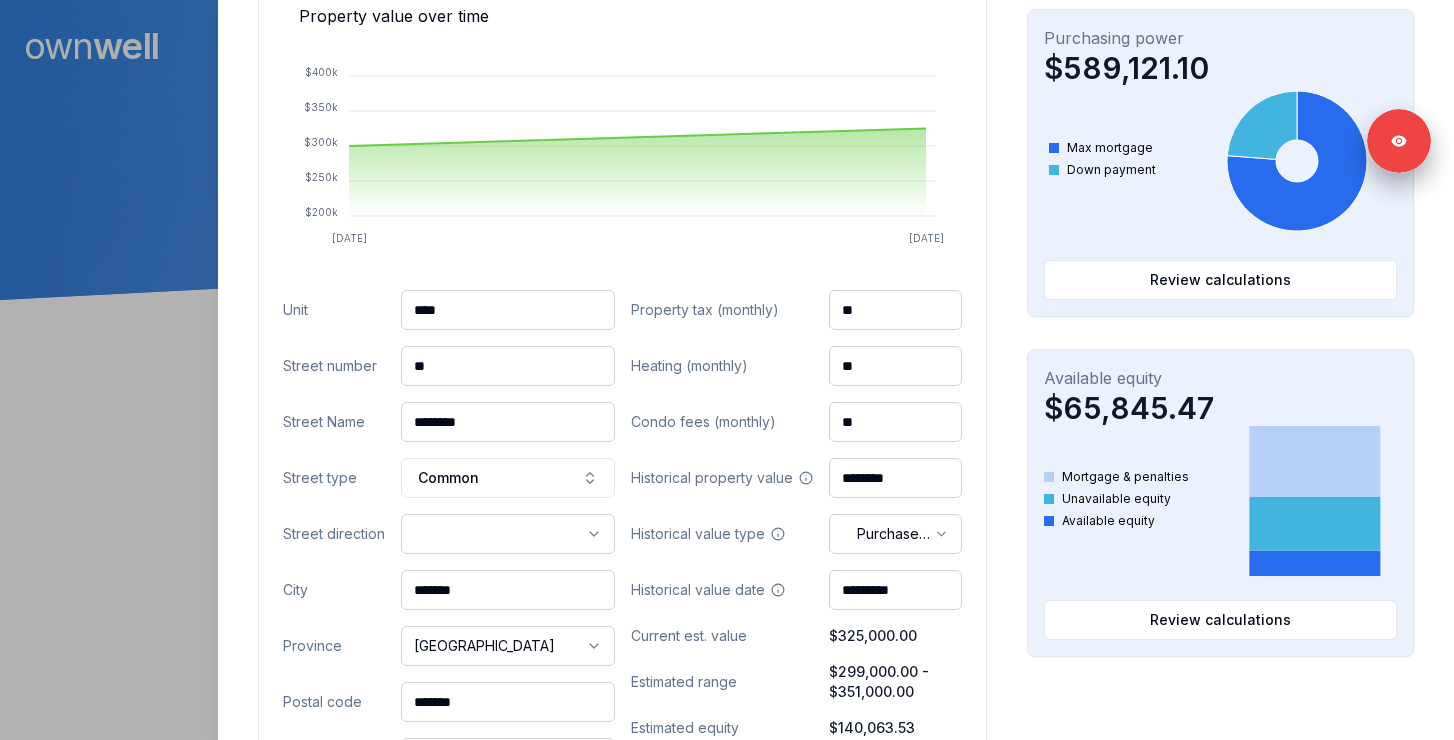 type on "*******" 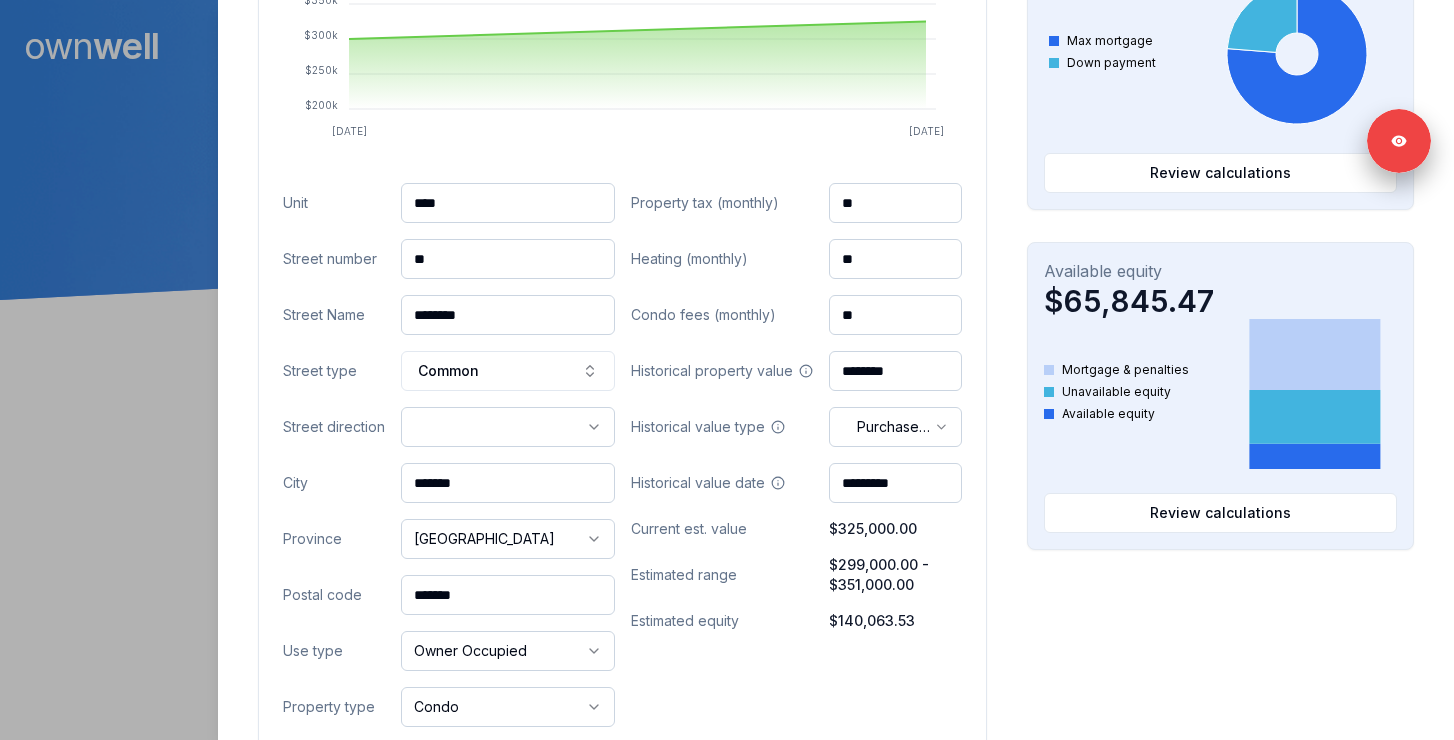 scroll, scrollTop: 816, scrollLeft: 0, axis: vertical 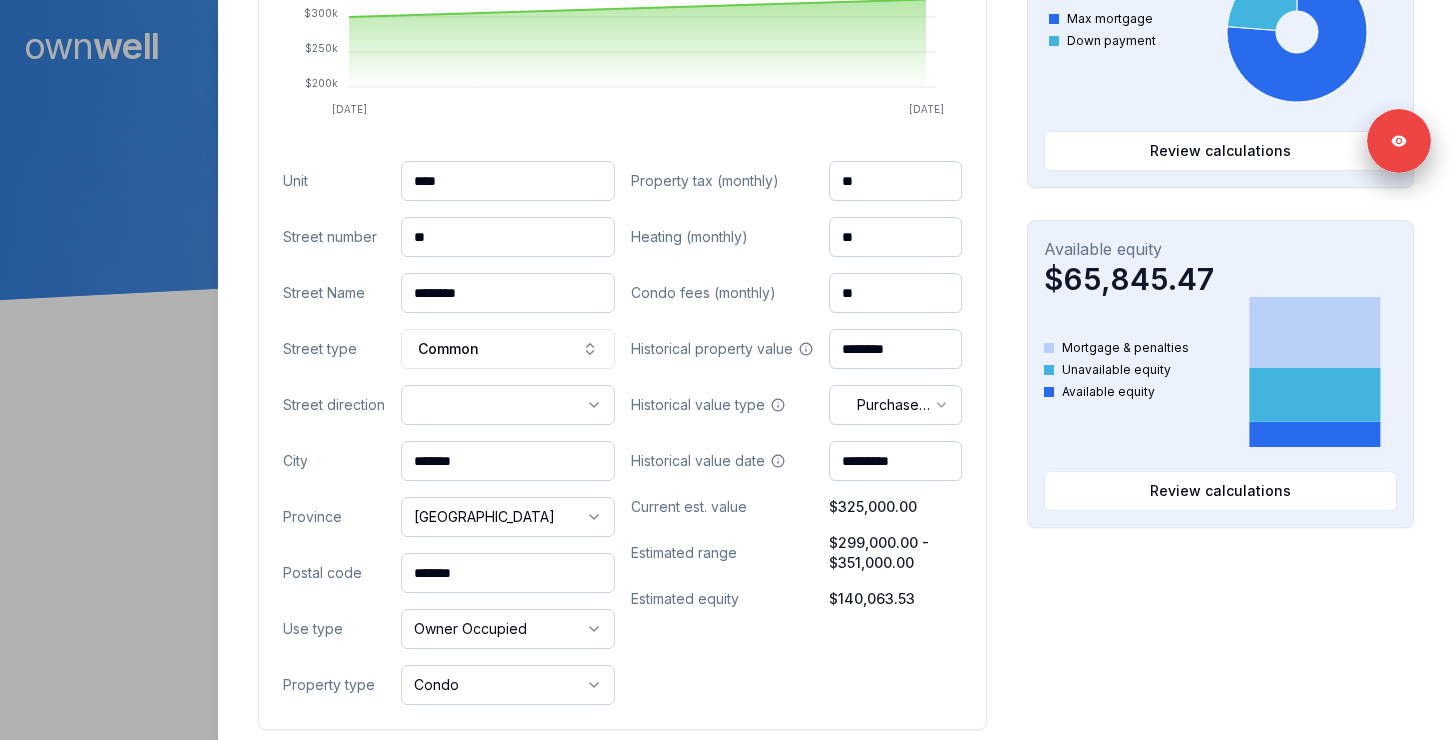 drag, startPoint x: 523, startPoint y: 559, endPoint x: 351, endPoint y: 549, distance: 172.29045 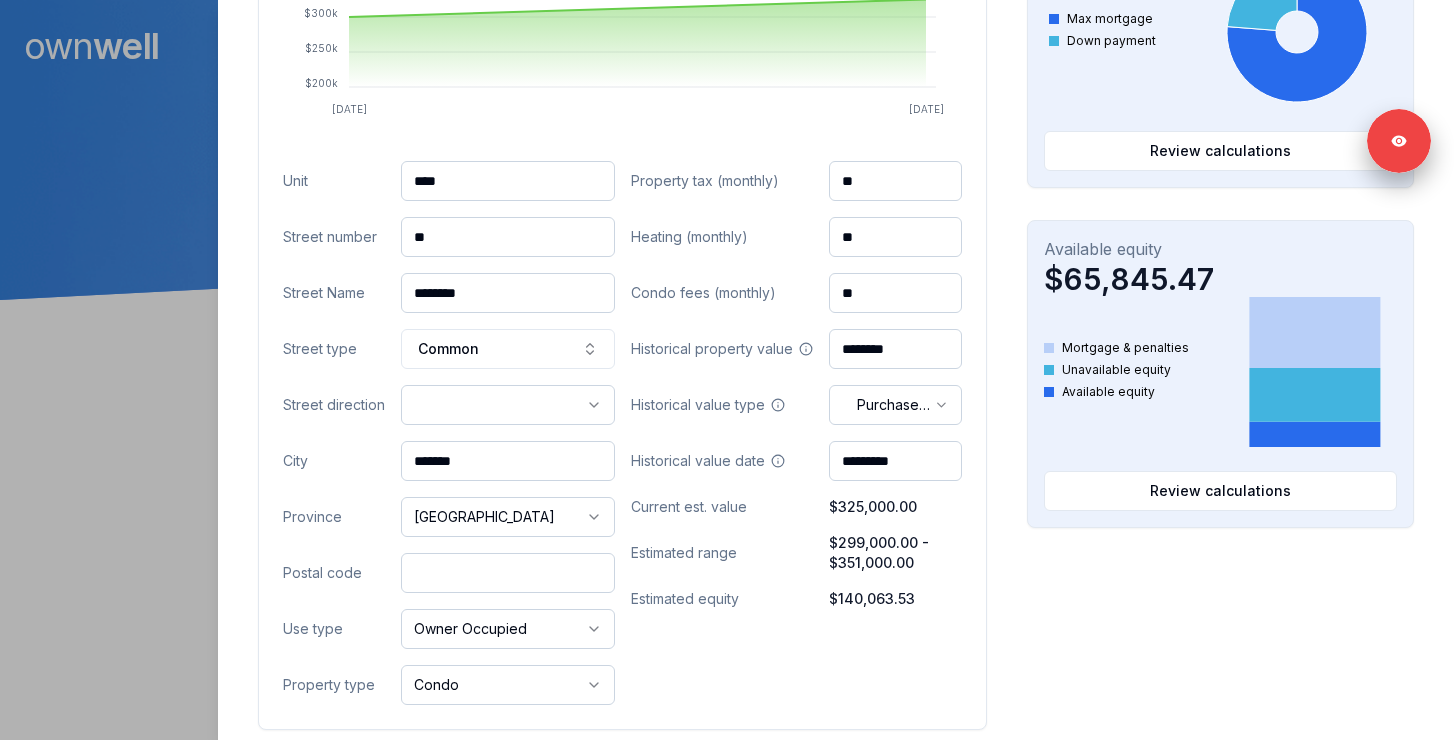 paste on "*******" 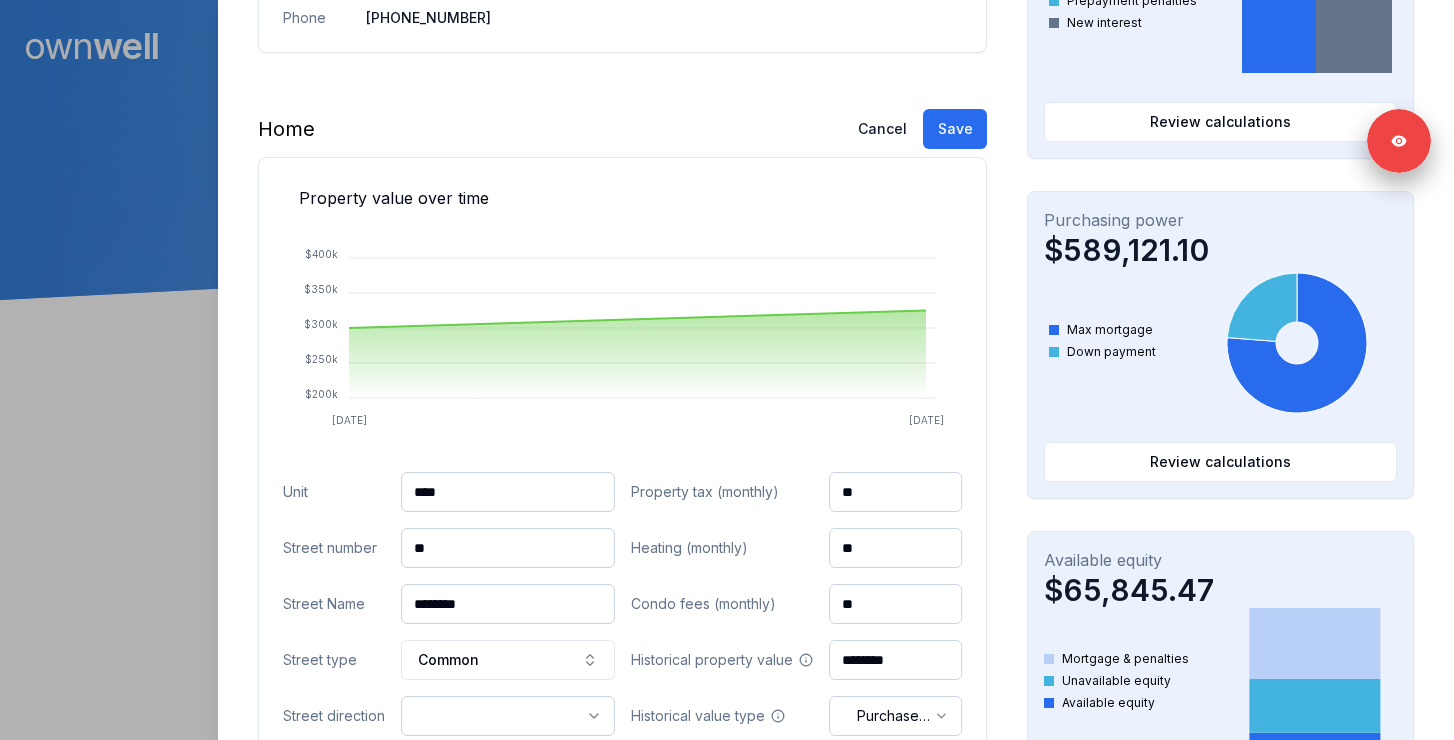 scroll, scrollTop: 472, scrollLeft: 0, axis: vertical 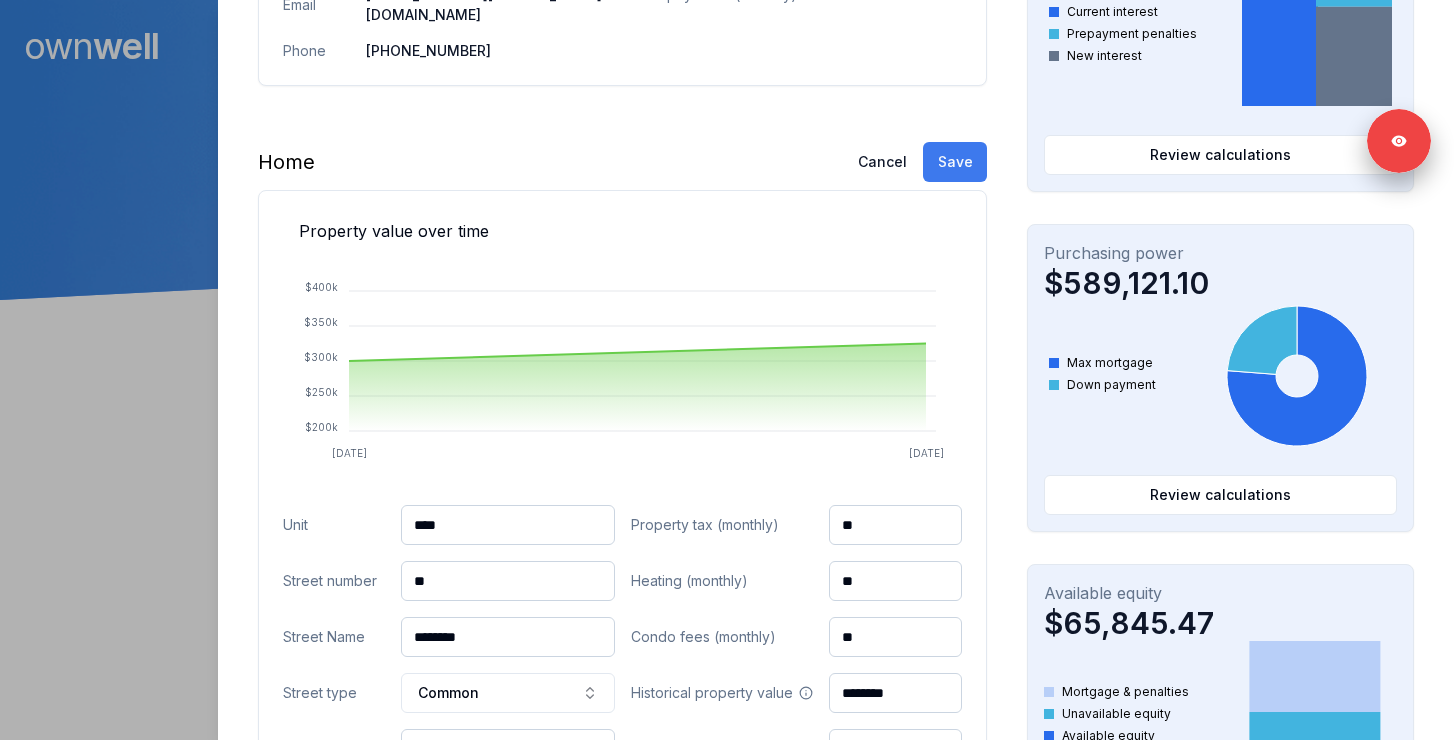type on "*******" 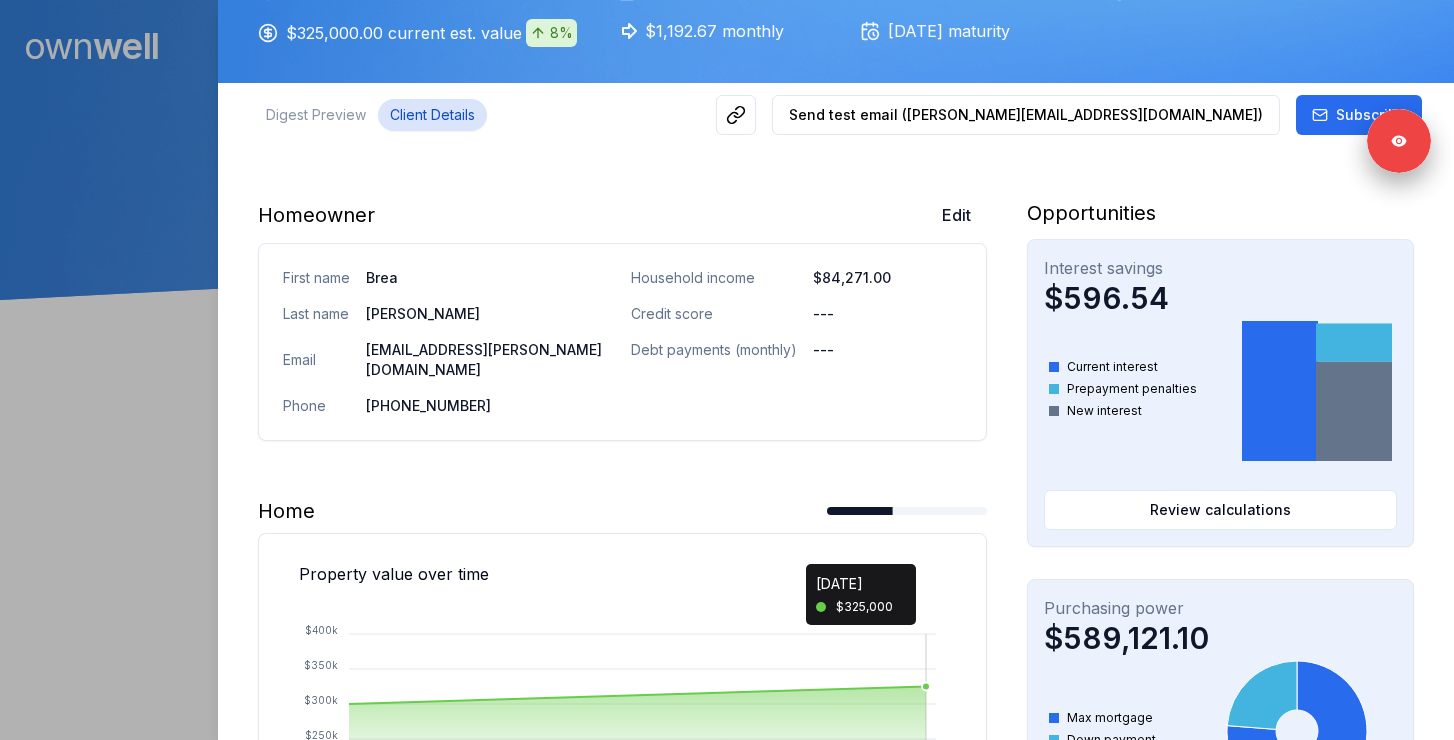 scroll, scrollTop: 0, scrollLeft: 0, axis: both 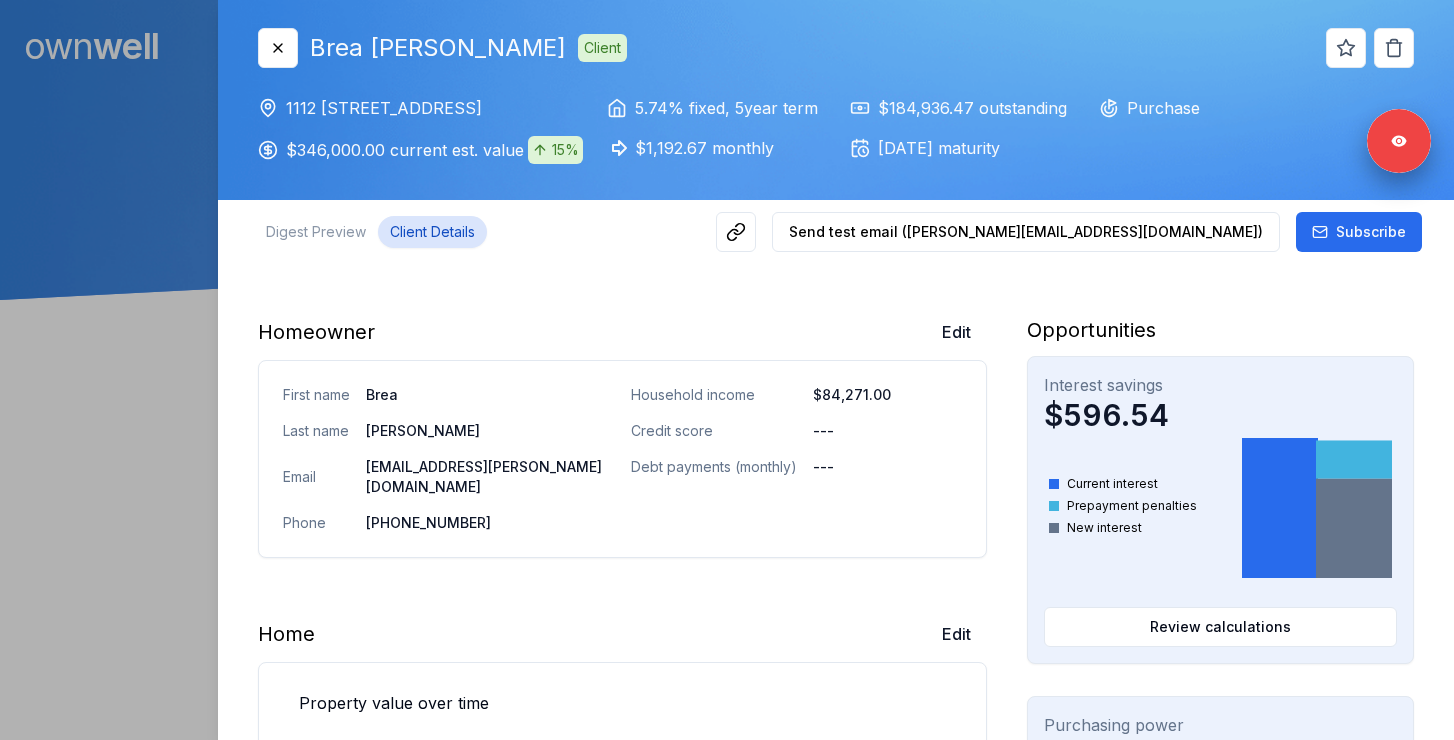 click at bounding box center (727, 370) 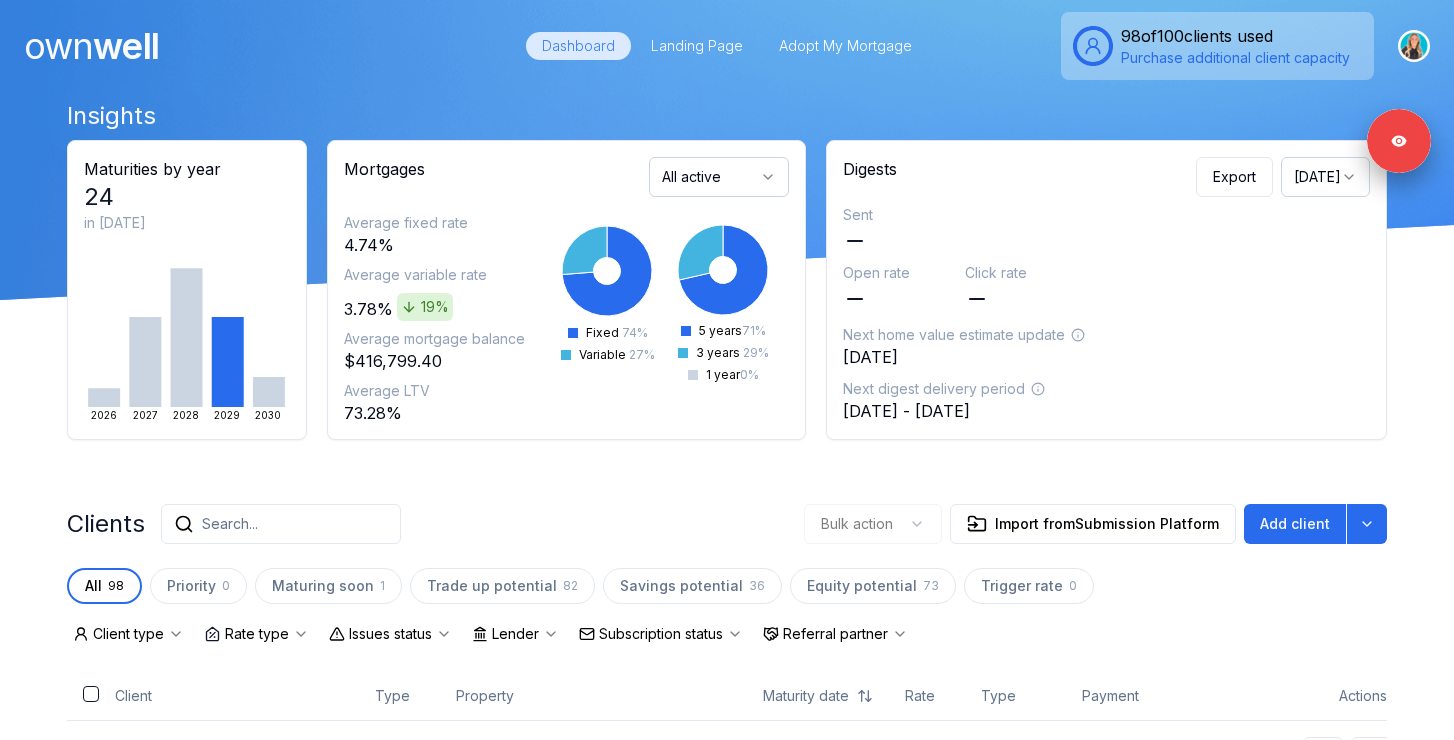 click on "Search..." at bounding box center (281, 524) 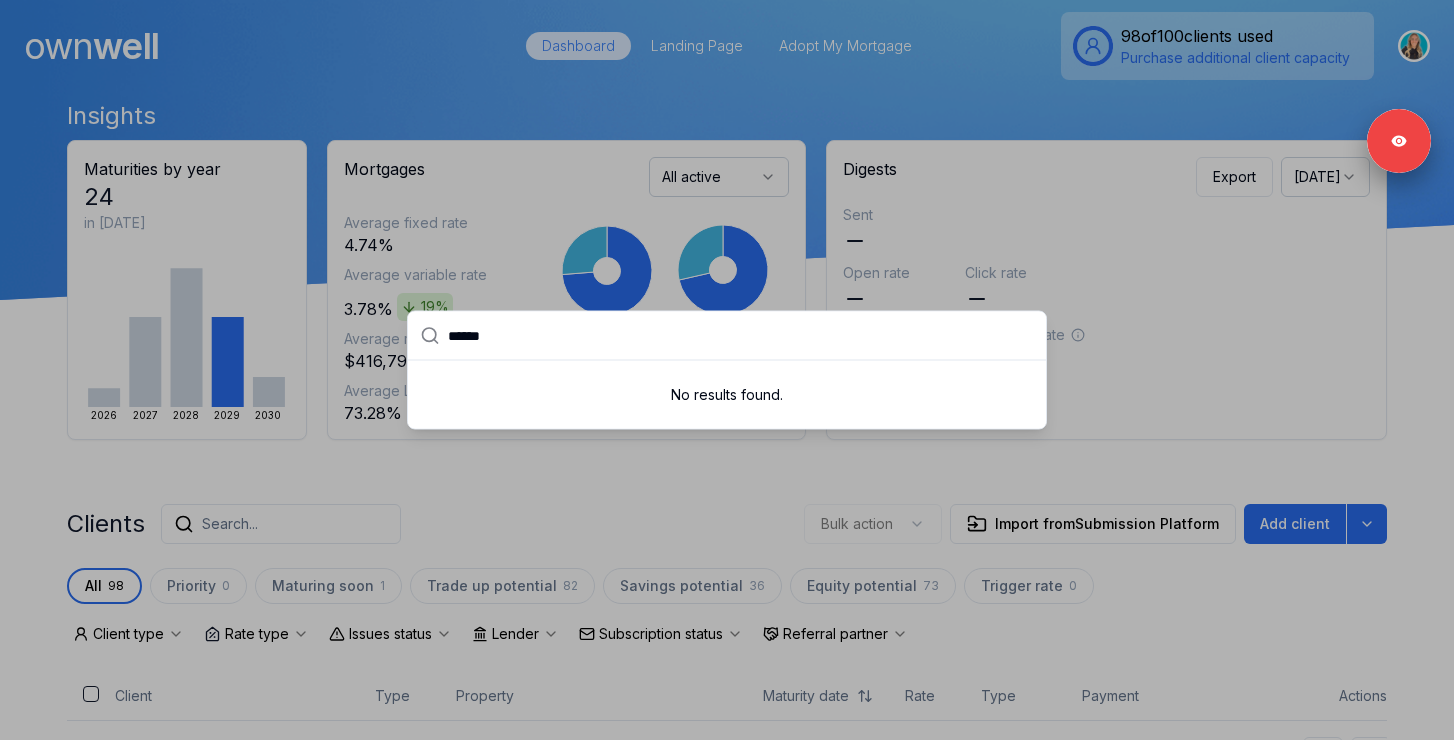 type on "******" 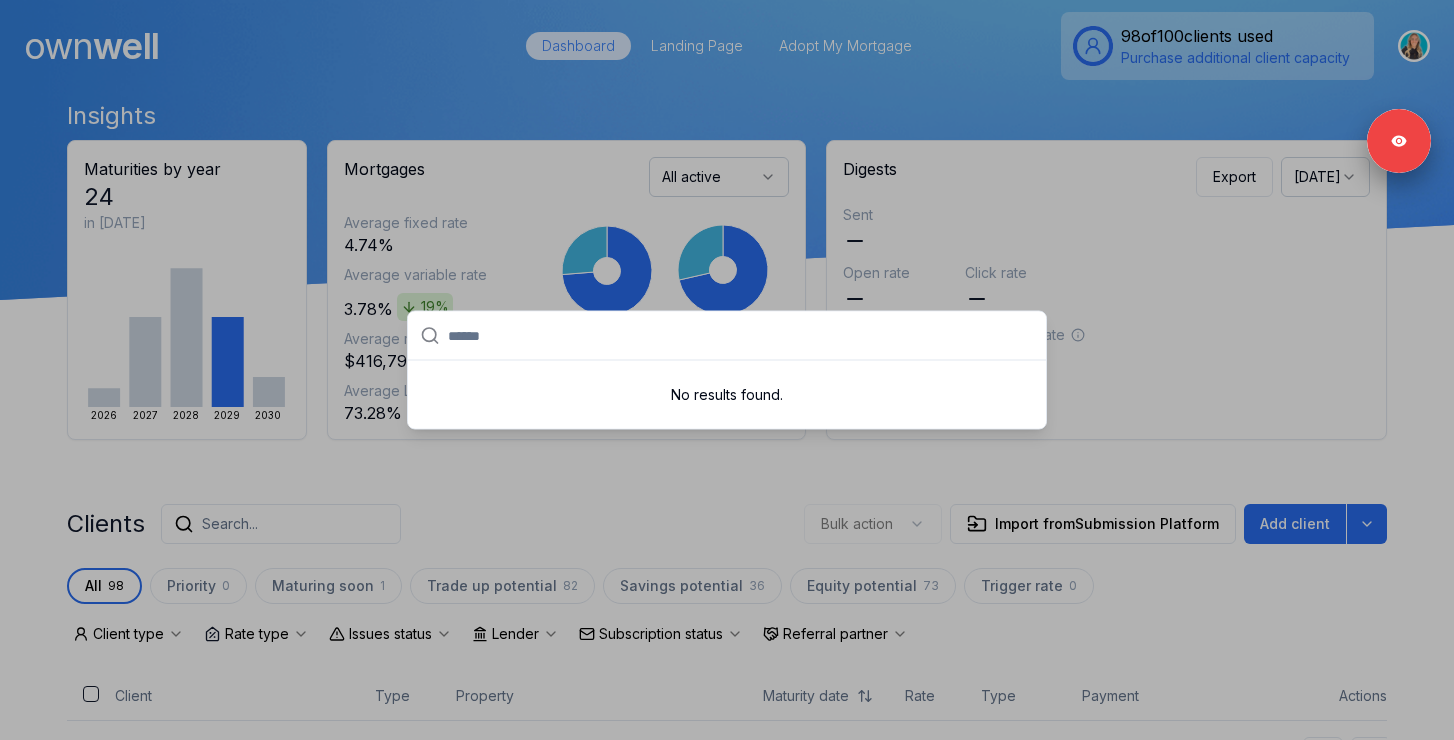 paste on "*****" 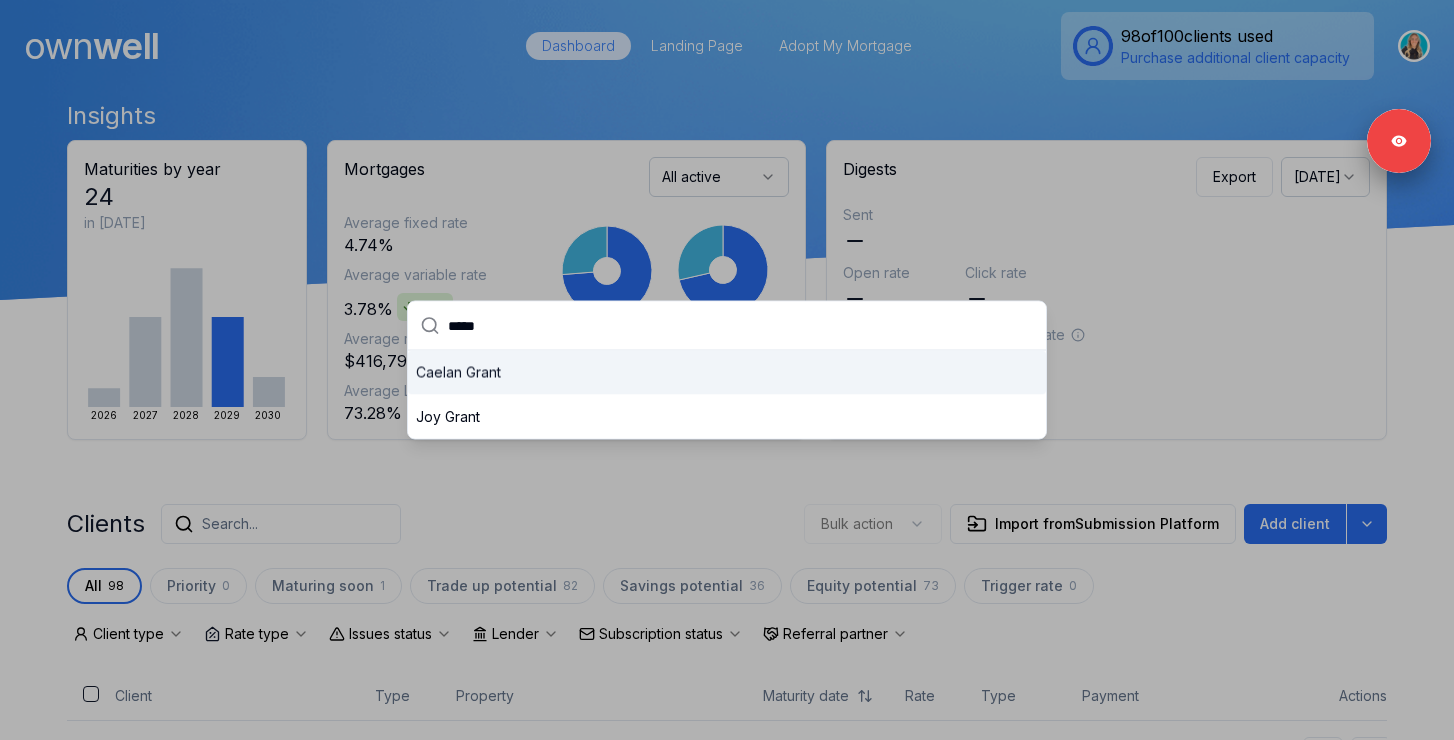type on "*****" 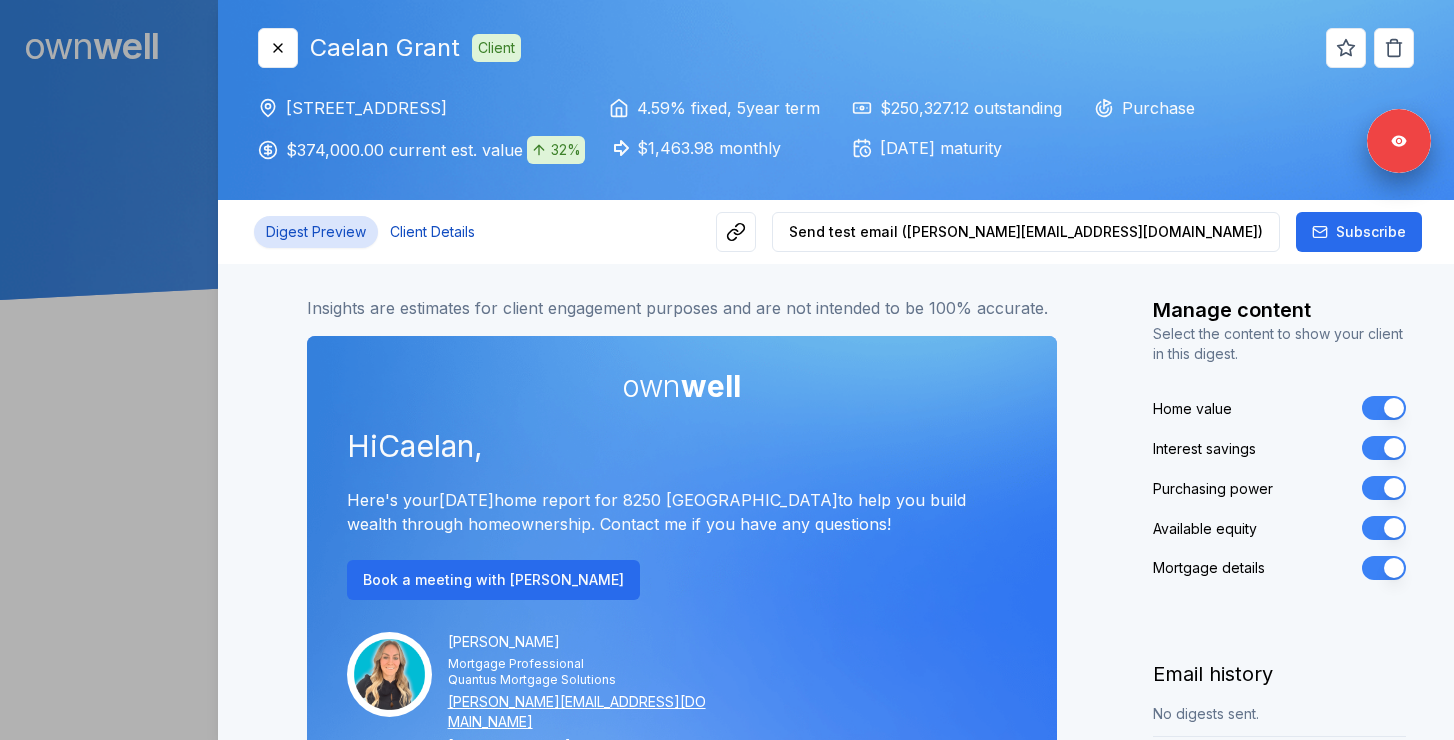 click on "Client Details" at bounding box center [432, 232] 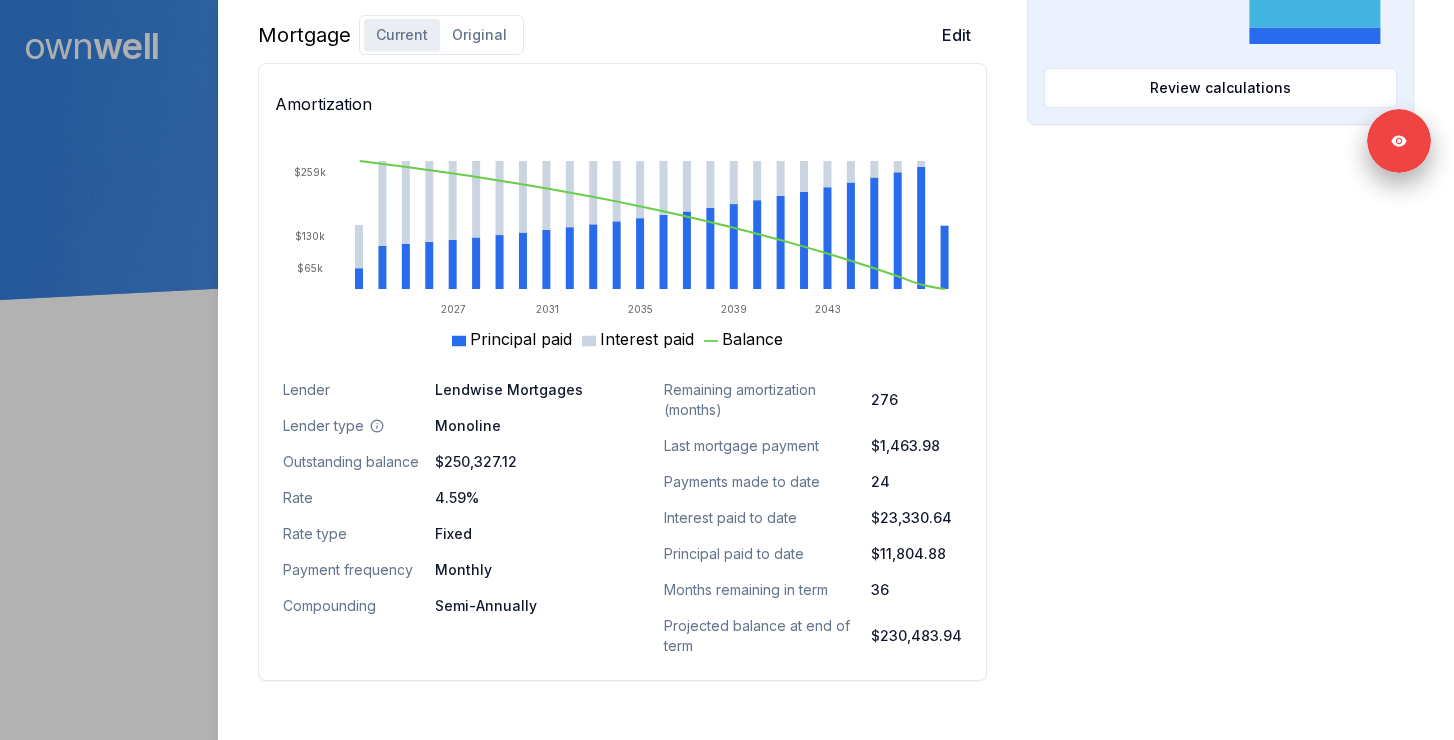 scroll, scrollTop: 1249, scrollLeft: 0, axis: vertical 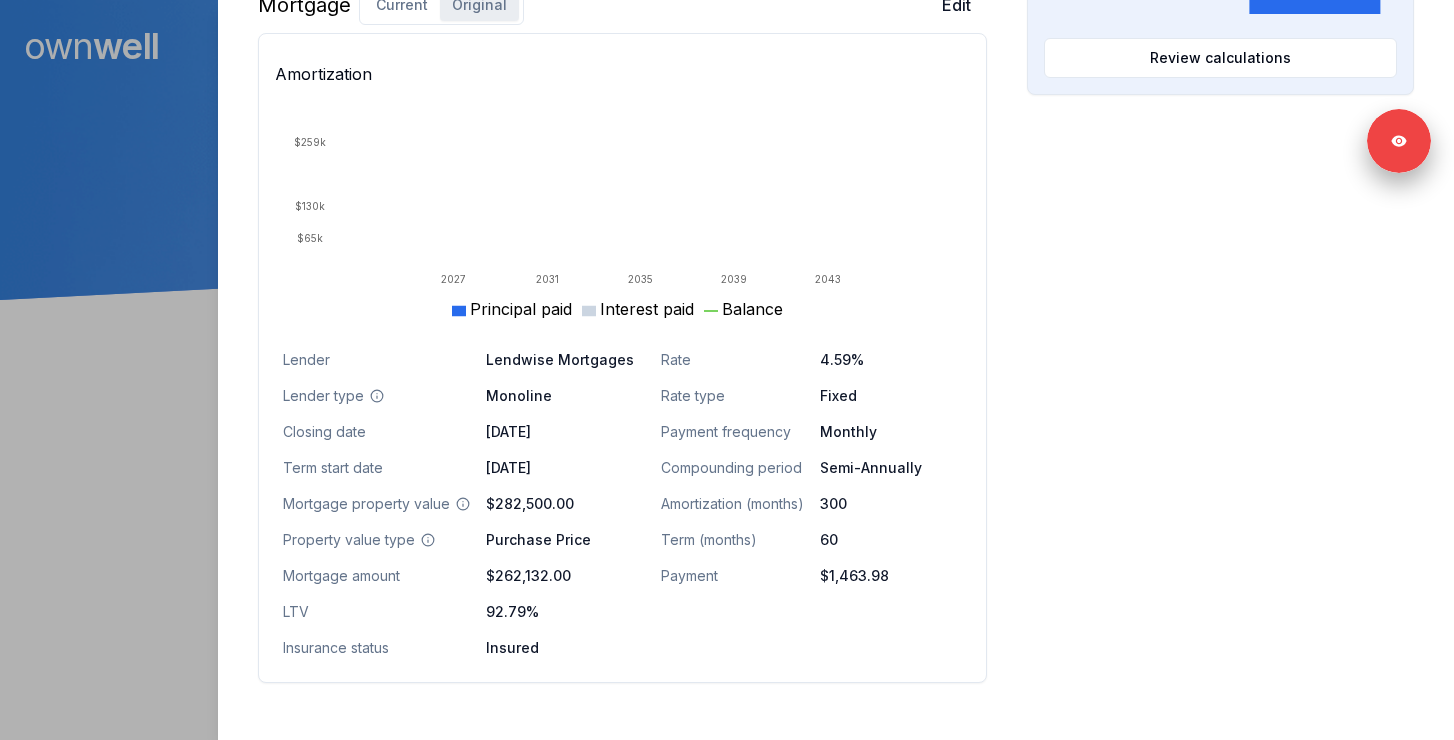 click on "Original" at bounding box center [479, 5] 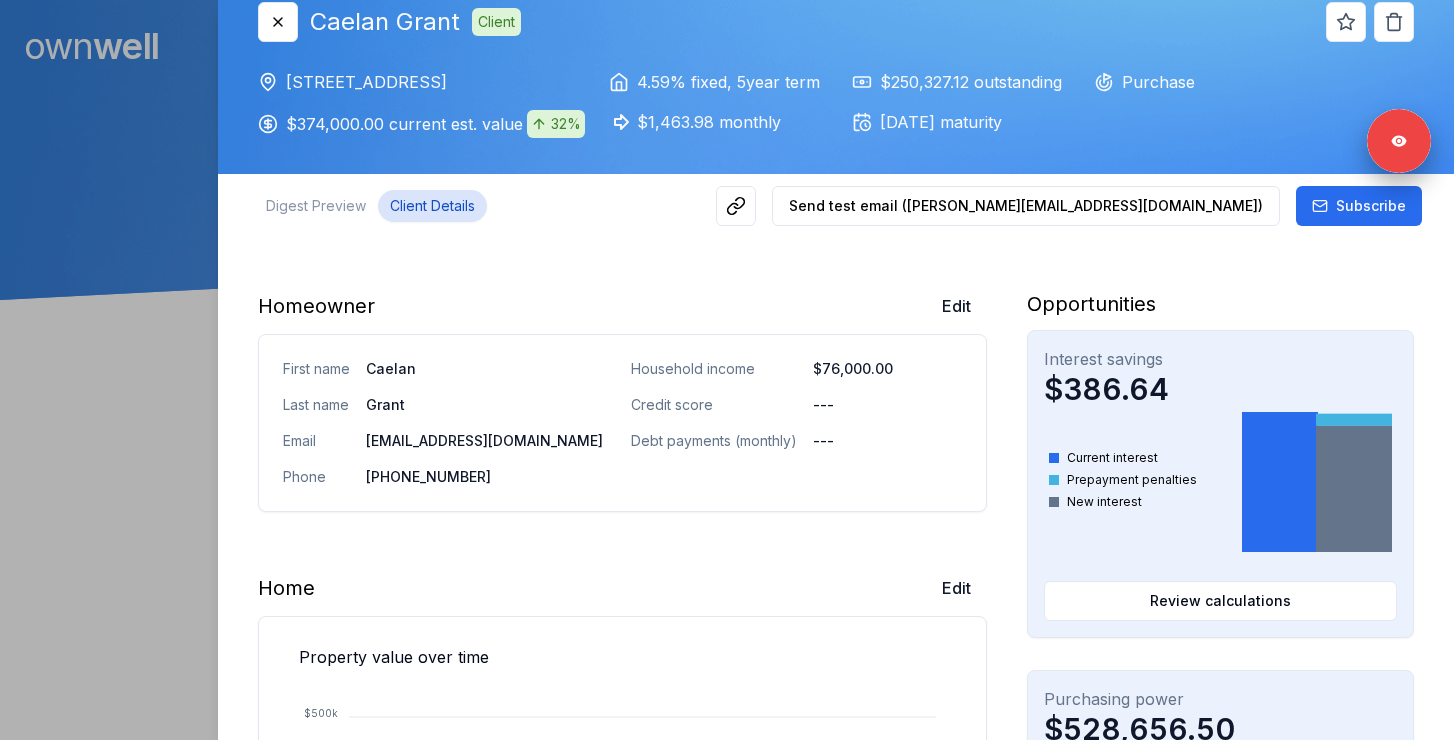 scroll, scrollTop: 256, scrollLeft: 0, axis: vertical 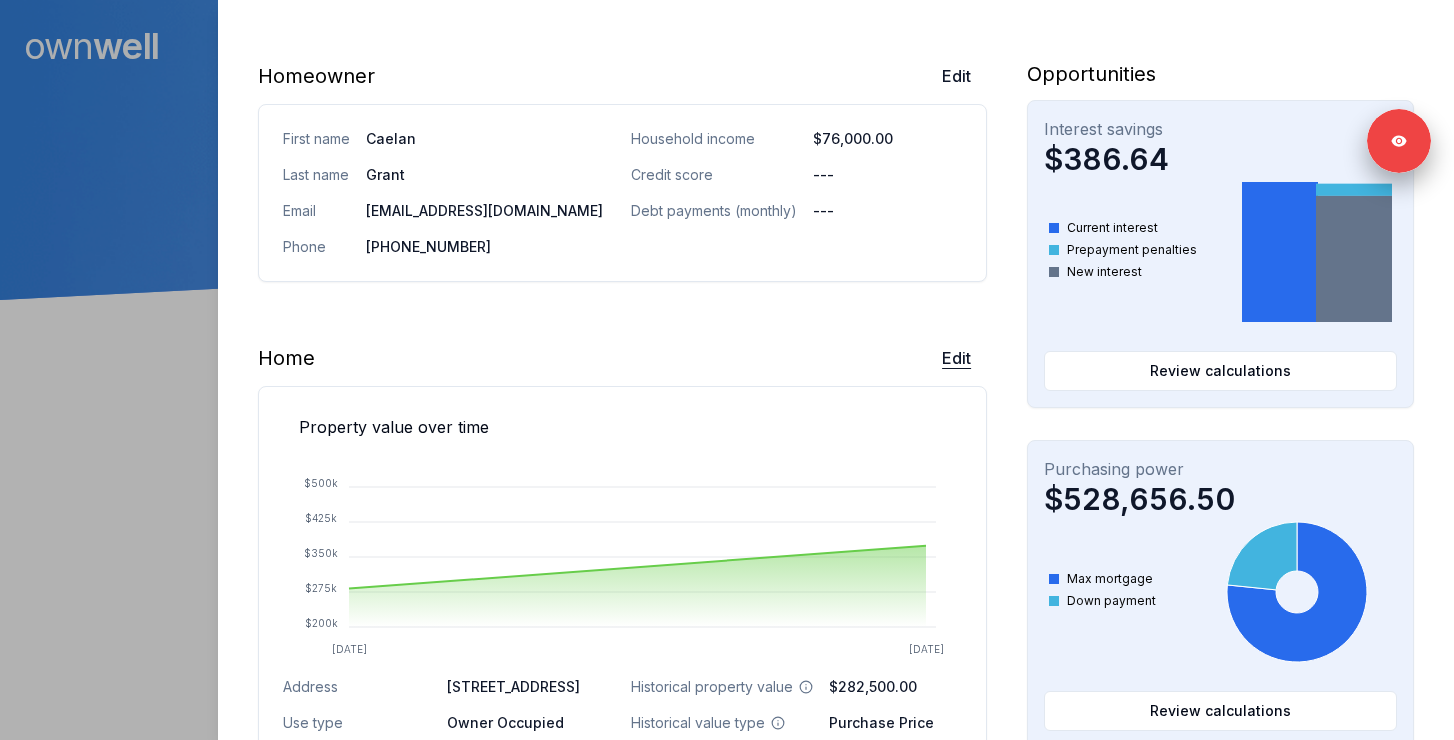 click on "Edit" at bounding box center (956, 358) 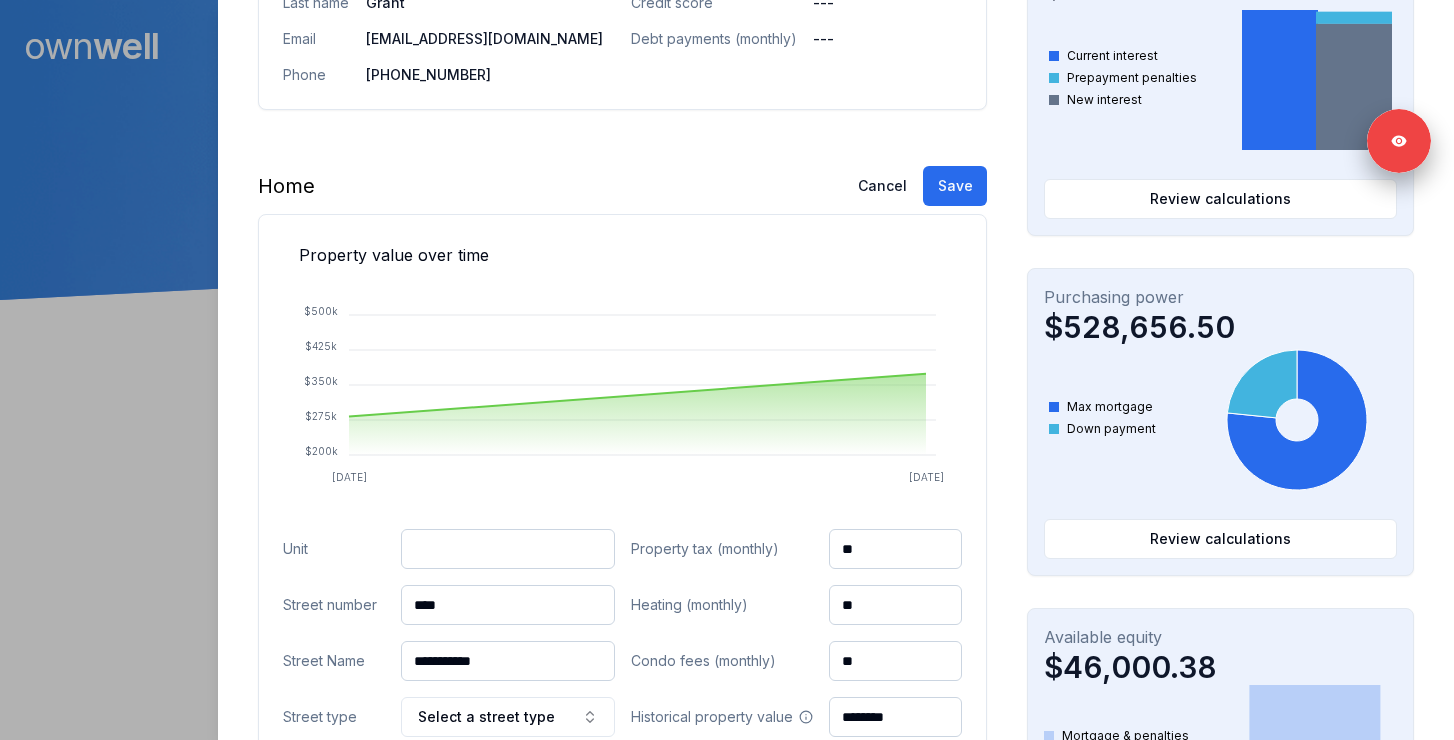 scroll, scrollTop: 761, scrollLeft: 0, axis: vertical 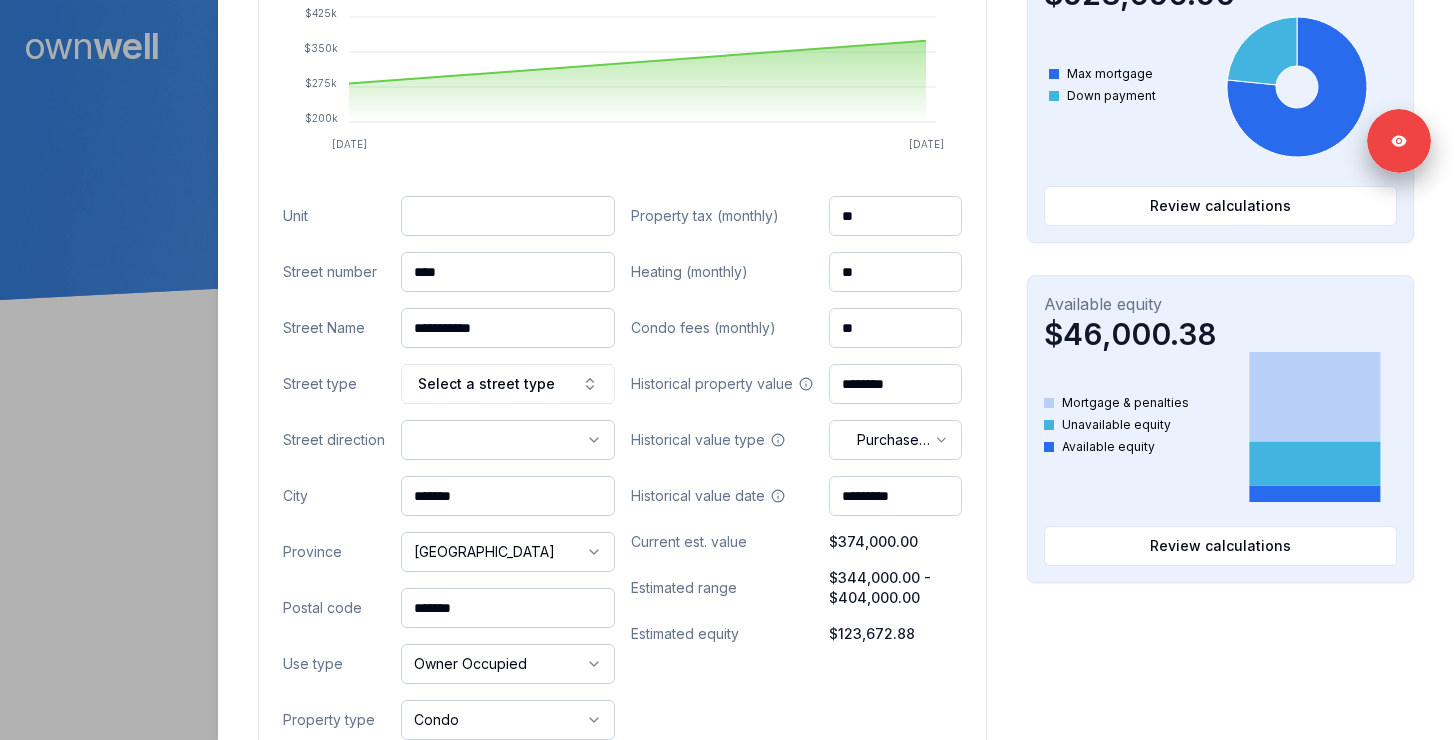 click at bounding box center [508, 216] 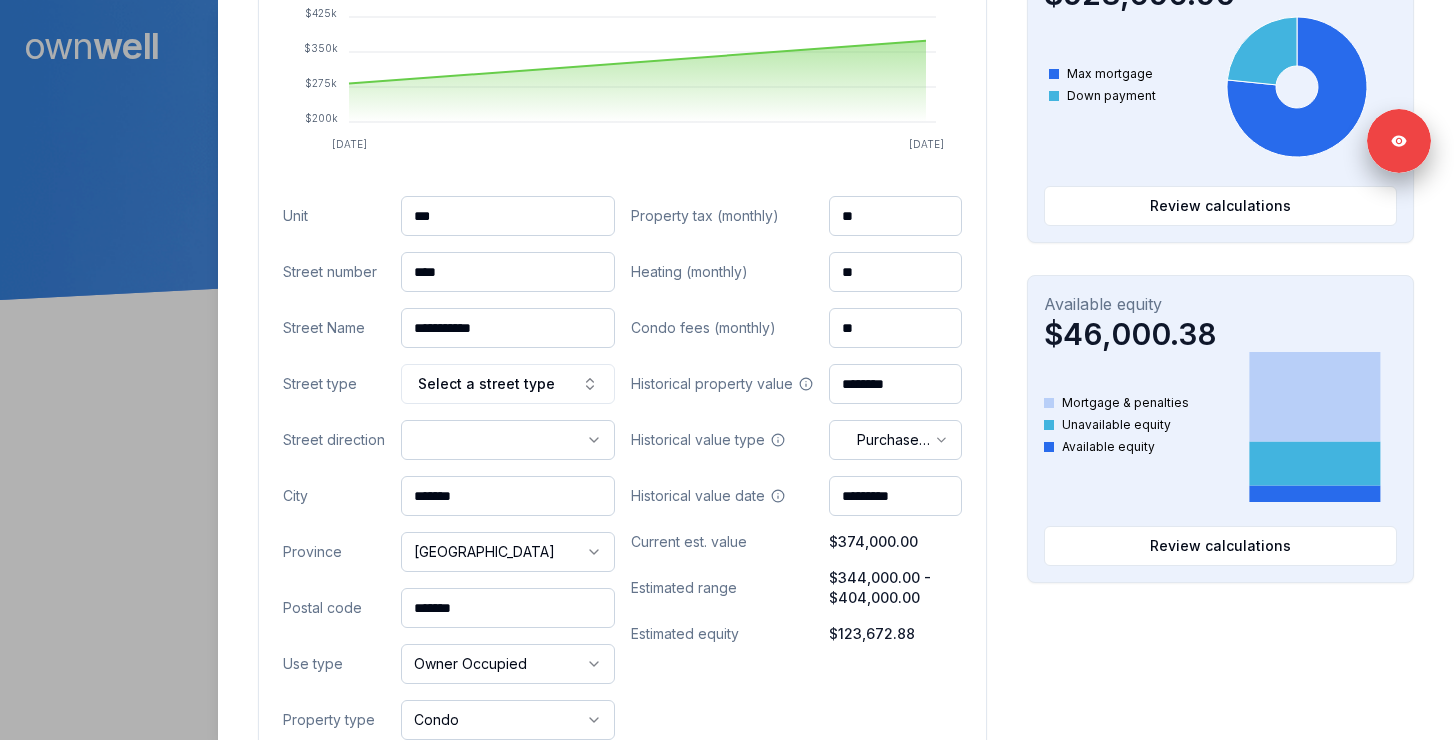 type on "***" 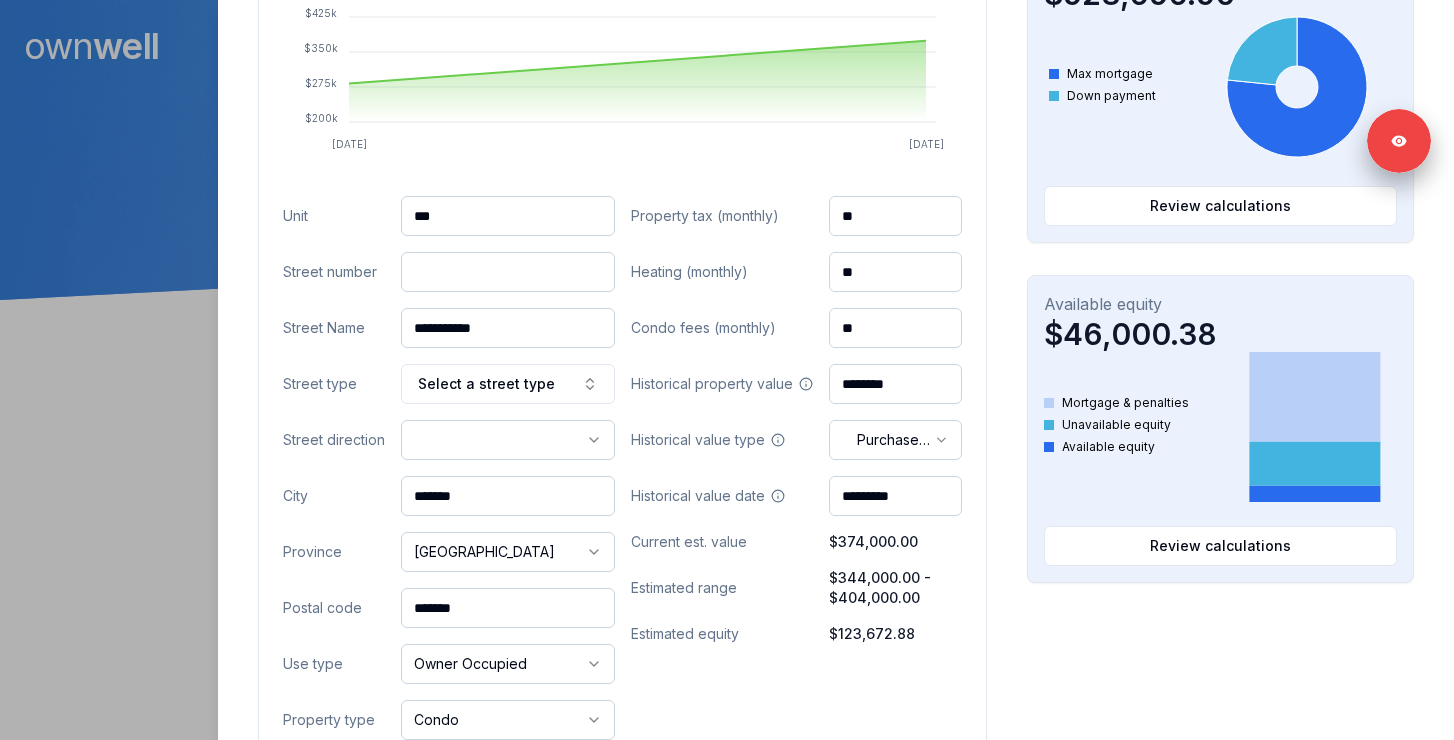 paste on "****" 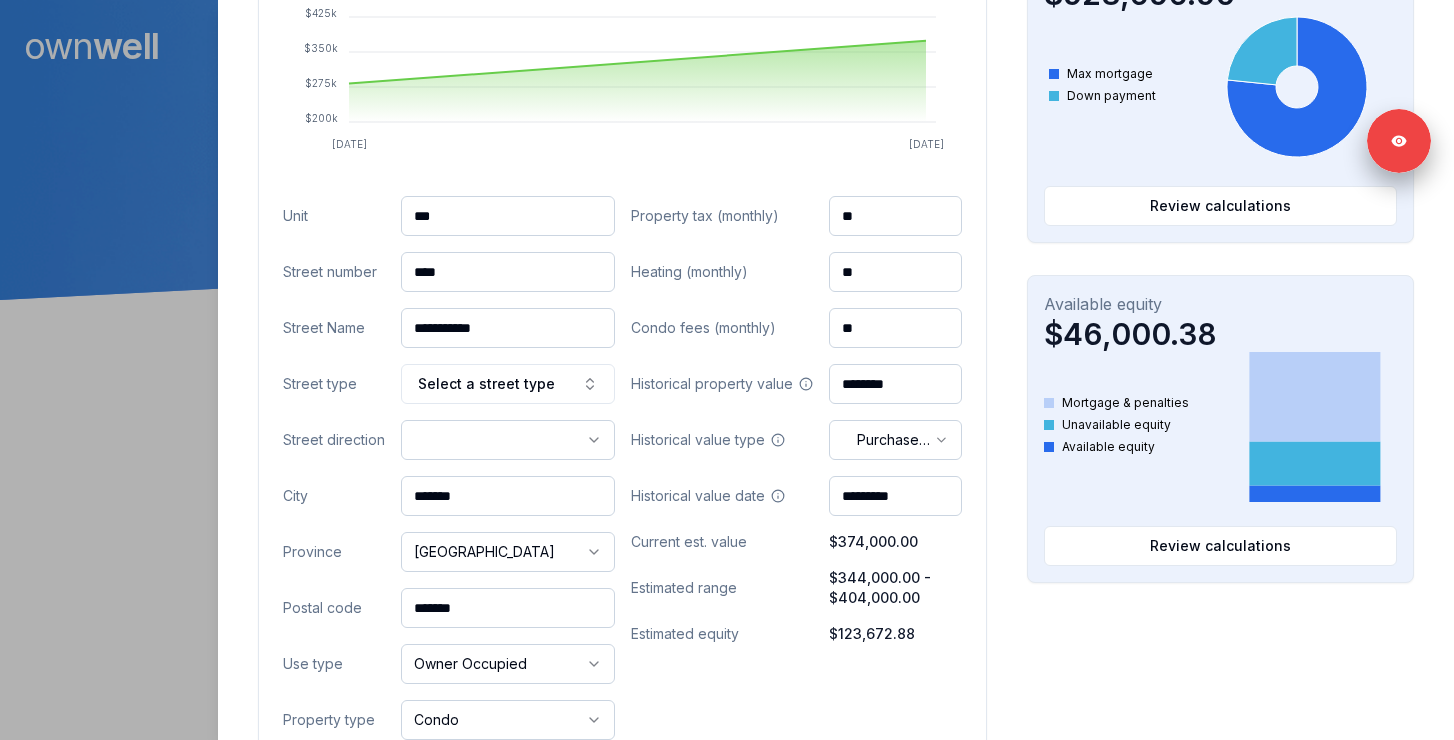 type on "****" 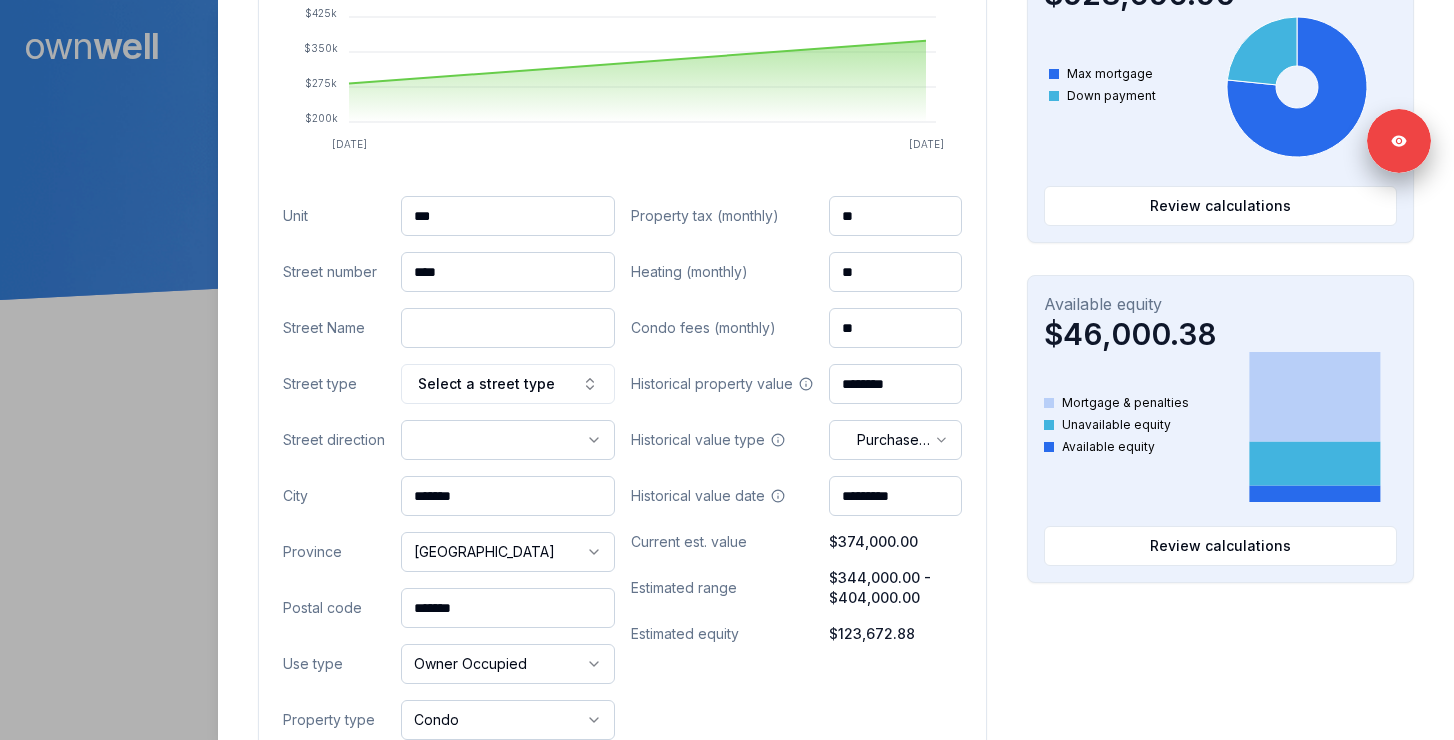 paste on "**" 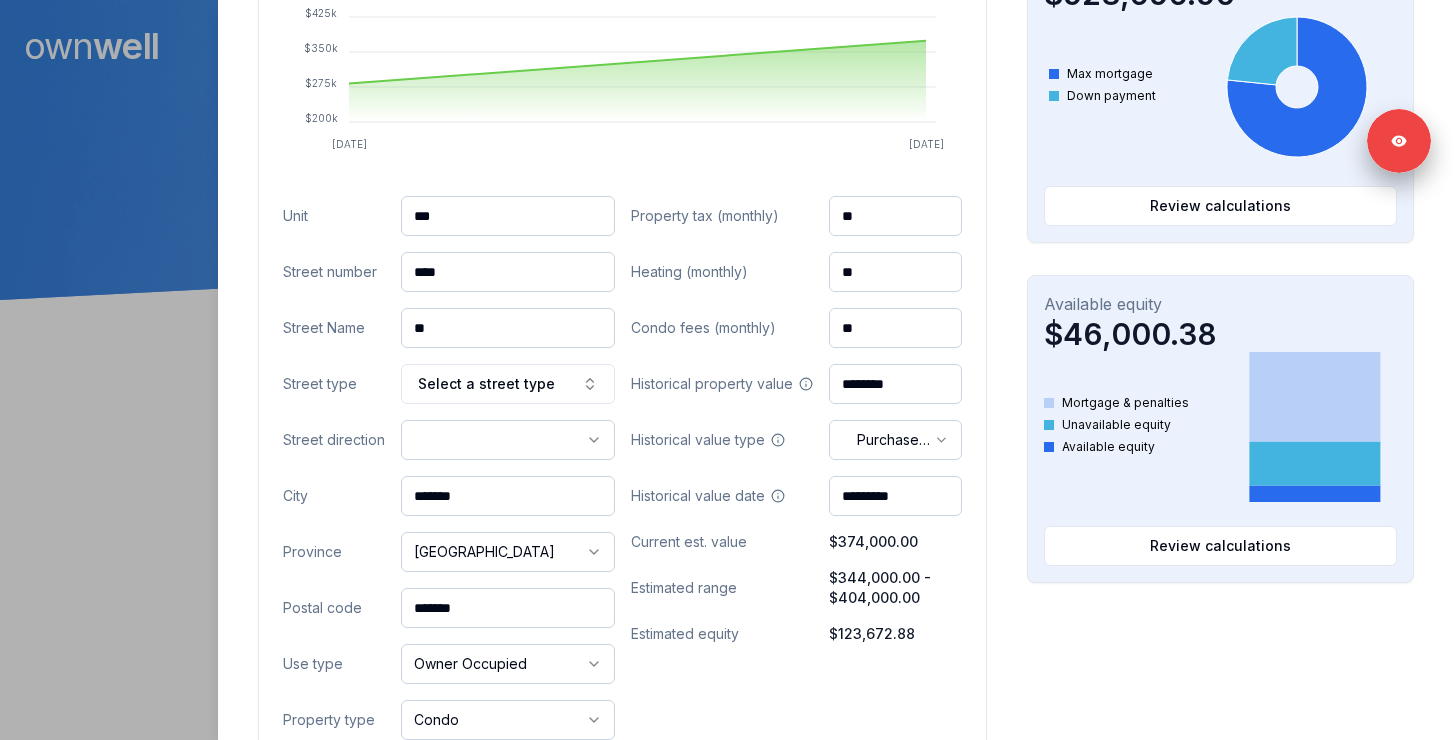 type on "**" 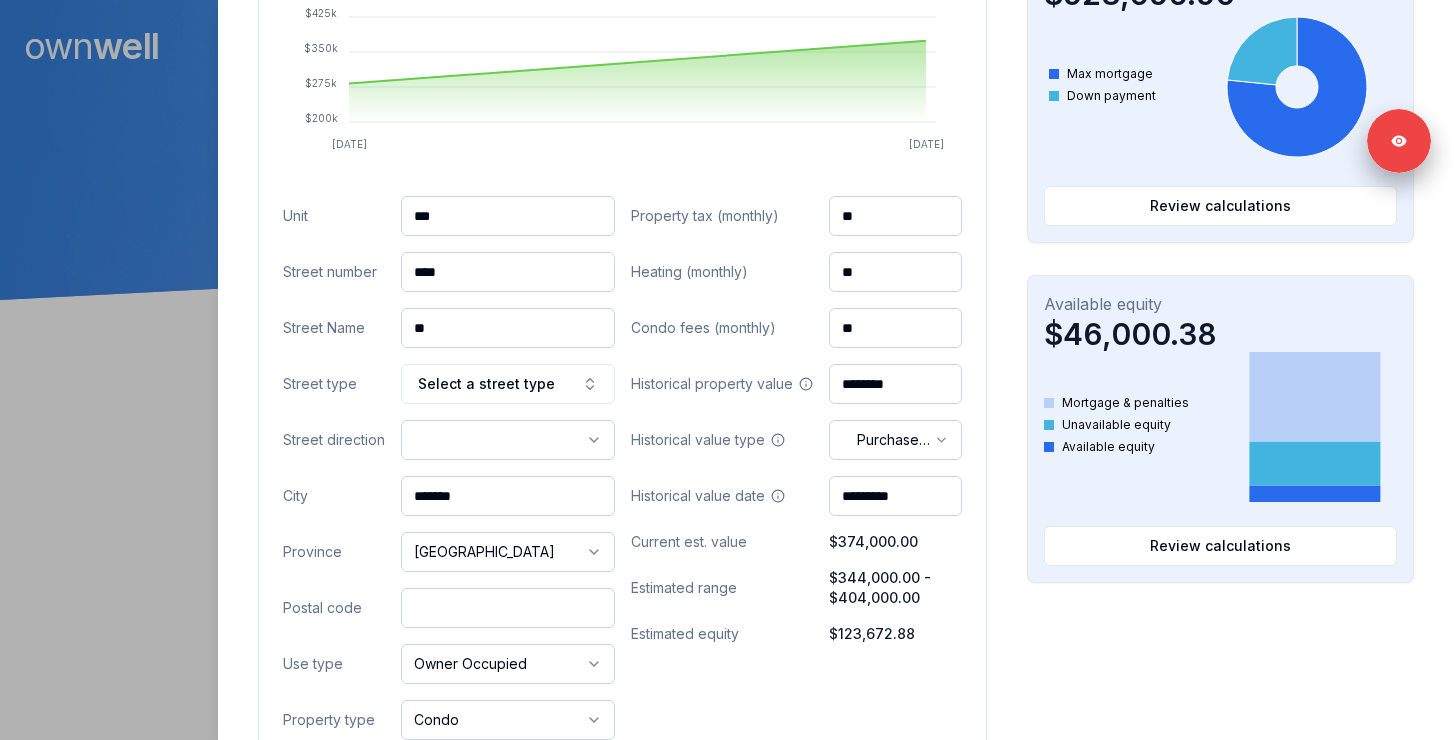 paste on "*******" 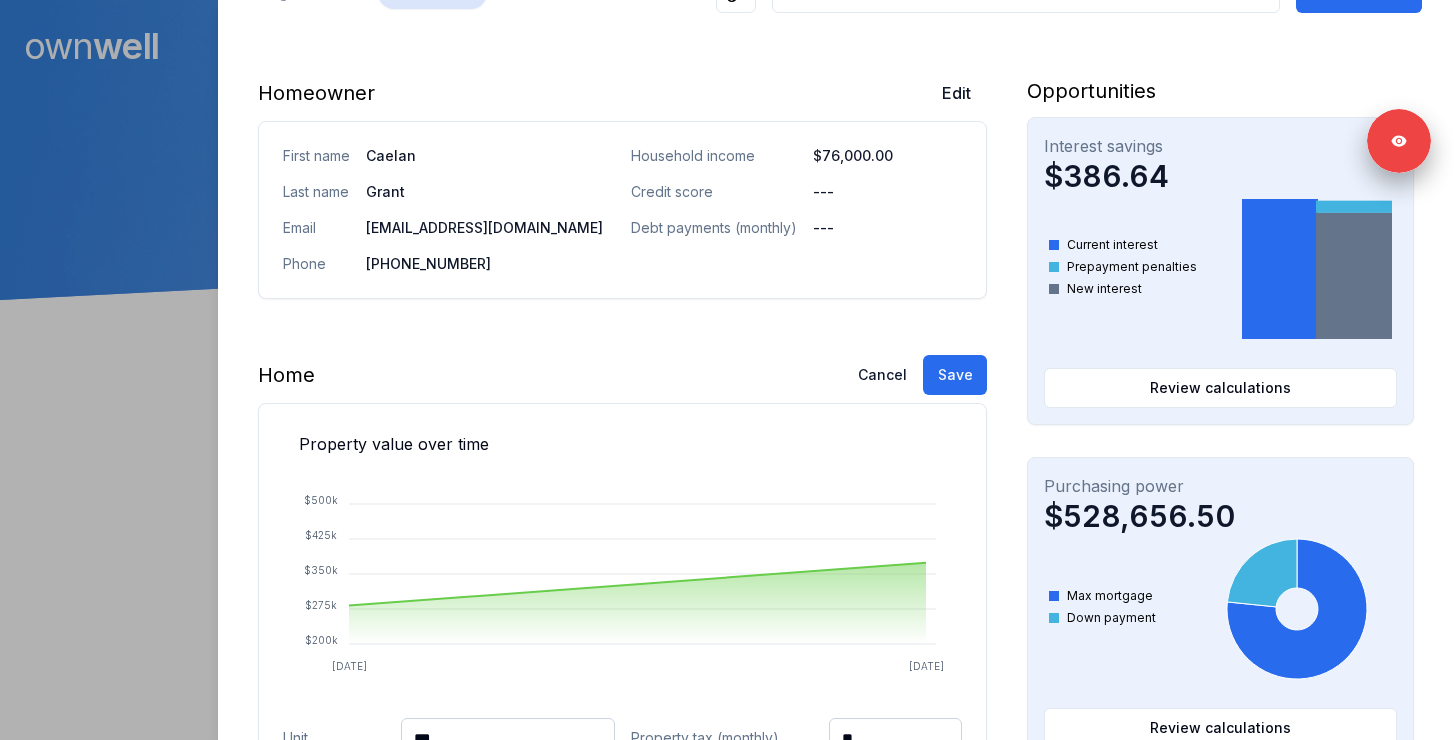 scroll, scrollTop: 226, scrollLeft: 0, axis: vertical 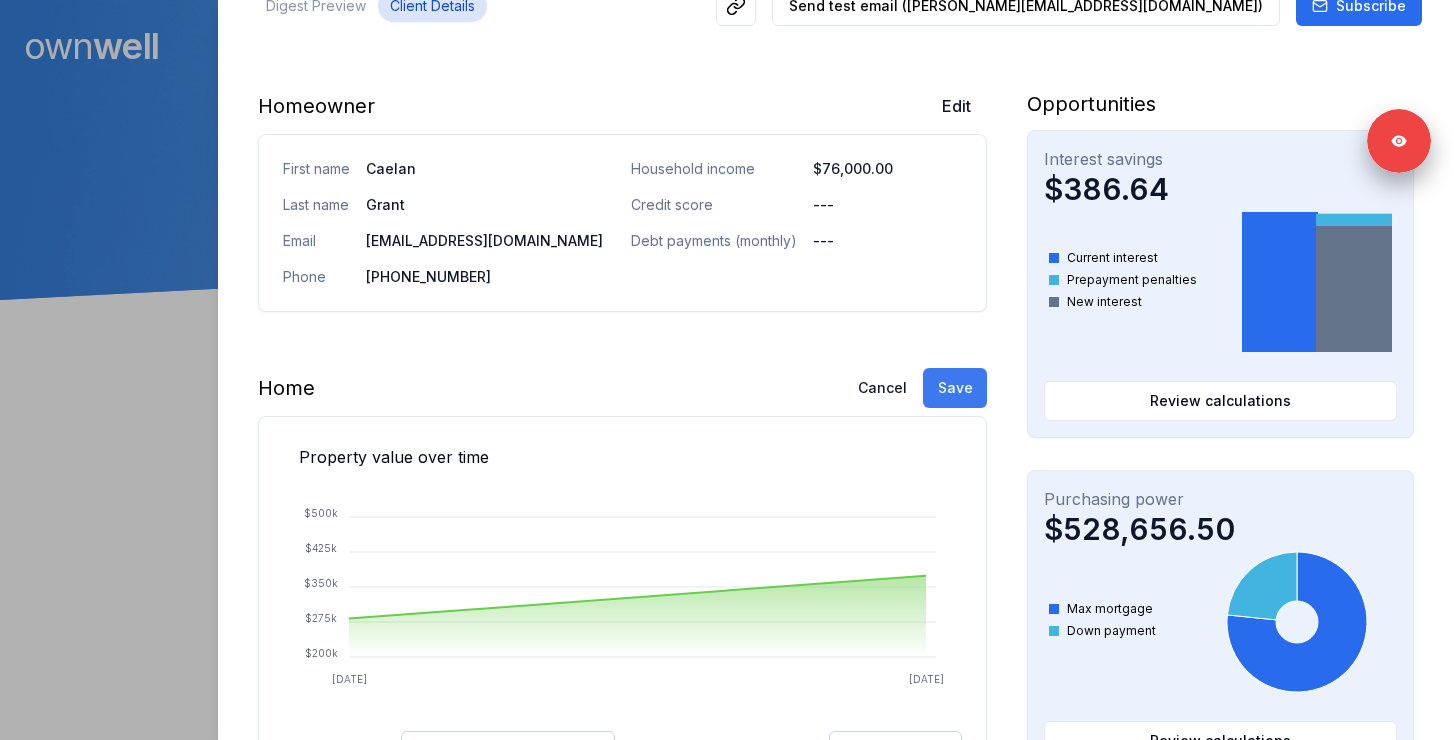 type on "*******" 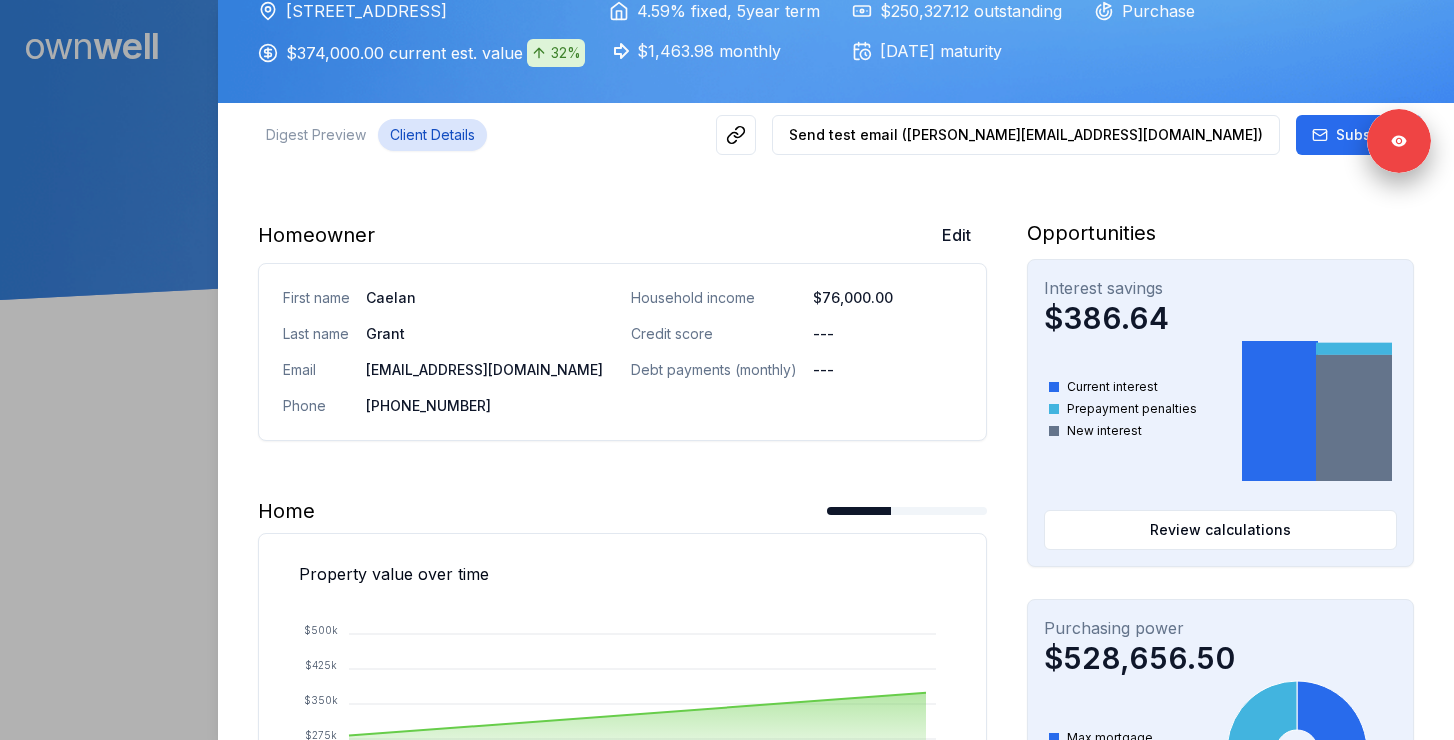 scroll, scrollTop: 0, scrollLeft: 0, axis: both 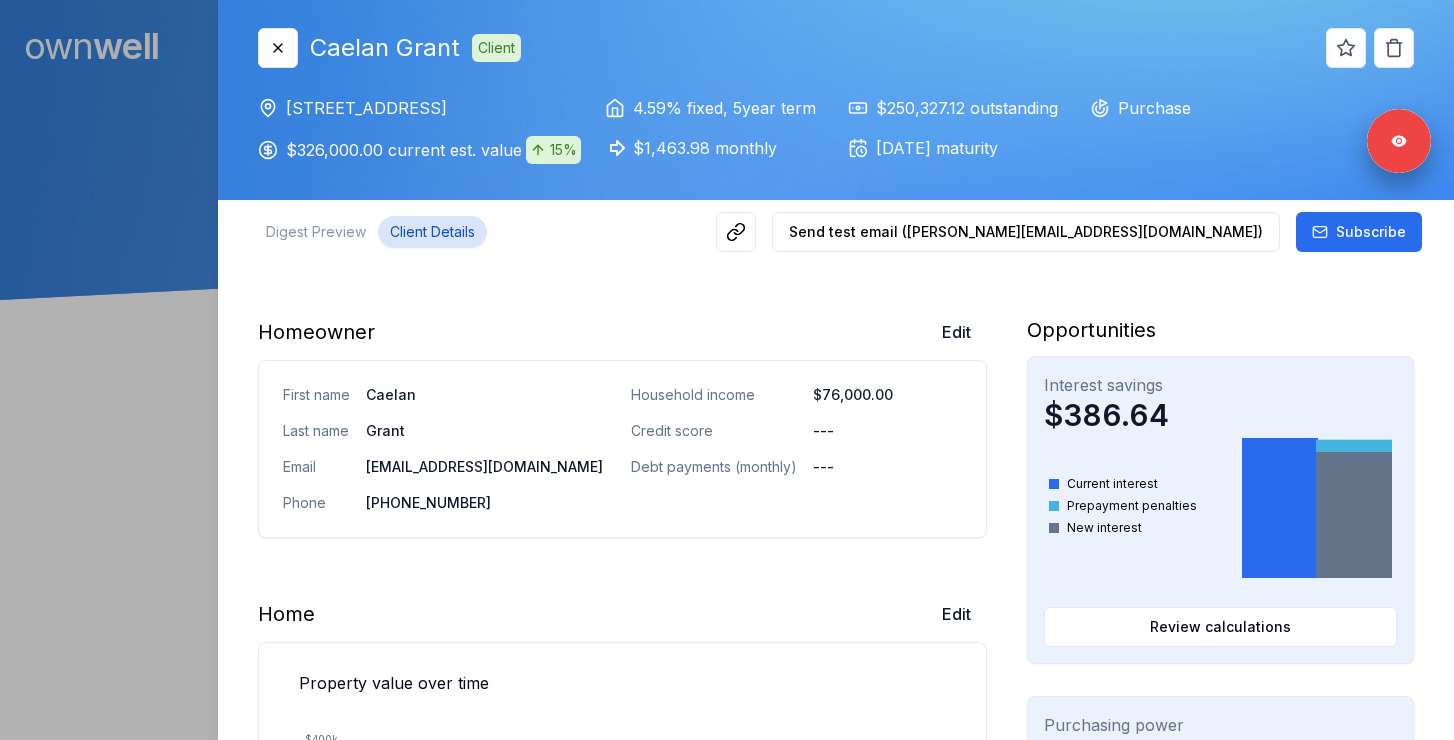 click at bounding box center (727, 370) 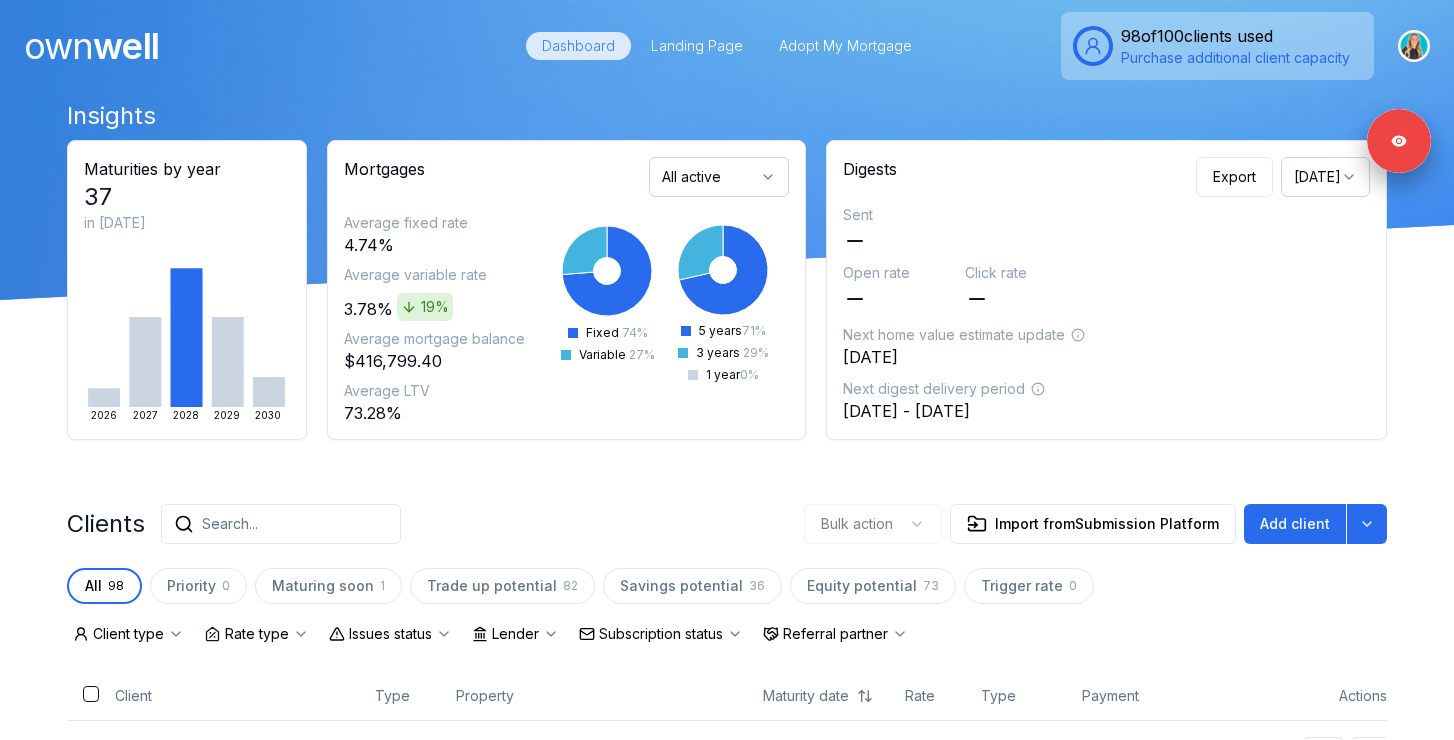 click on "Search..." at bounding box center [281, 524] 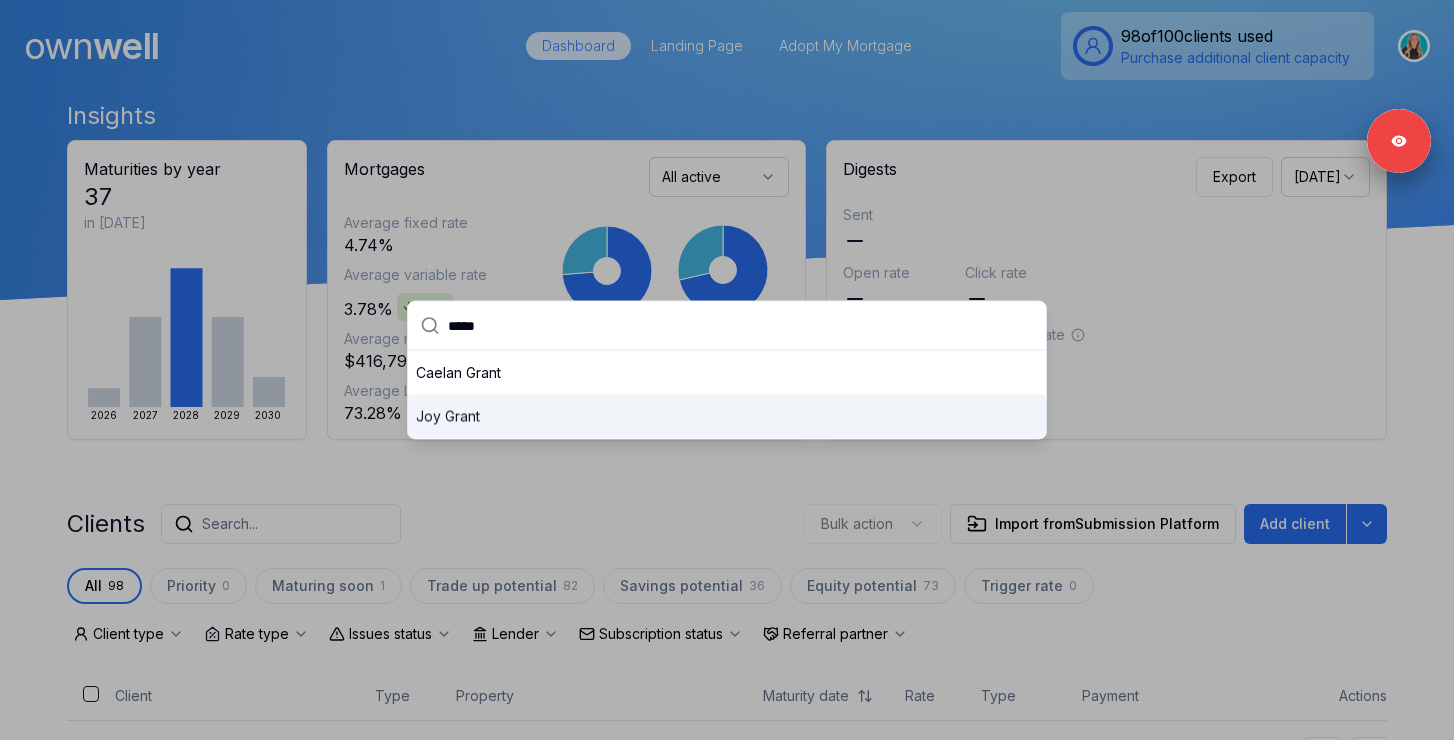type on "*****" 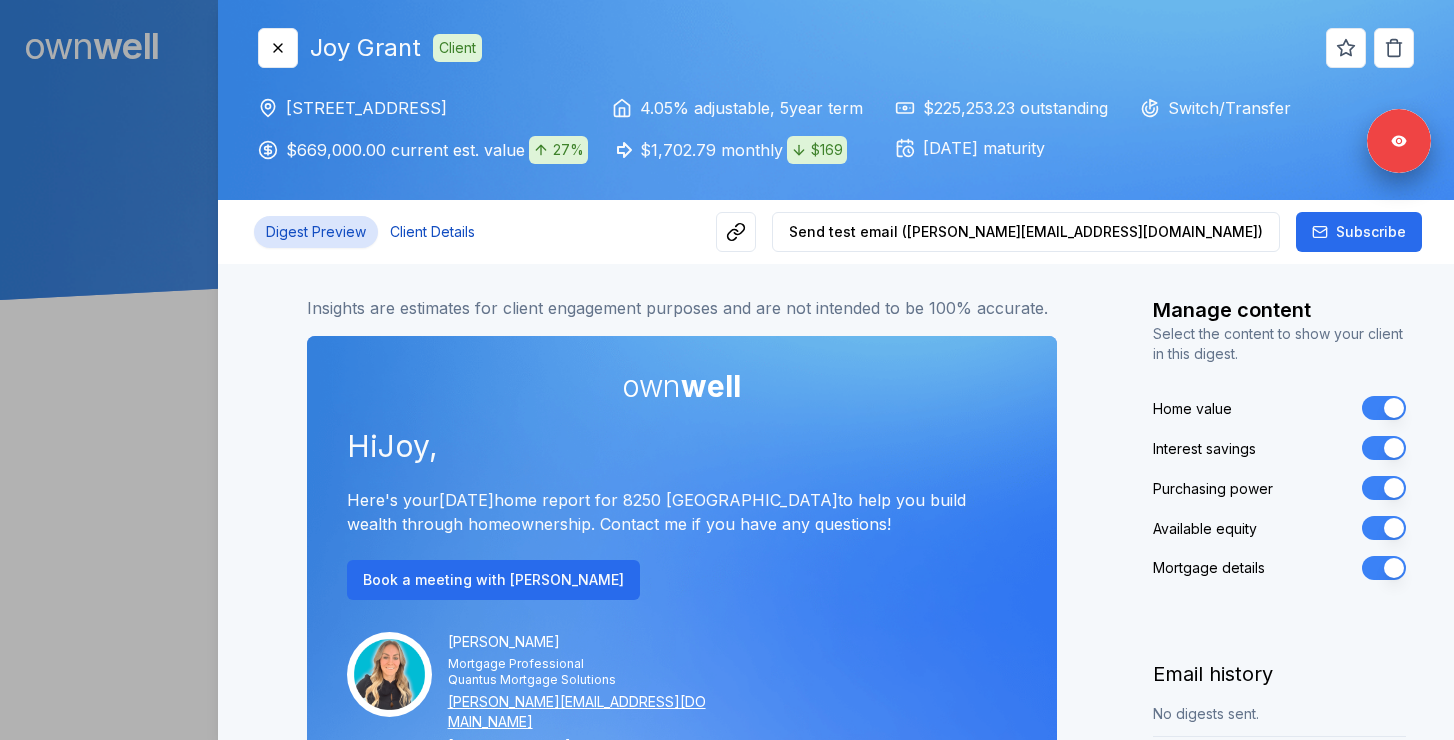click on "Client Details" at bounding box center [432, 232] 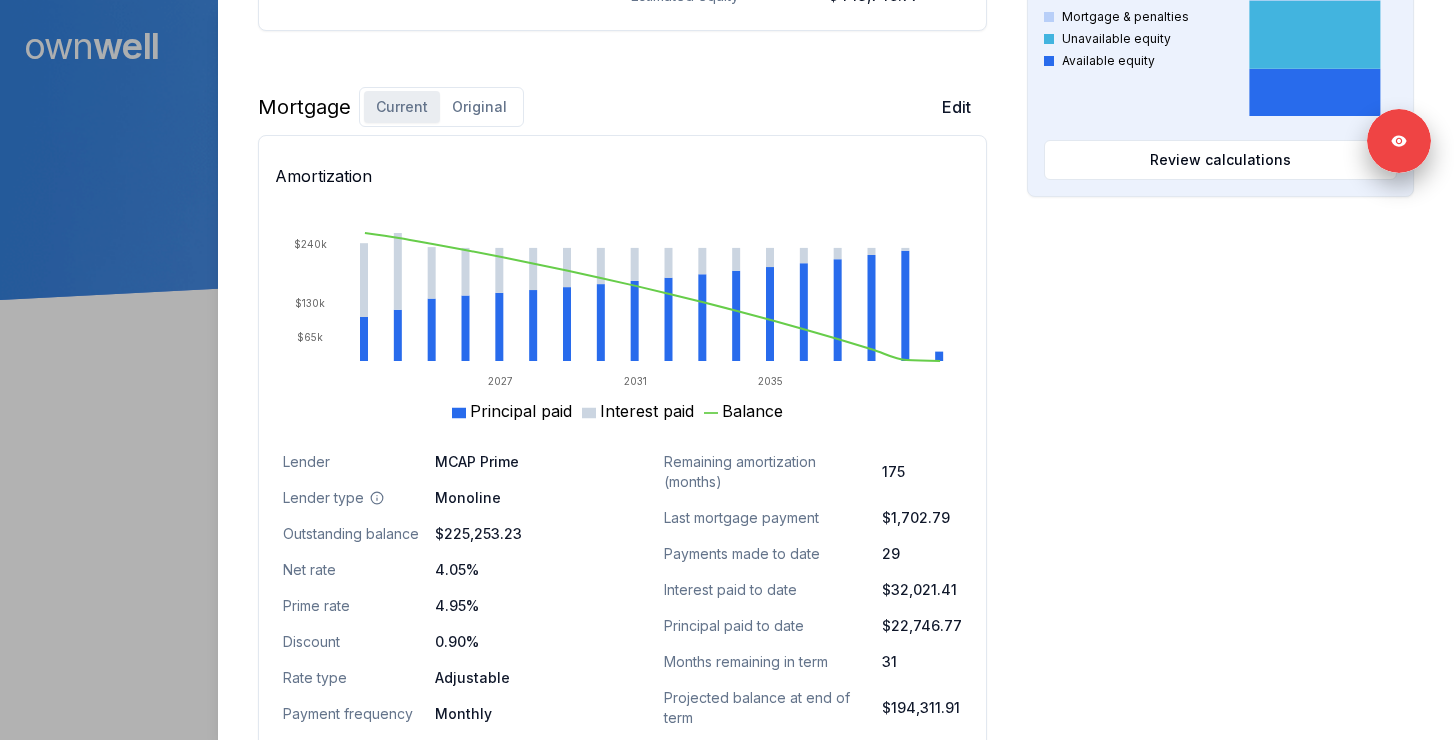 scroll, scrollTop: 1200, scrollLeft: 0, axis: vertical 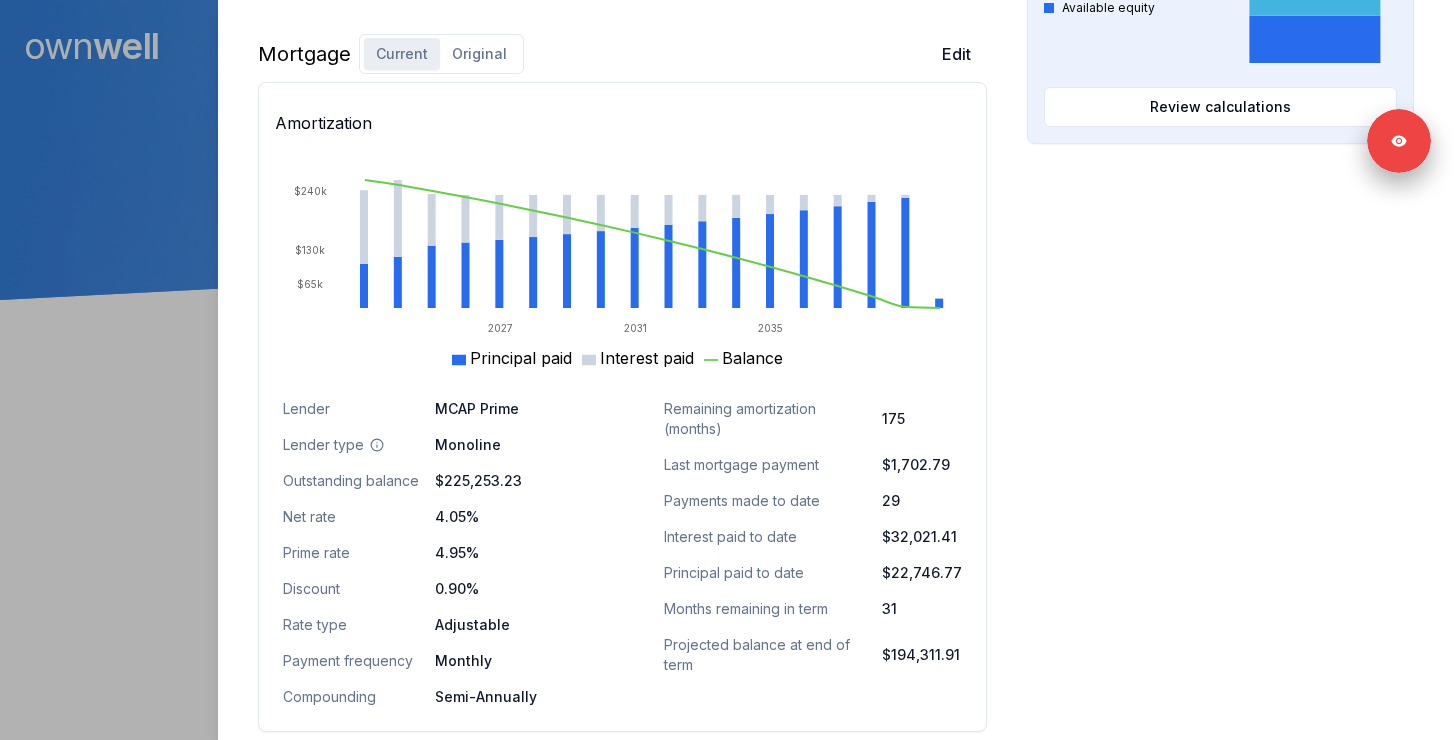 click on "Original" at bounding box center [479, 54] 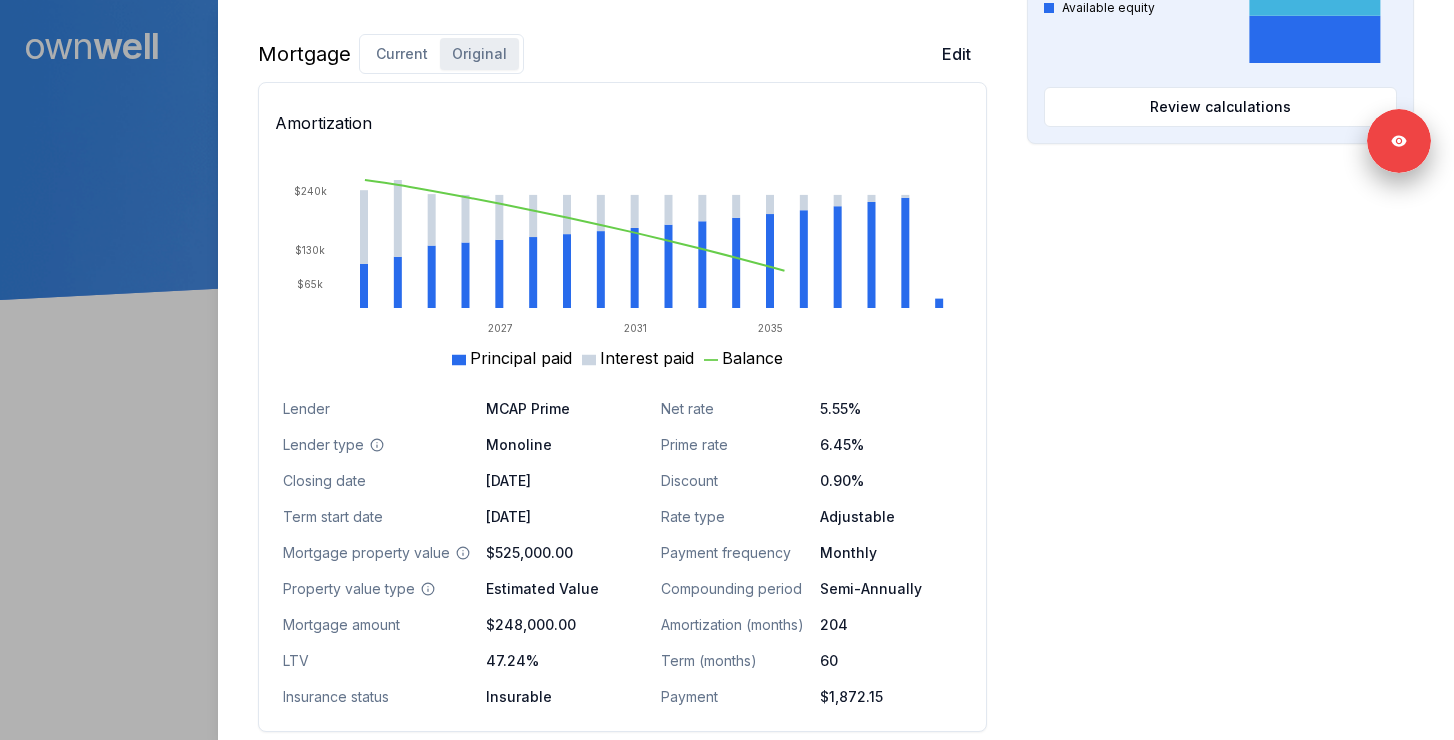 click on "Current" at bounding box center [402, 54] 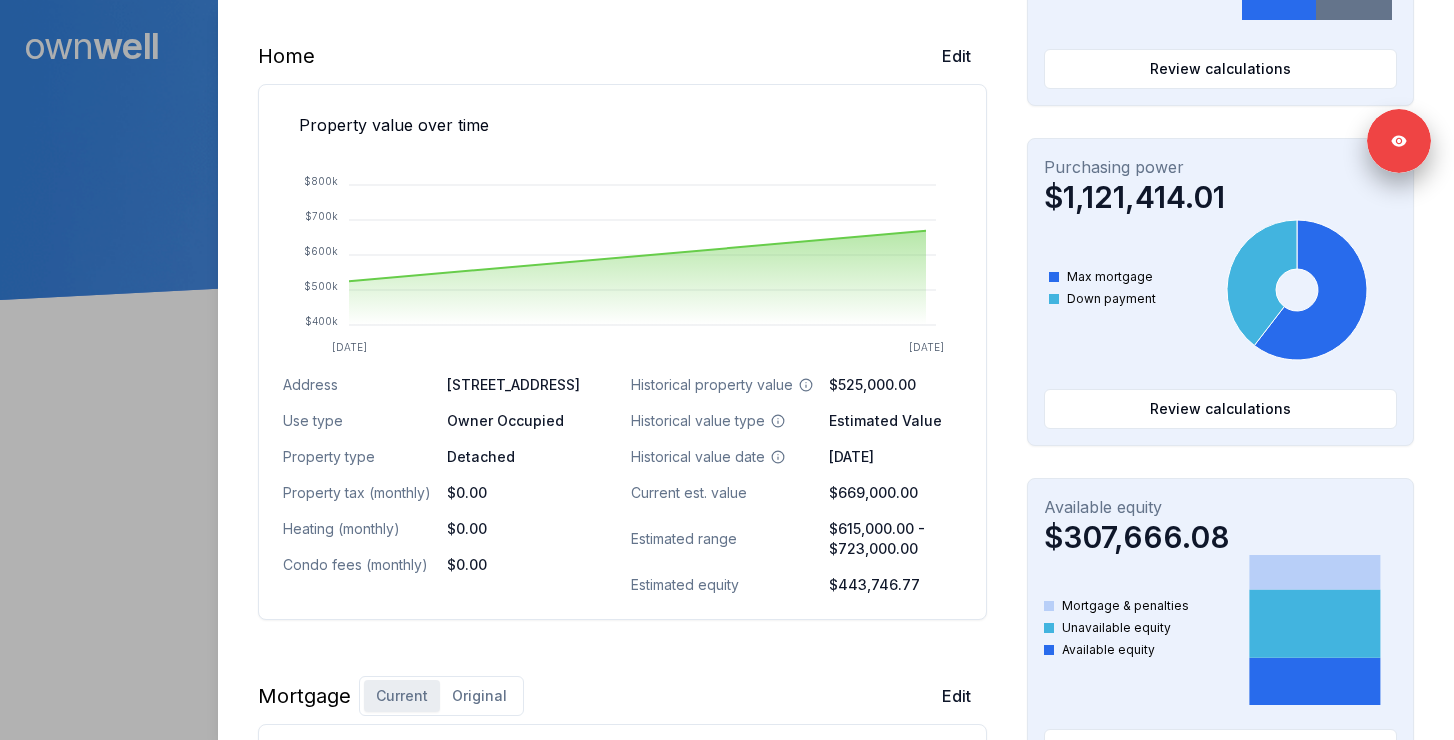 scroll, scrollTop: 418, scrollLeft: 0, axis: vertical 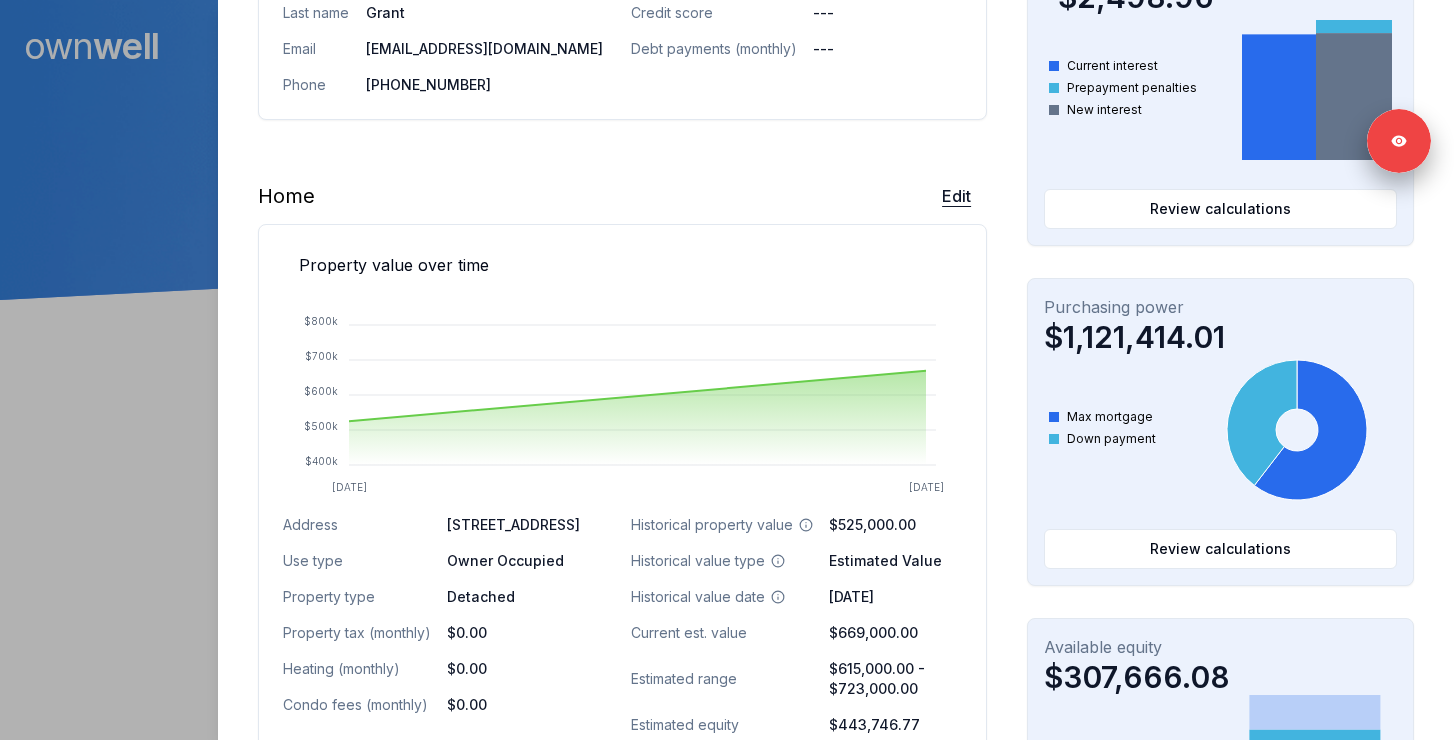 click on "Edit" at bounding box center [956, 196] 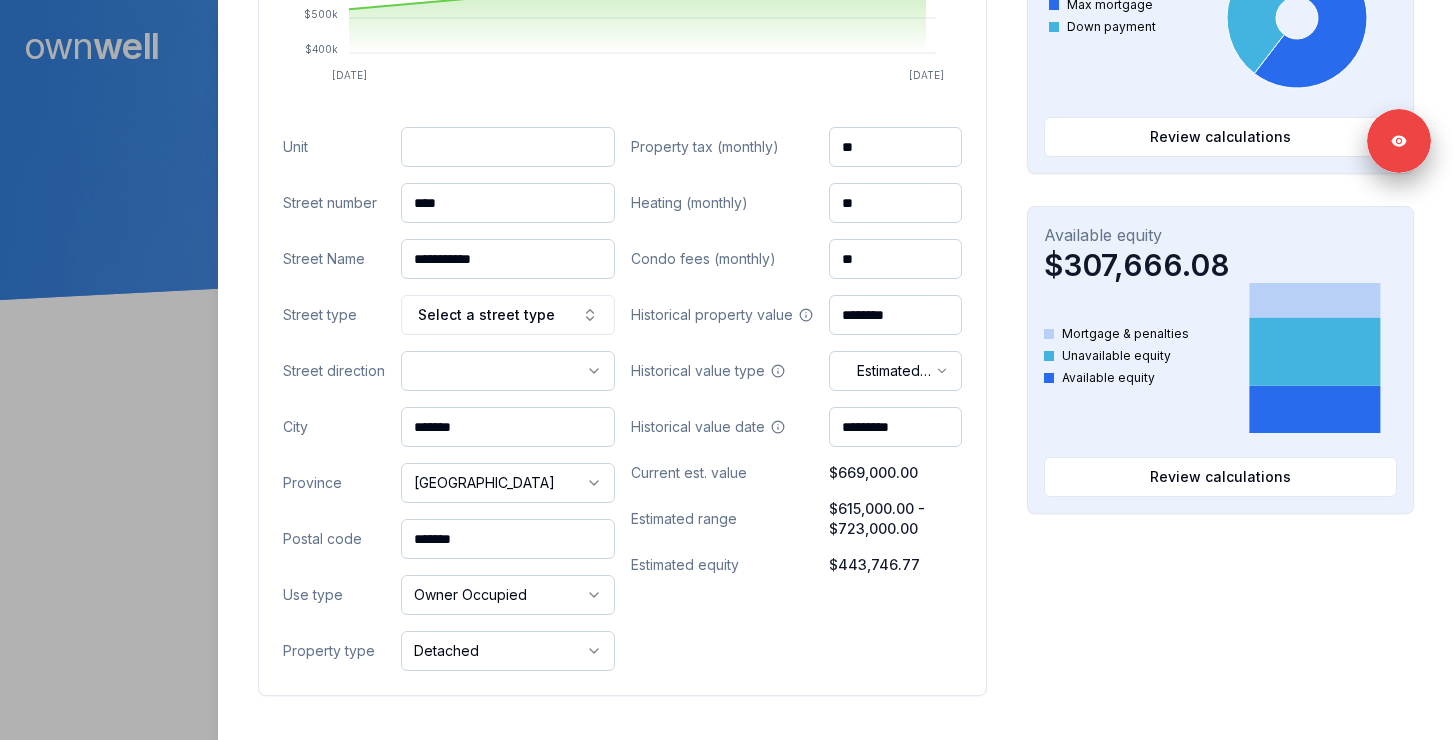 scroll, scrollTop: 864, scrollLeft: 0, axis: vertical 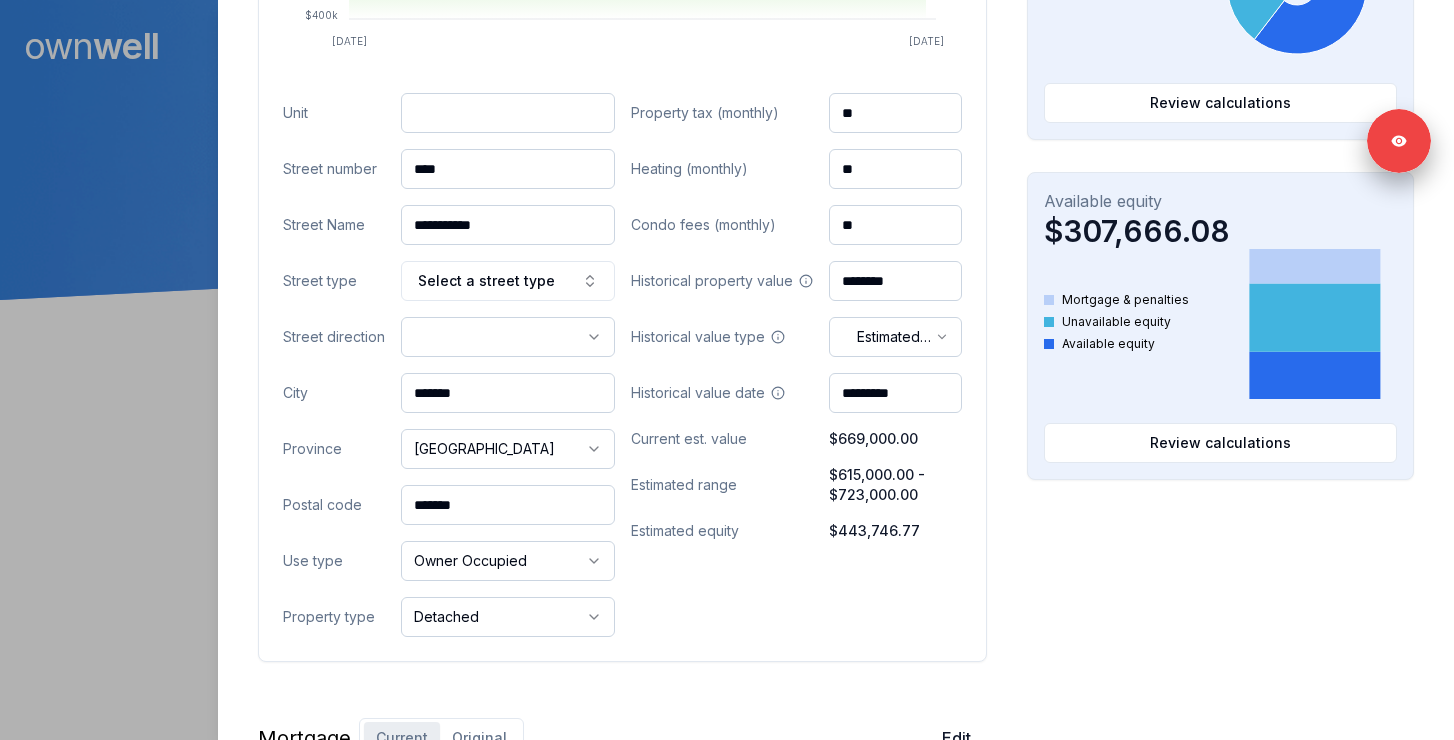 drag, startPoint x: 495, startPoint y: 170, endPoint x: 302, endPoint y: 151, distance: 193.93298 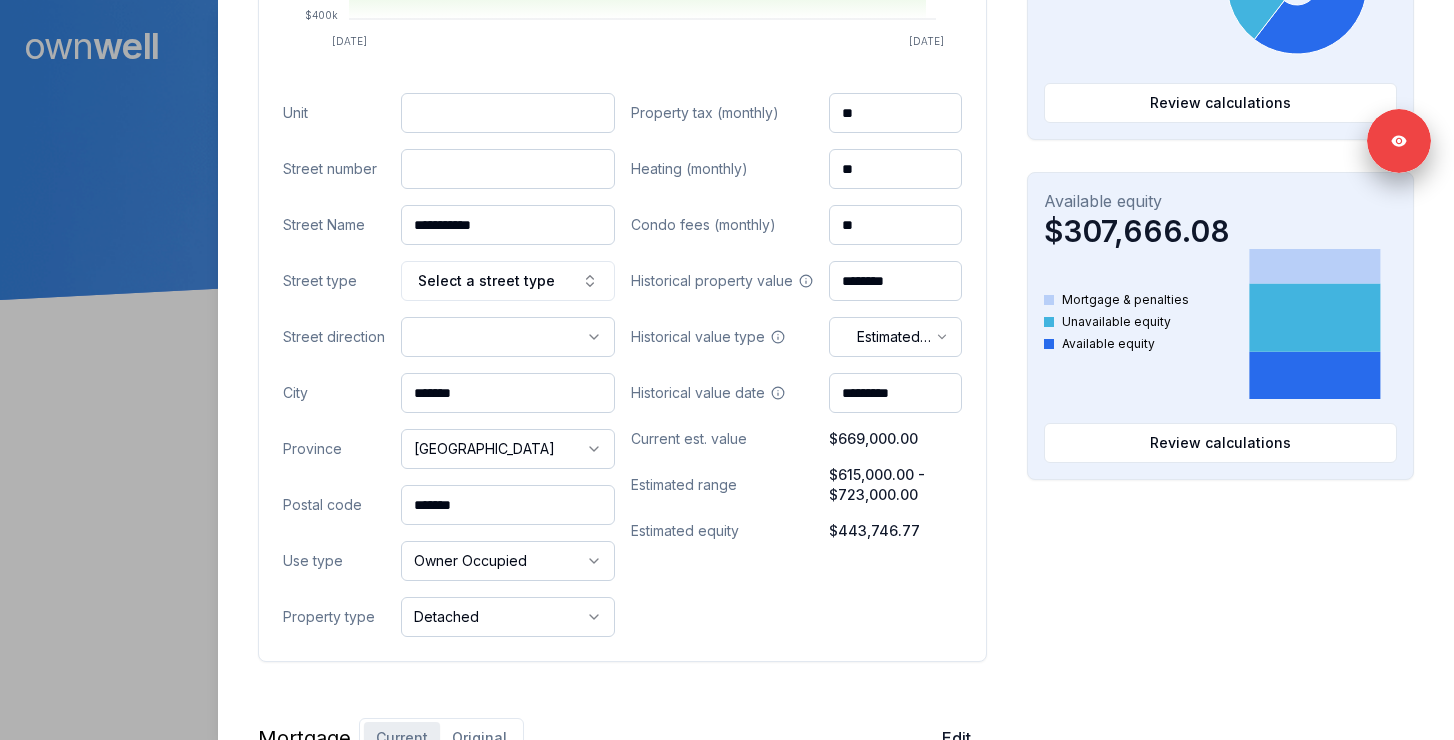 paste on "****" 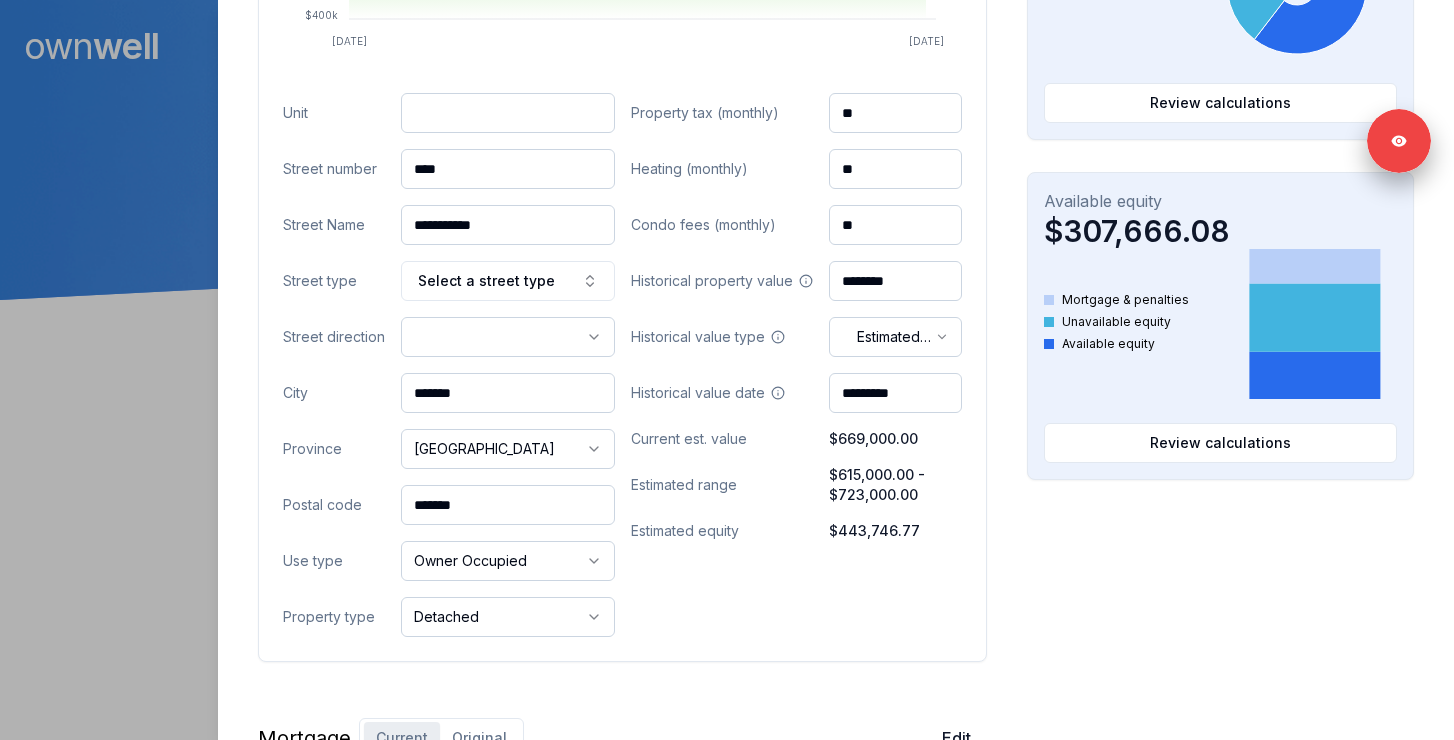 drag, startPoint x: 522, startPoint y: 229, endPoint x: 328, endPoint y: 226, distance: 194.0232 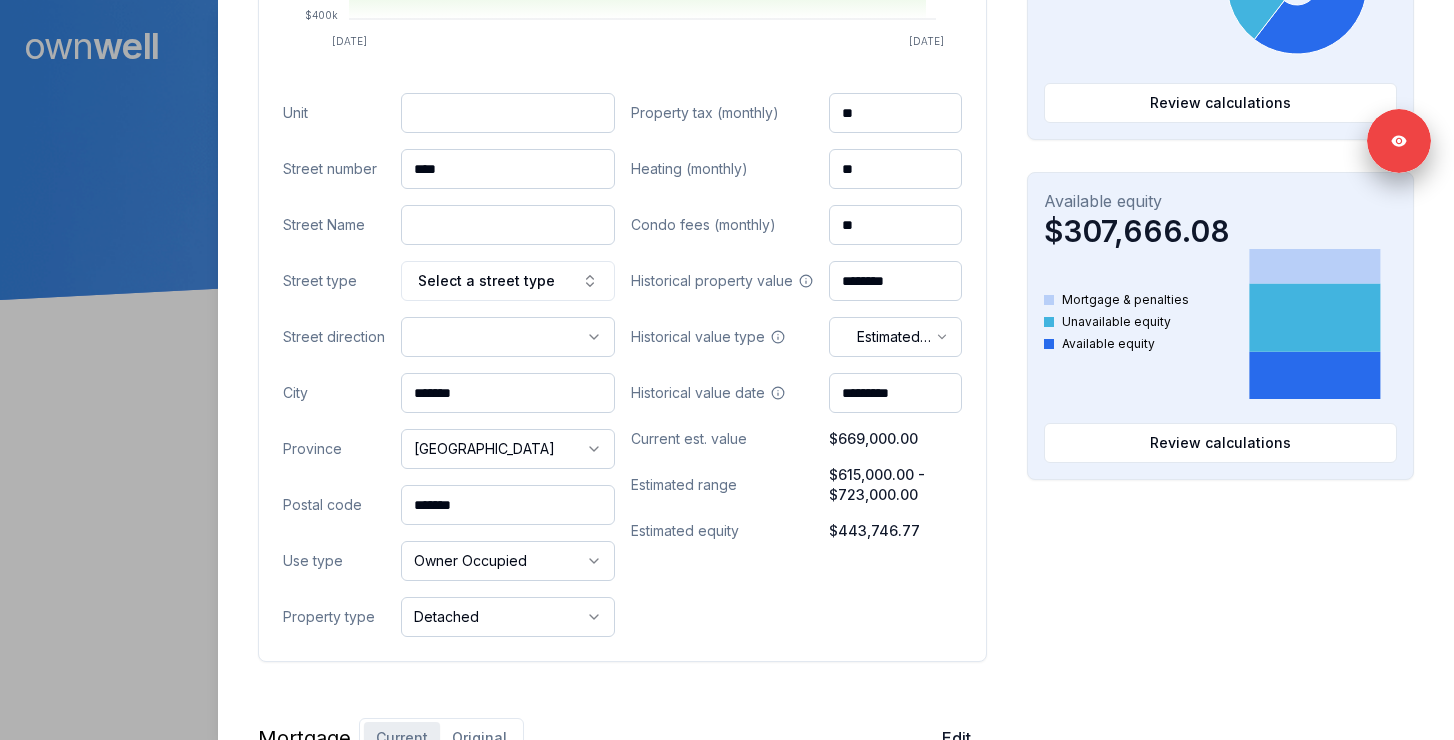 paste on "**********" 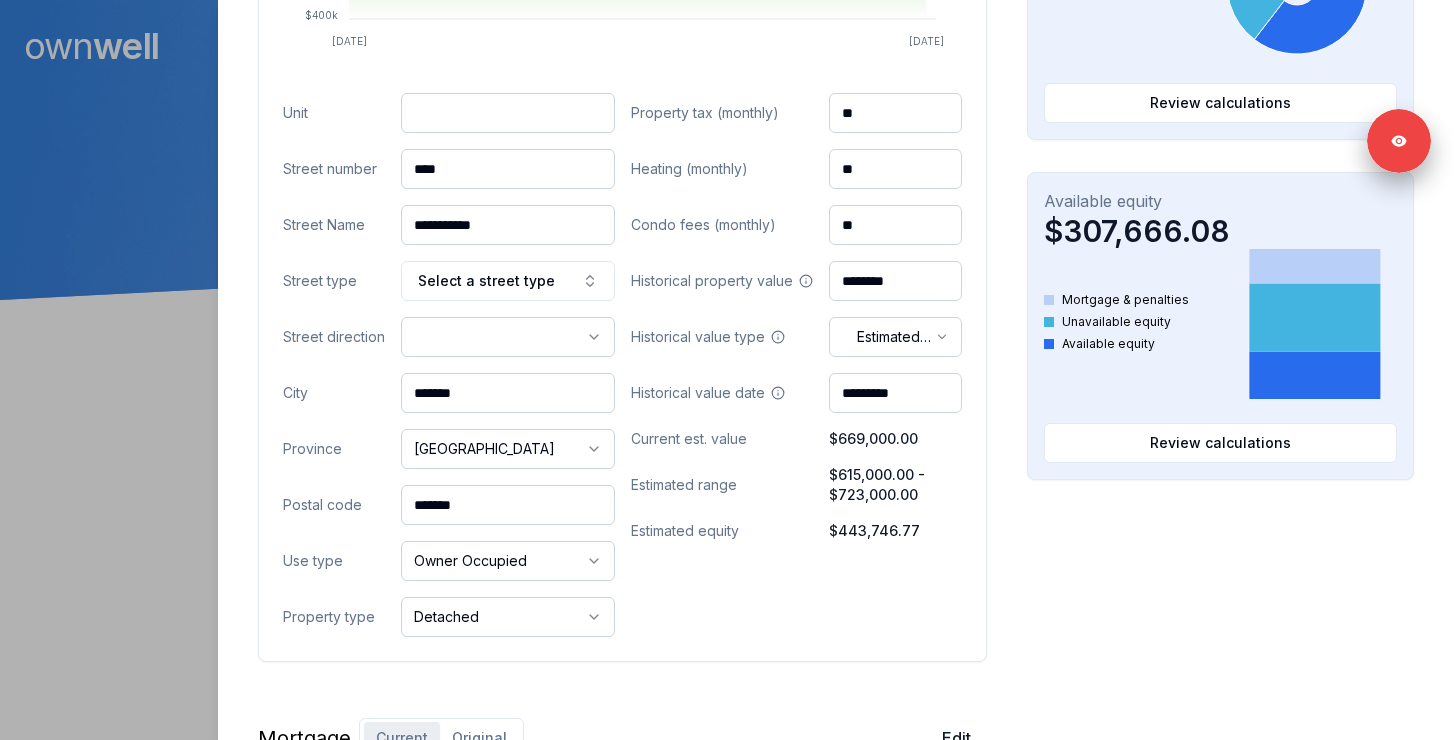drag, startPoint x: 505, startPoint y: 494, endPoint x: 356, endPoint y: 494, distance: 149 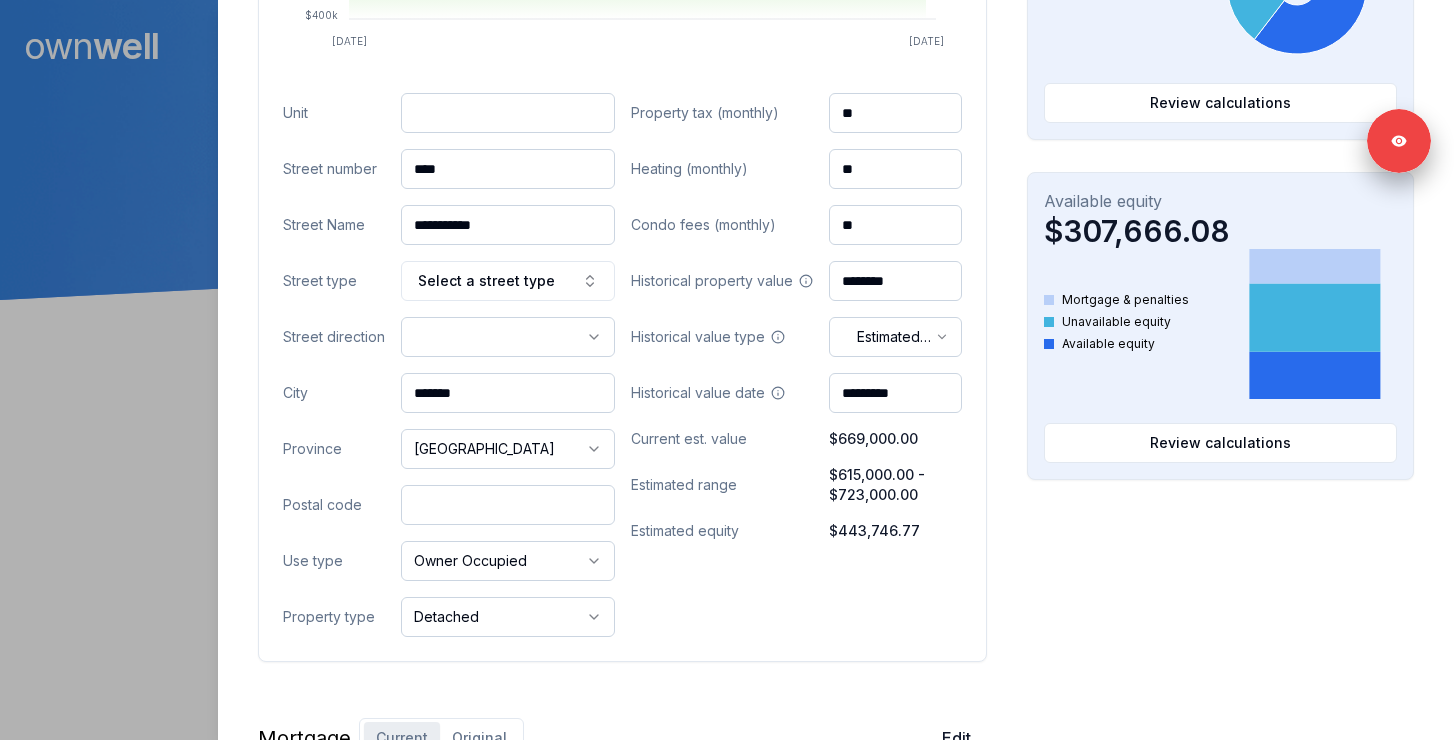 paste on "*******" 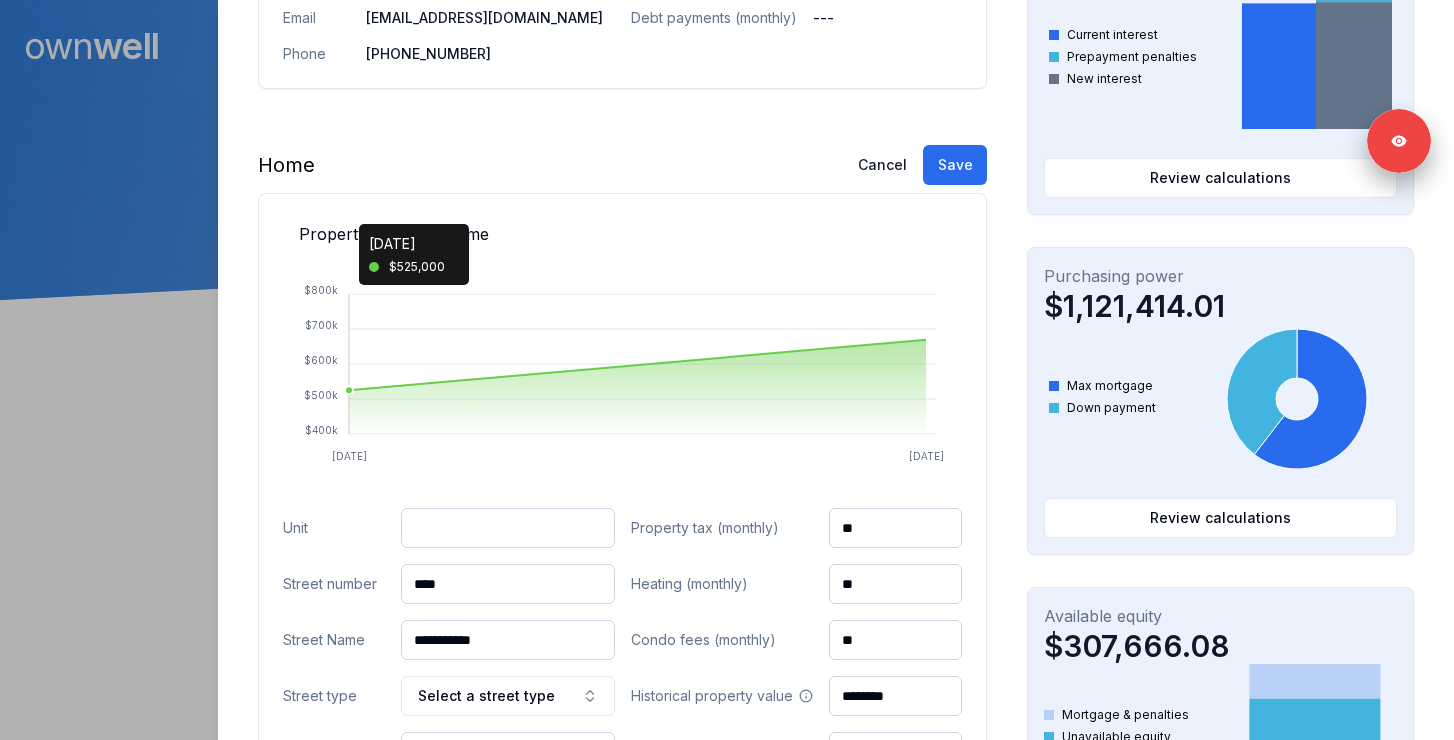 scroll, scrollTop: 371, scrollLeft: 0, axis: vertical 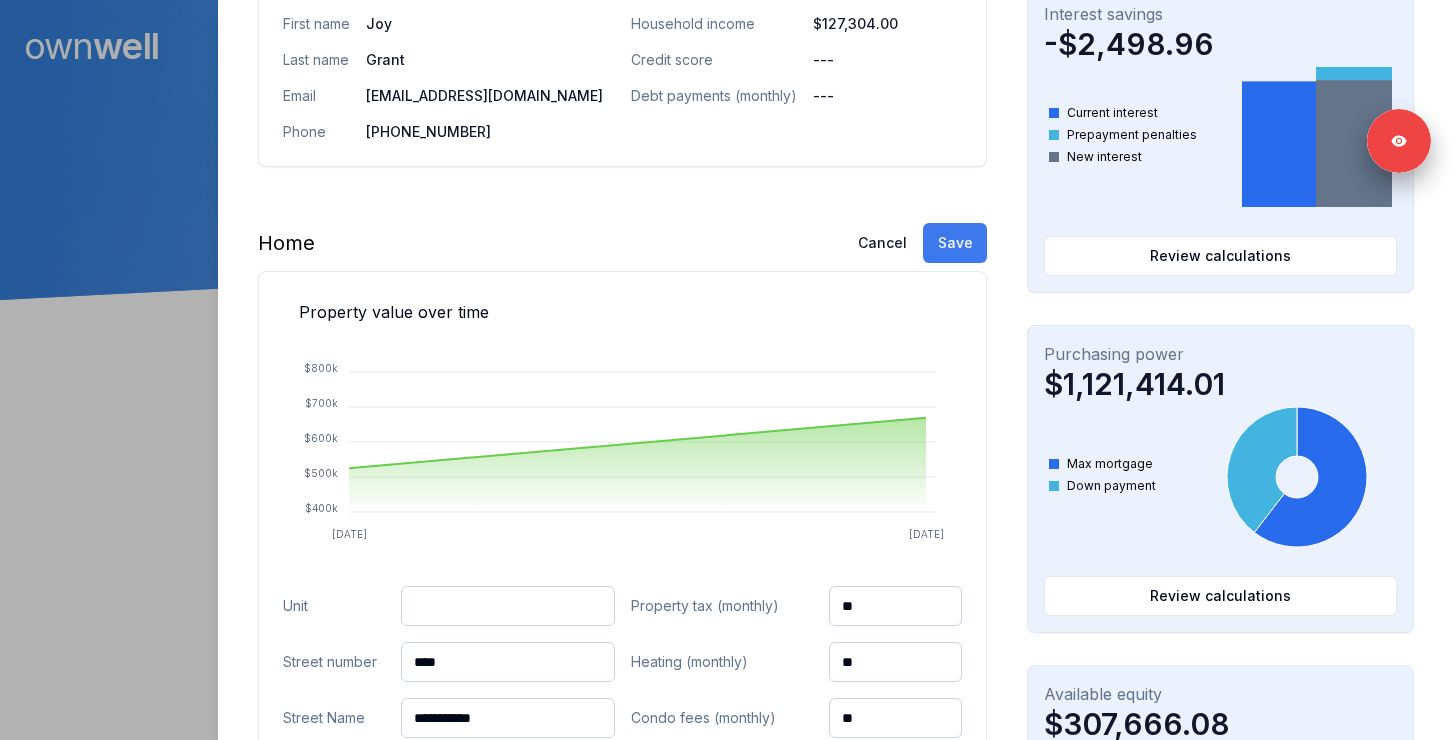 click on "Save" at bounding box center [955, 243] 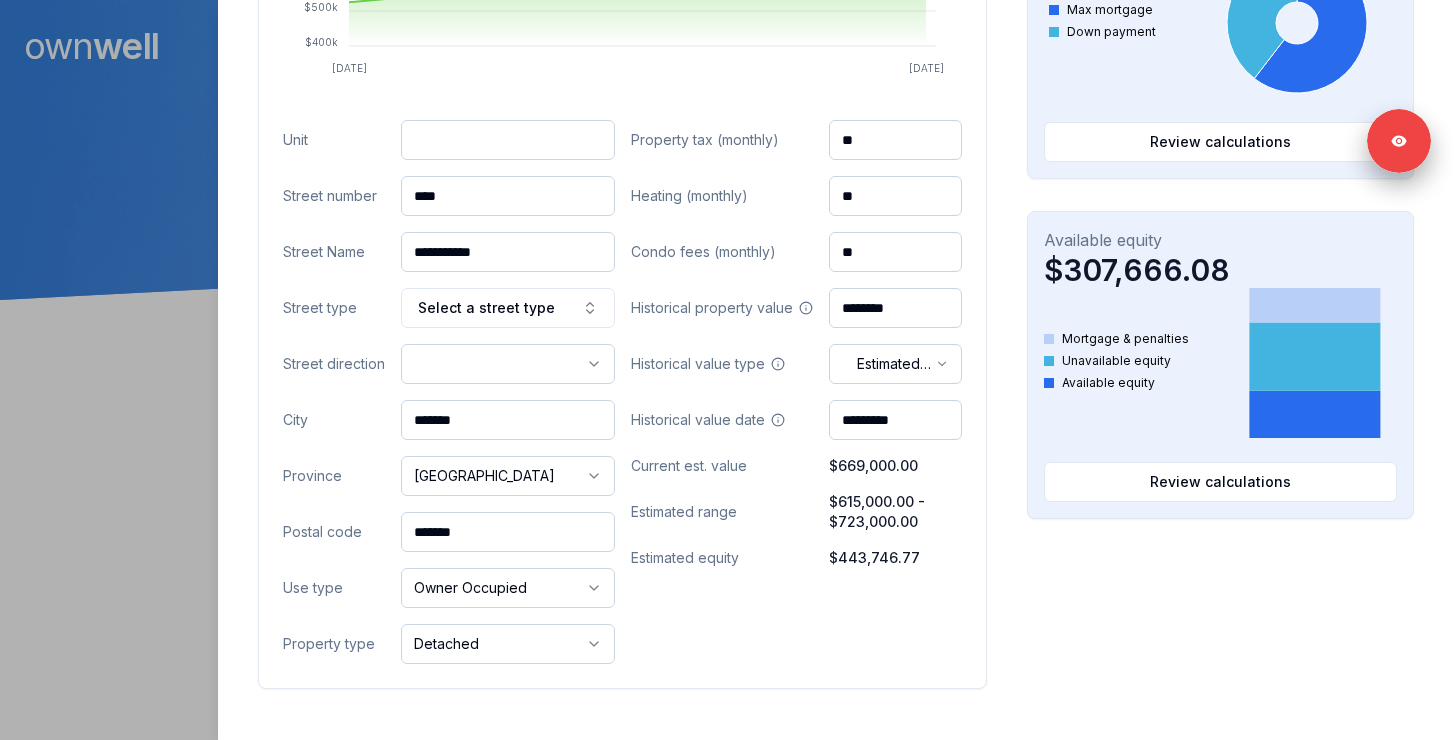 scroll, scrollTop: 0, scrollLeft: 0, axis: both 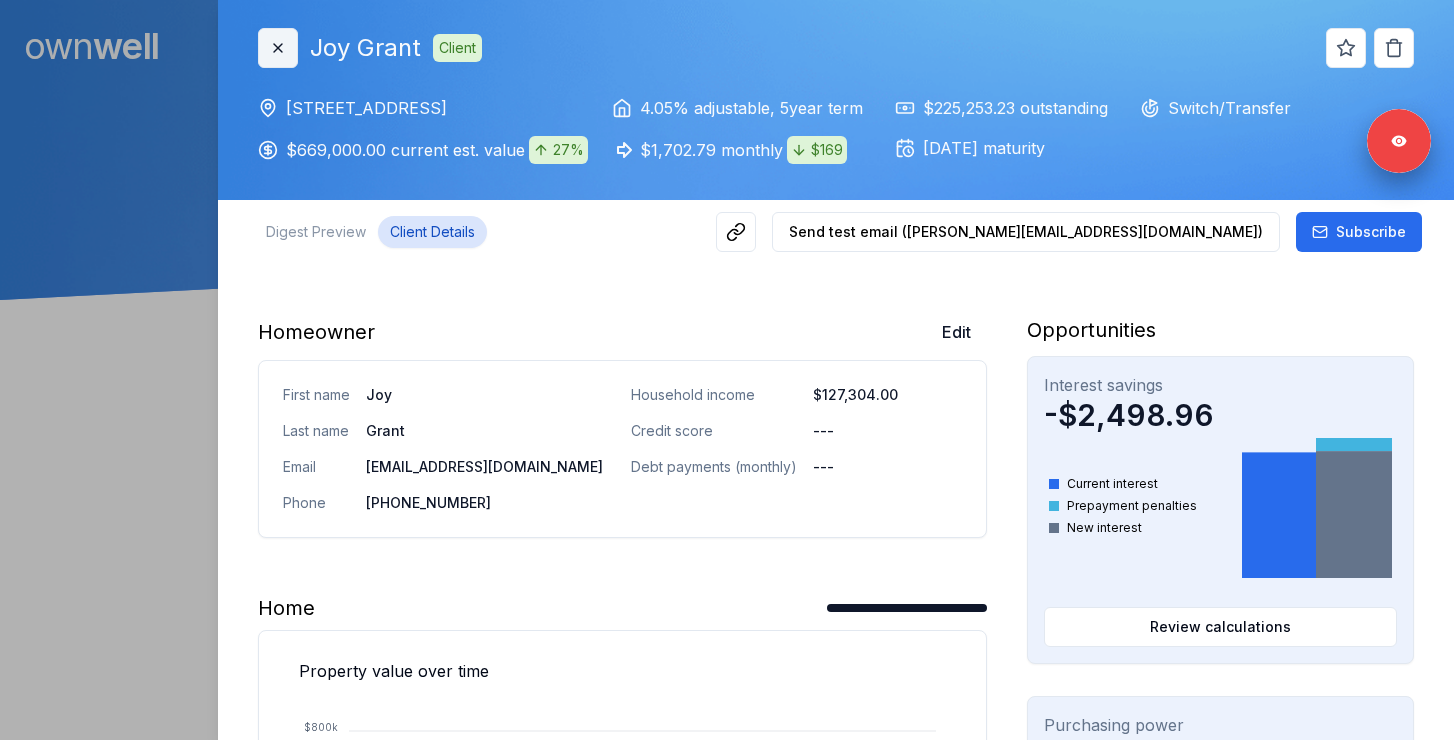 click on "Close" at bounding box center (278, 48) 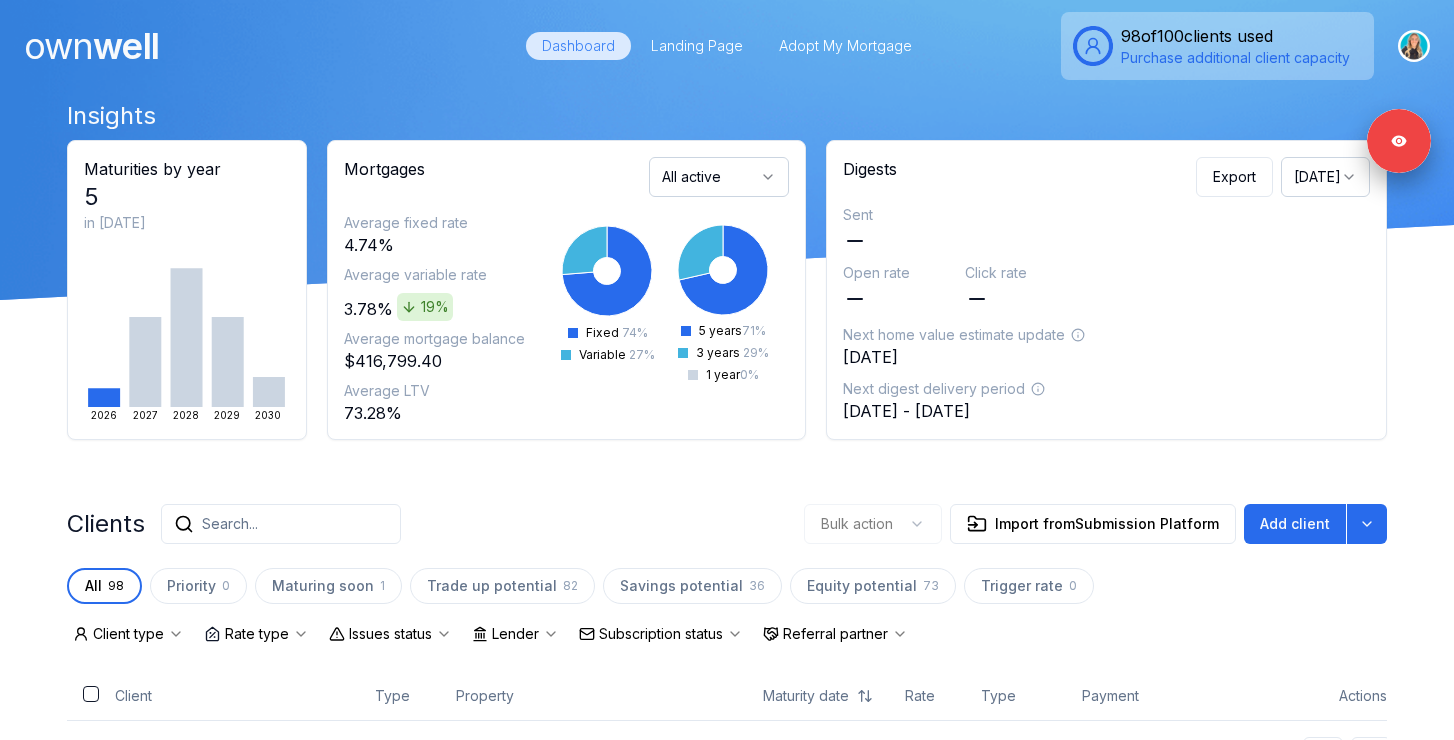 click on "Search..." at bounding box center [281, 524] 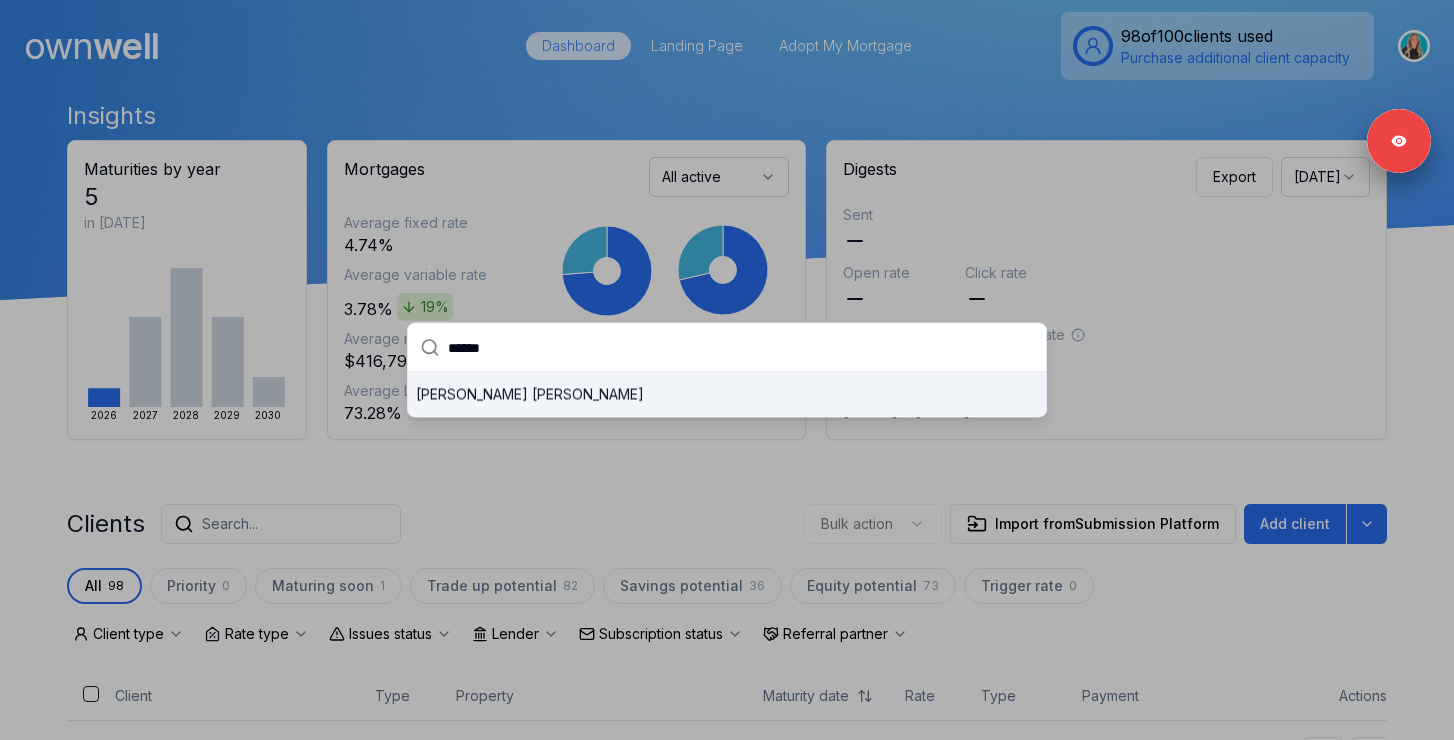 type on "******" 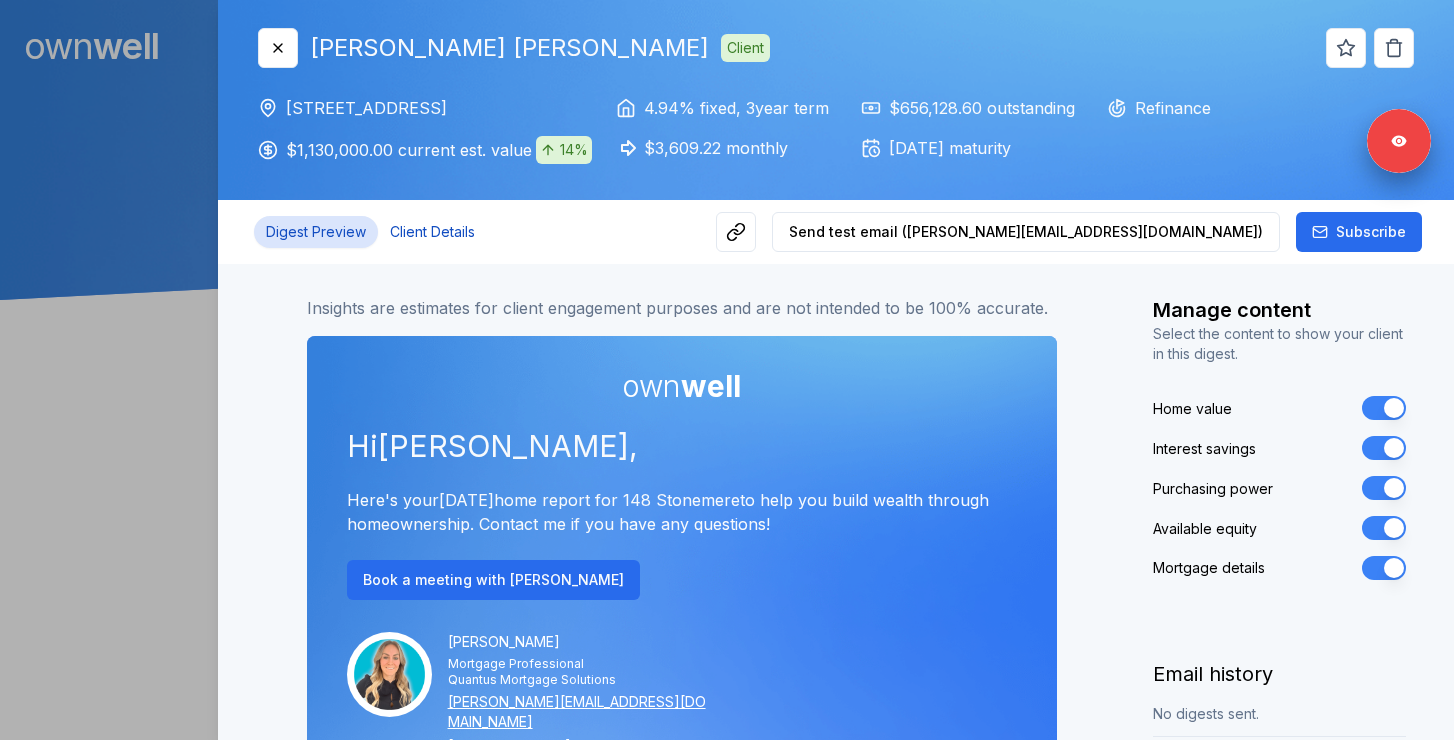 click on "Client Details" at bounding box center (432, 232) 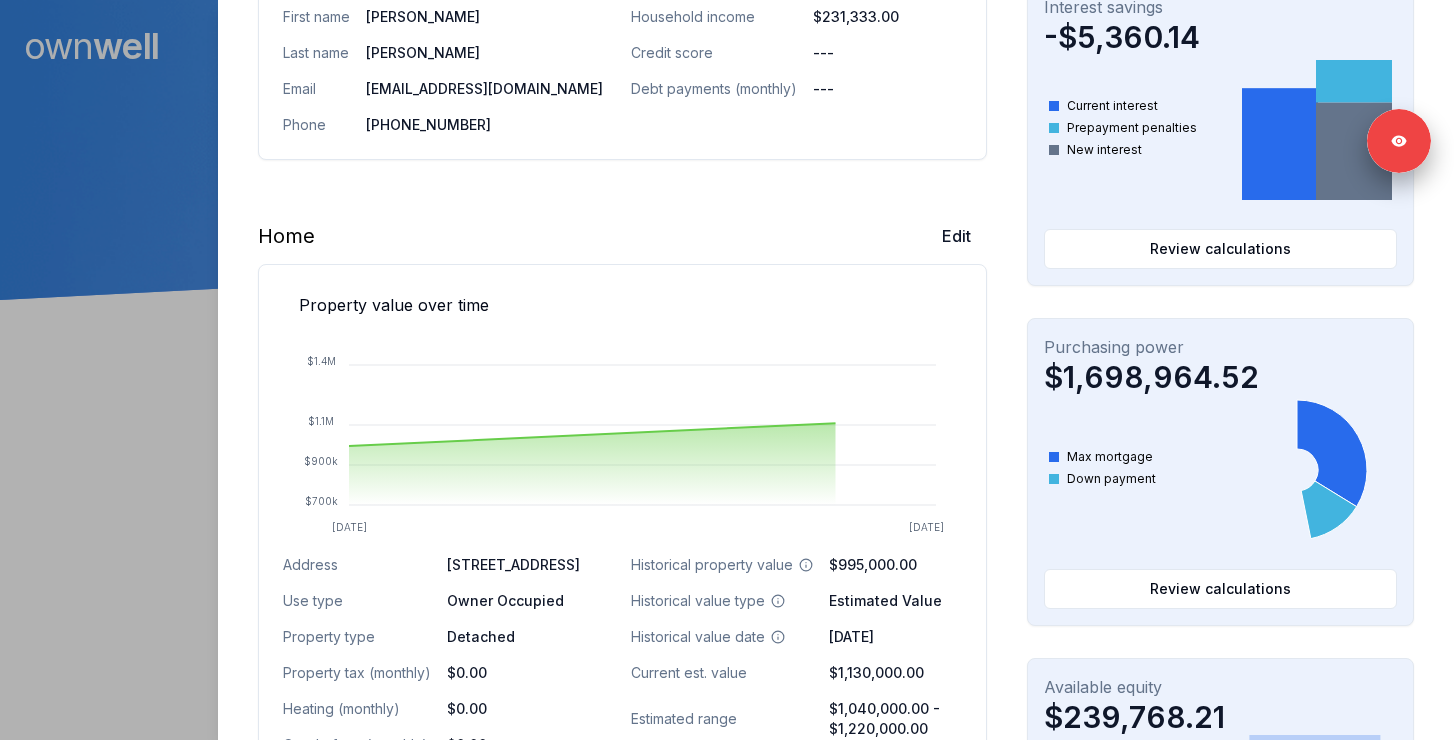 scroll, scrollTop: 413, scrollLeft: 0, axis: vertical 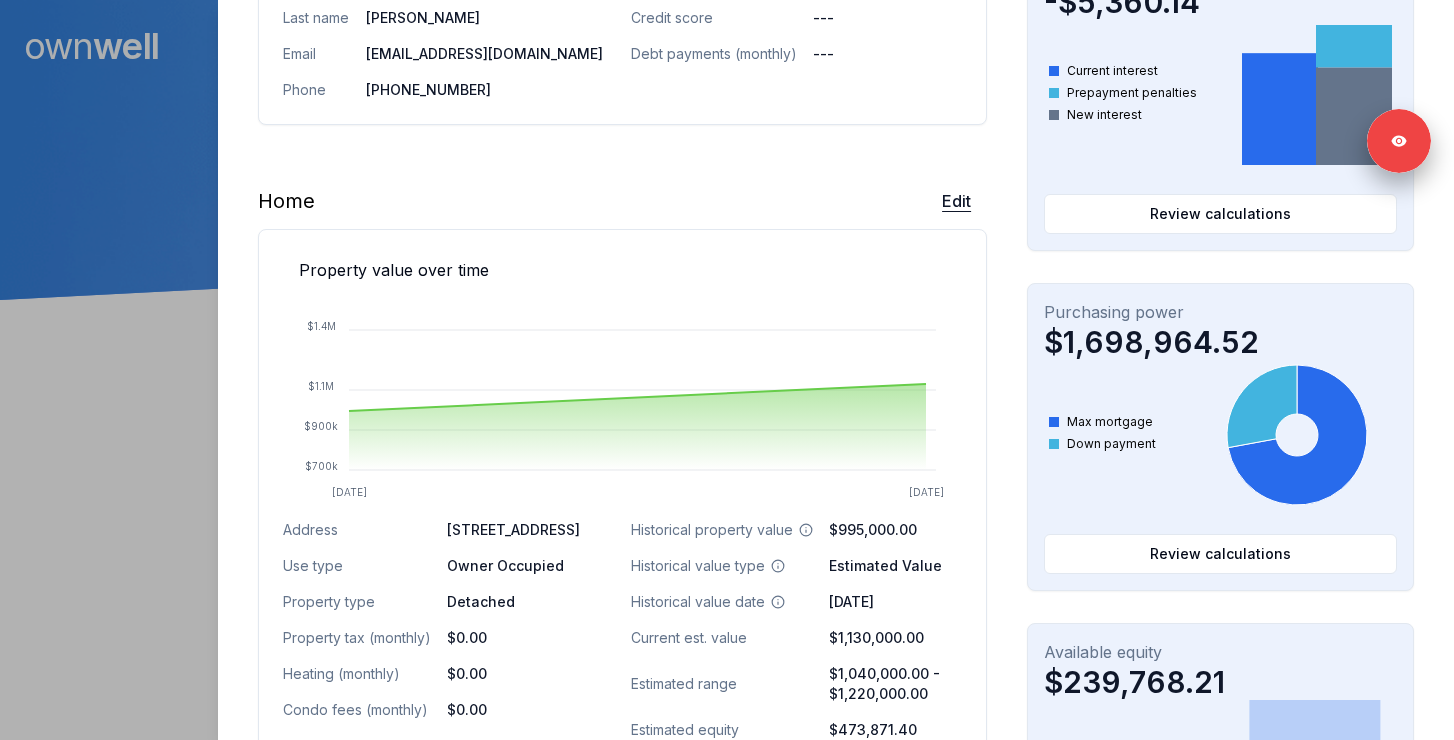 click on "Edit" at bounding box center [956, 201] 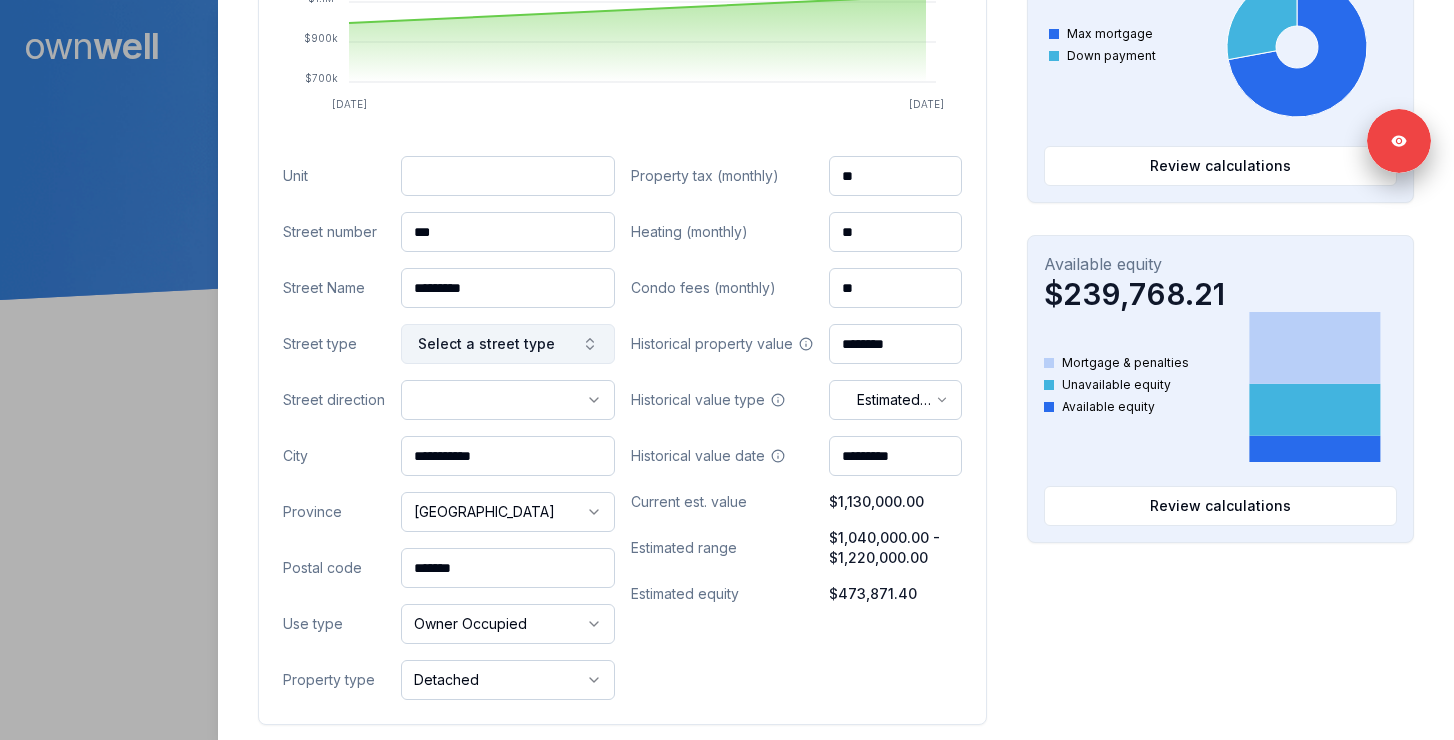 scroll, scrollTop: 840, scrollLeft: 0, axis: vertical 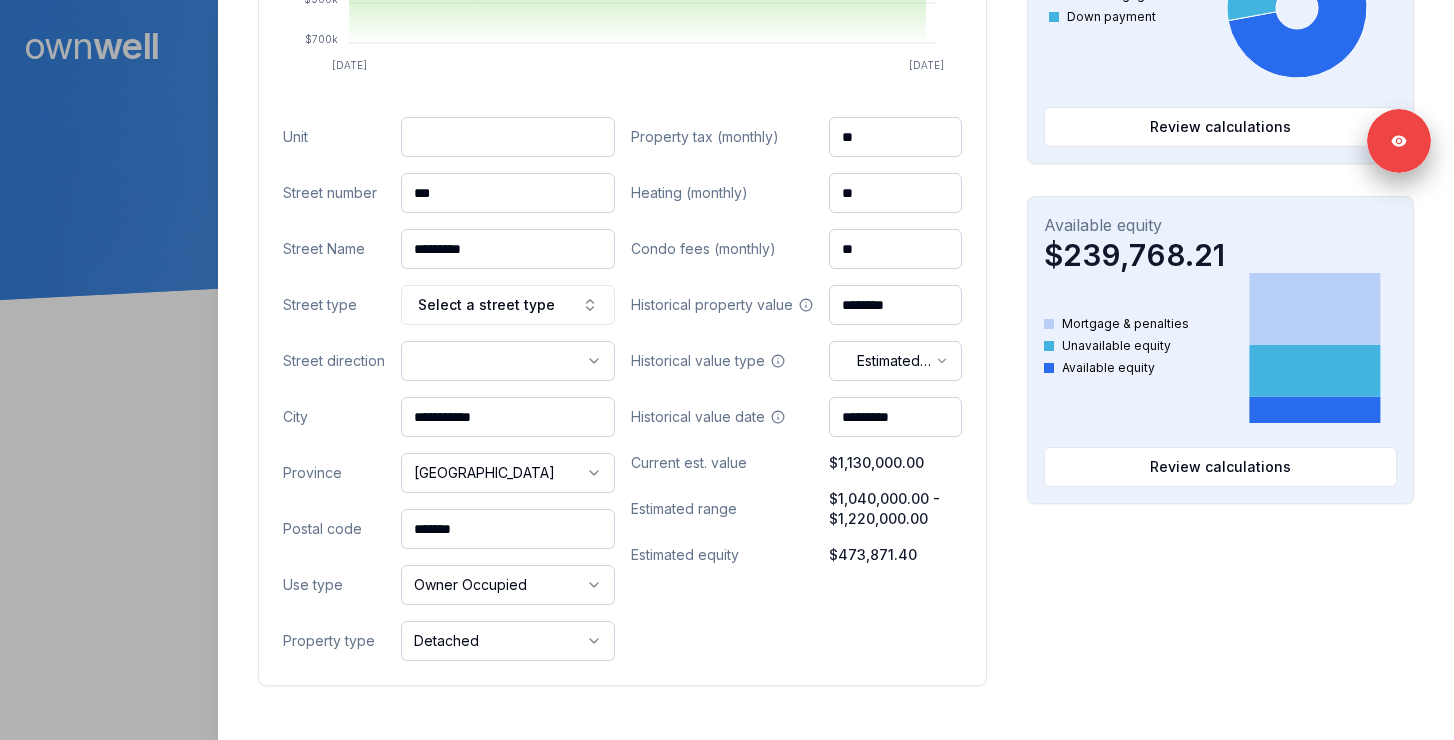 click on "*******" at bounding box center (508, 529) 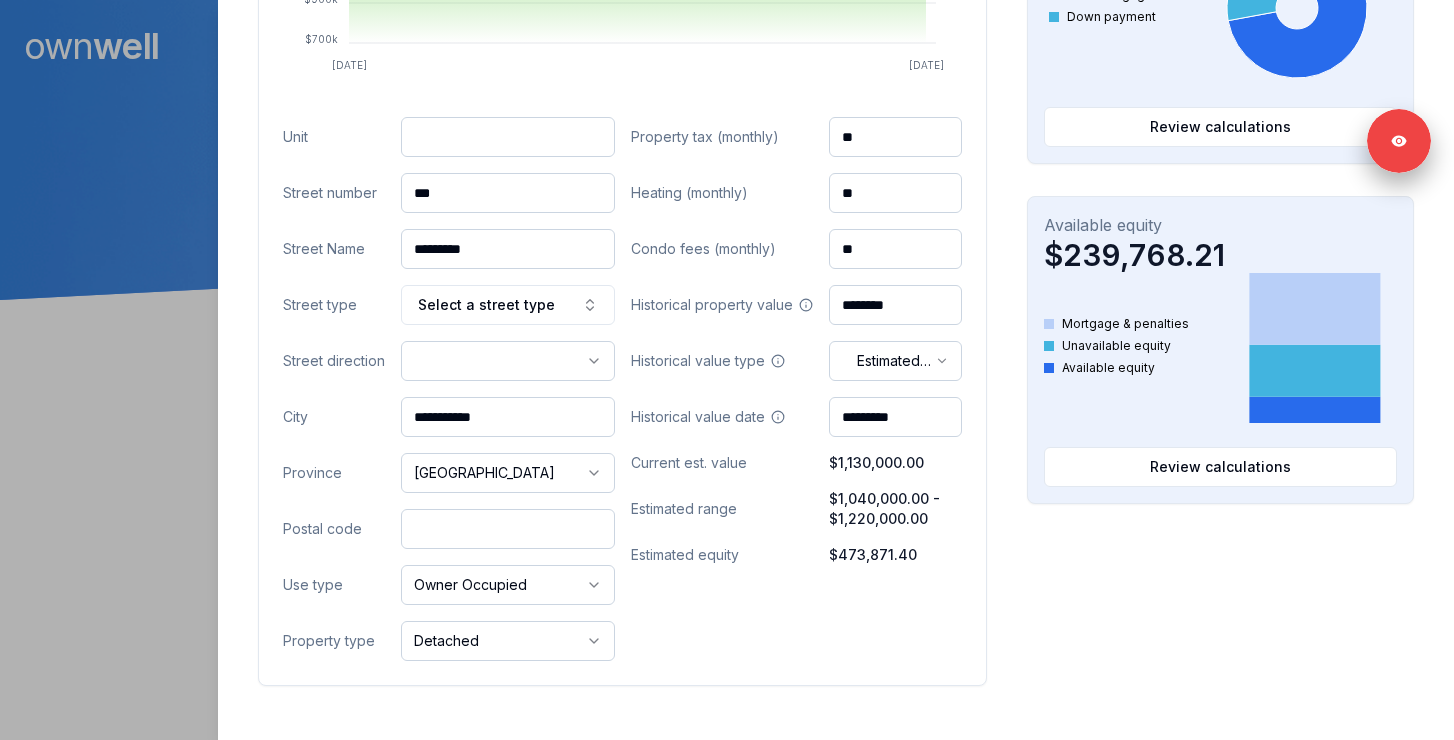 paste on "*******" 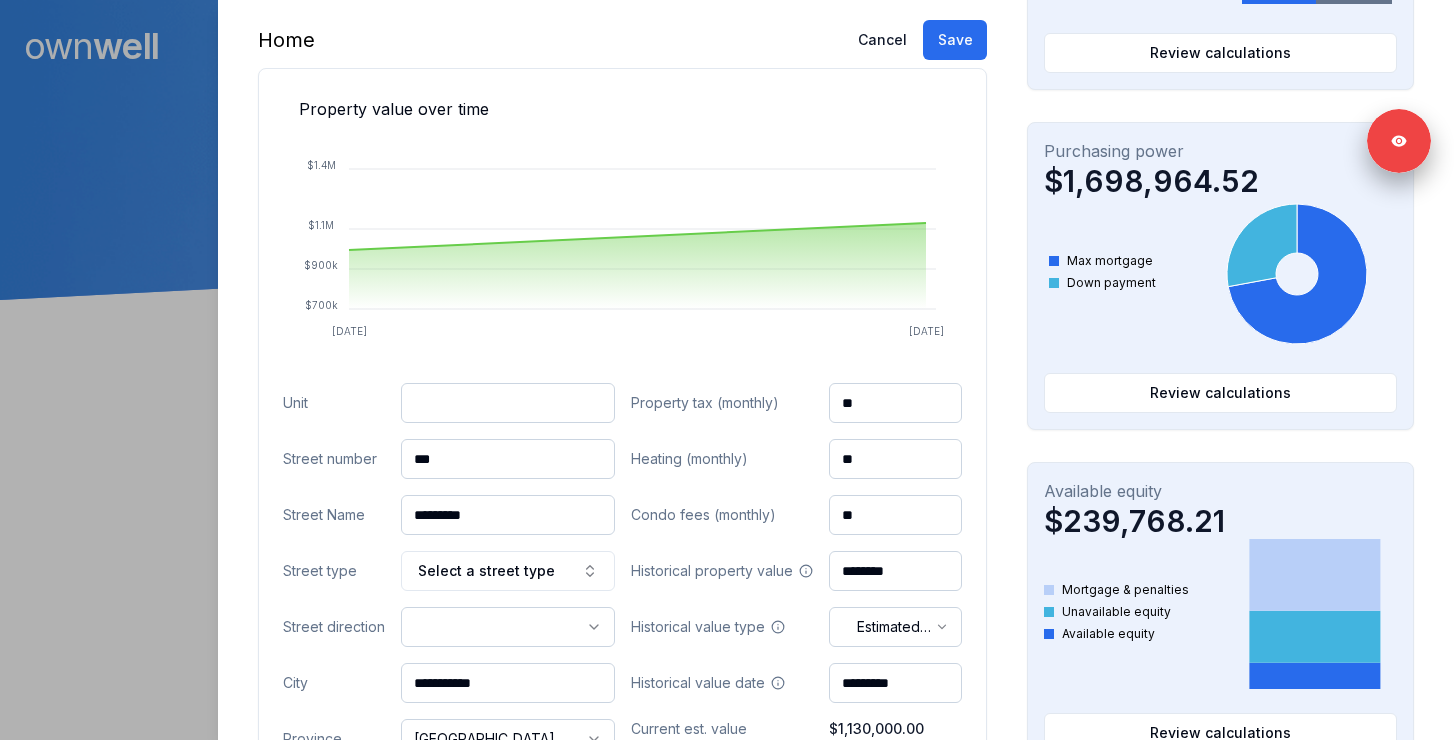 scroll, scrollTop: 542, scrollLeft: 0, axis: vertical 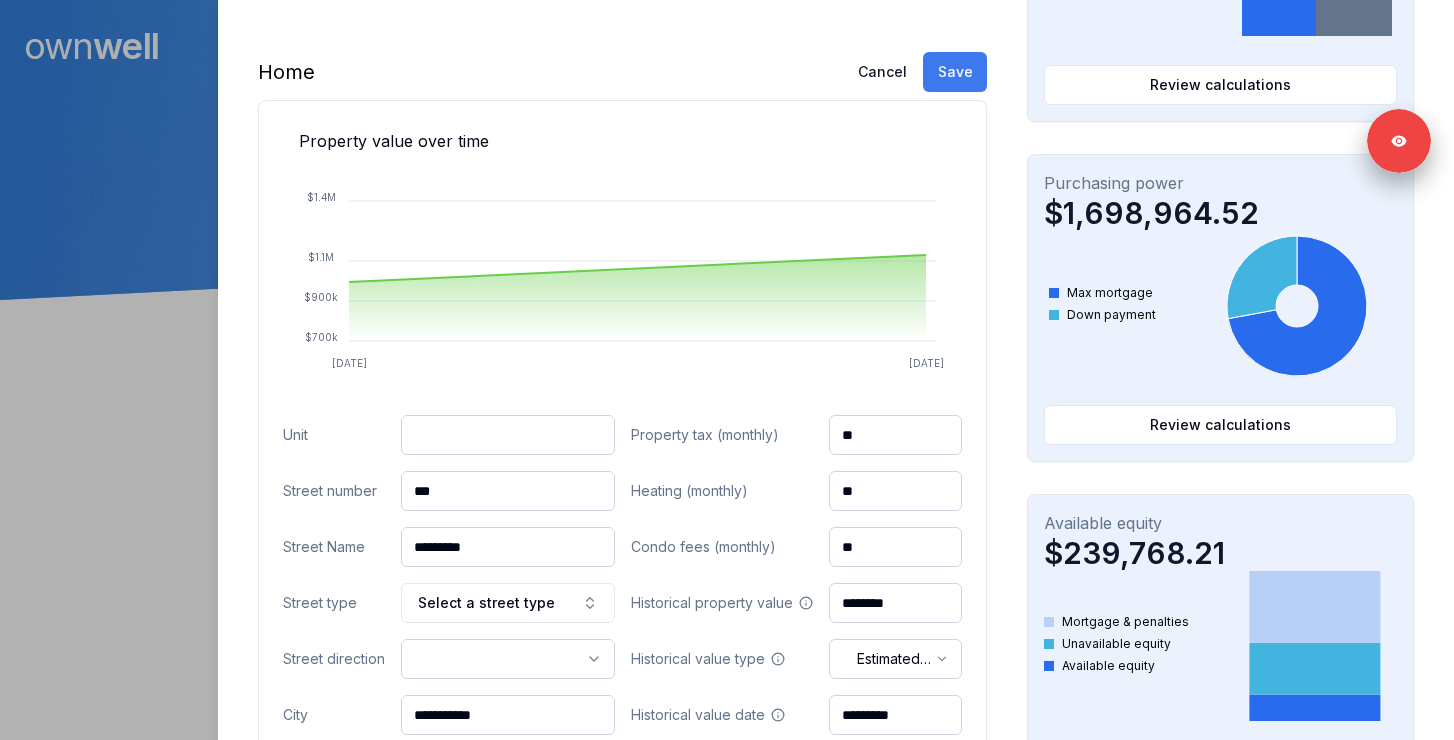 click on "Save" at bounding box center [955, 72] 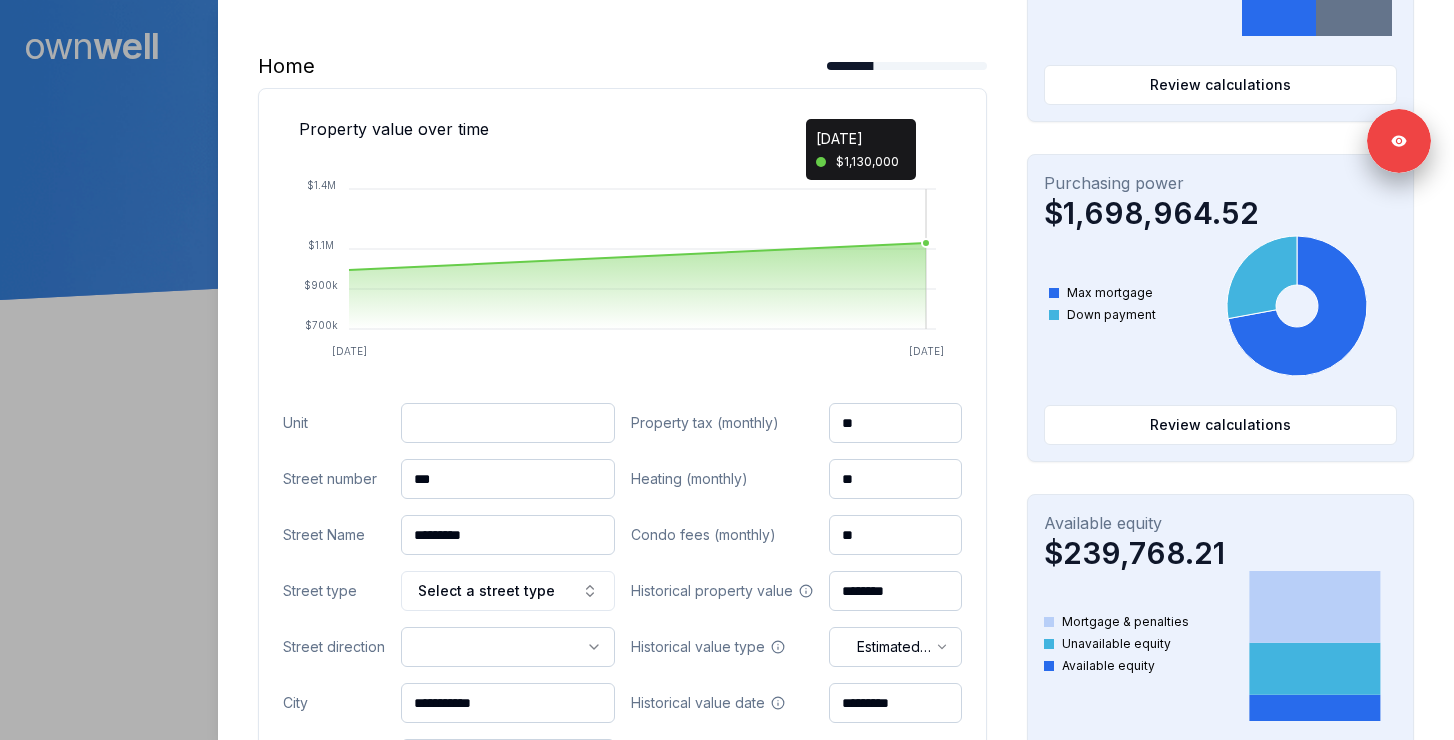 scroll, scrollTop: 0, scrollLeft: 0, axis: both 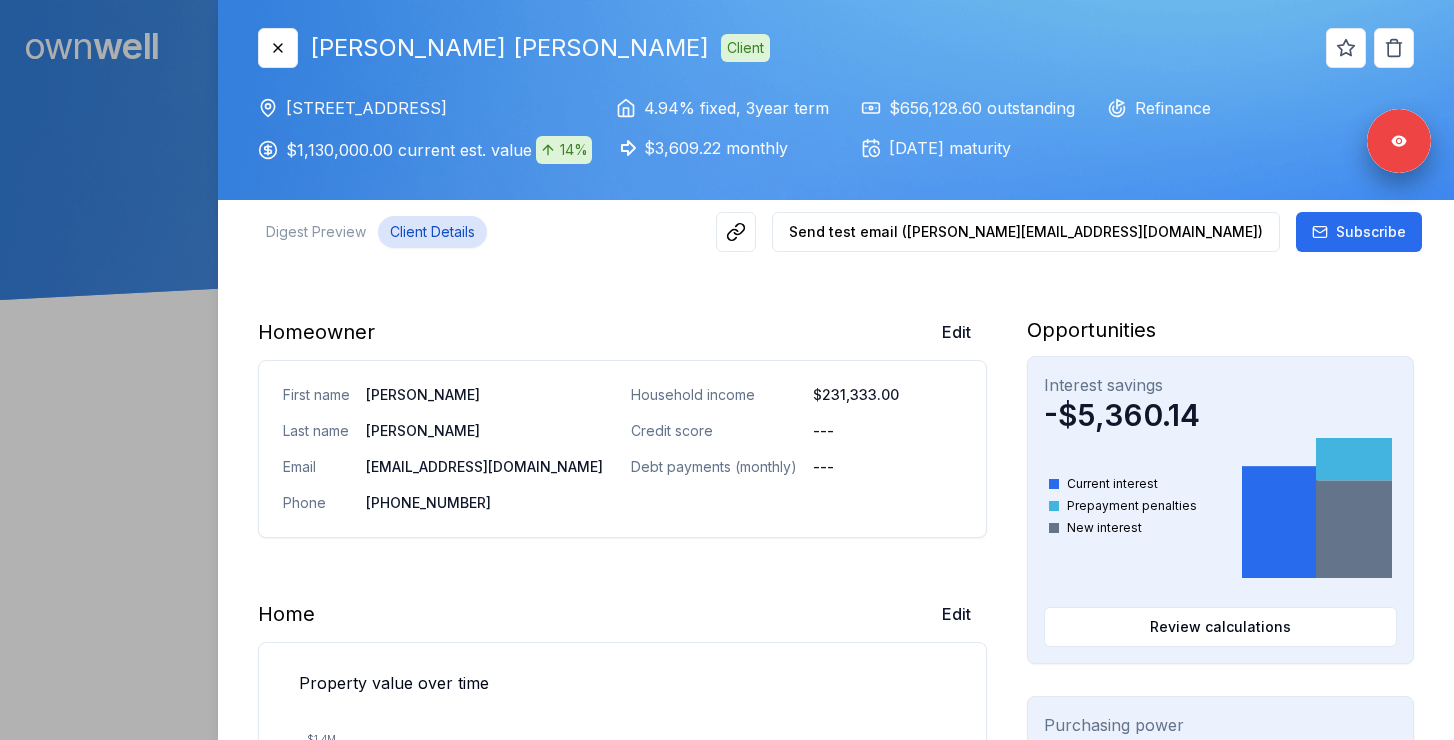 click at bounding box center [727, 370] 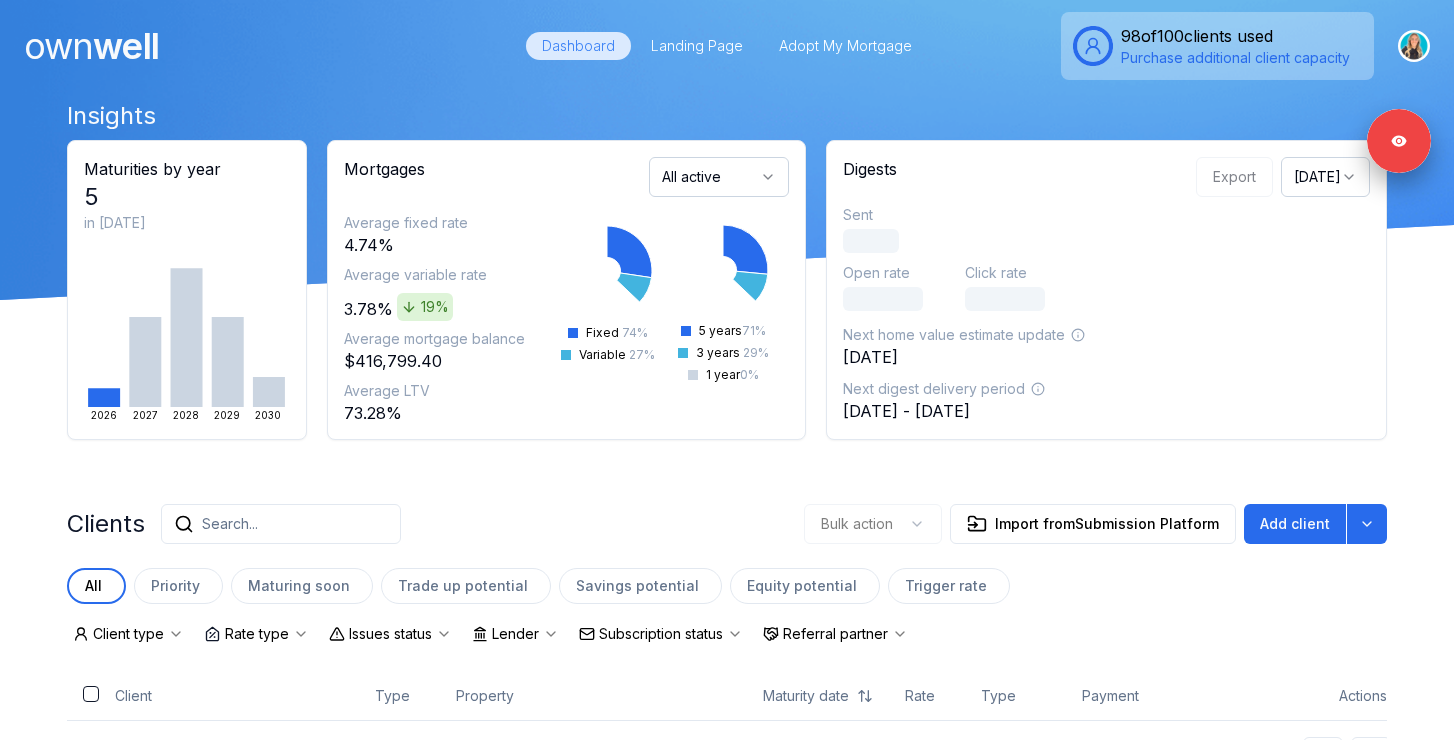 click on "Search..." at bounding box center [281, 524] 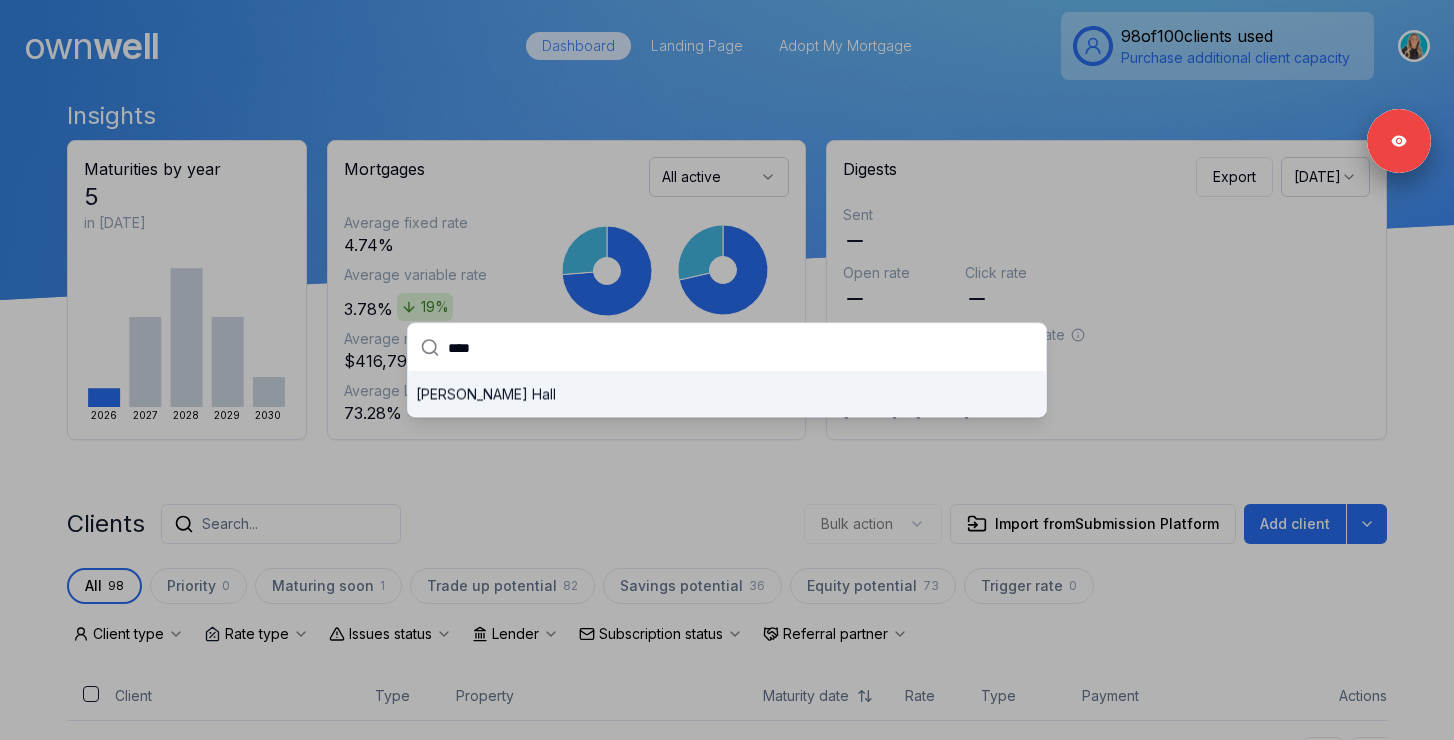 type on "****" 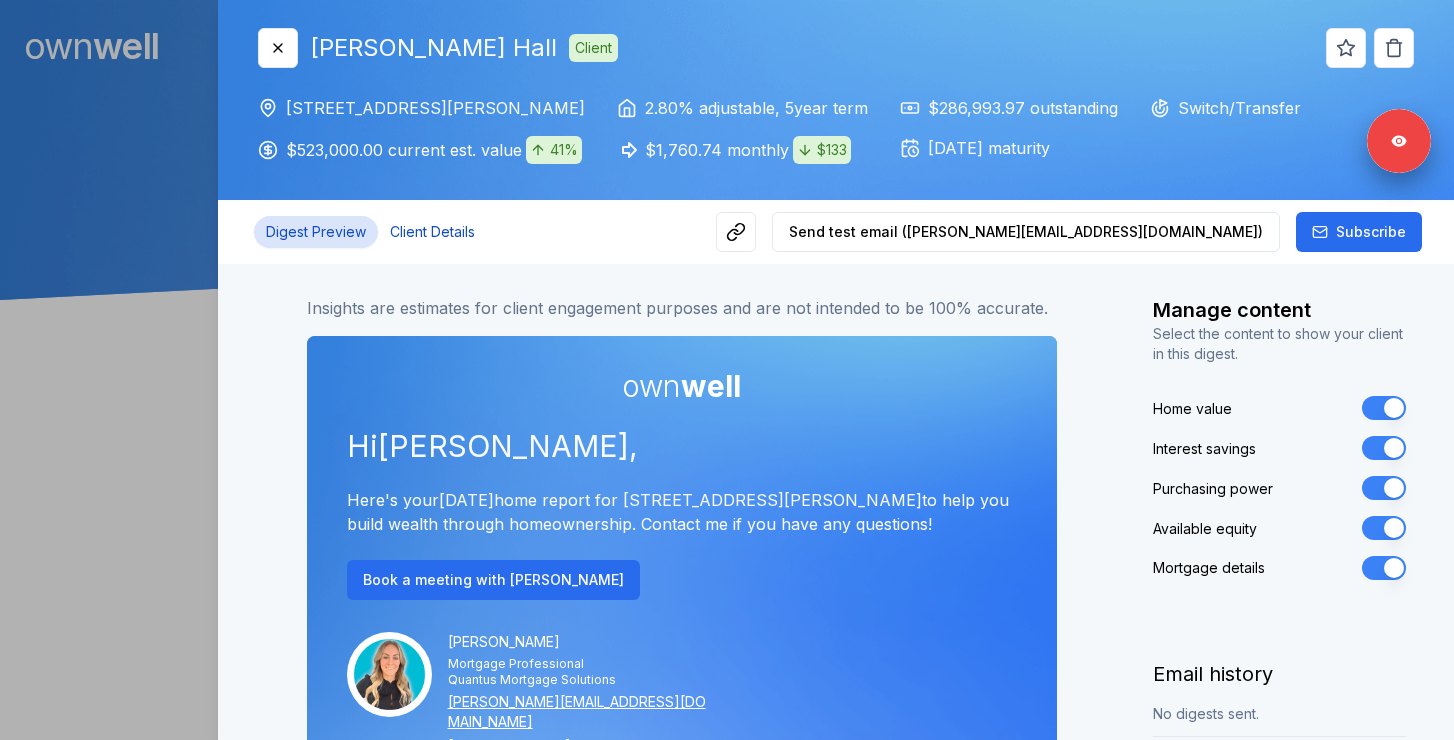 click on "Client Details" at bounding box center [432, 232] 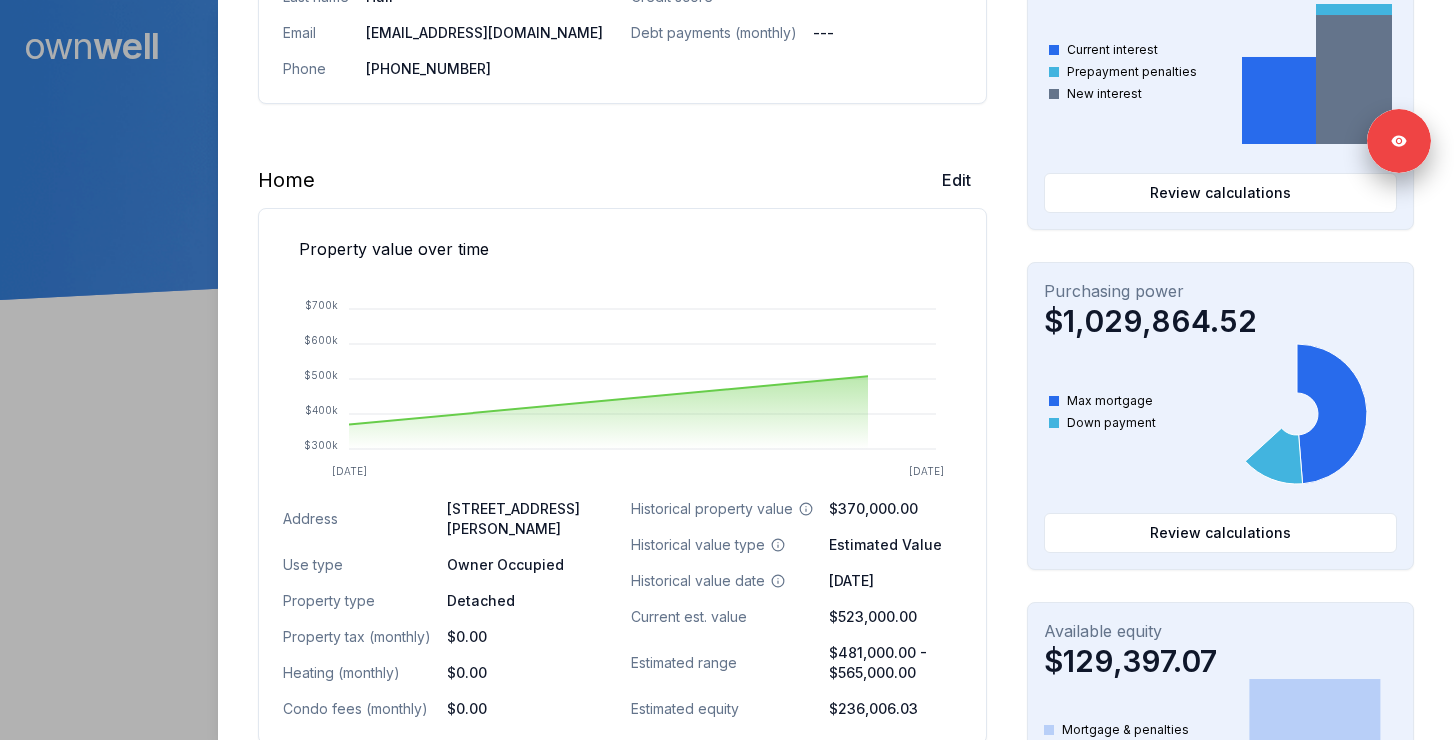 scroll, scrollTop: 760, scrollLeft: 0, axis: vertical 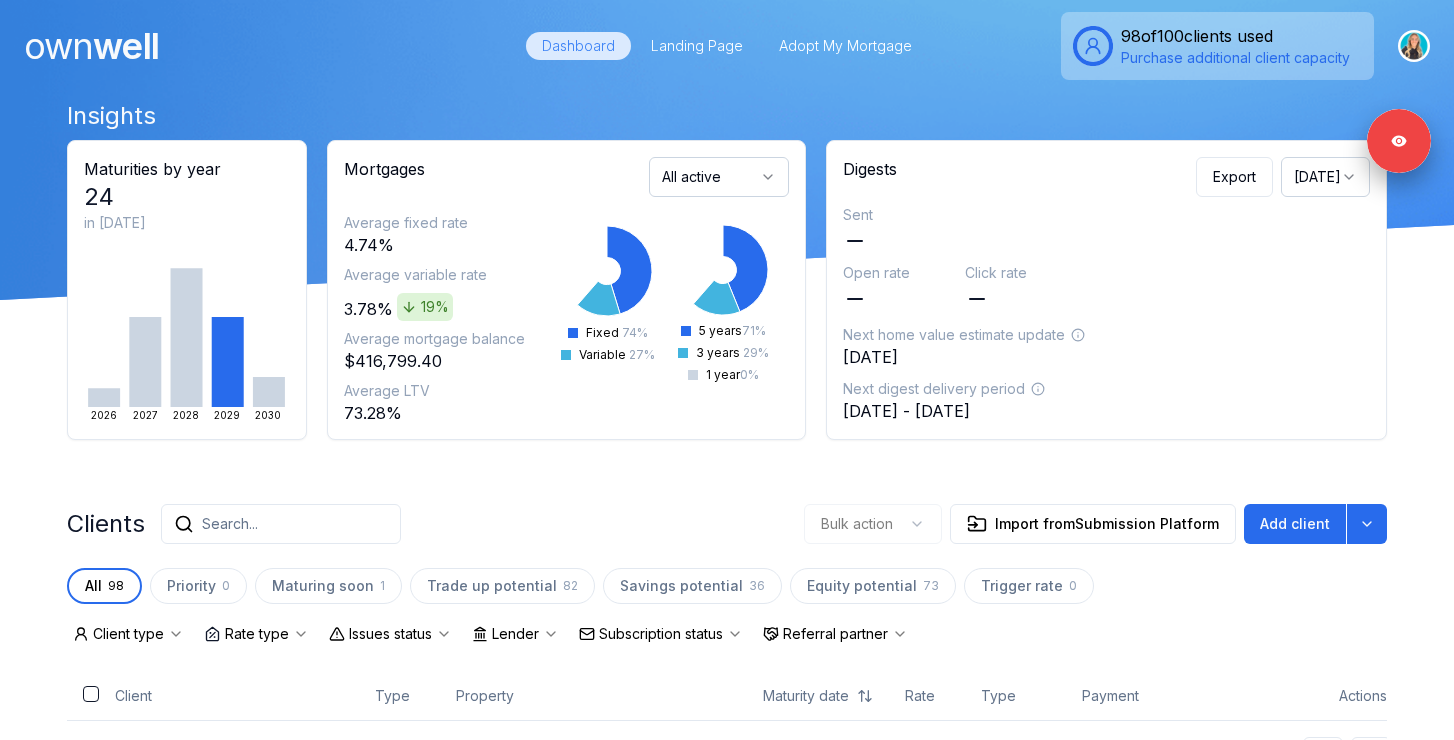 click on "Search..." at bounding box center [230, 524] 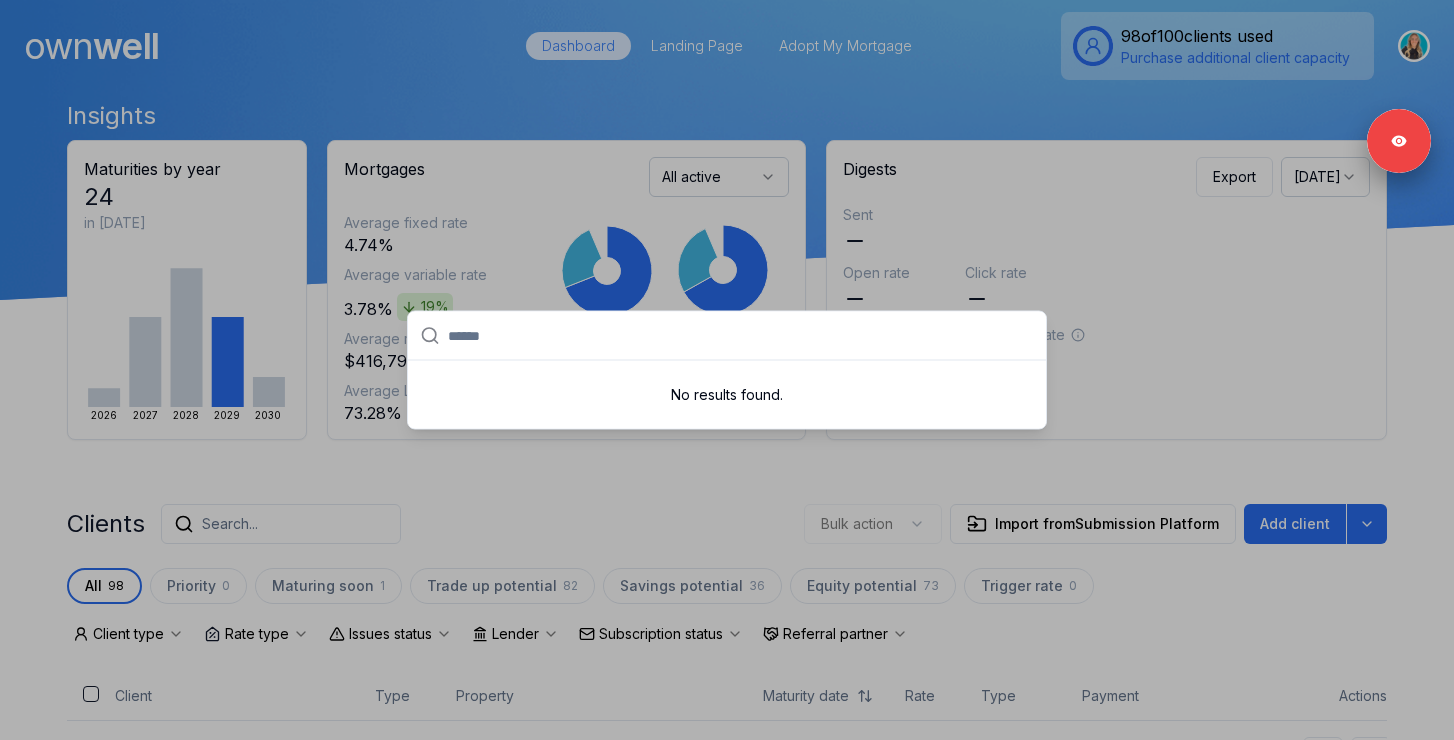 type on "******" 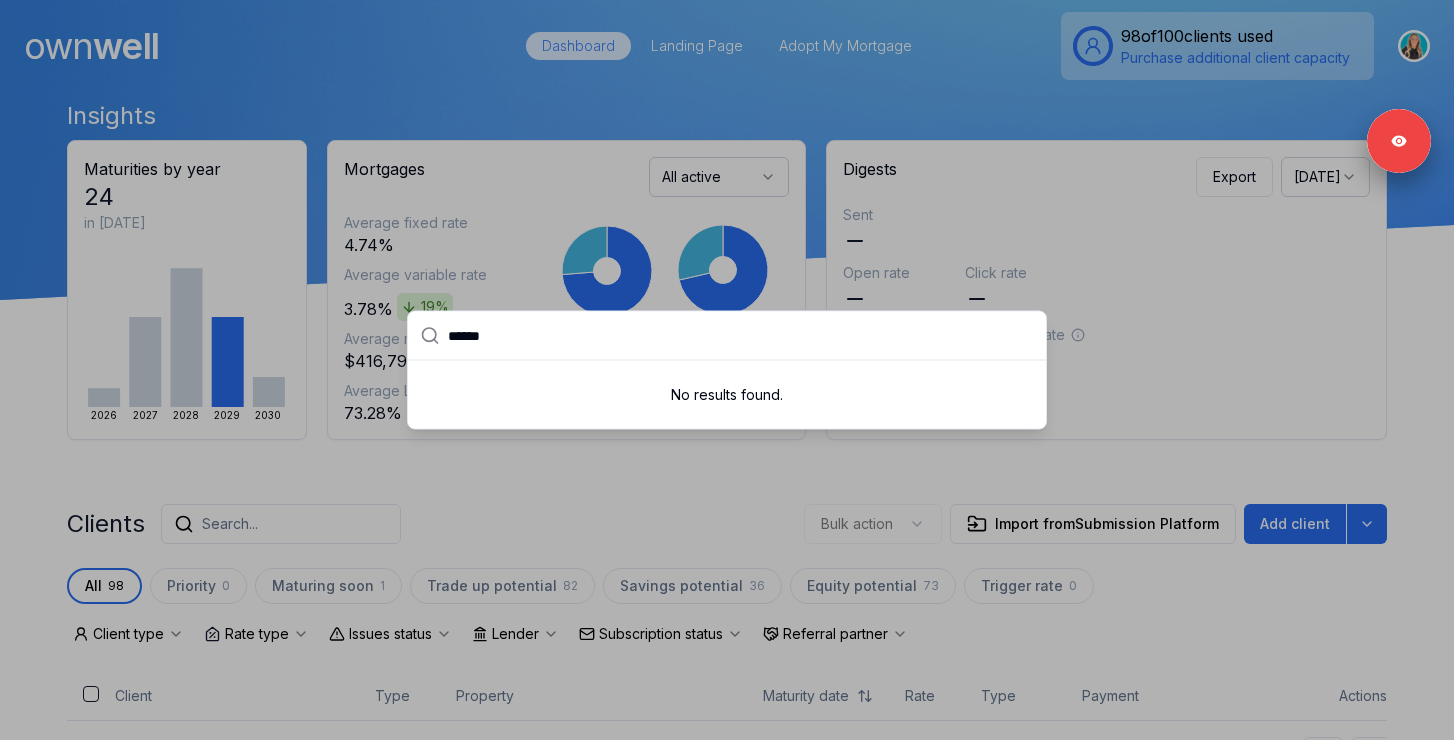 drag, startPoint x: 530, startPoint y: 338, endPoint x: 357, endPoint y: 338, distance: 173 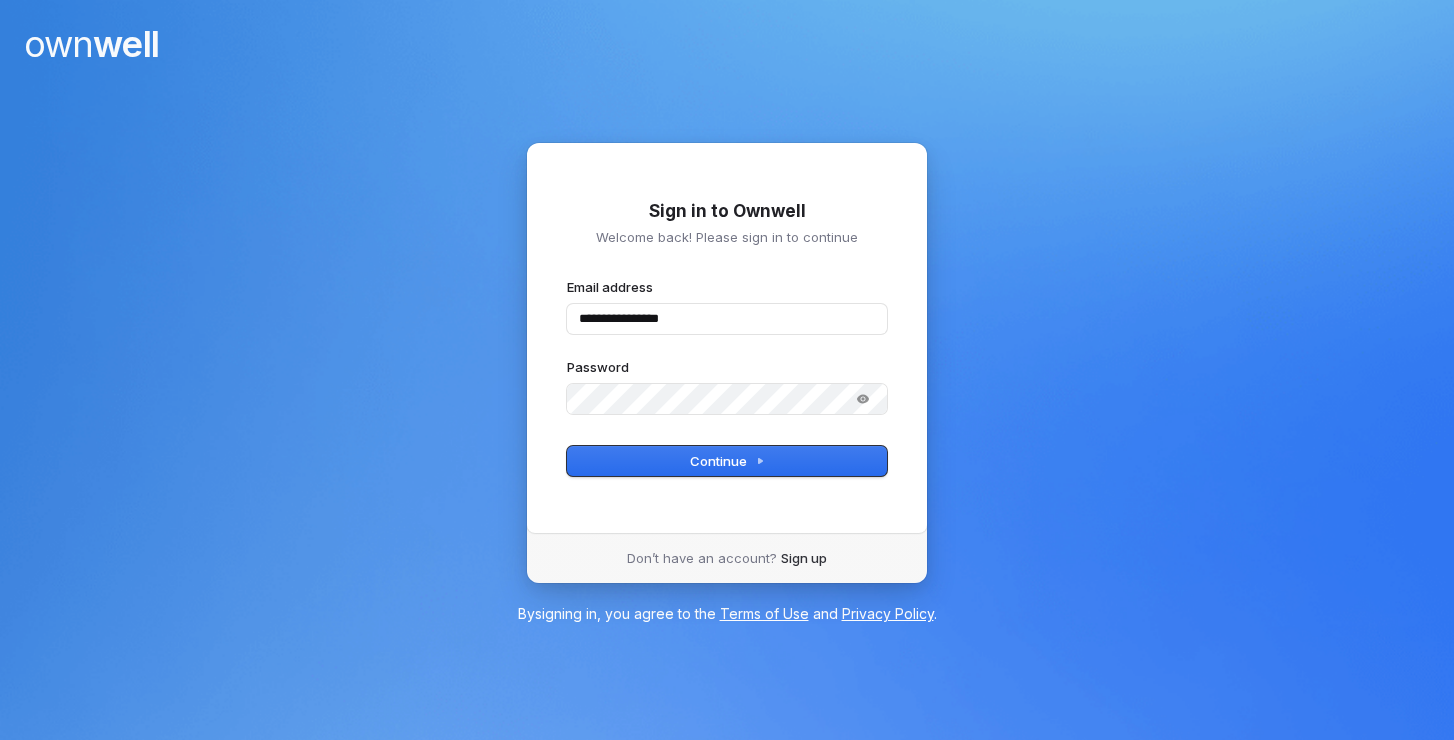 type on "**********" 